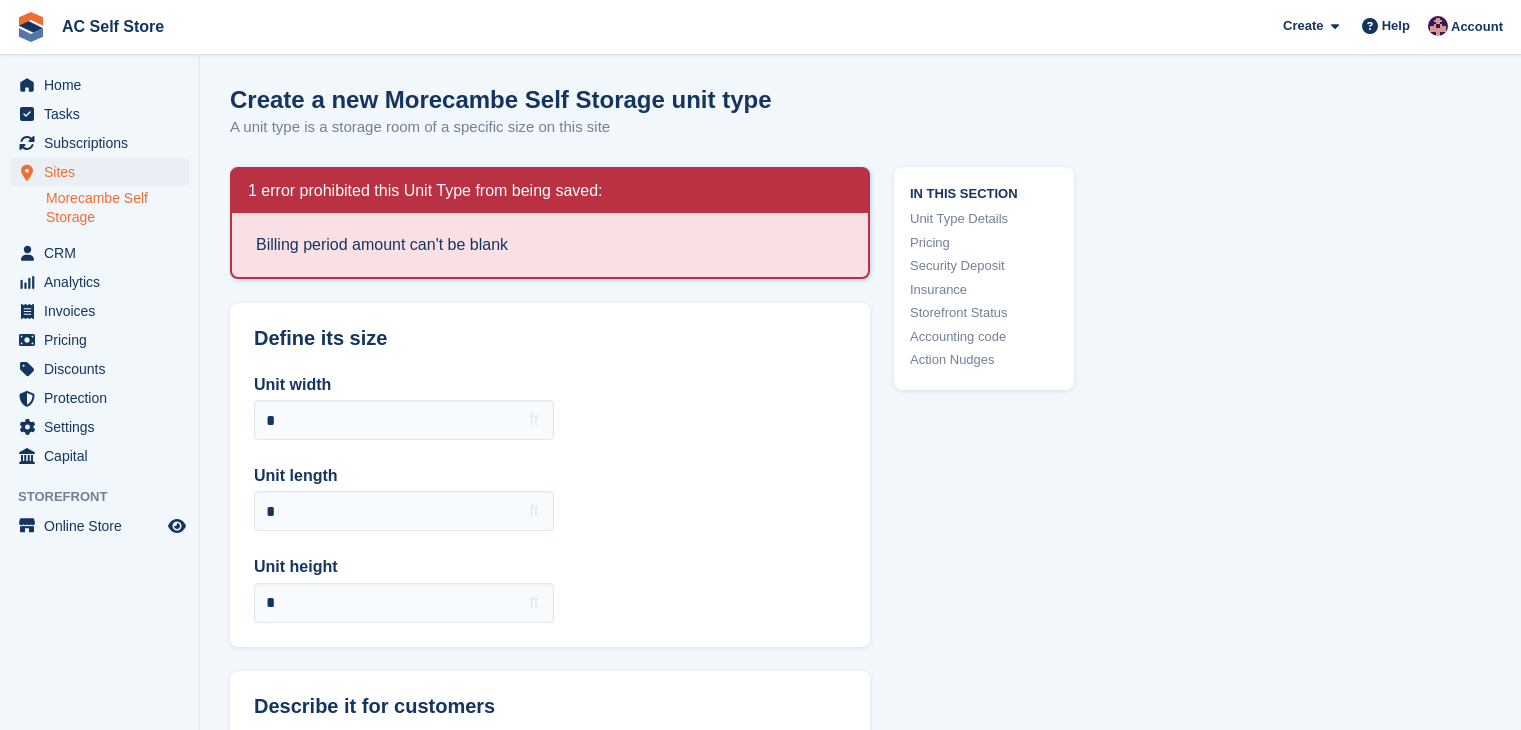 select on "****" 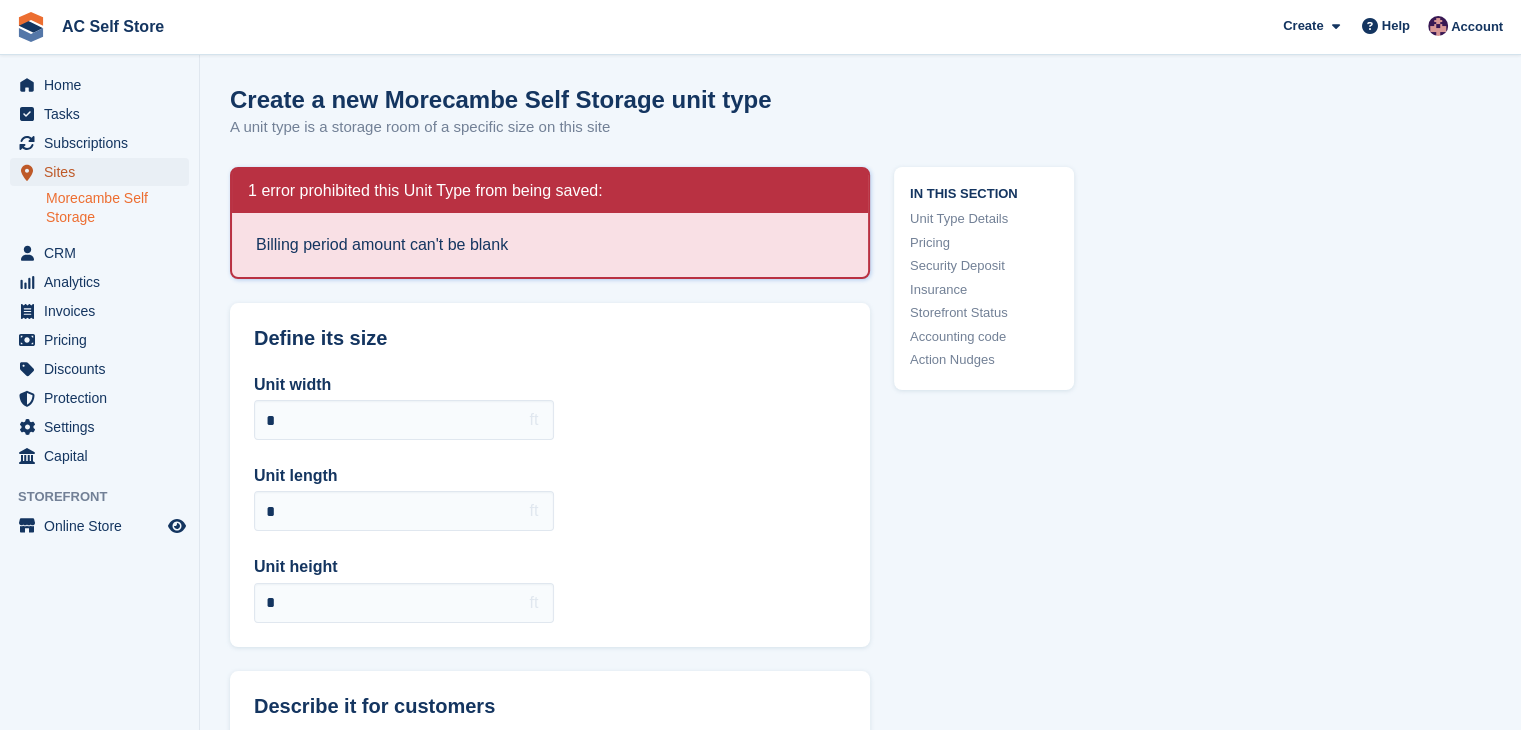 click on "Sites" at bounding box center (104, 172) 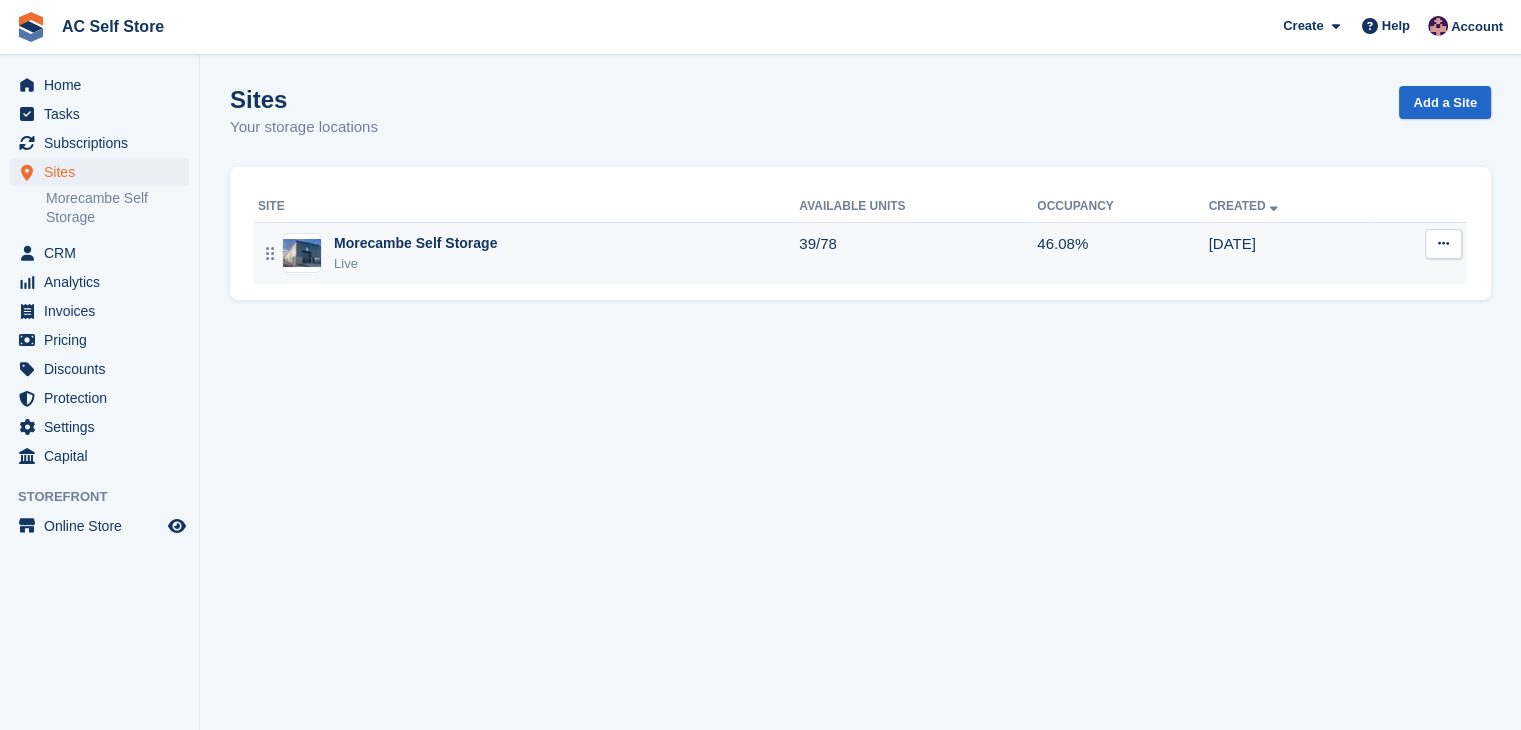 click on "Live" at bounding box center [415, 264] 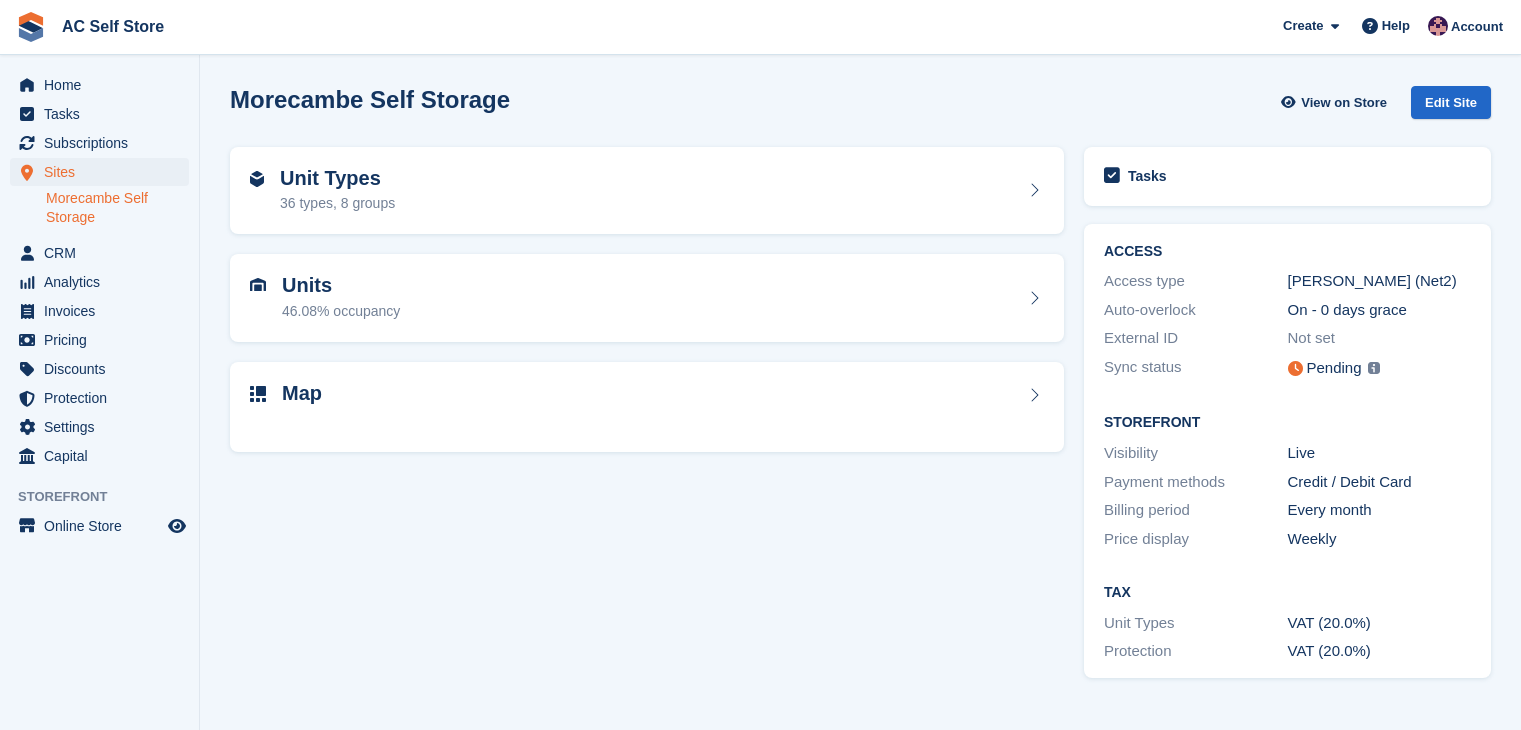 click on "46.08% occupancy" at bounding box center (341, 311) 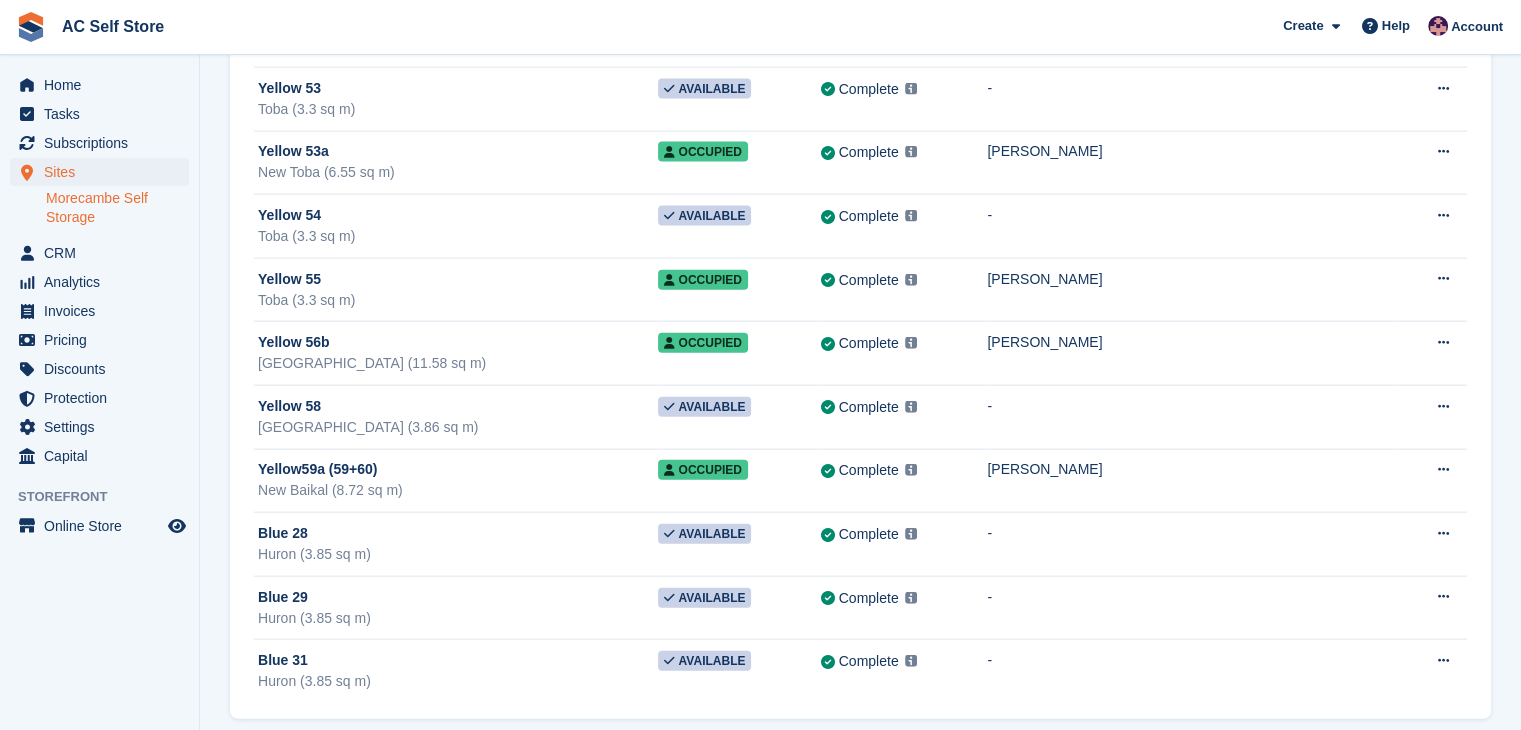 scroll, scrollTop: 4513, scrollLeft: 0, axis: vertical 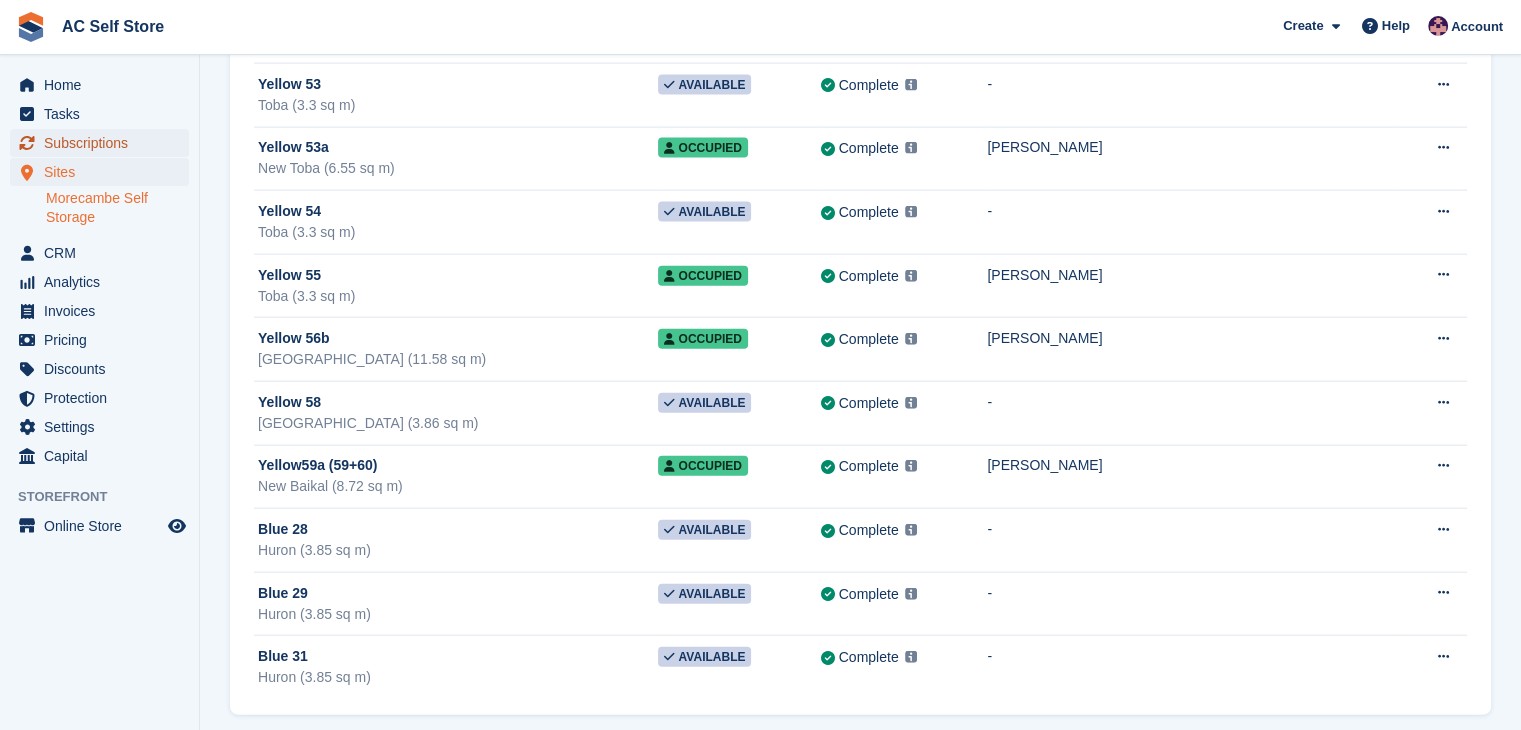 click on "Subscriptions" at bounding box center (104, 143) 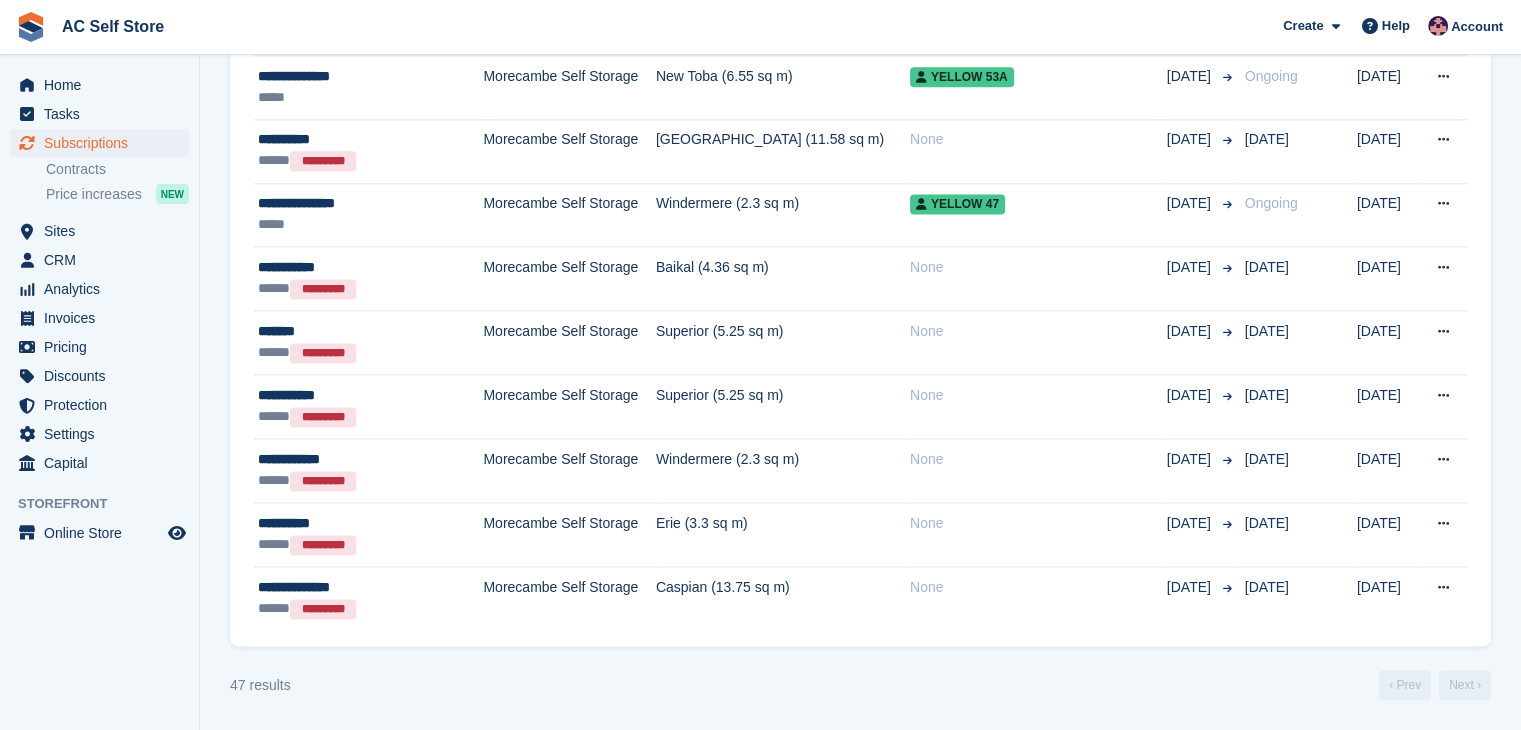 scroll, scrollTop: 0, scrollLeft: 0, axis: both 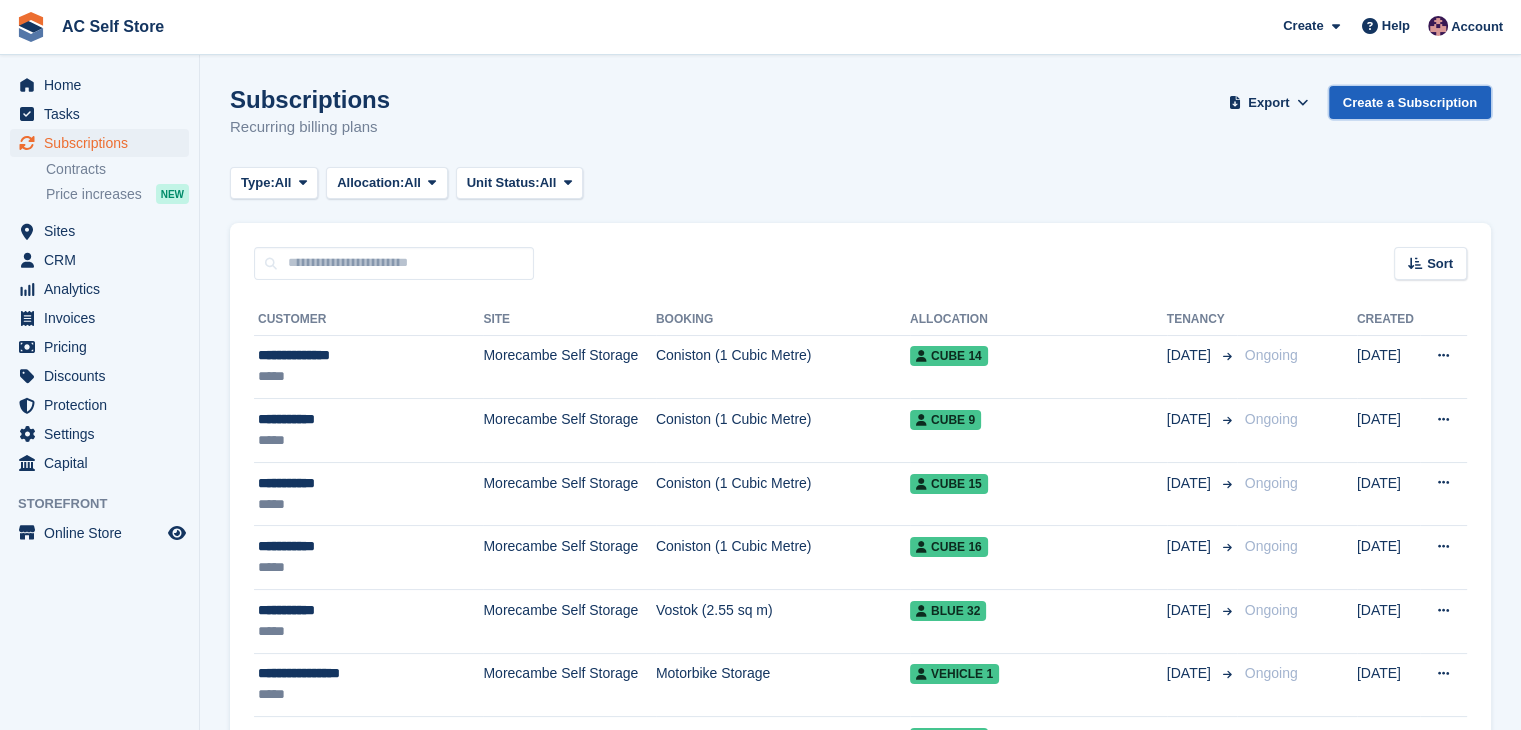 click on "Create a Subscription" at bounding box center (1410, 102) 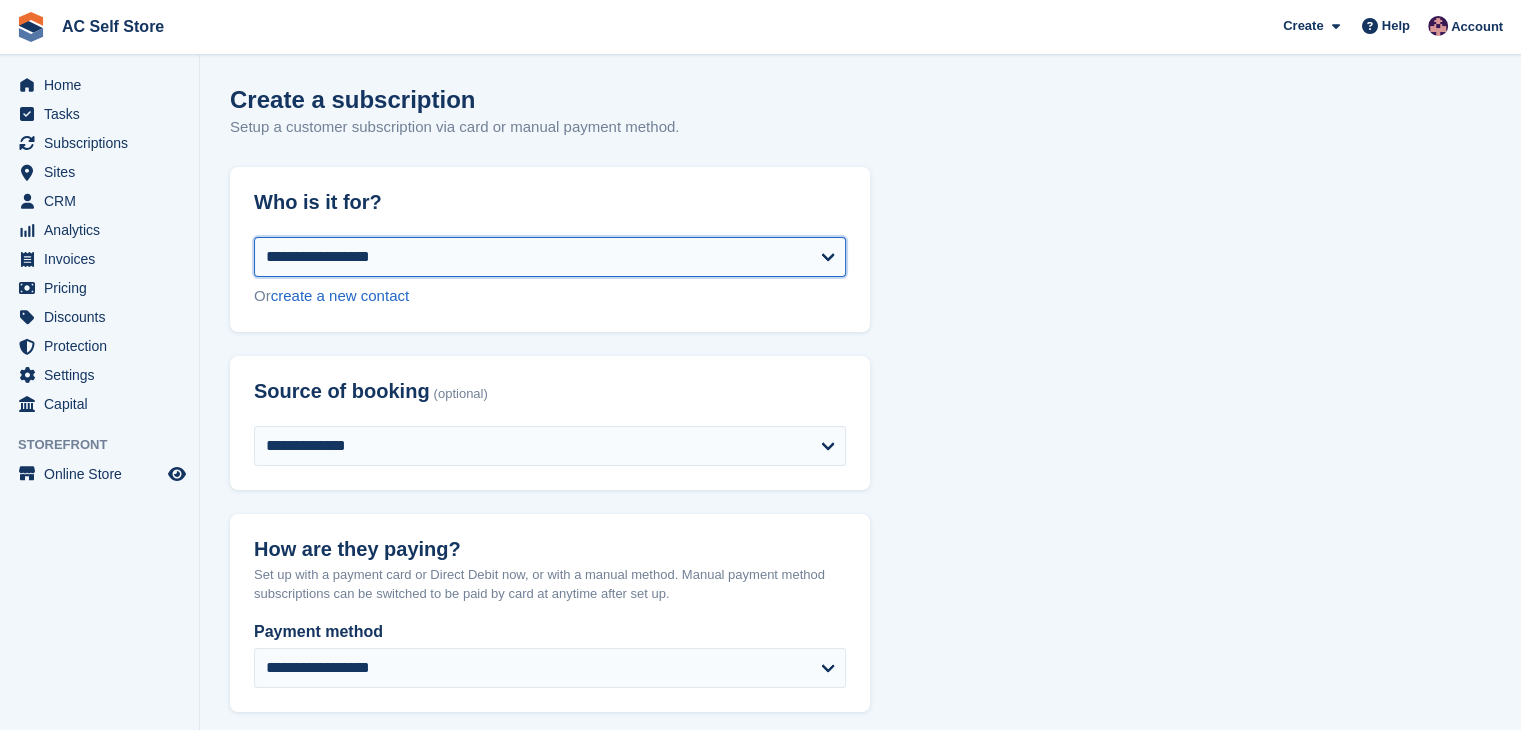 click on "**********" at bounding box center [550, 257] 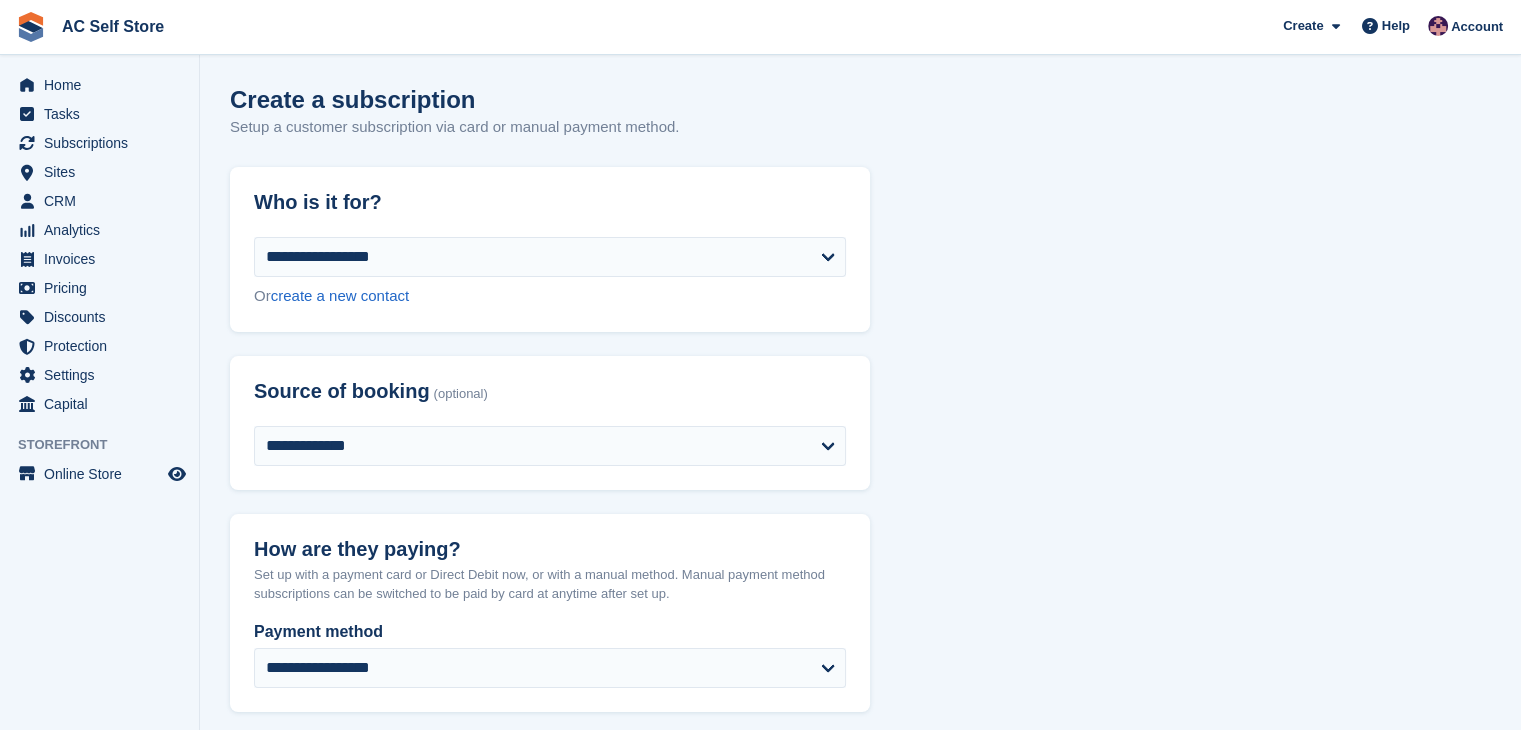click on "**********" at bounding box center (860, 1495) 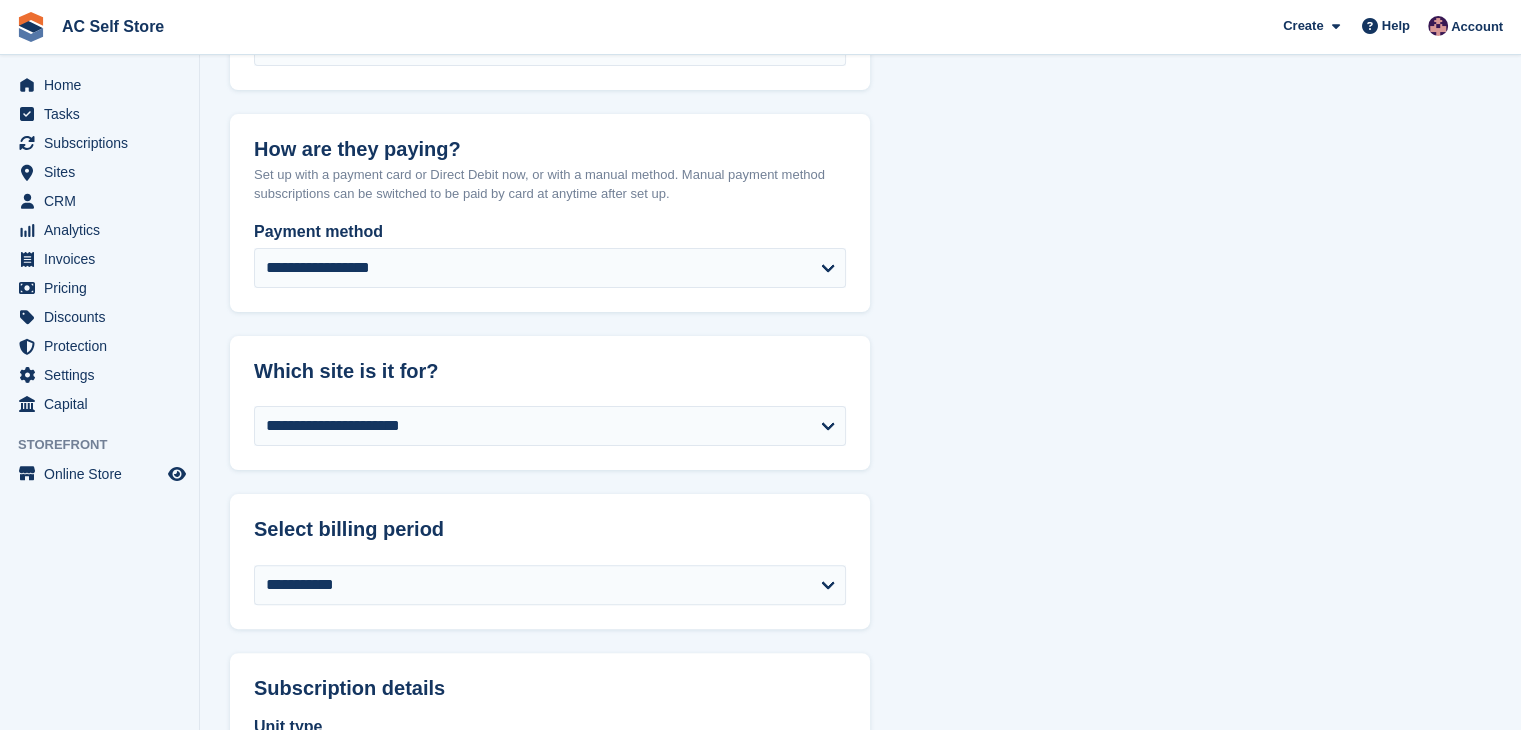 scroll, scrollTop: 700, scrollLeft: 0, axis: vertical 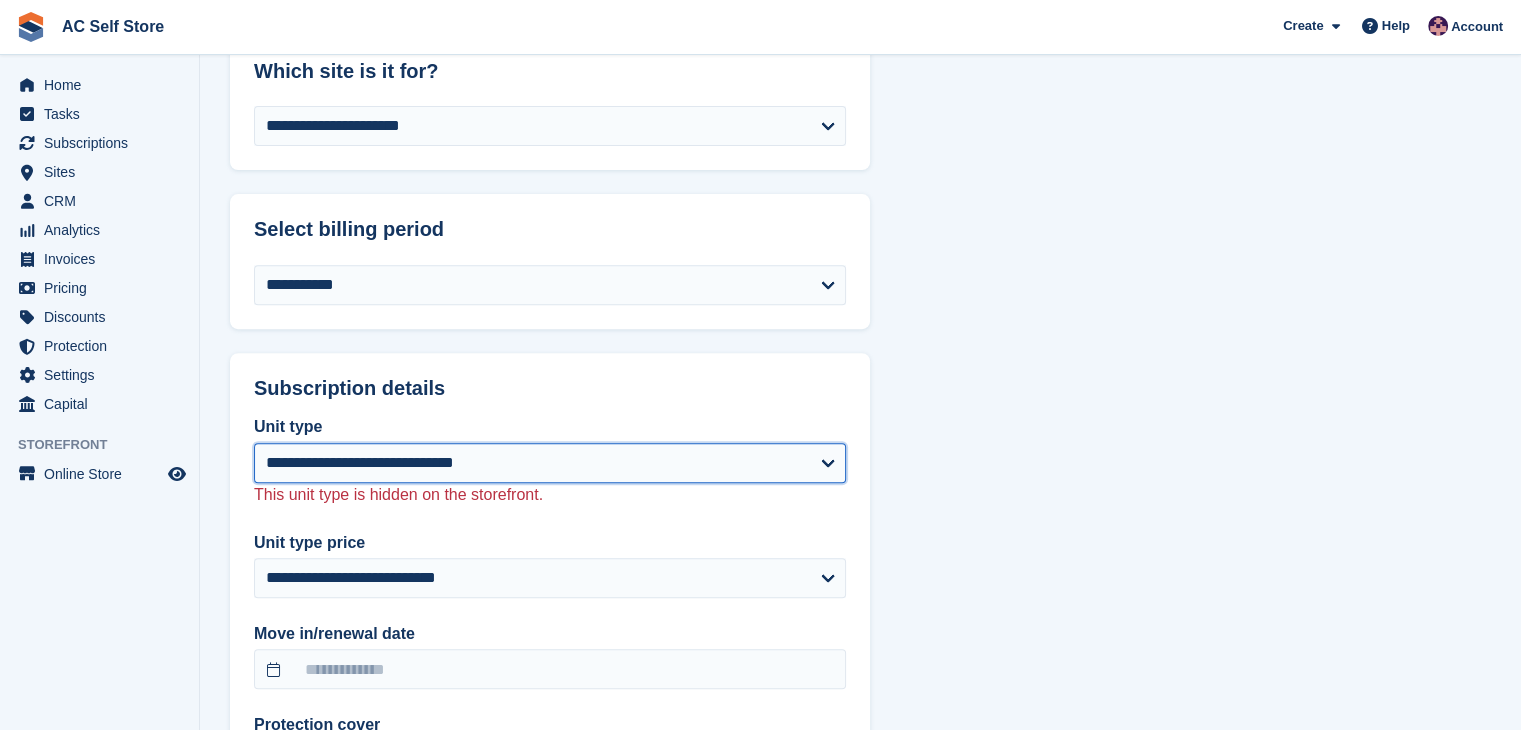 click on "**********" at bounding box center [550, 463] 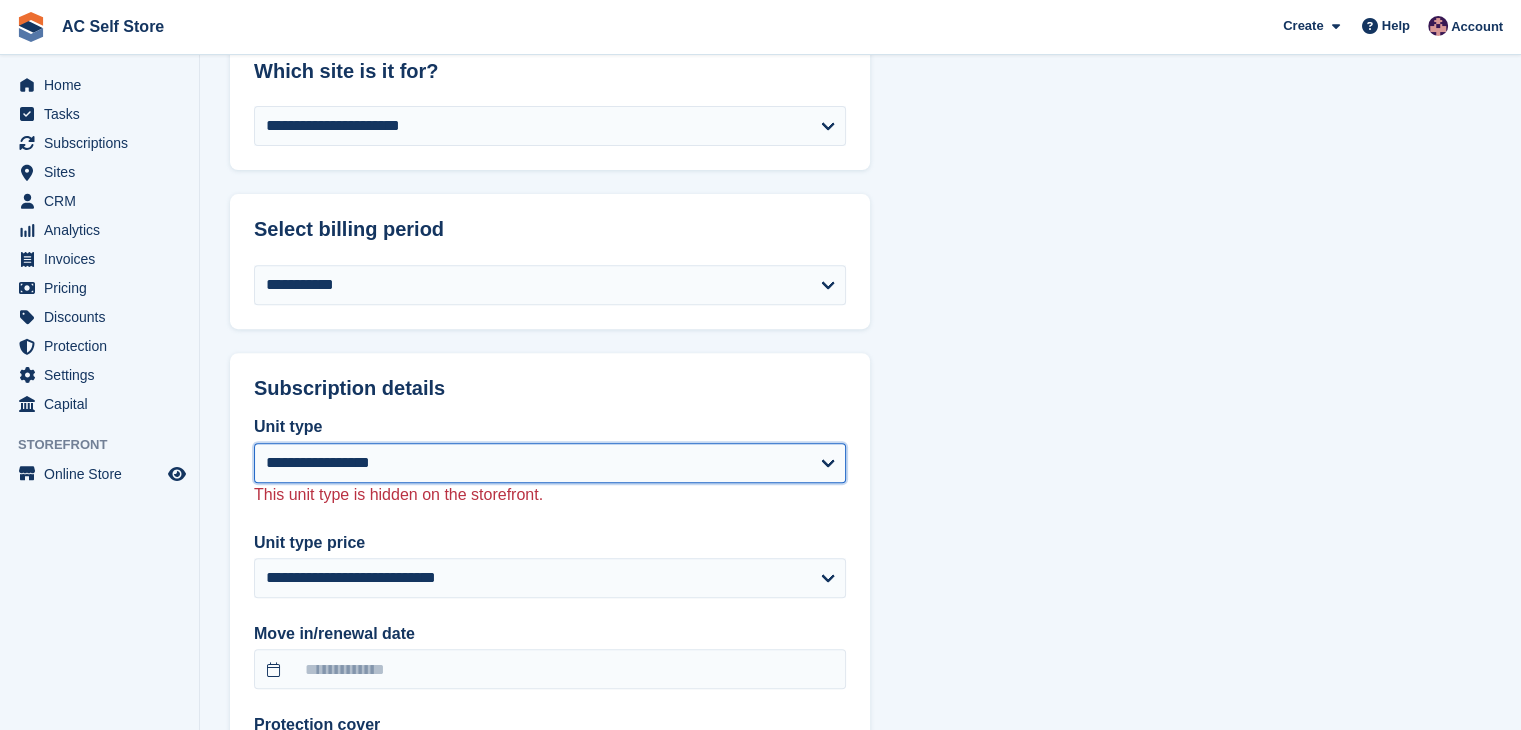 click on "**********" at bounding box center (550, 463) 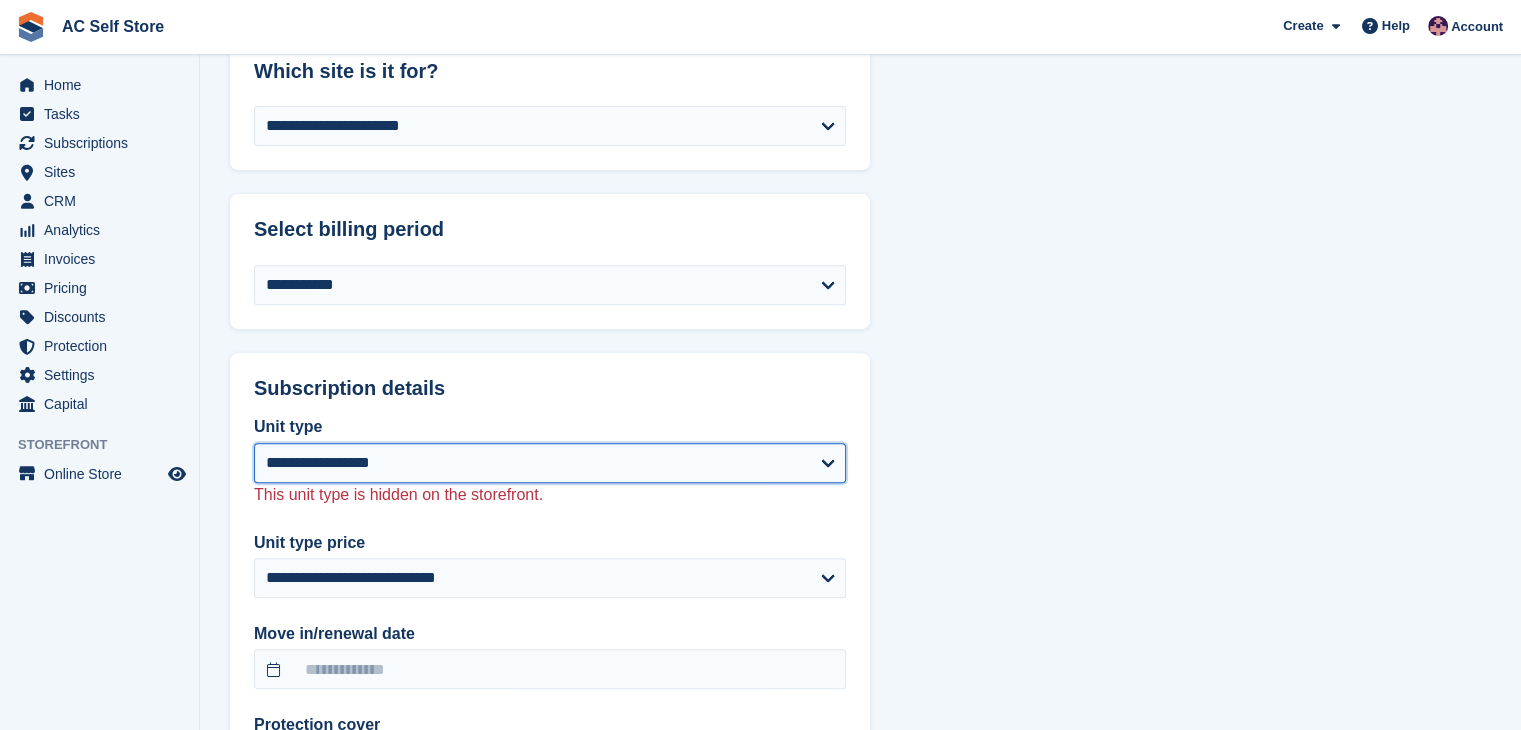 select 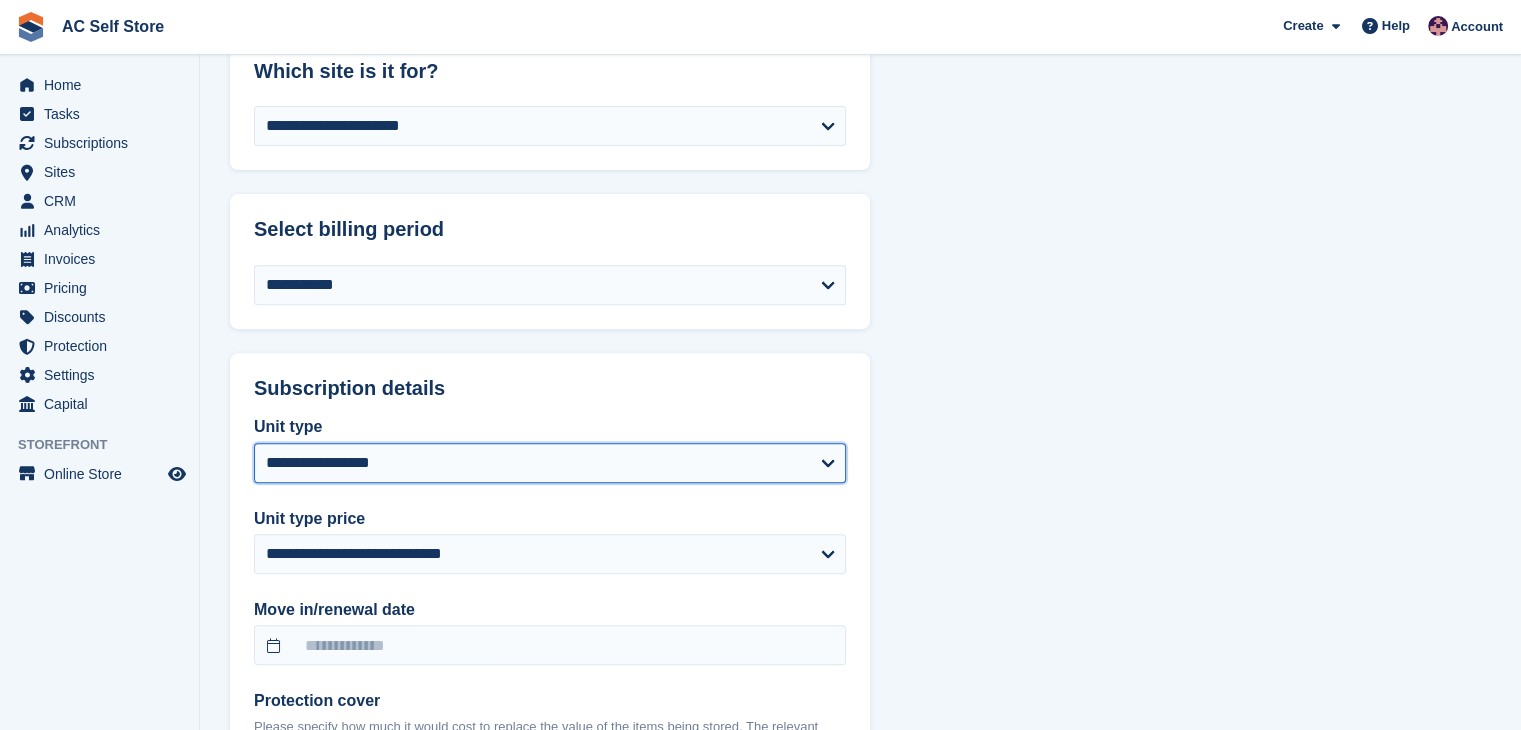 scroll, scrollTop: 800, scrollLeft: 0, axis: vertical 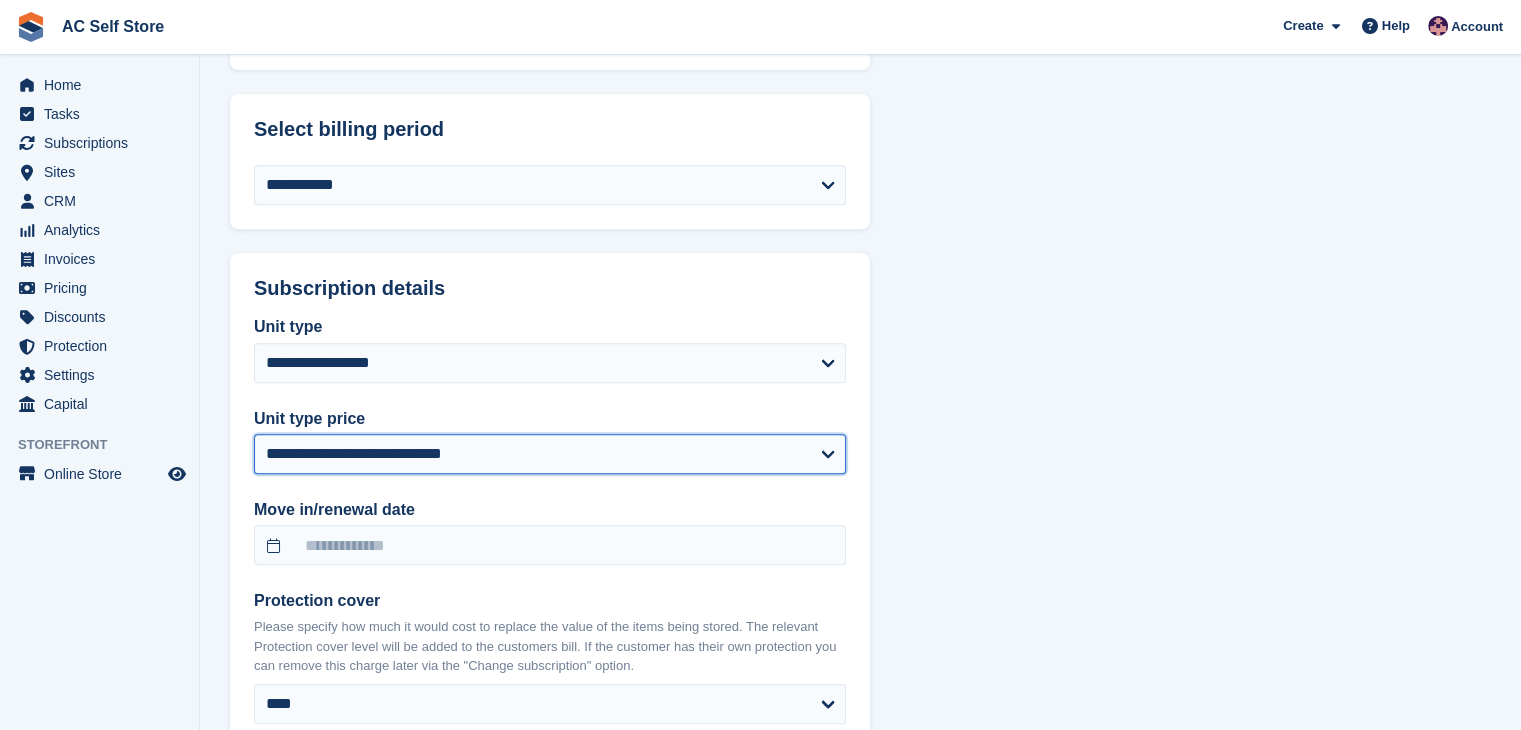 click on "**********" at bounding box center [550, 454] 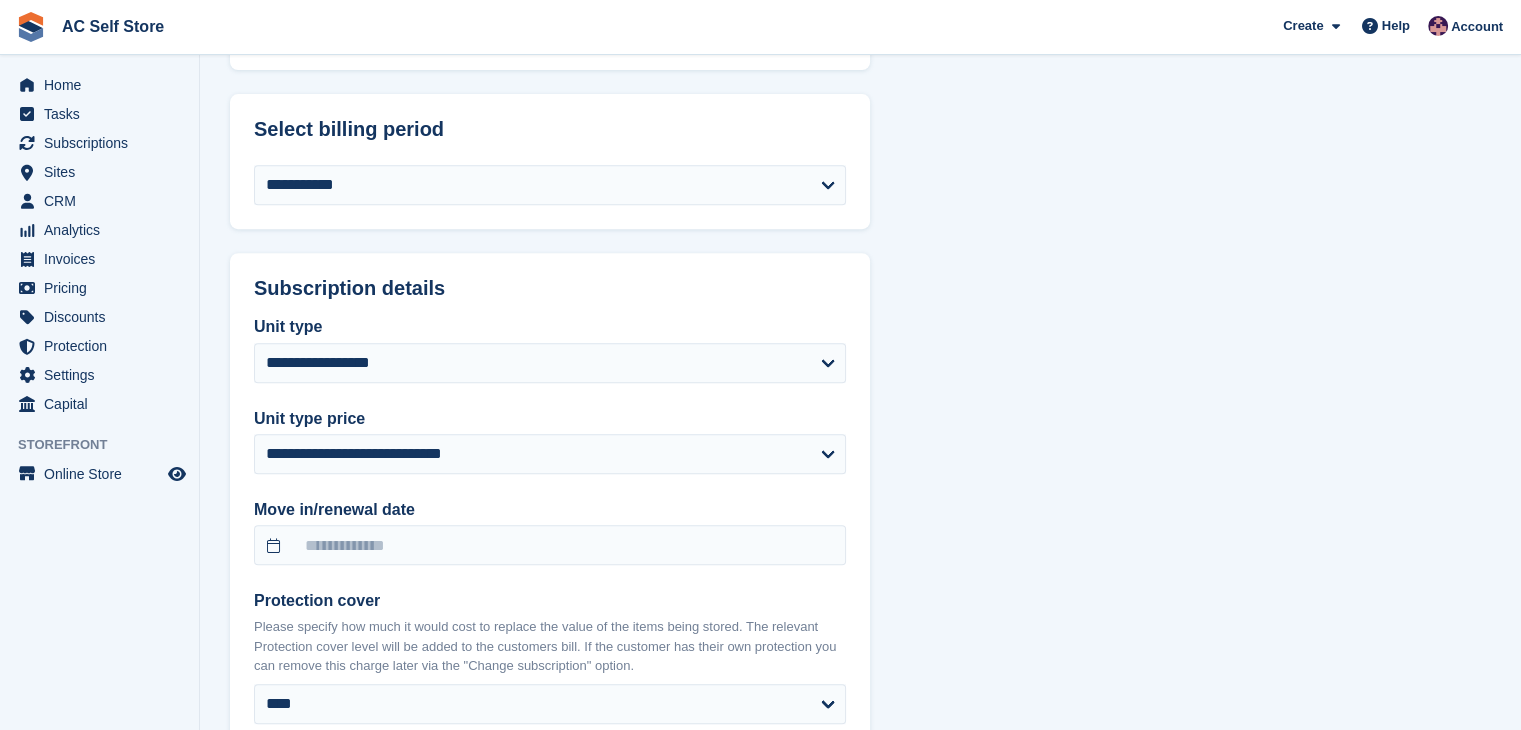 click on "**********" at bounding box center [860, 683] 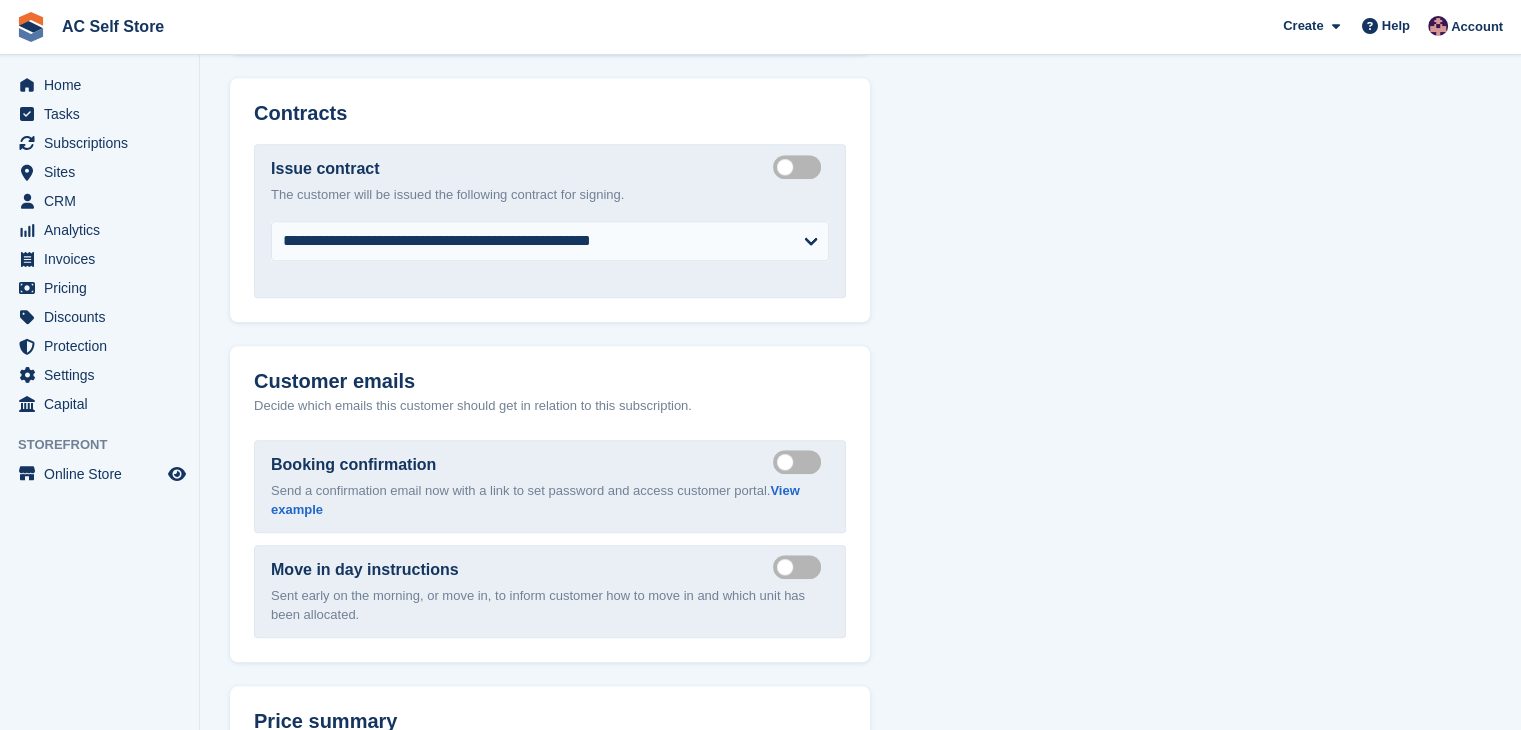 scroll, scrollTop: 2097, scrollLeft: 0, axis: vertical 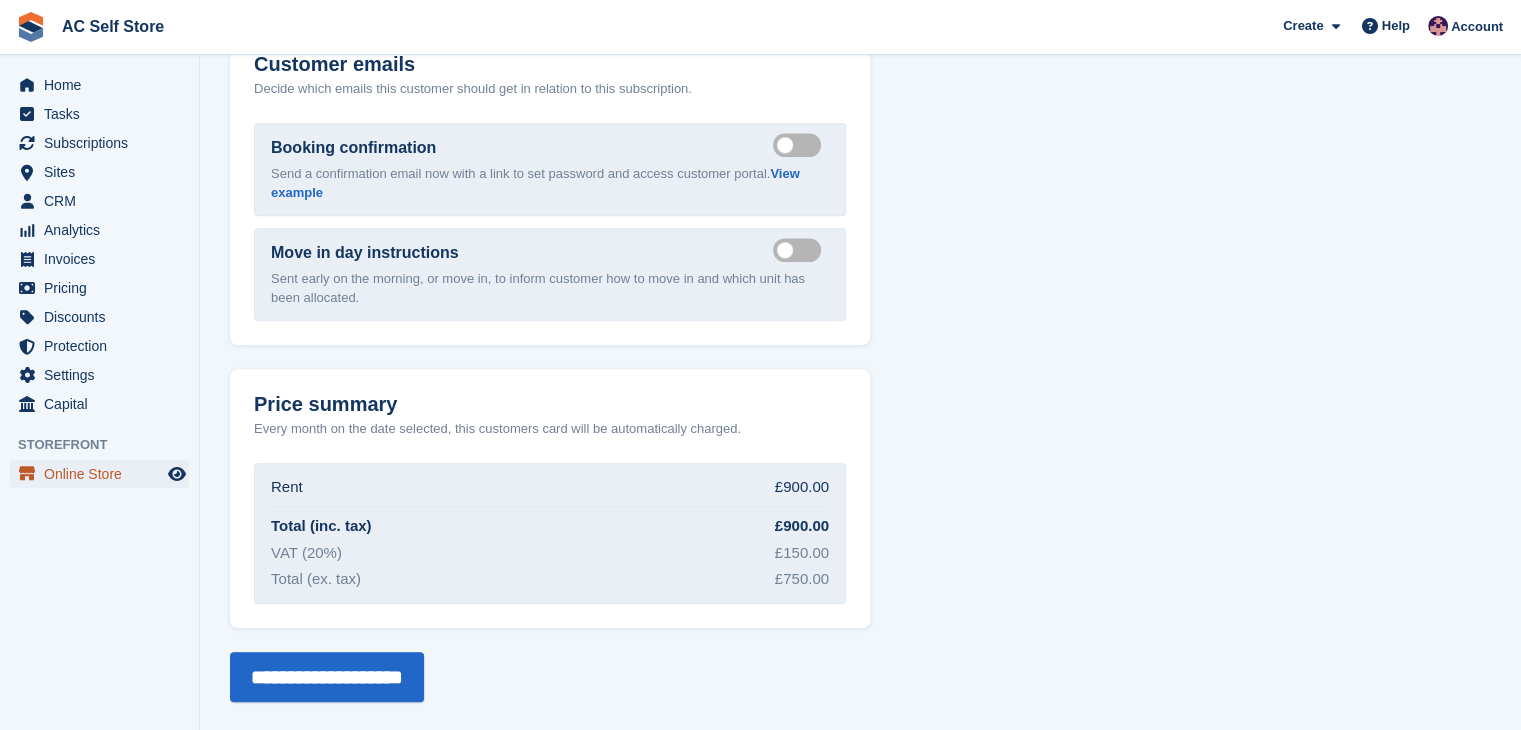 click on "Online Store" at bounding box center (104, 474) 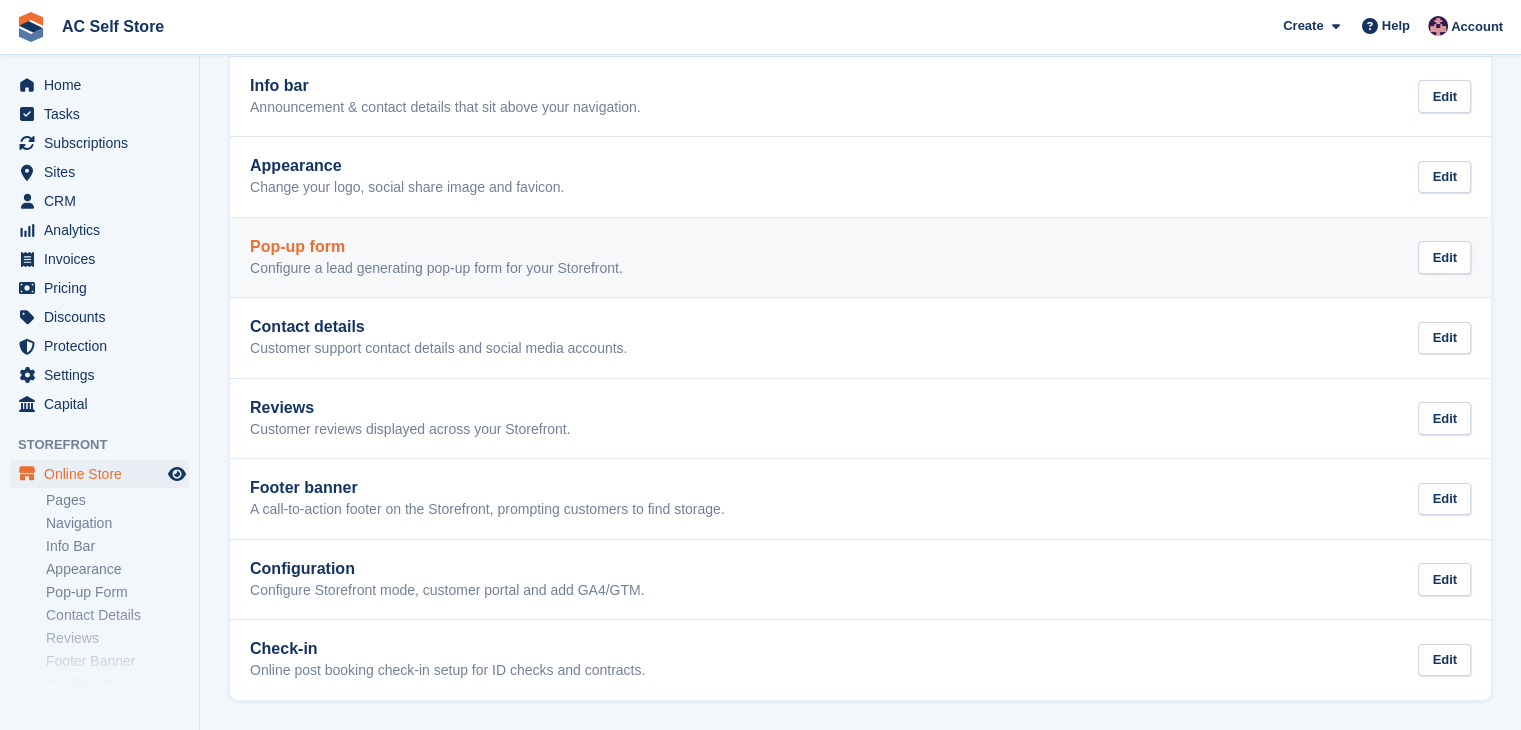 scroll, scrollTop: 0, scrollLeft: 0, axis: both 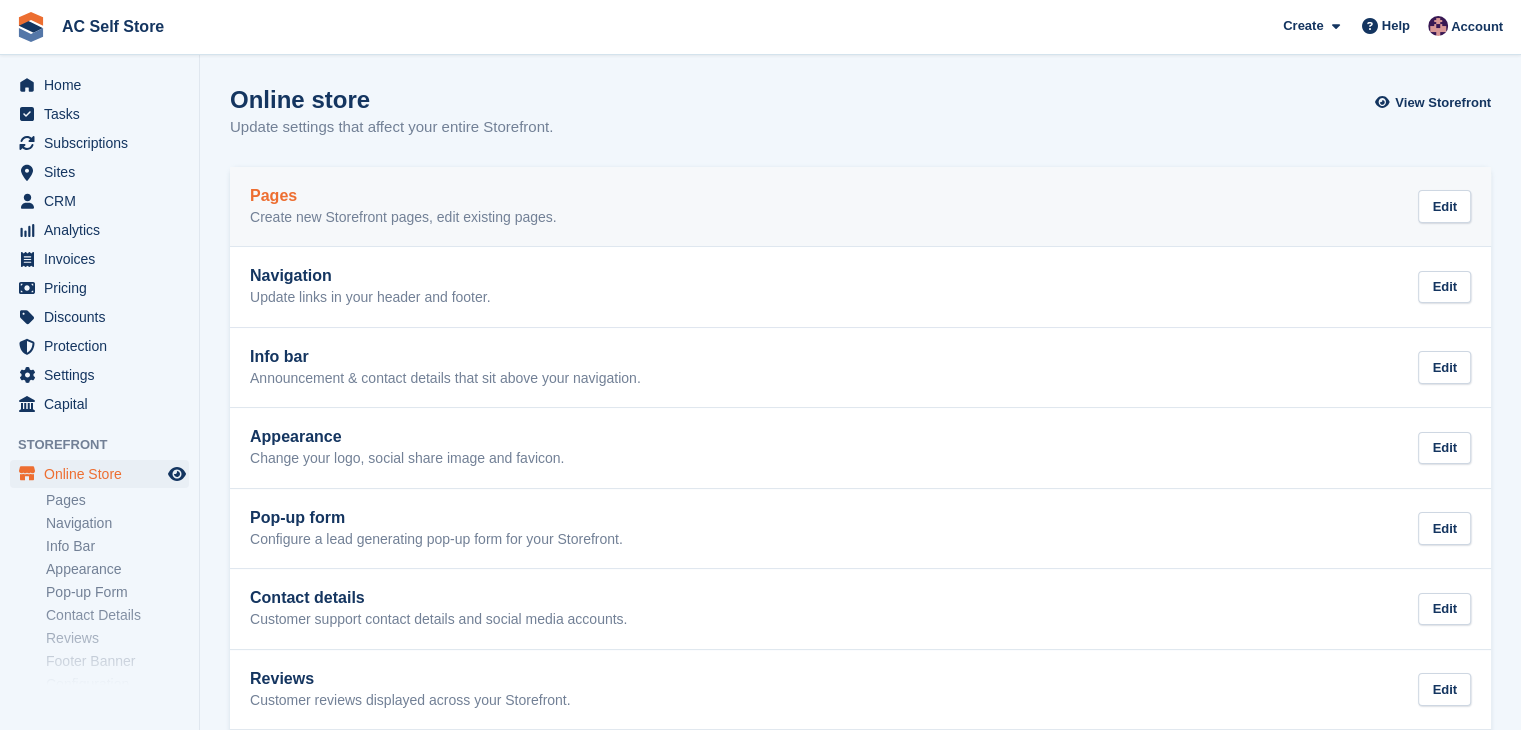 click on "Pages
Create new Storefront pages, edit existing pages.
Edit" at bounding box center [860, 207] 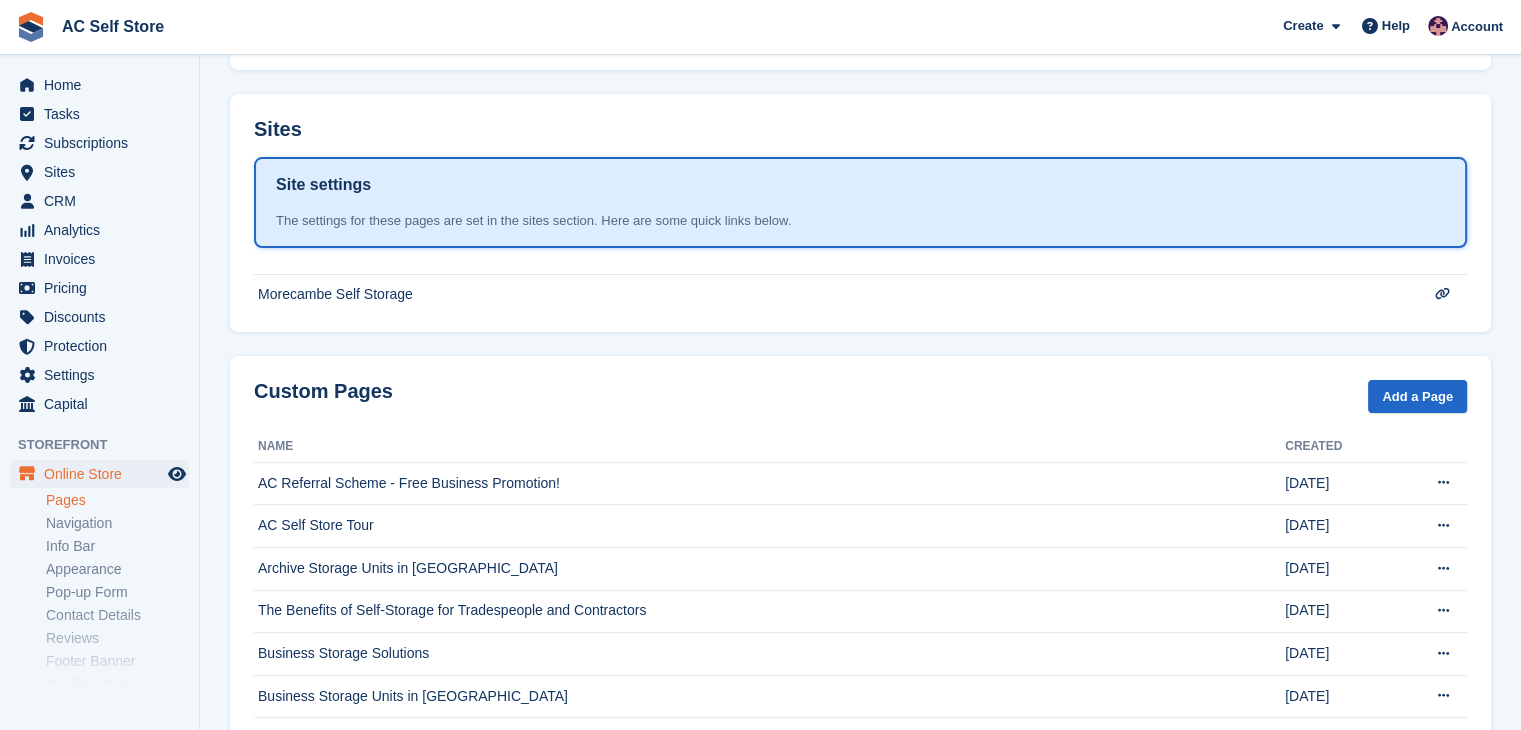 scroll, scrollTop: 1100, scrollLeft: 0, axis: vertical 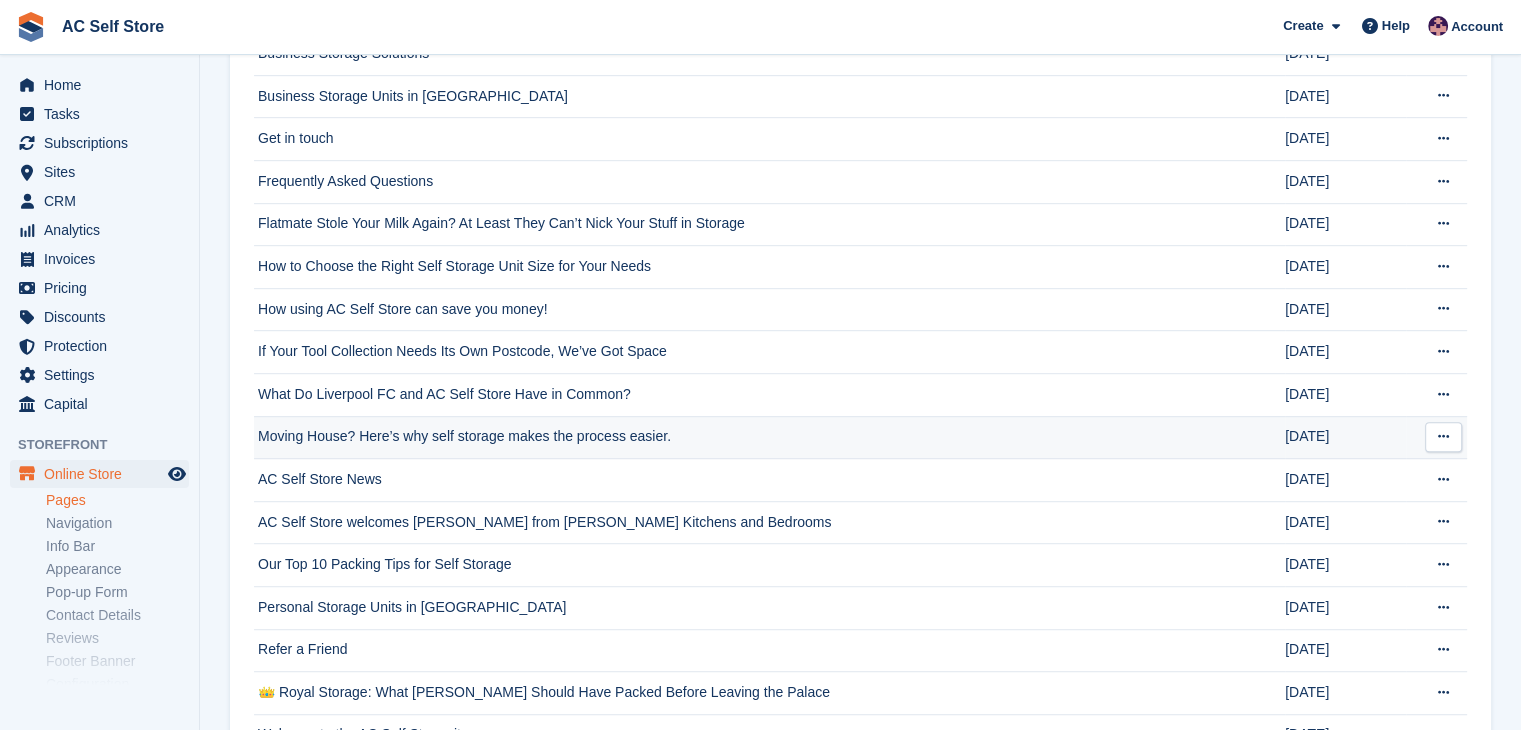 click on "Moving House? Here’s why self storage makes the process easier." at bounding box center [769, 437] 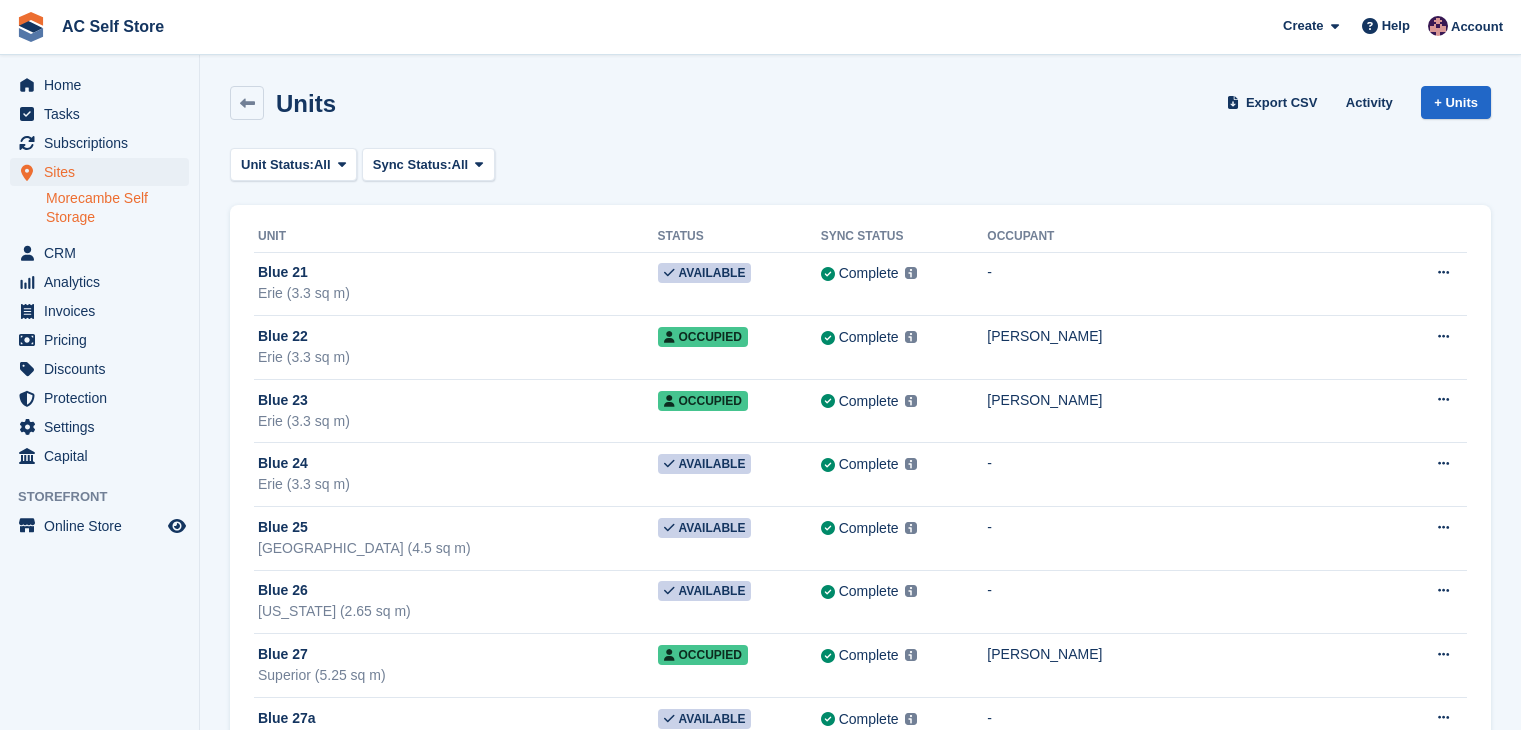 scroll, scrollTop: 0, scrollLeft: 0, axis: both 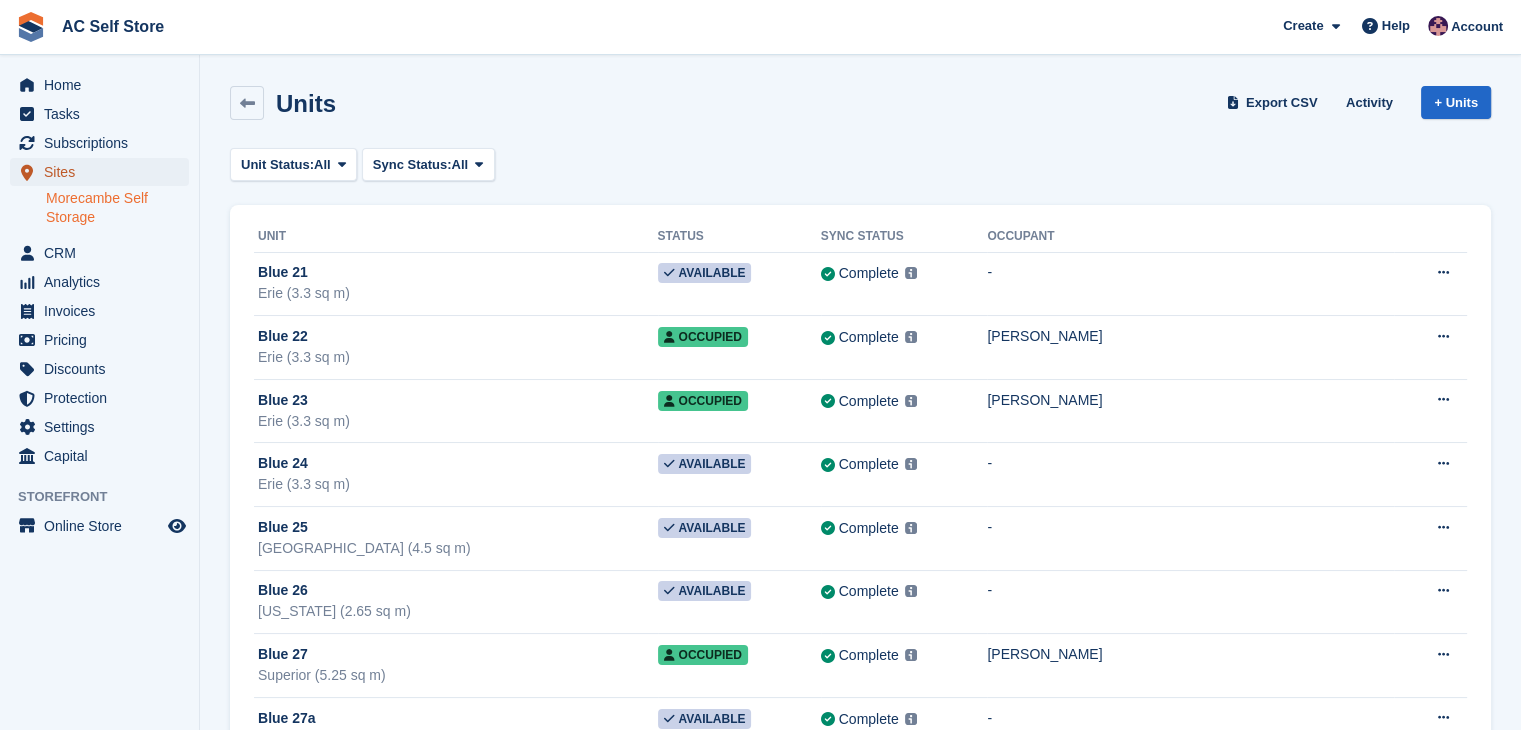 click on "Sites" at bounding box center (104, 172) 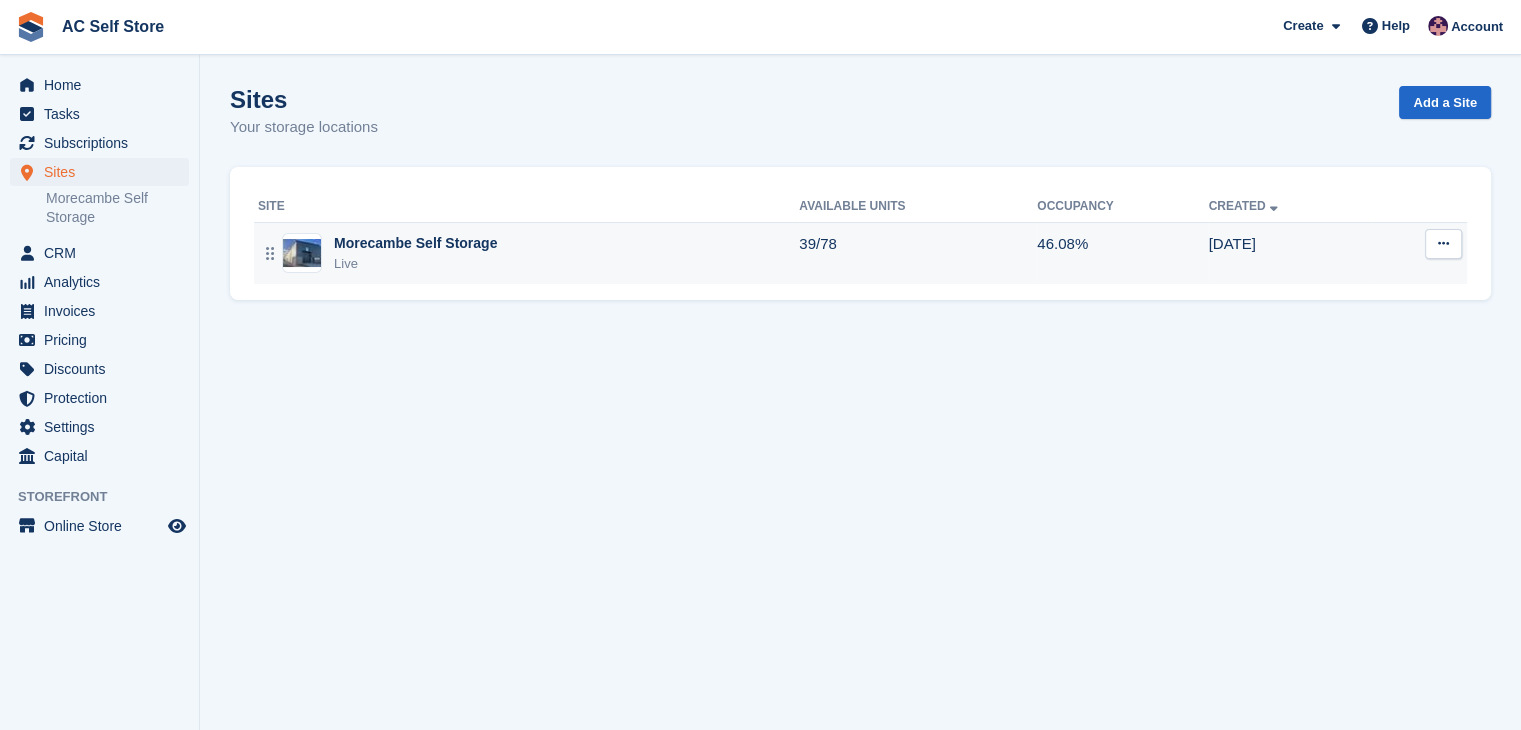 click on "Morecambe Self Storage" at bounding box center (415, 243) 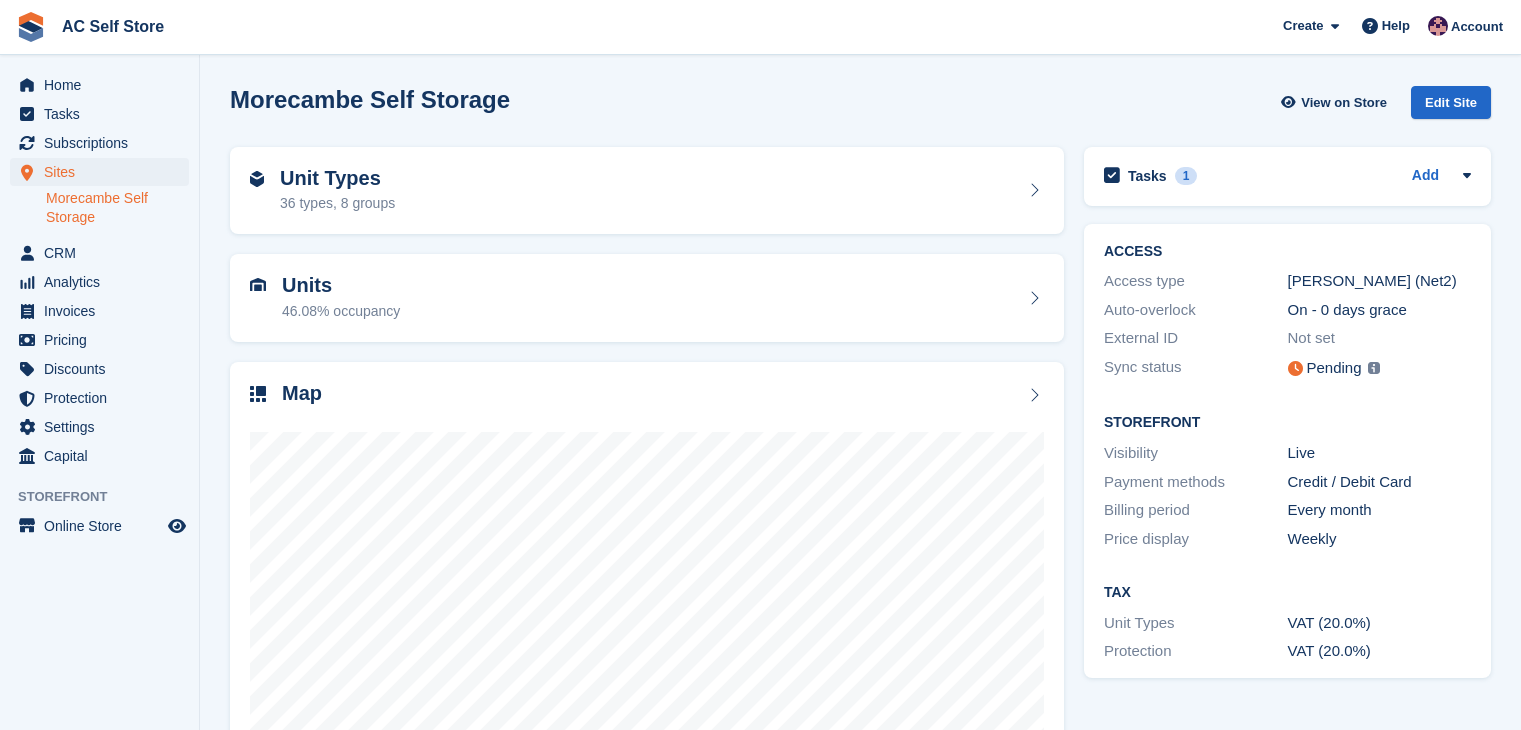 scroll, scrollTop: 0, scrollLeft: 0, axis: both 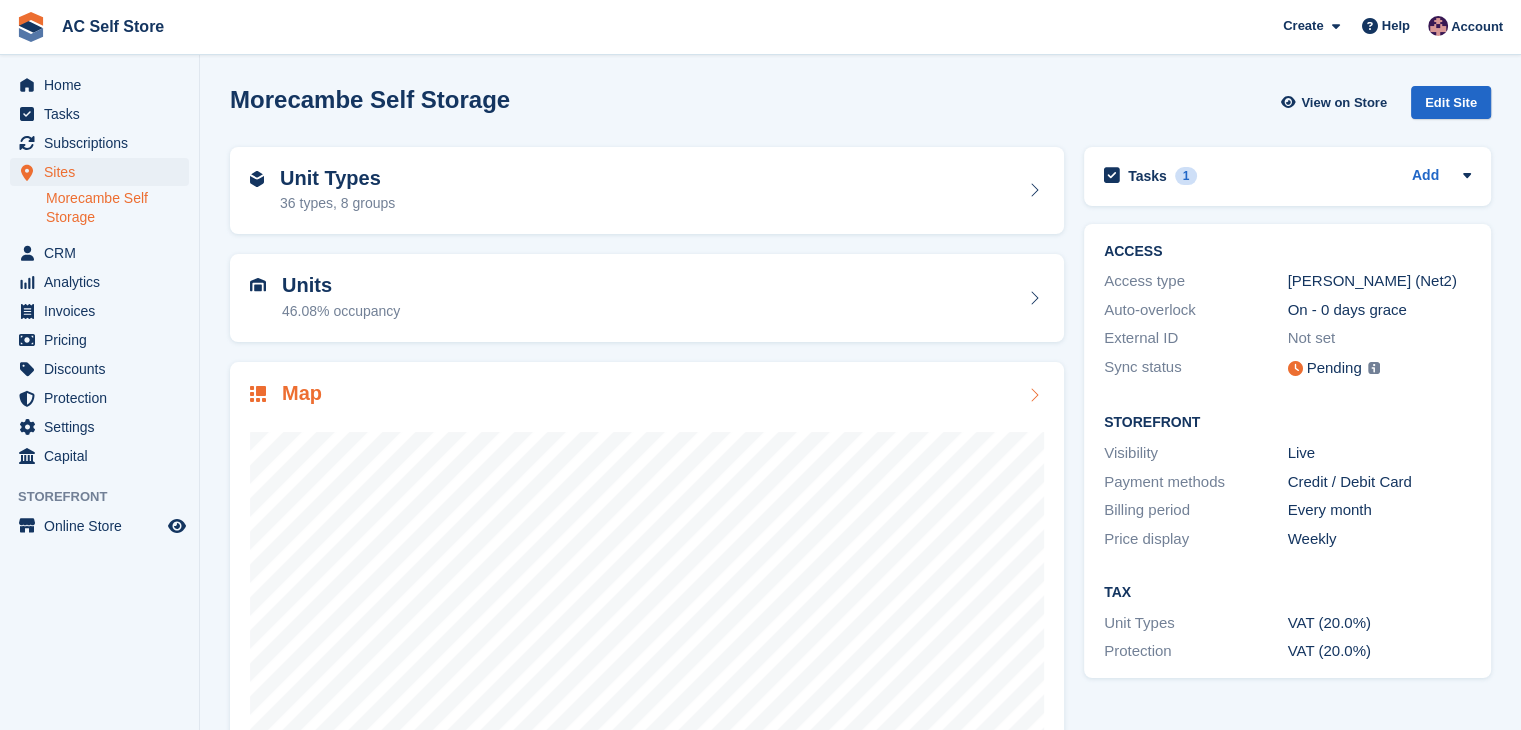 click on "Map" at bounding box center (647, 595) 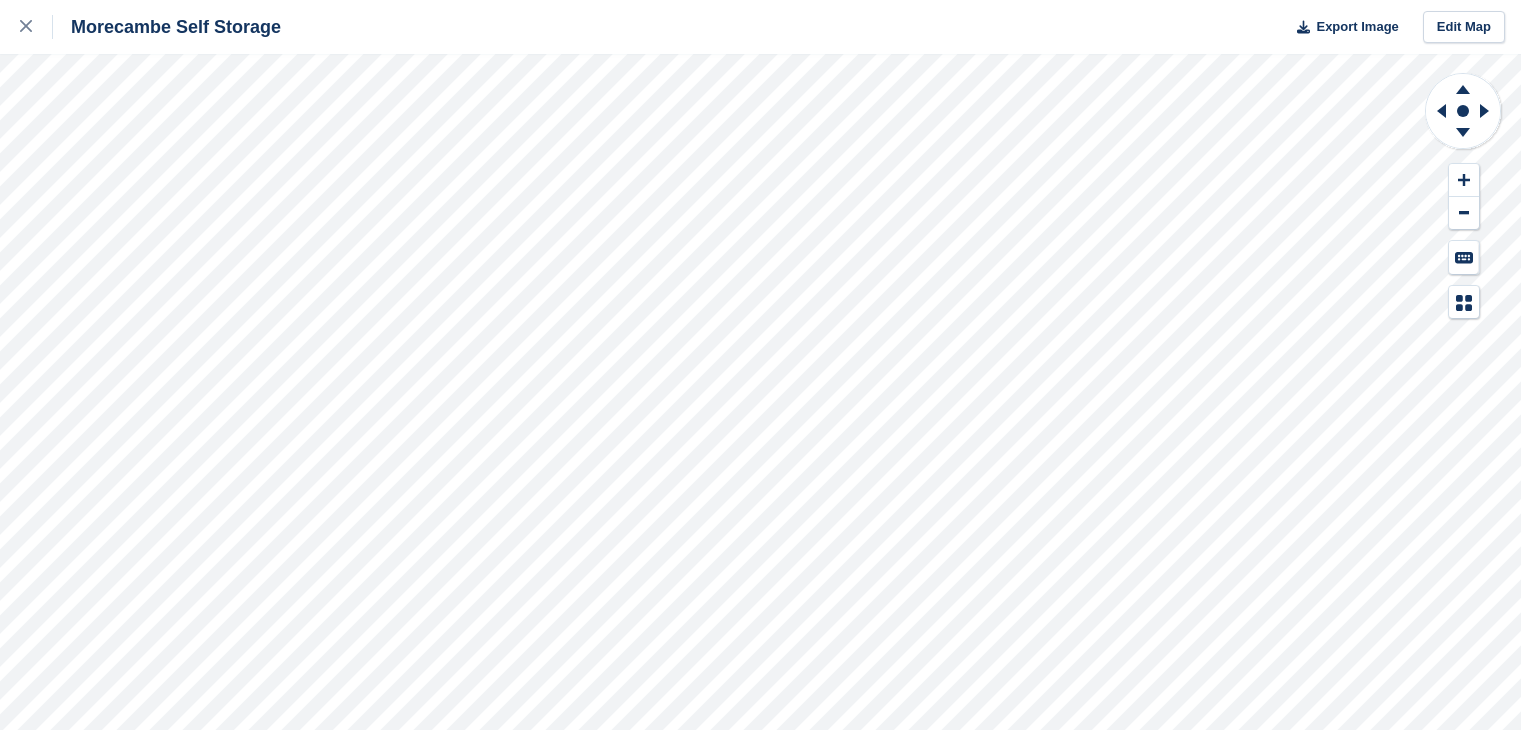 scroll, scrollTop: 0, scrollLeft: 0, axis: both 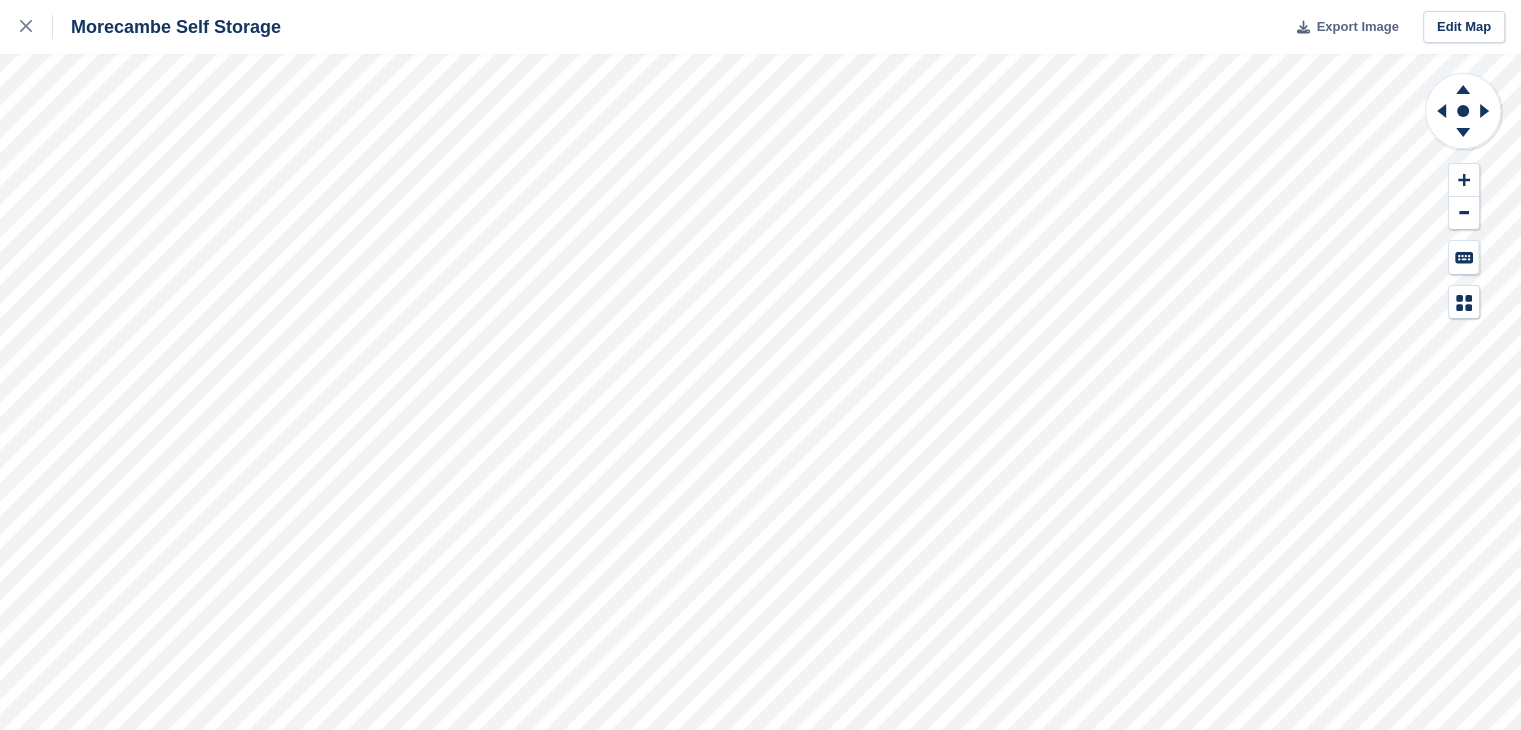 click on "Export Image" at bounding box center (1357, 27) 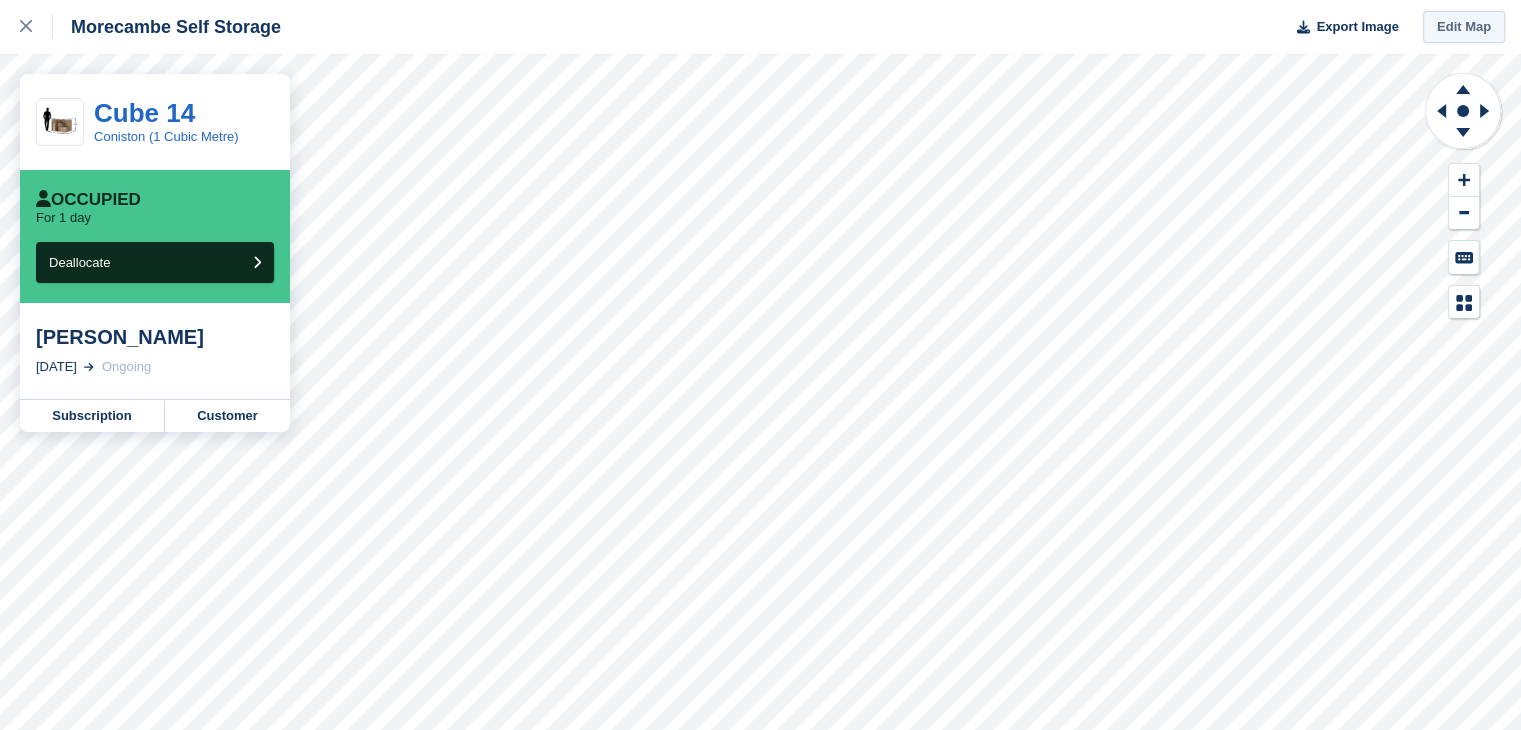 click on "Edit Map" at bounding box center [1464, 27] 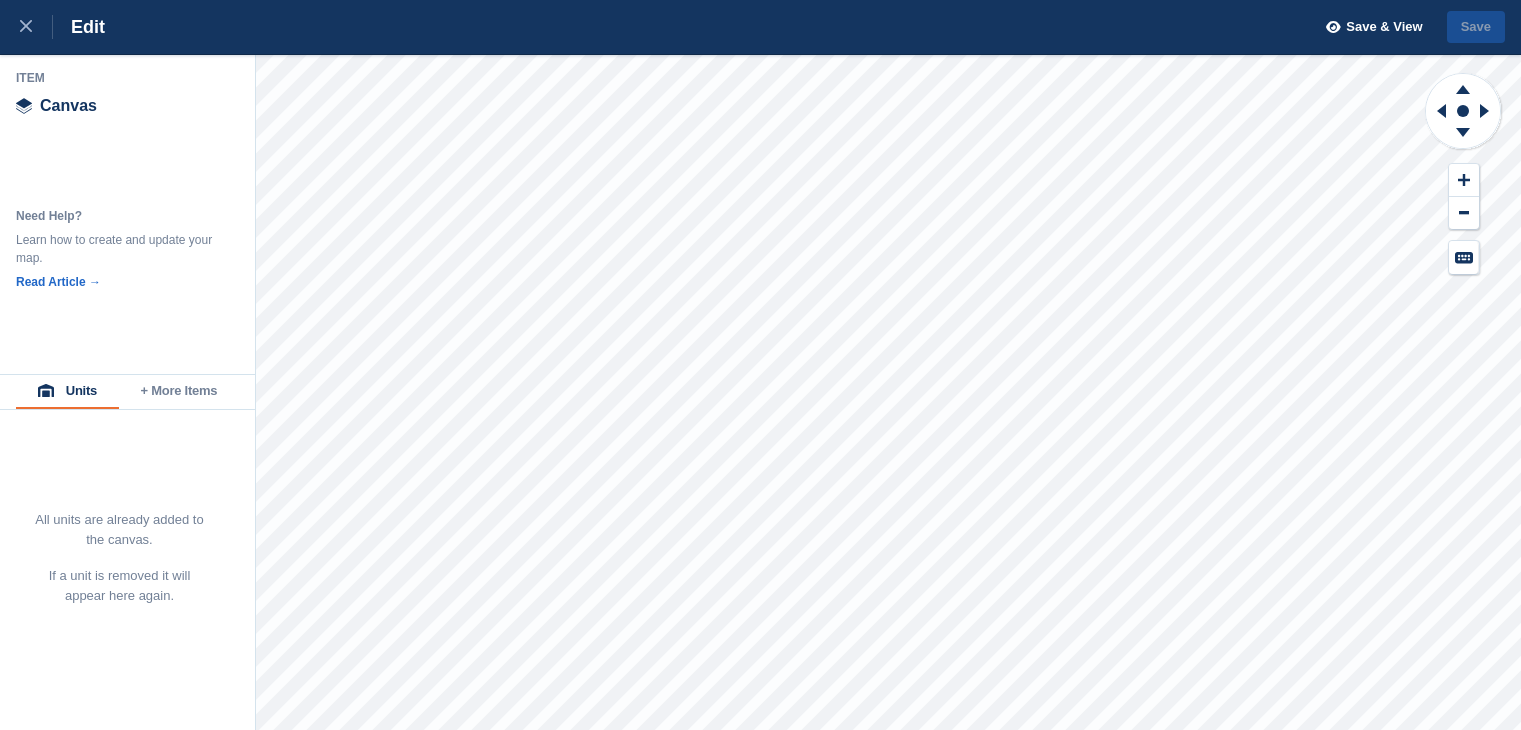 scroll, scrollTop: 0, scrollLeft: 0, axis: both 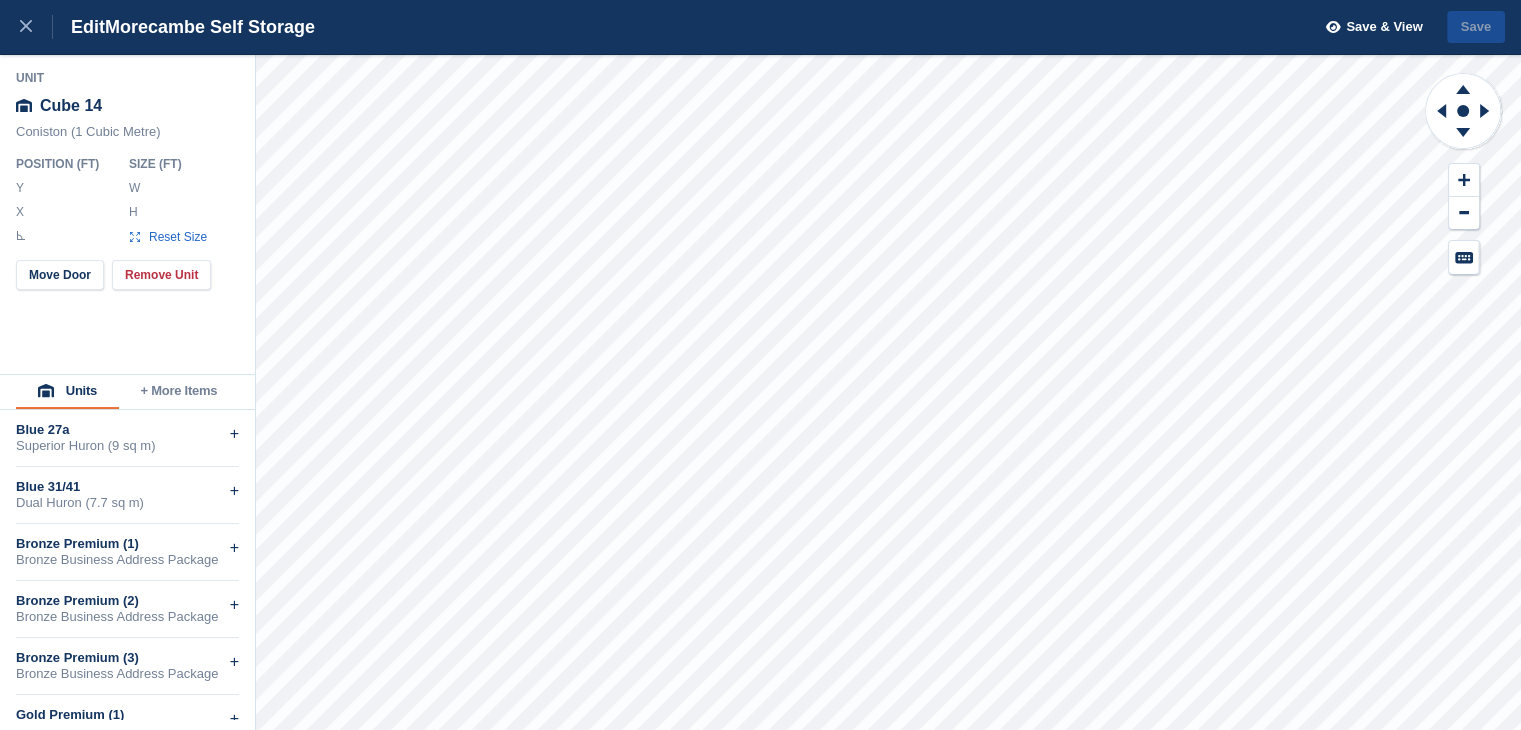 type on "******" 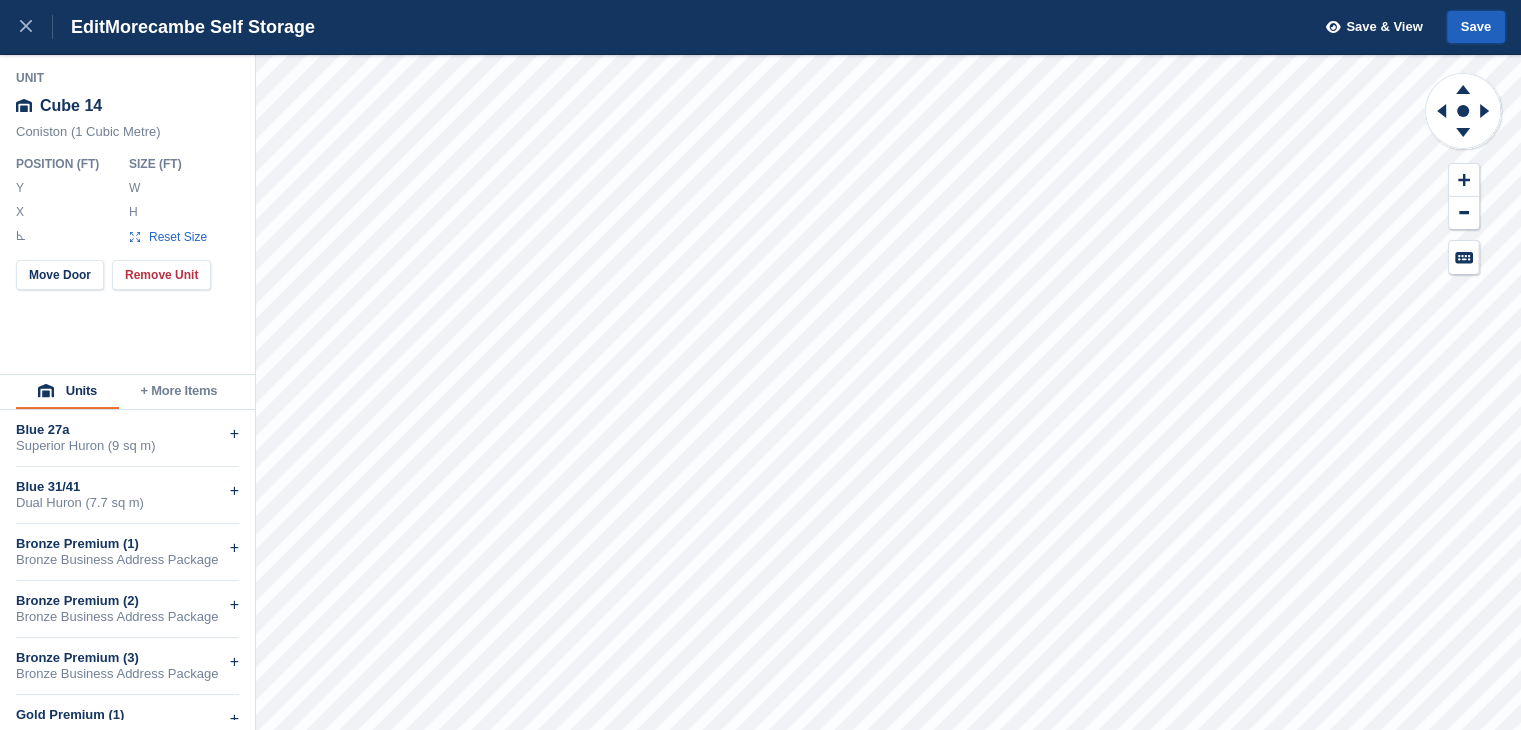 click on "Save" at bounding box center [1476, 27] 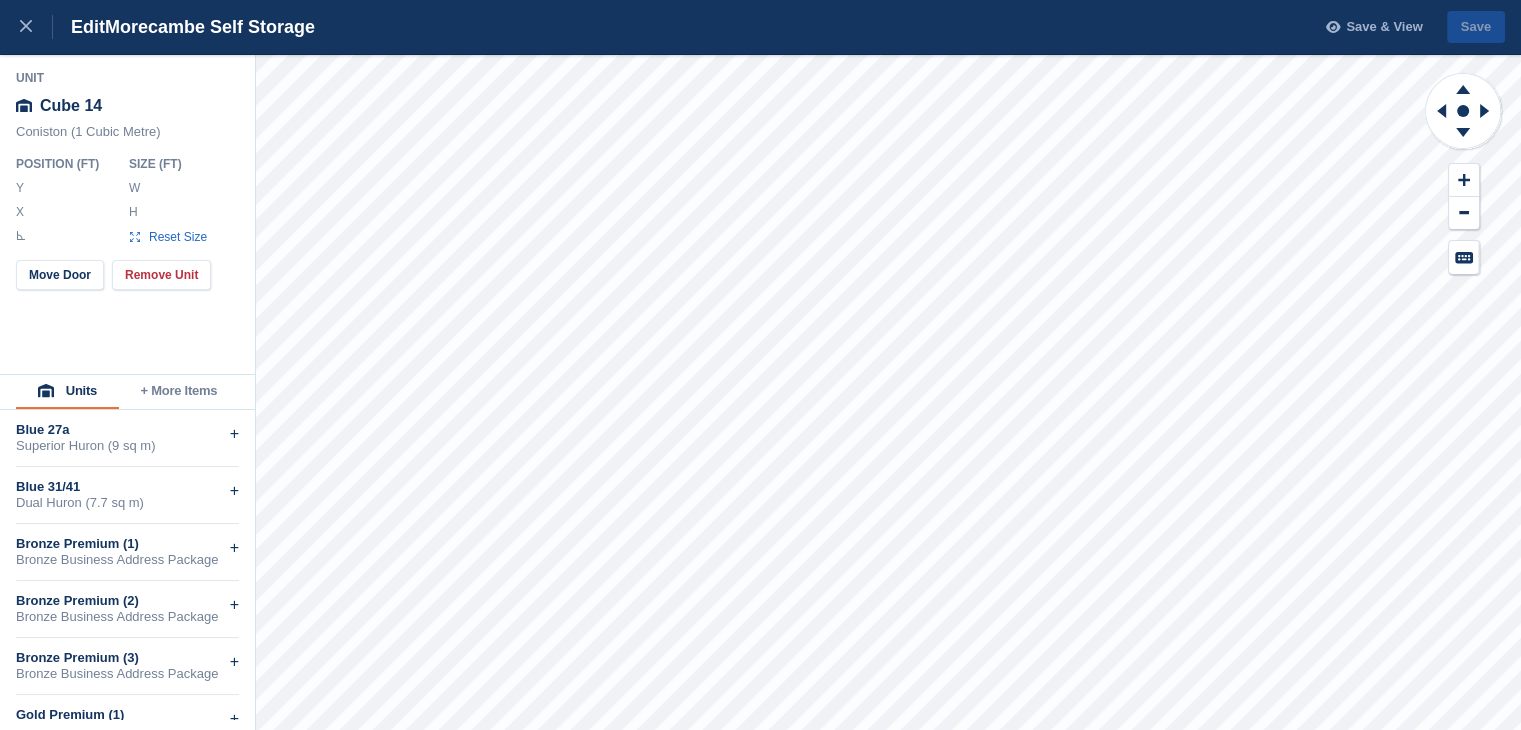 click on "Save & View" at bounding box center (1384, 27) 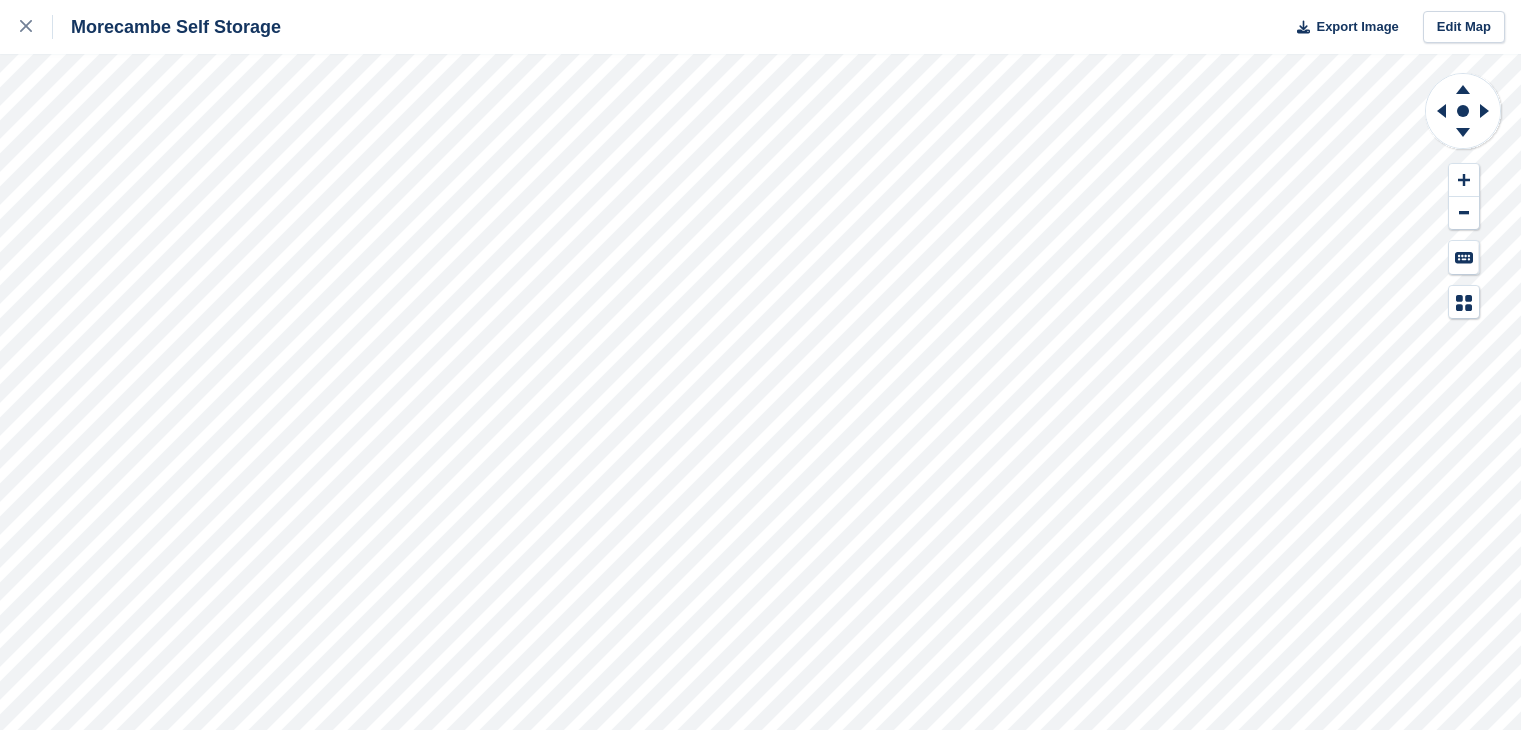scroll, scrollTop: 0, scrollLeft: 0, axis: both 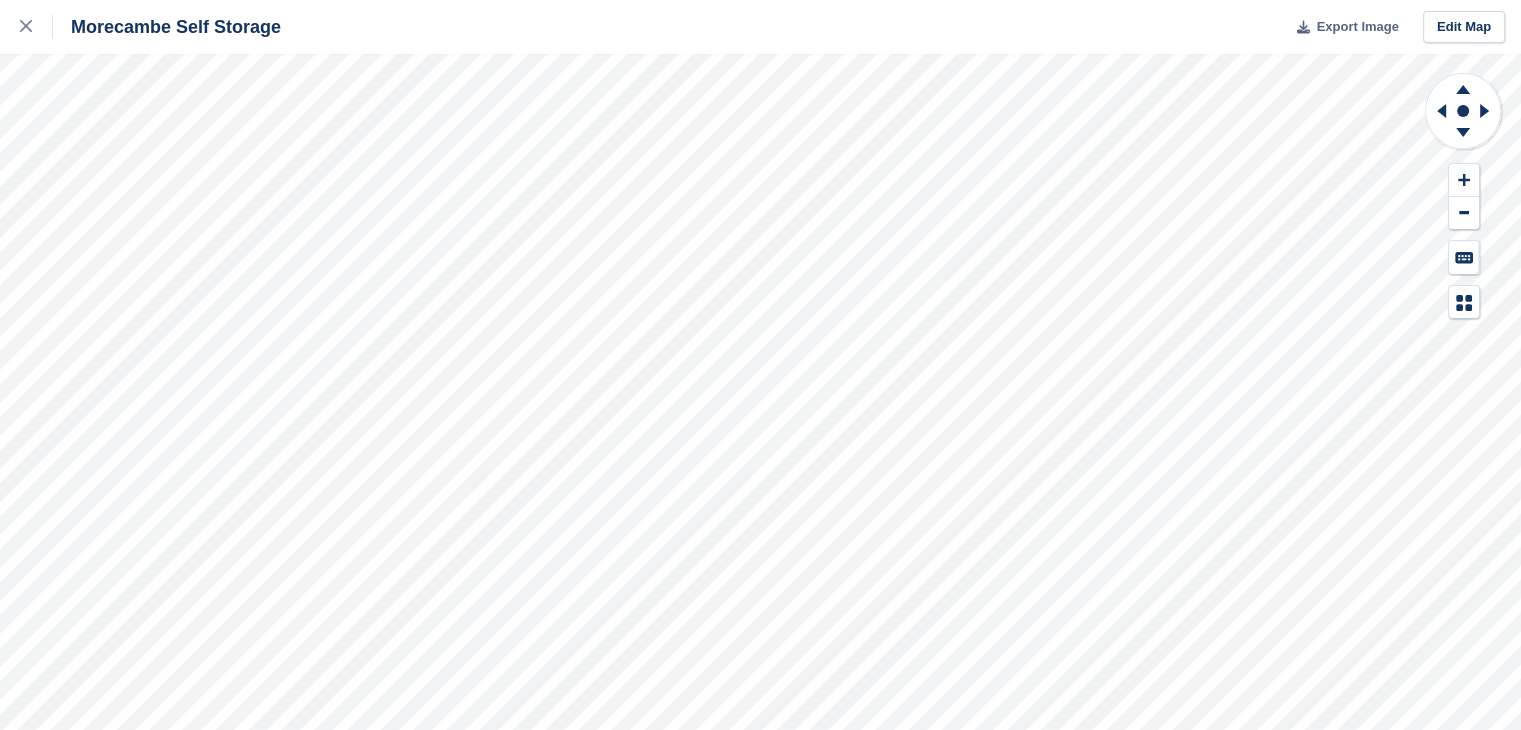 click on "Export Image" at bounding box center (1342, 27) 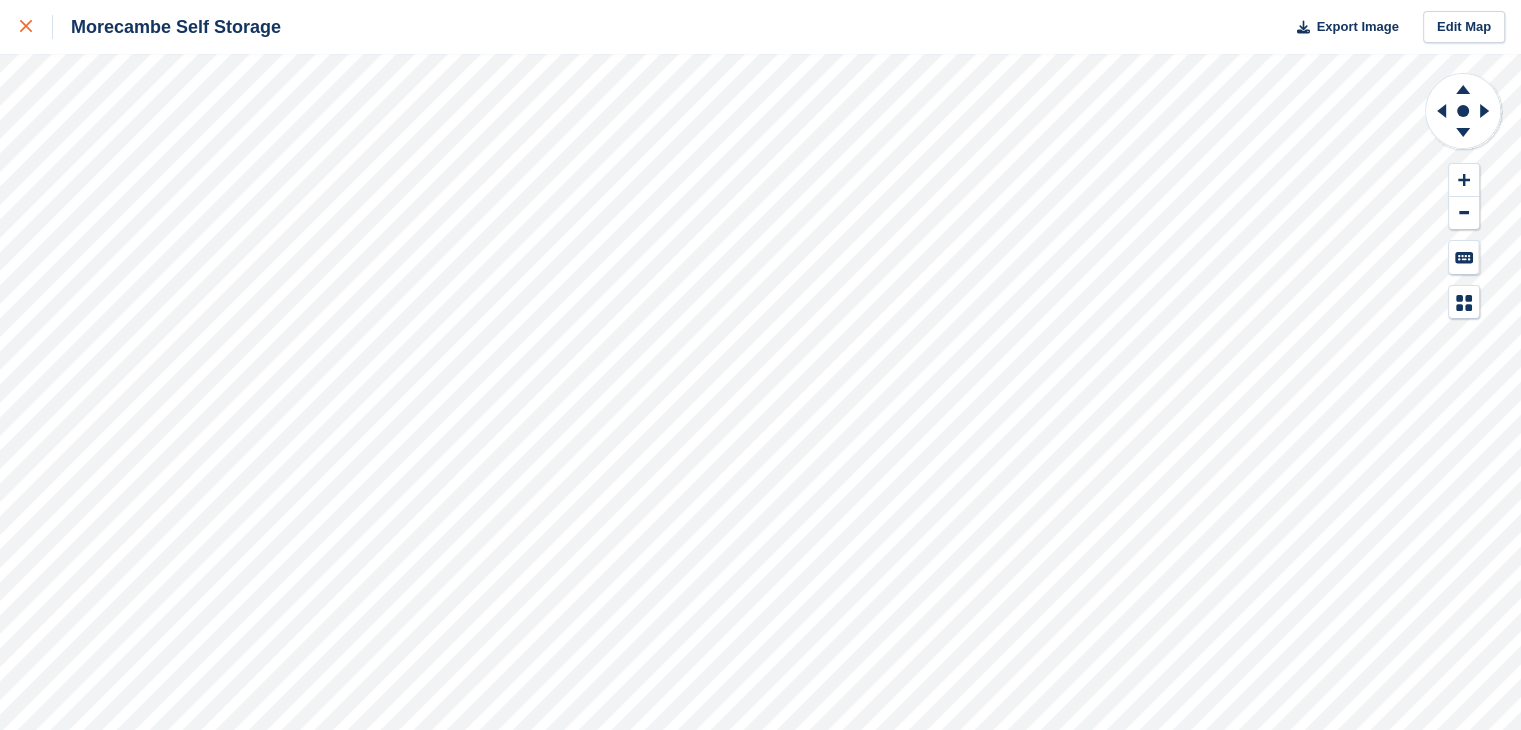 click 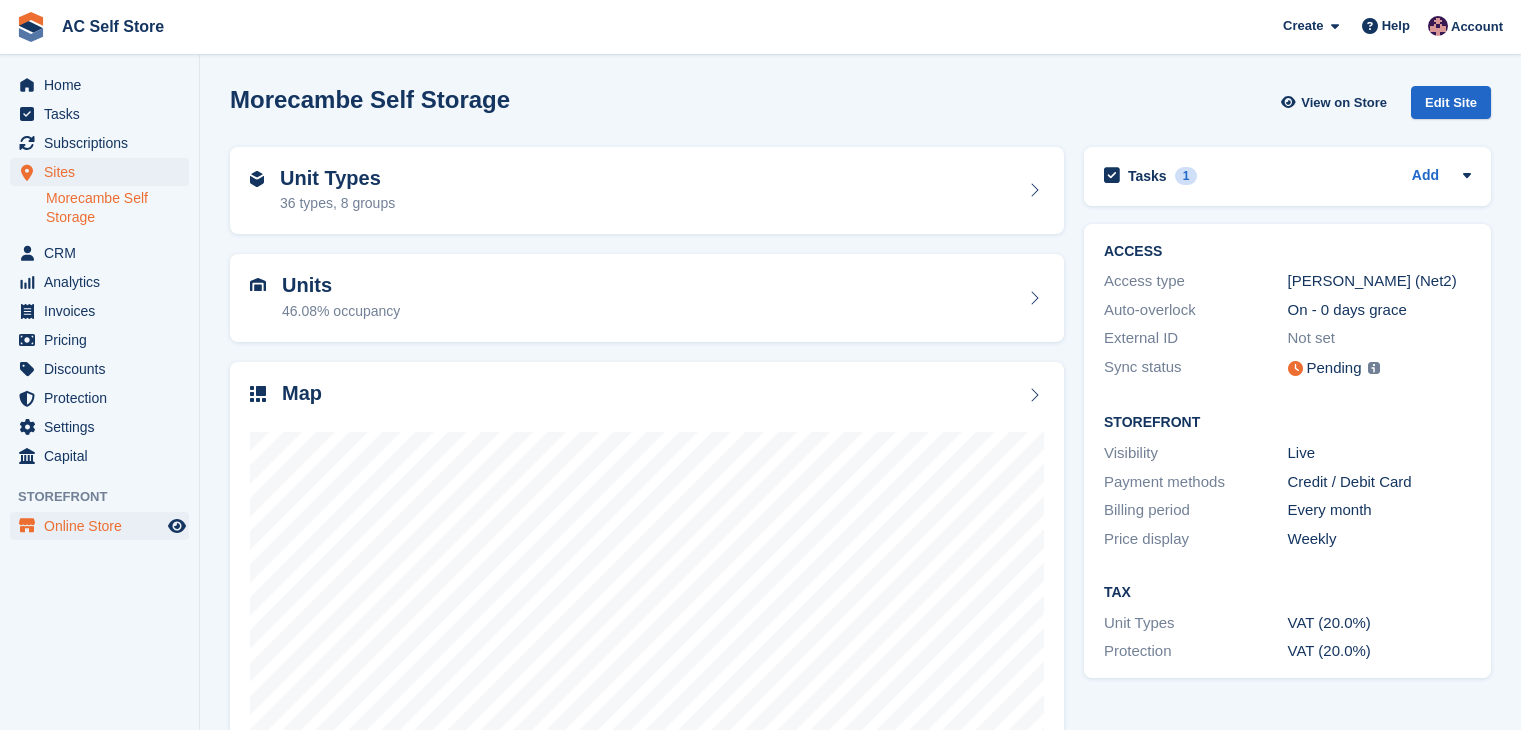 scroll, scrollTop: 0, scrollLeft: 0, axis: both 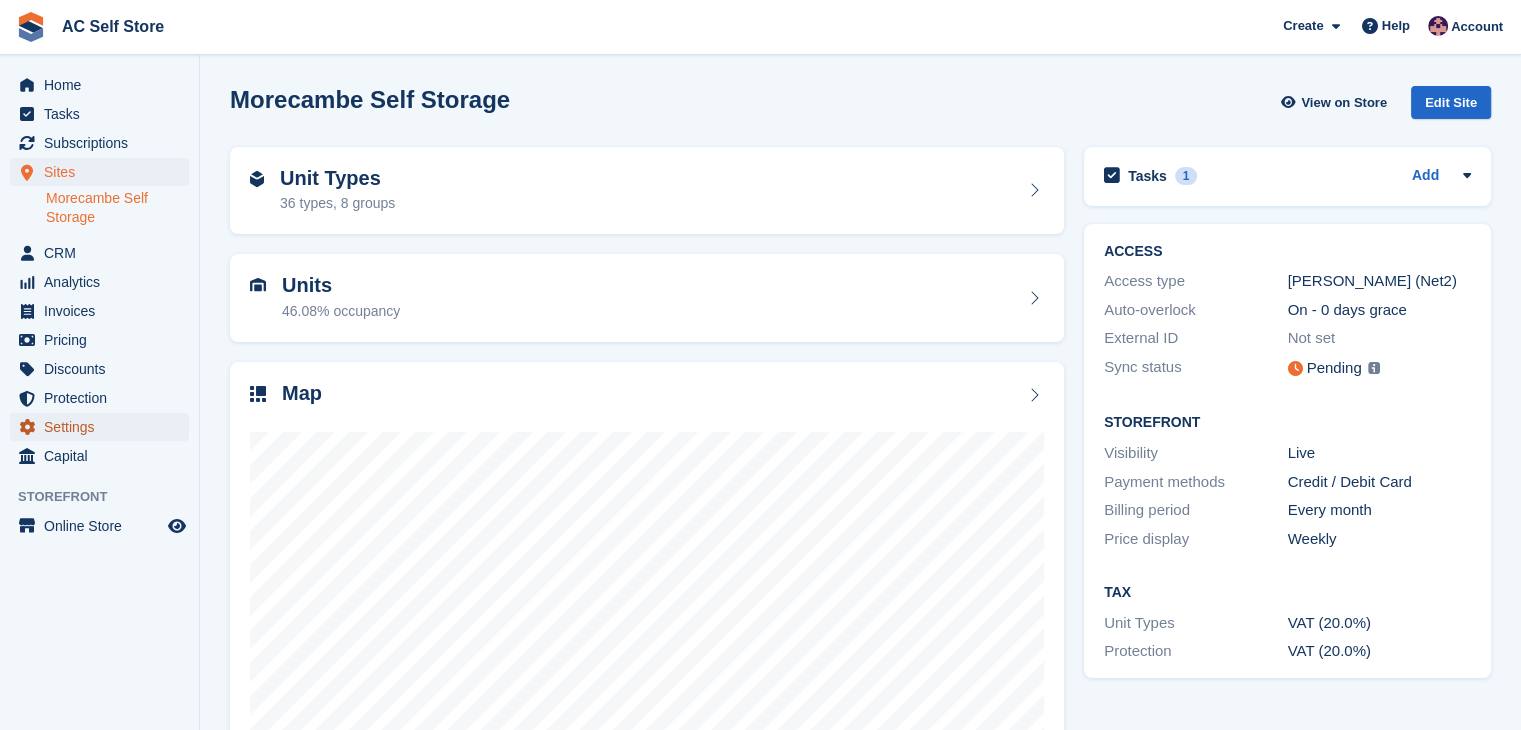 click on "Settings" at bounding box center (104, 427) 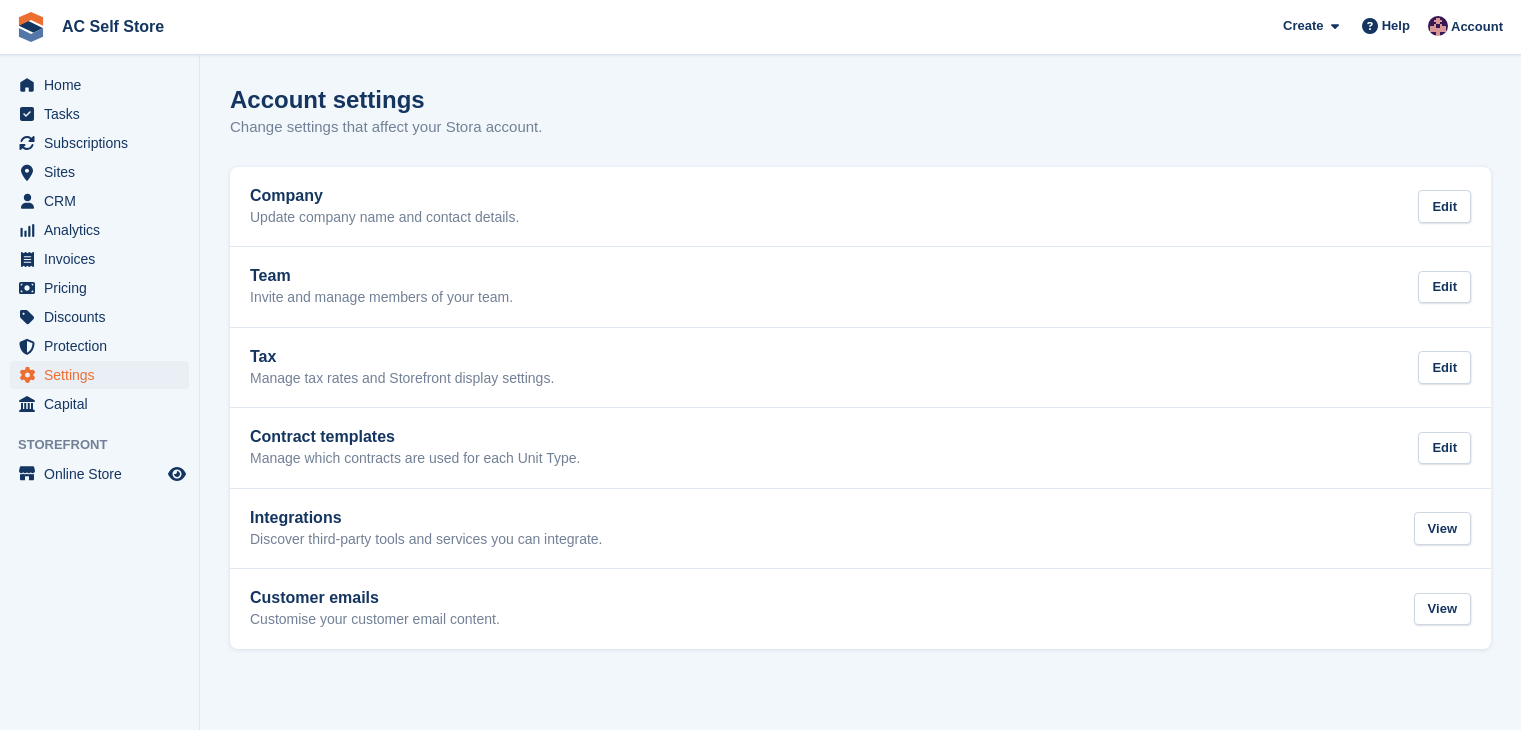 scroll, scrollTop: 0, scrollLeft: 0, axis: both 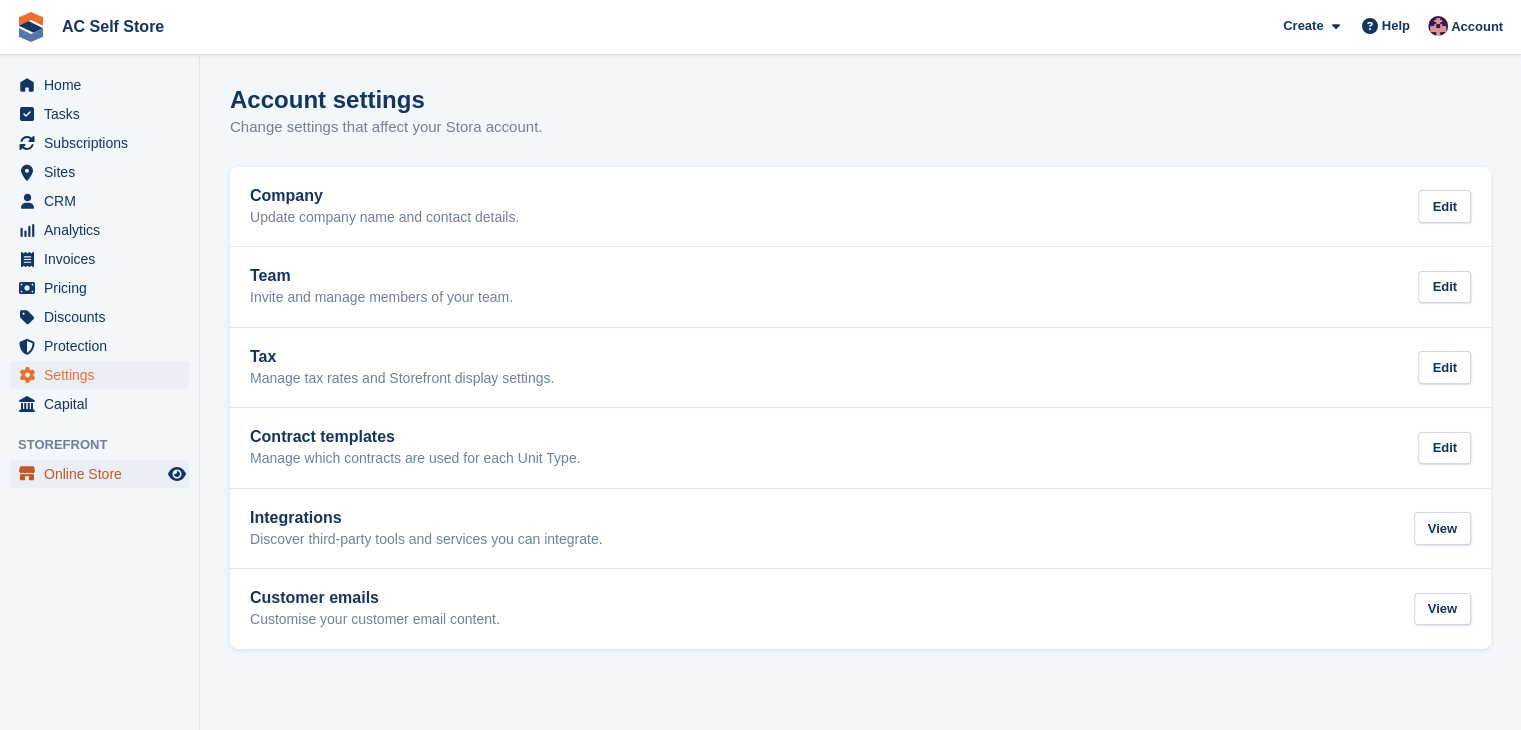 click on "Online Store" at bounding box center [104, 474] 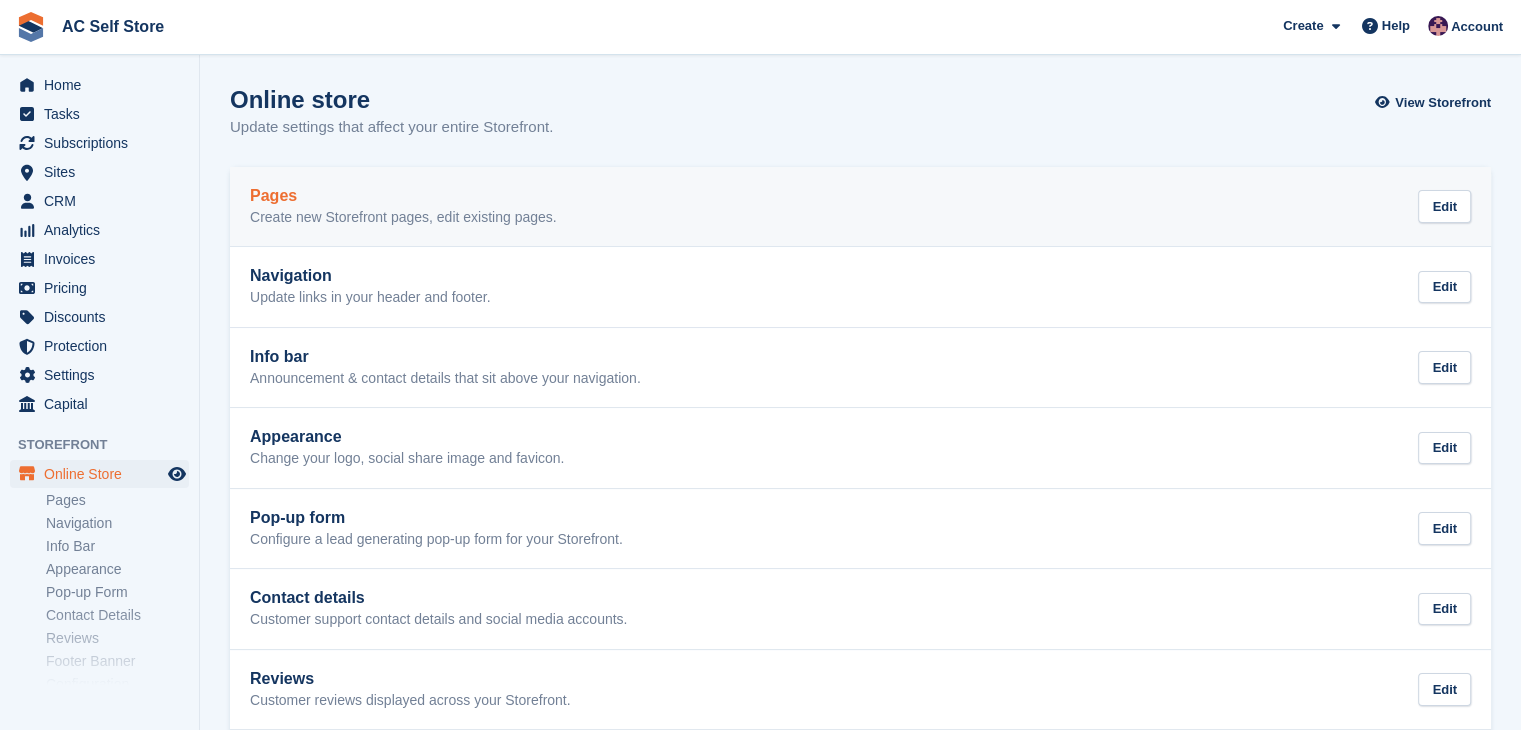 click on "Pages
Create new Storefront pages, edit existing pages." at bounding box center [403, 207] 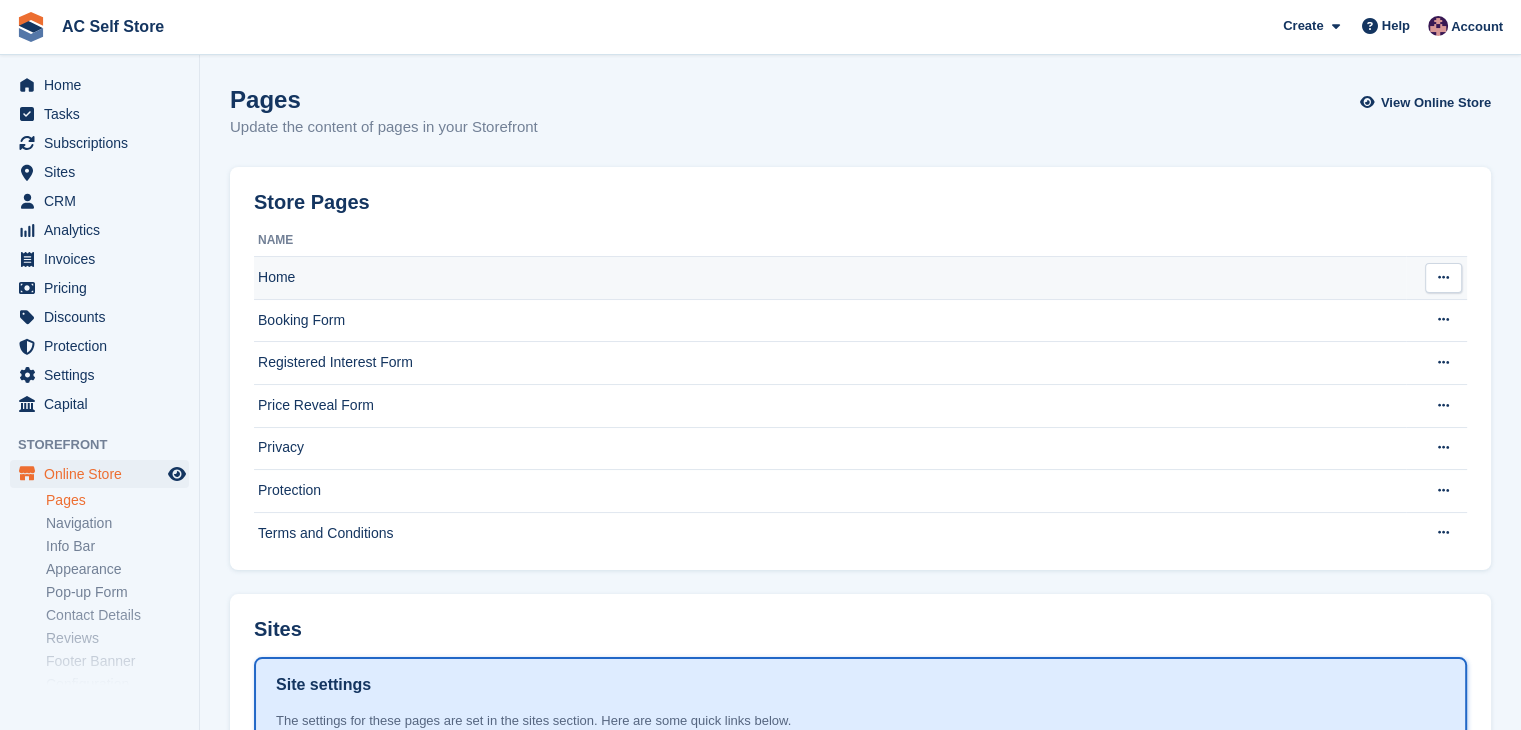 click on "Home" at bounding box center (830, 278) 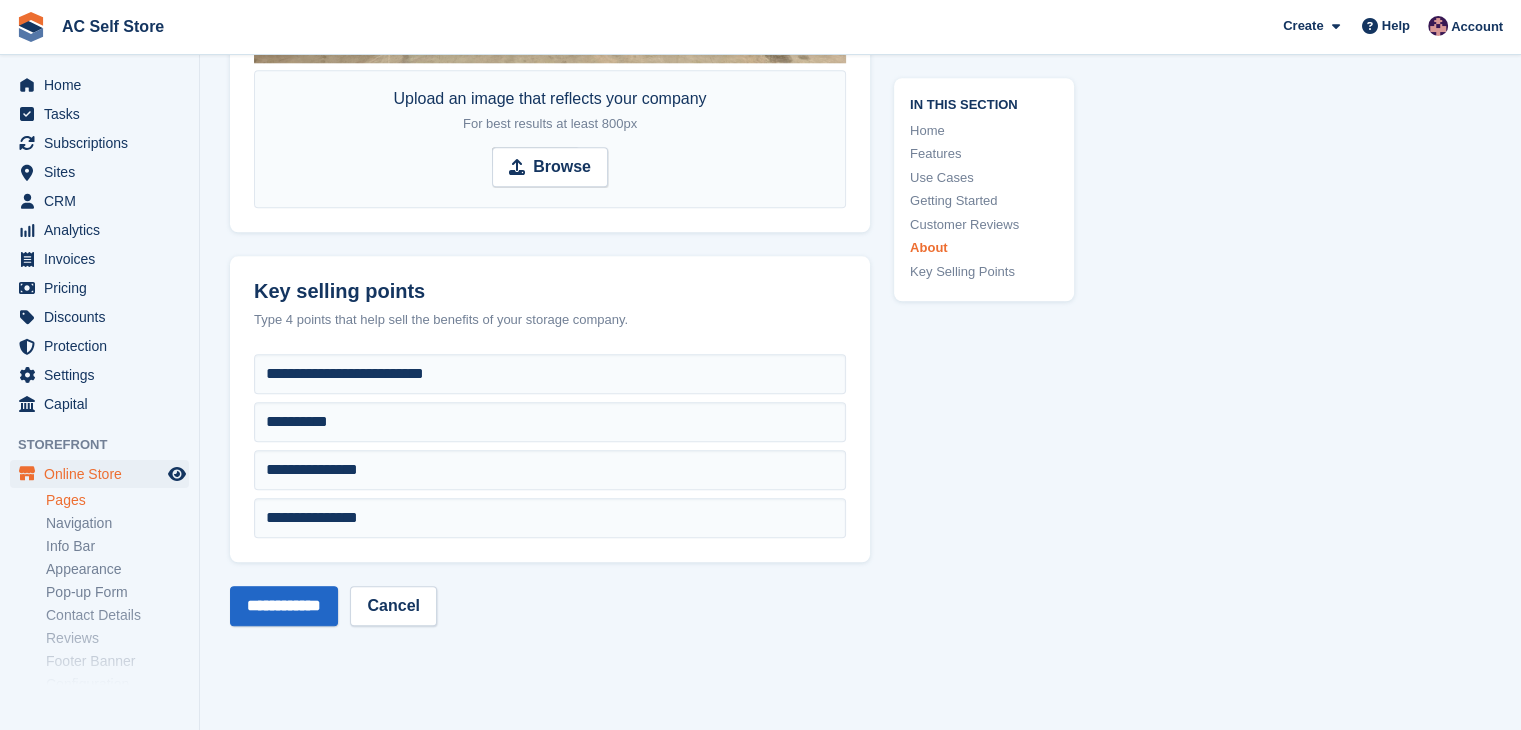 scroll, scrollTop: 9766, scrollLeft: 0, axis: vertical 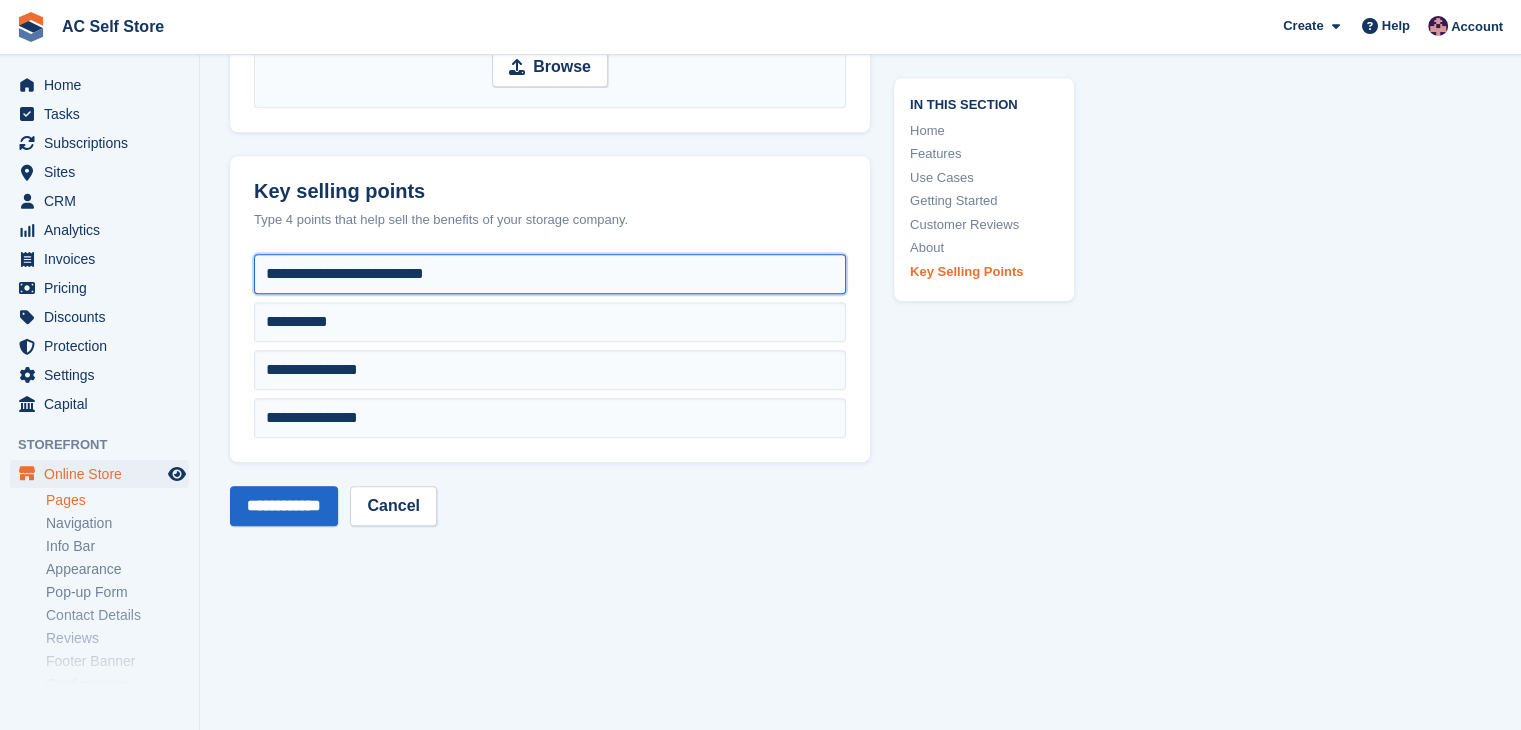 drag, startPoint x: 365, startPoint y: 257, endPoint x: 341, endPoint y: 257, distance: 24 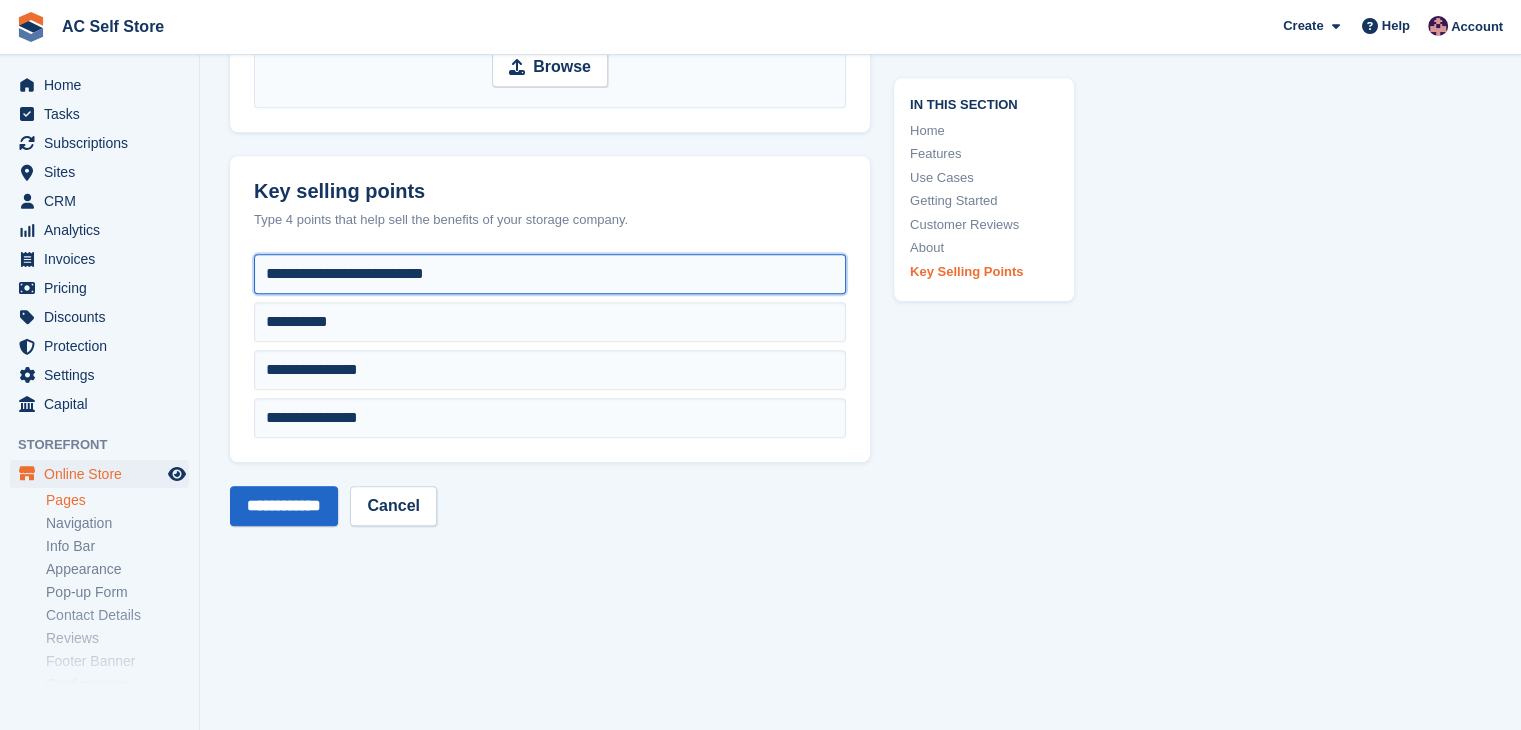 click on "**********" at bounding box center [550, 274] 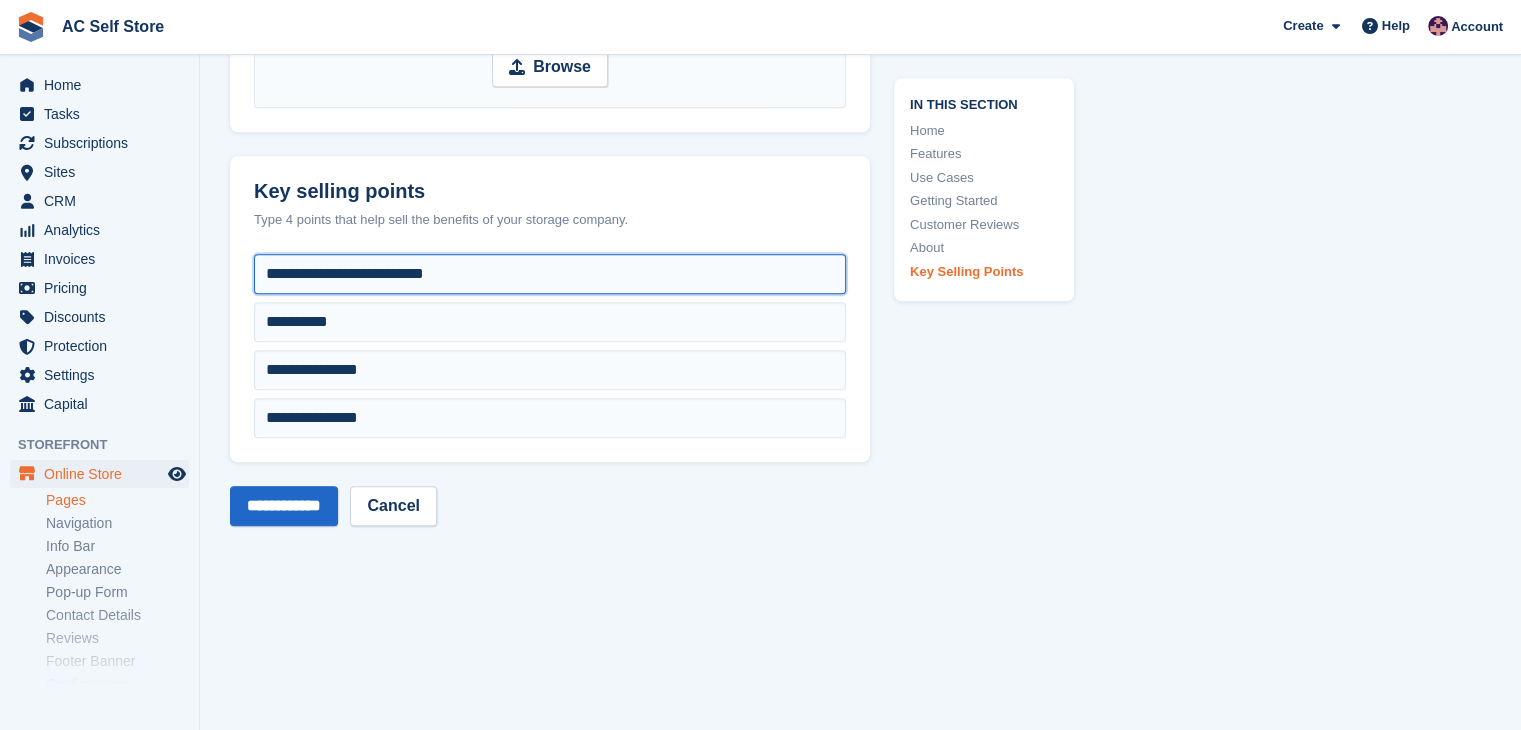 drag, startPoint x: 360, startPoint y: 258, endPoint x: 248, endPoint y: 267, distance: 112.36102 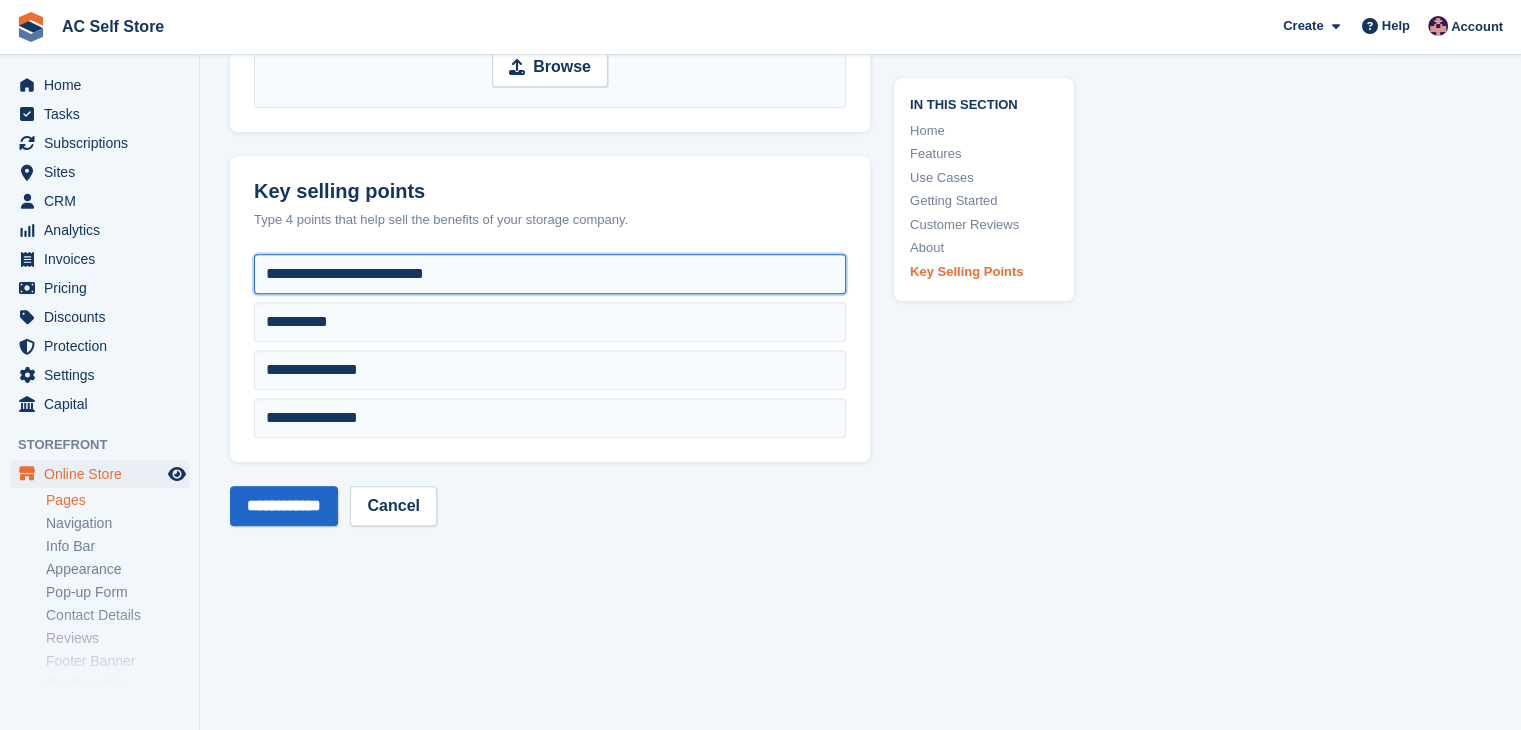 click on "**********" at bounding box center [550, 358] 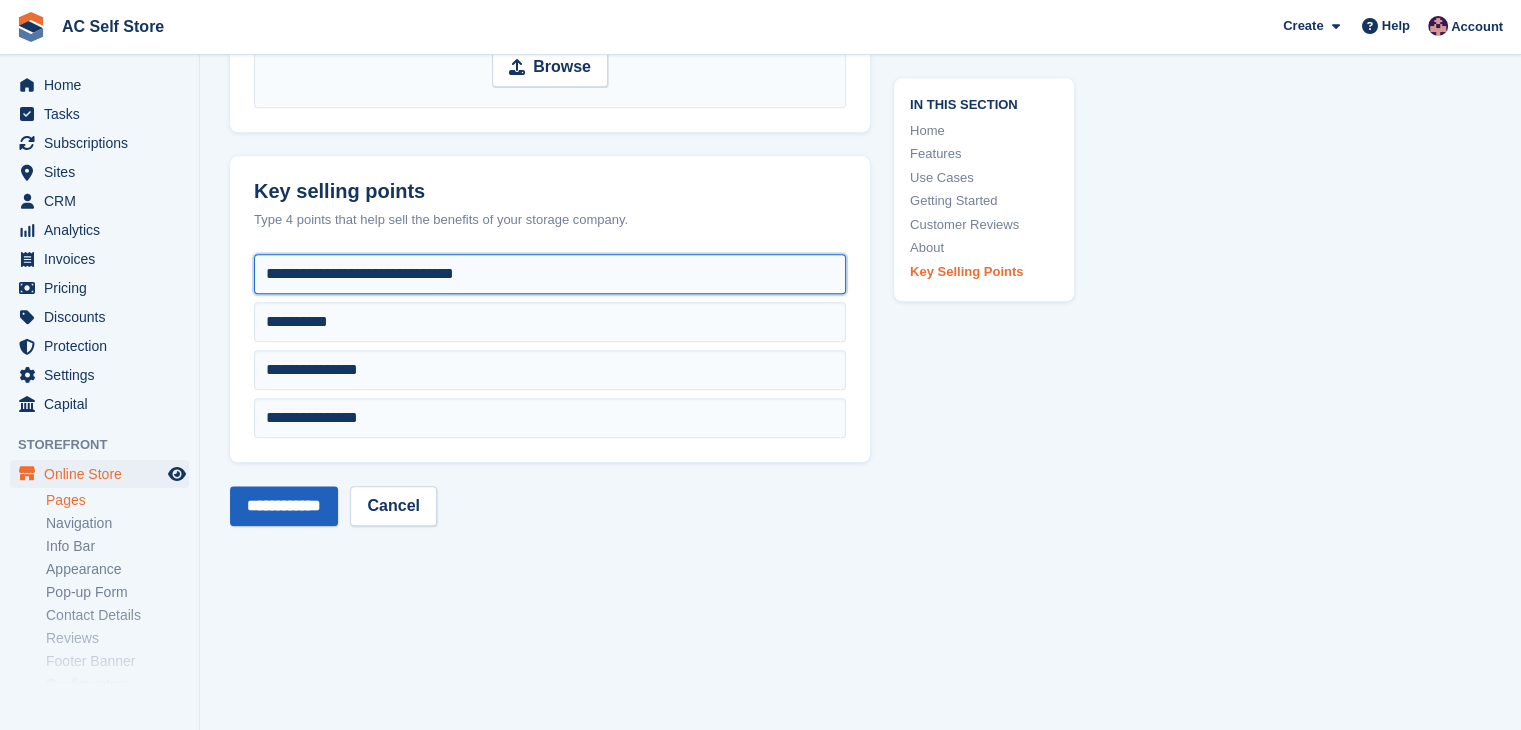 type on "**********" 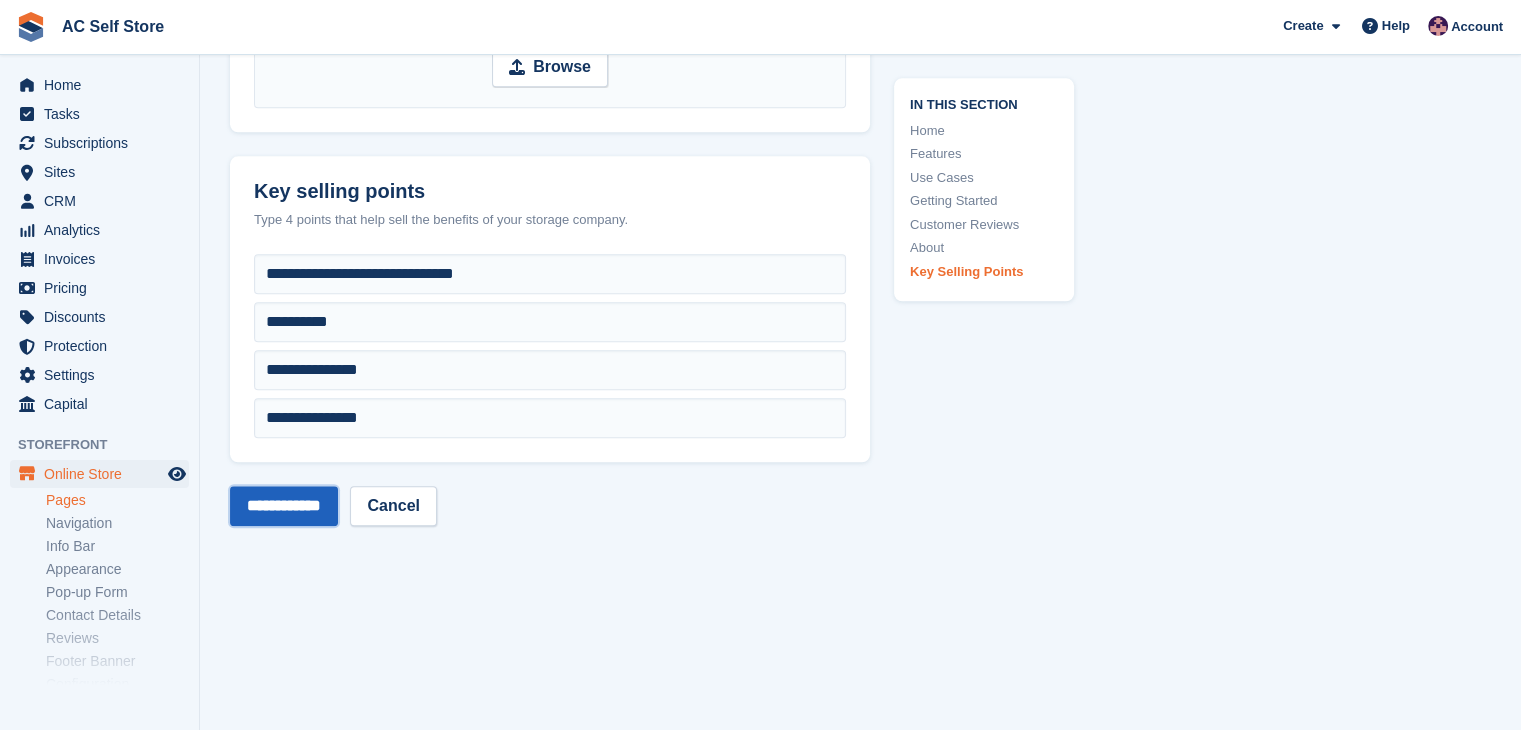 click on "**********" at bounding box center [284, 506] 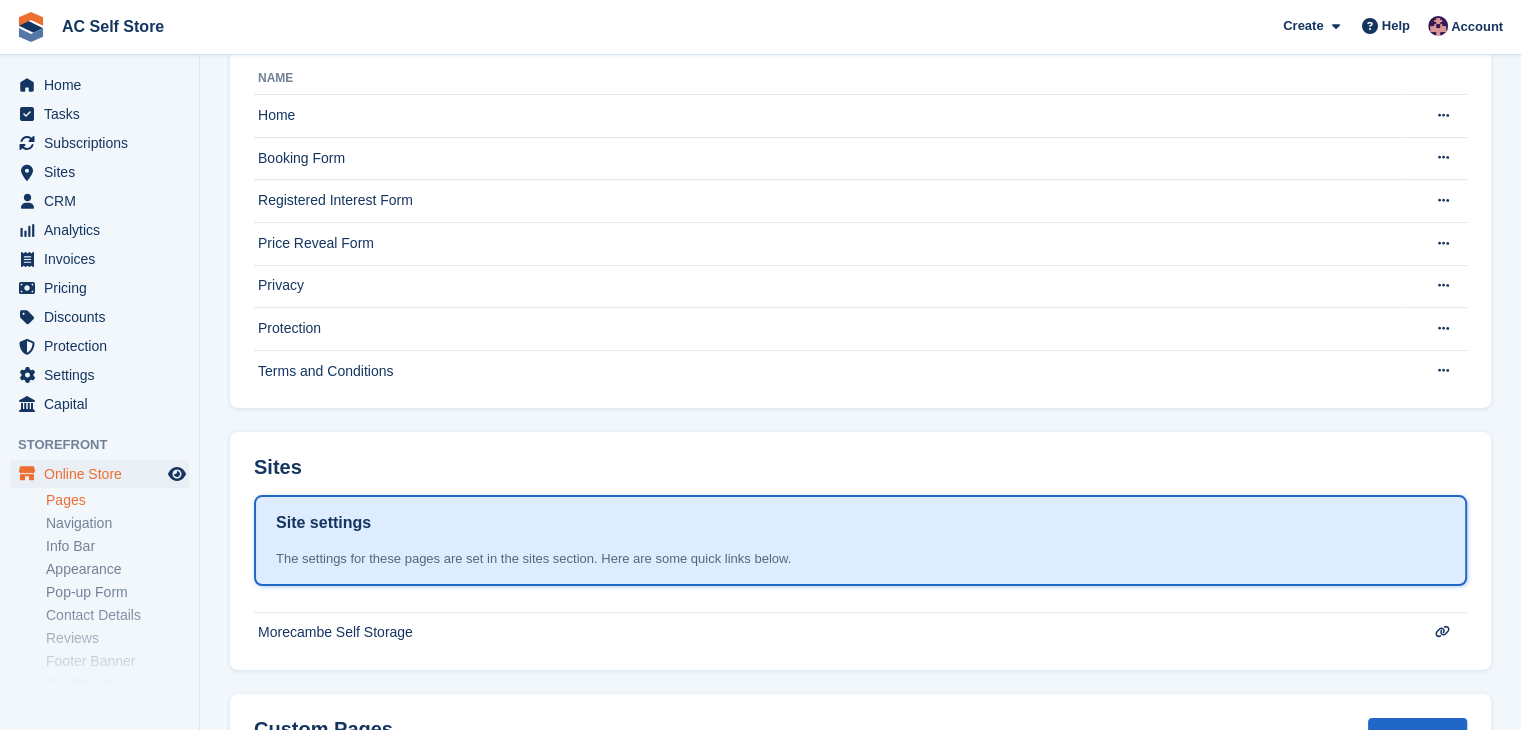 scroll, scrollTop: 0, scrollLeft: 0, axis: both 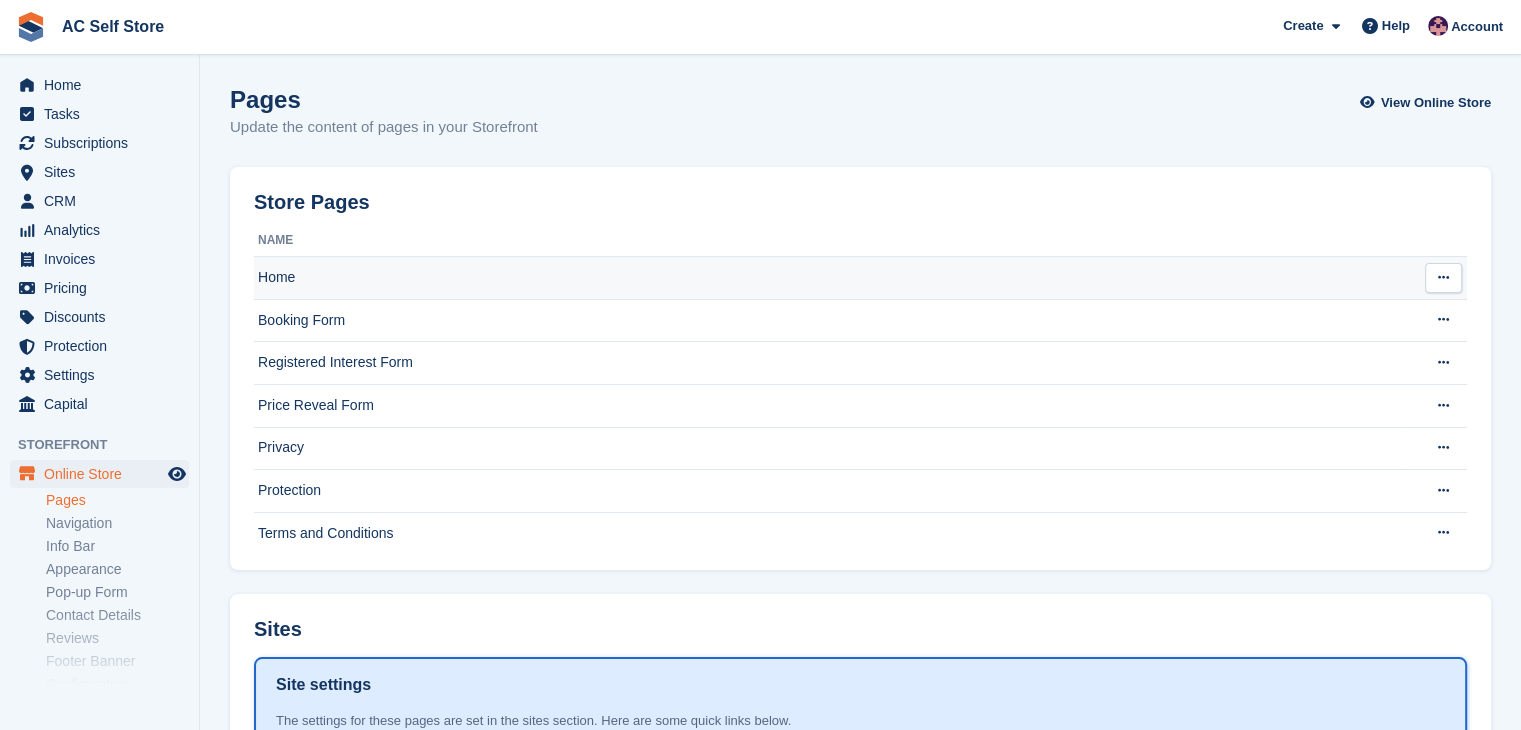 click on "Home" at bounding box center (830, 278) 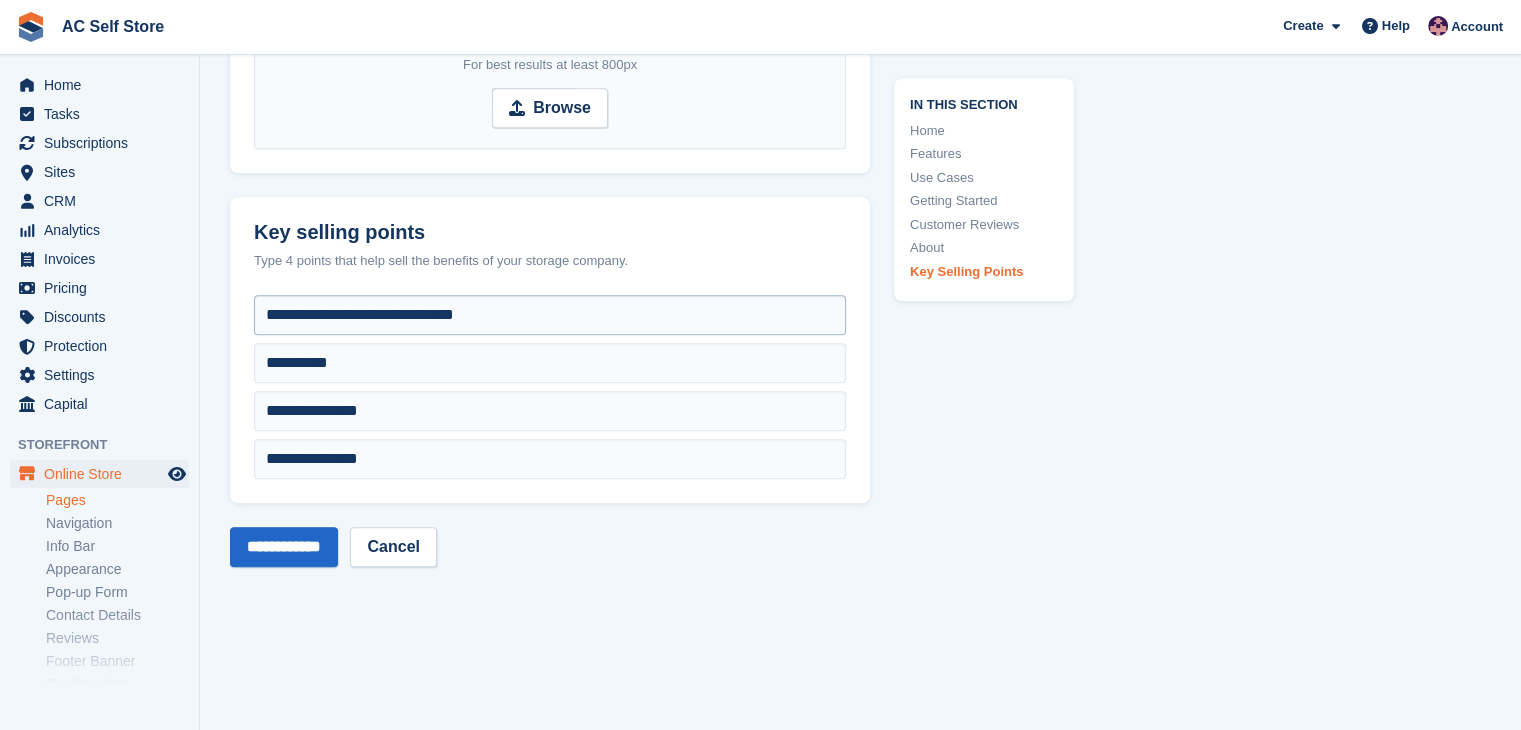 scroll, scrollTop: 9666, scrollLeft: 0, axis: vertical 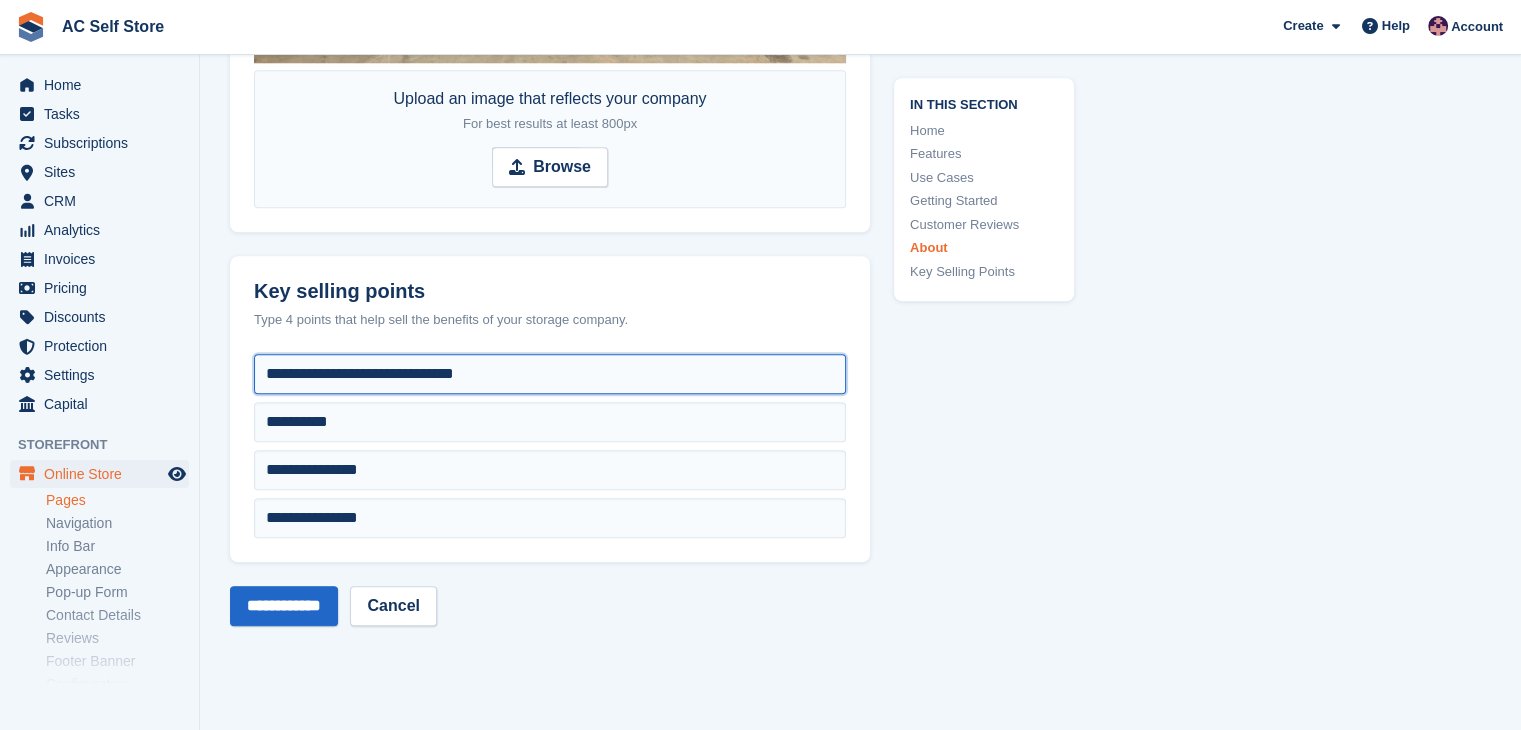 drag, startPoint x: 333, startPoint y: 357, endPoint x: 259, endPoint y: 369, distance: 74.96666 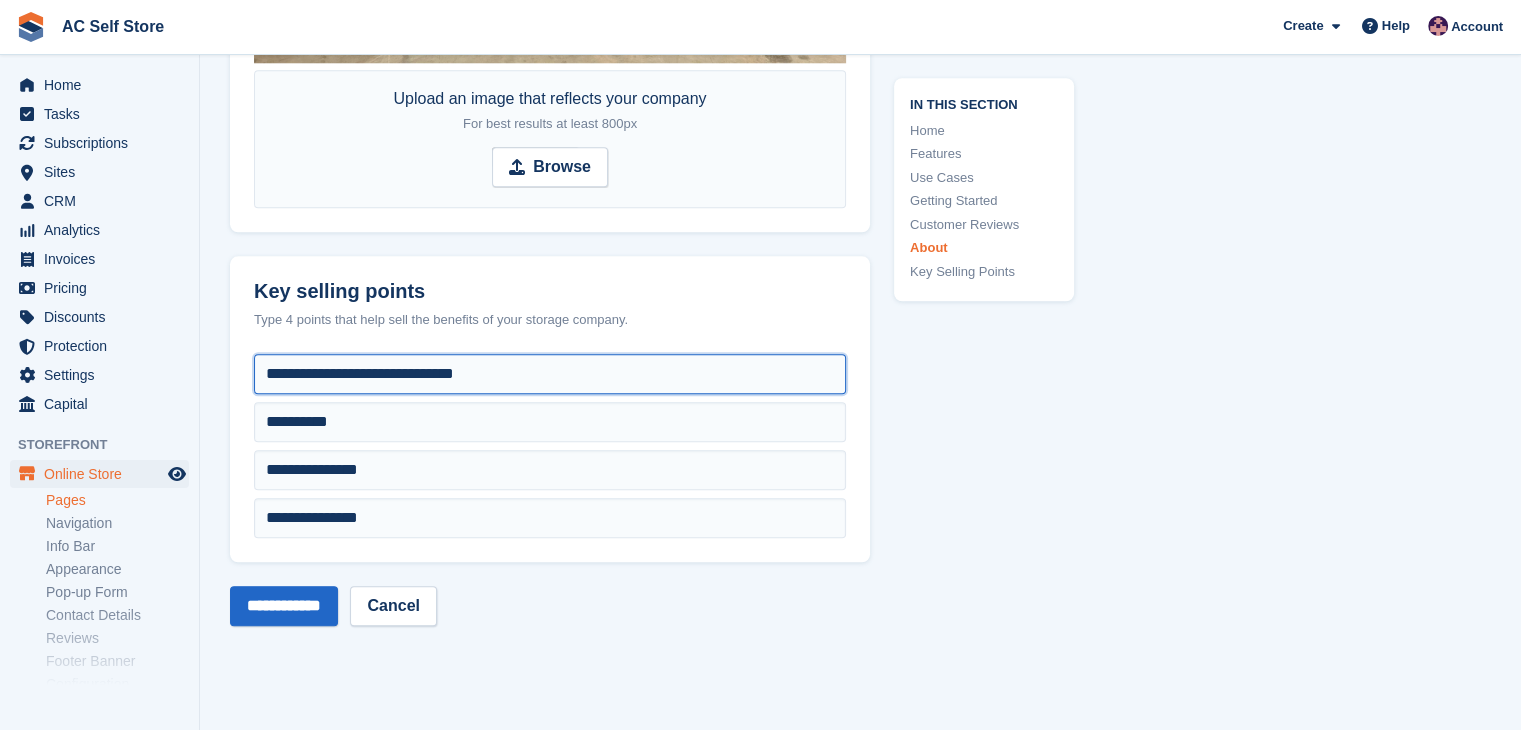 click on "**********" at bounding box center (550, 374) 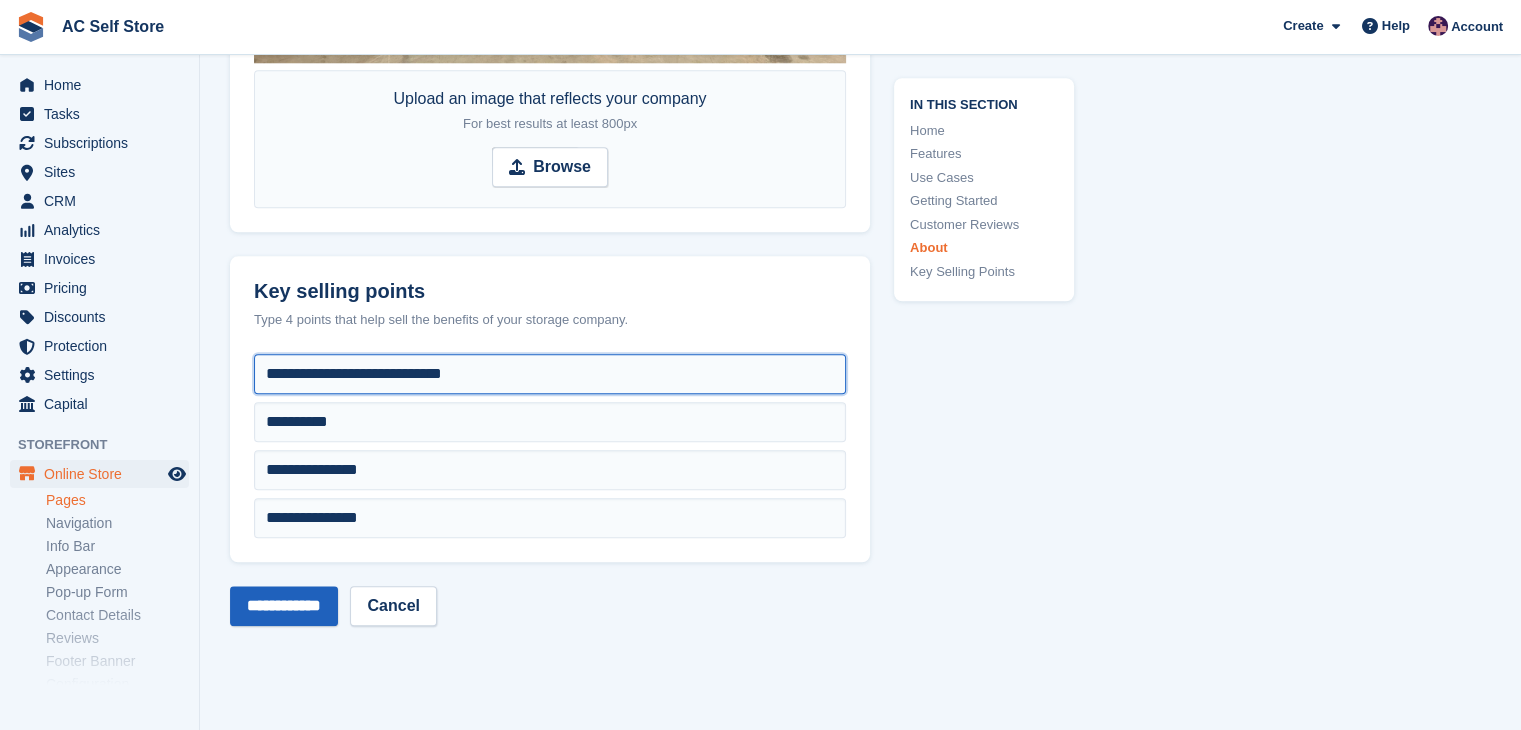 type on "**********" 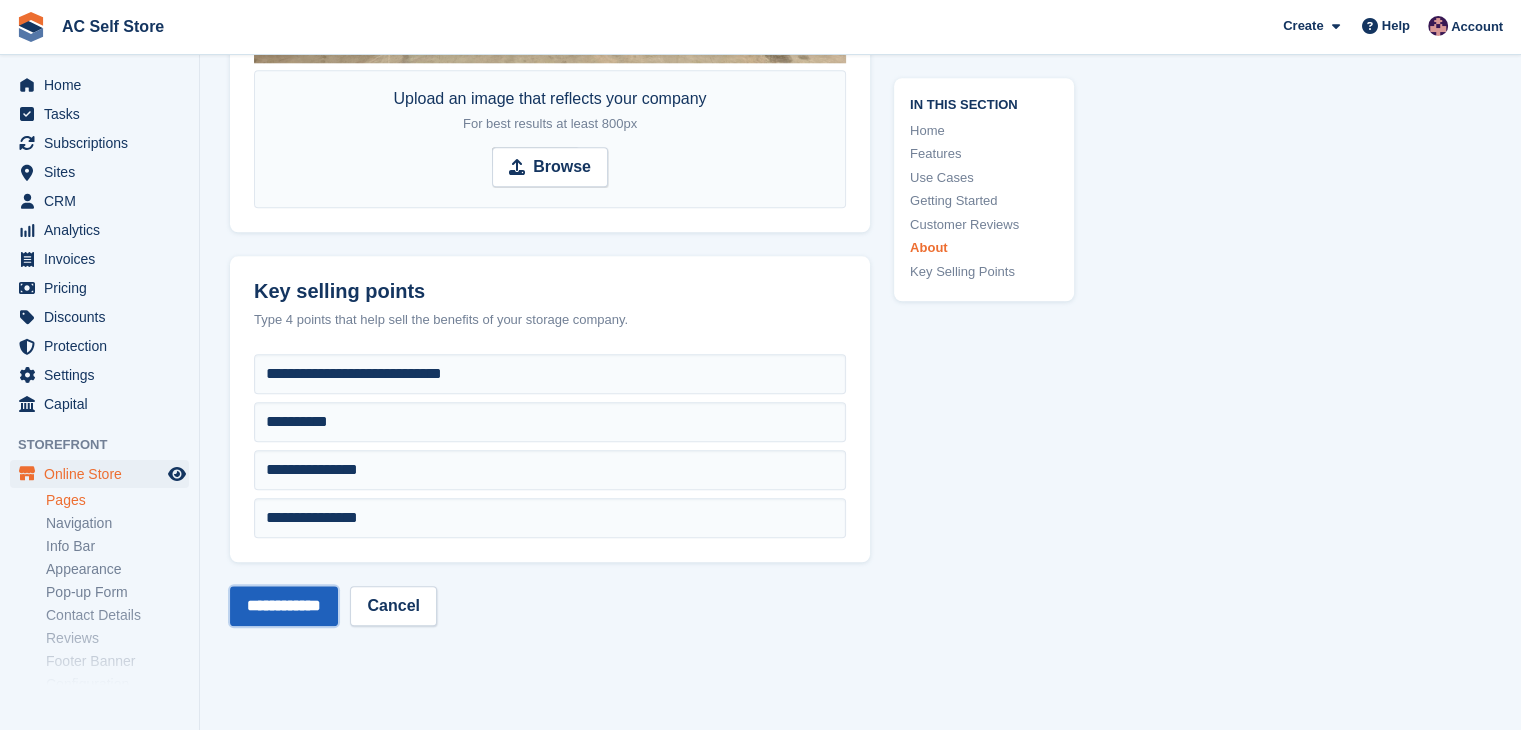 click on "**********" at bounding box center [284, 606] 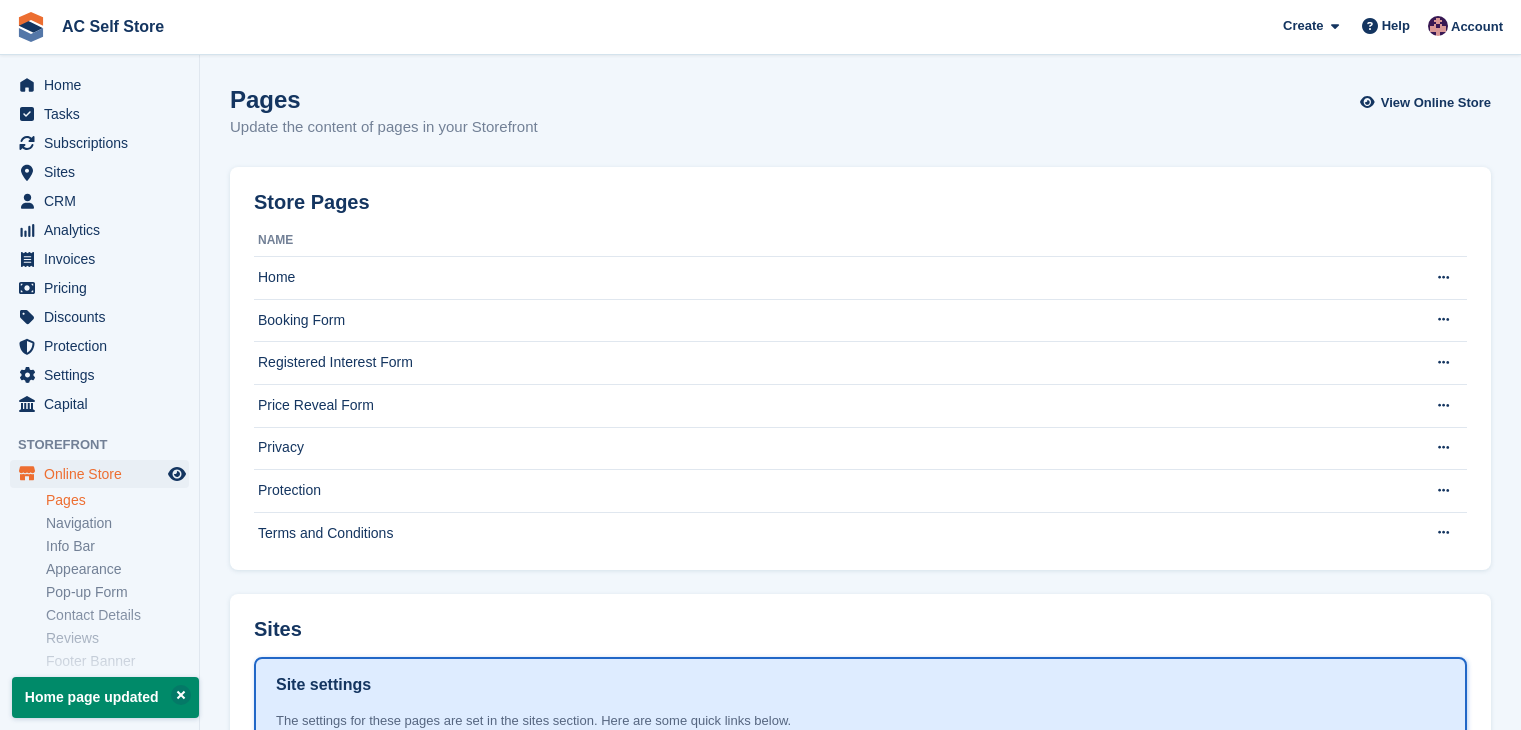 scroll, scrollTop: 0, scrollLeft: 0, axis: both 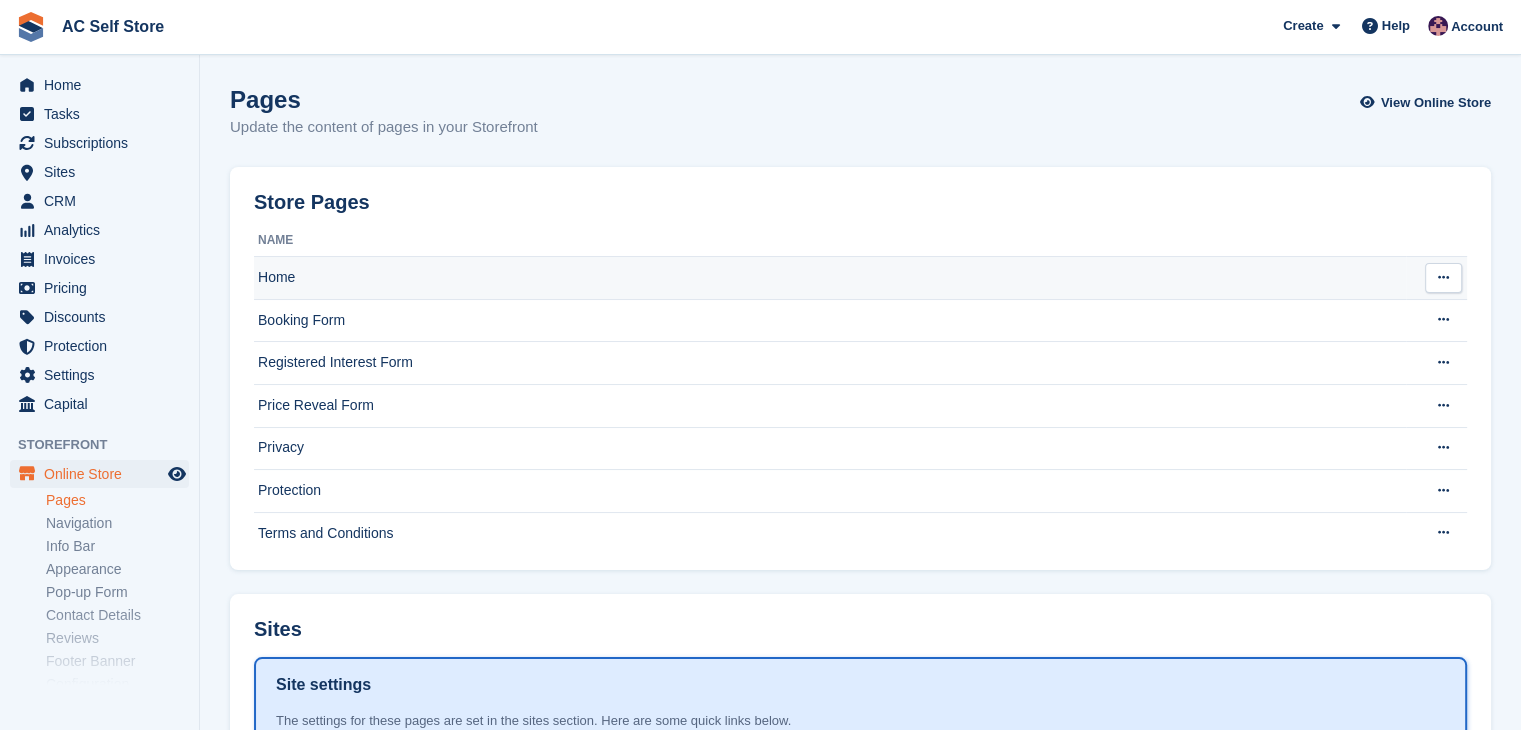 click on "Home" at bounding box center [830, 278] 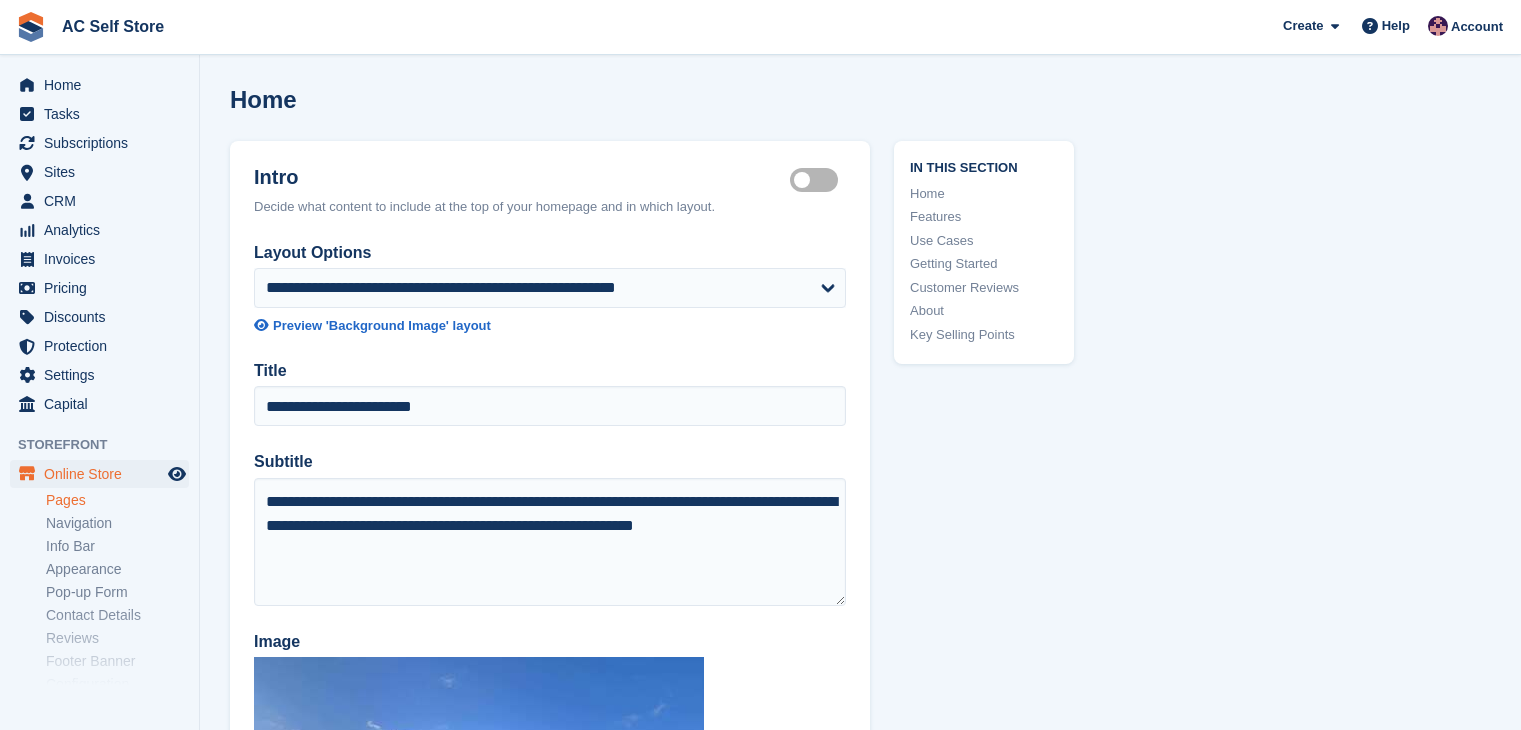 scroll, scrollTop: 0, scrollLeft: 0, axis: both 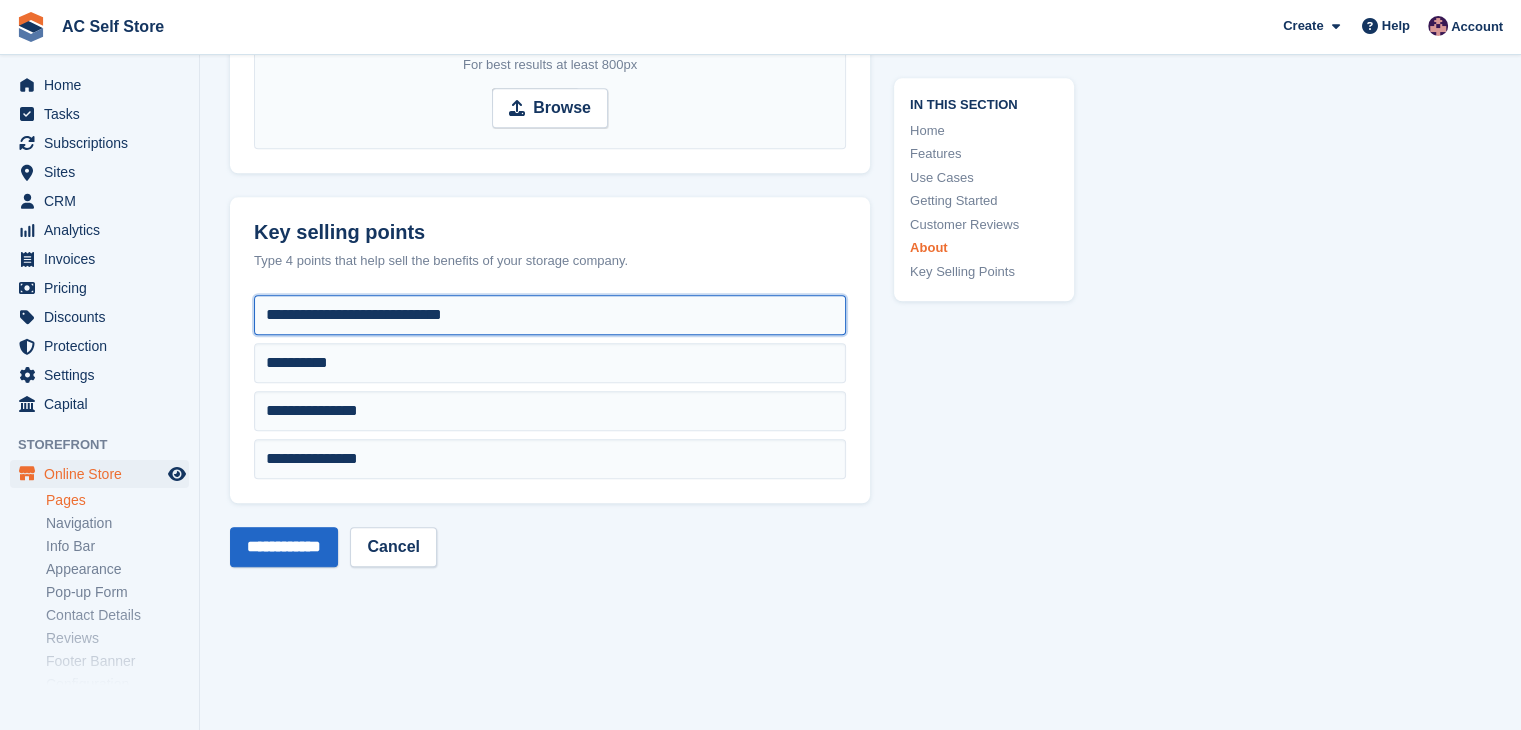 click on "**********" at bounding box center [550, 315] 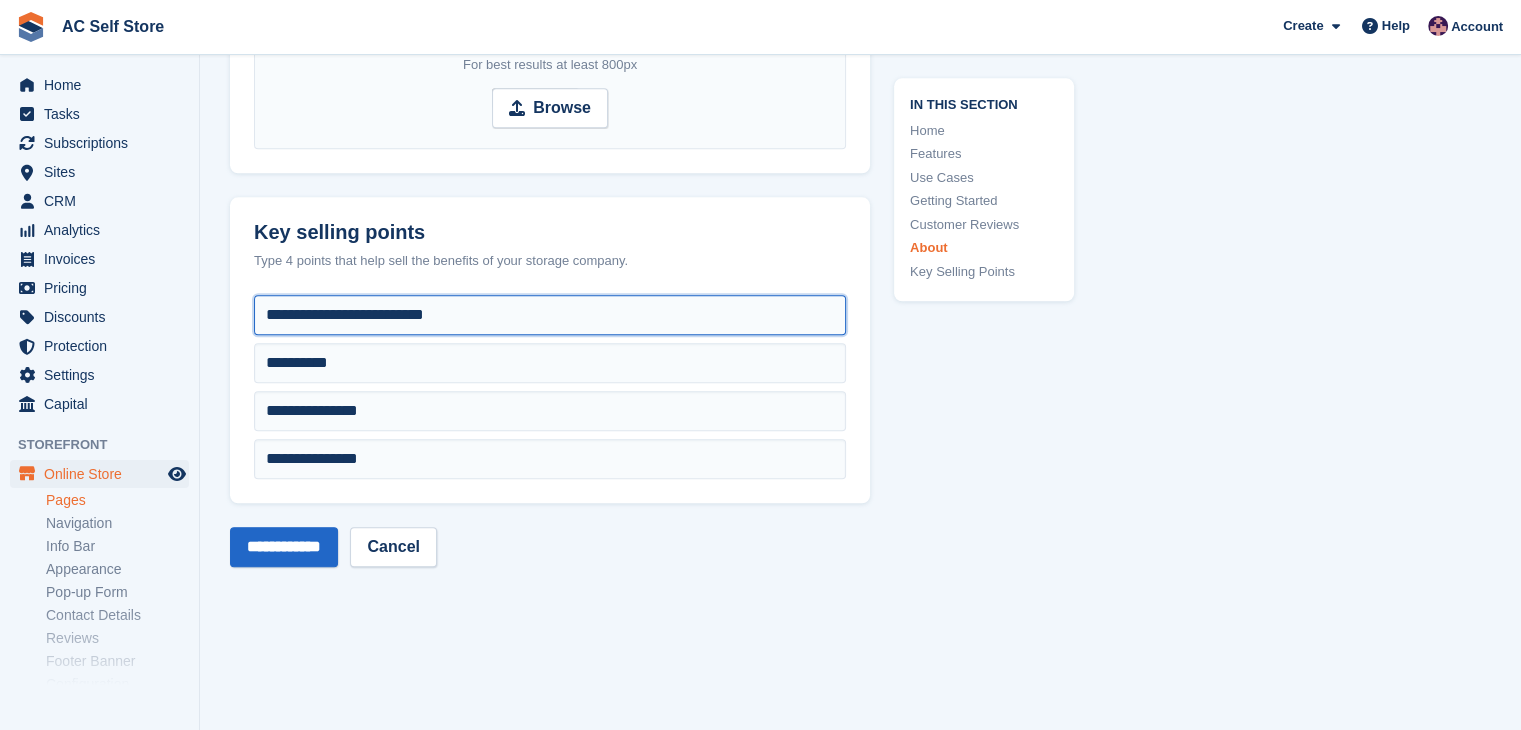 click on "**********" at bounding box center (550, 315) 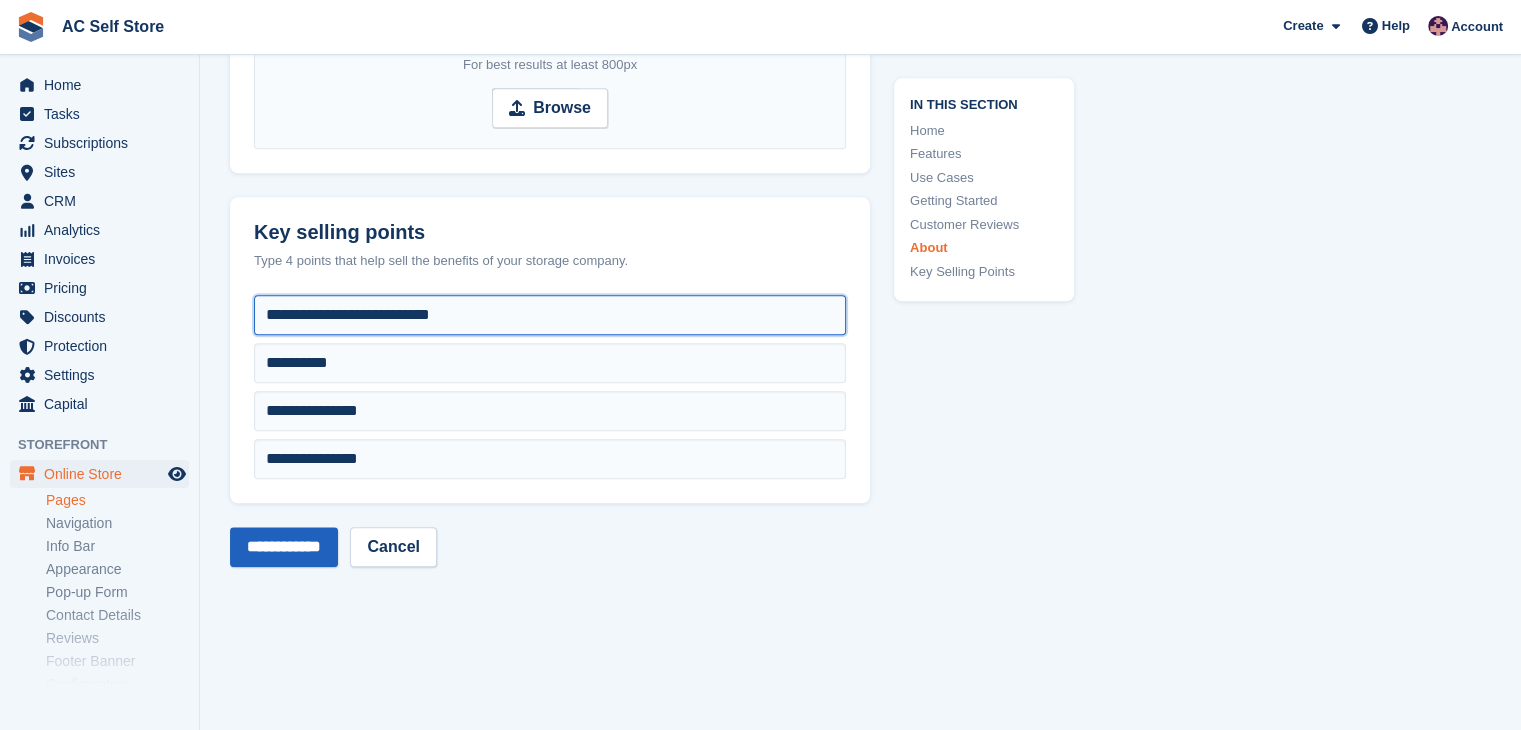 type on "**********" 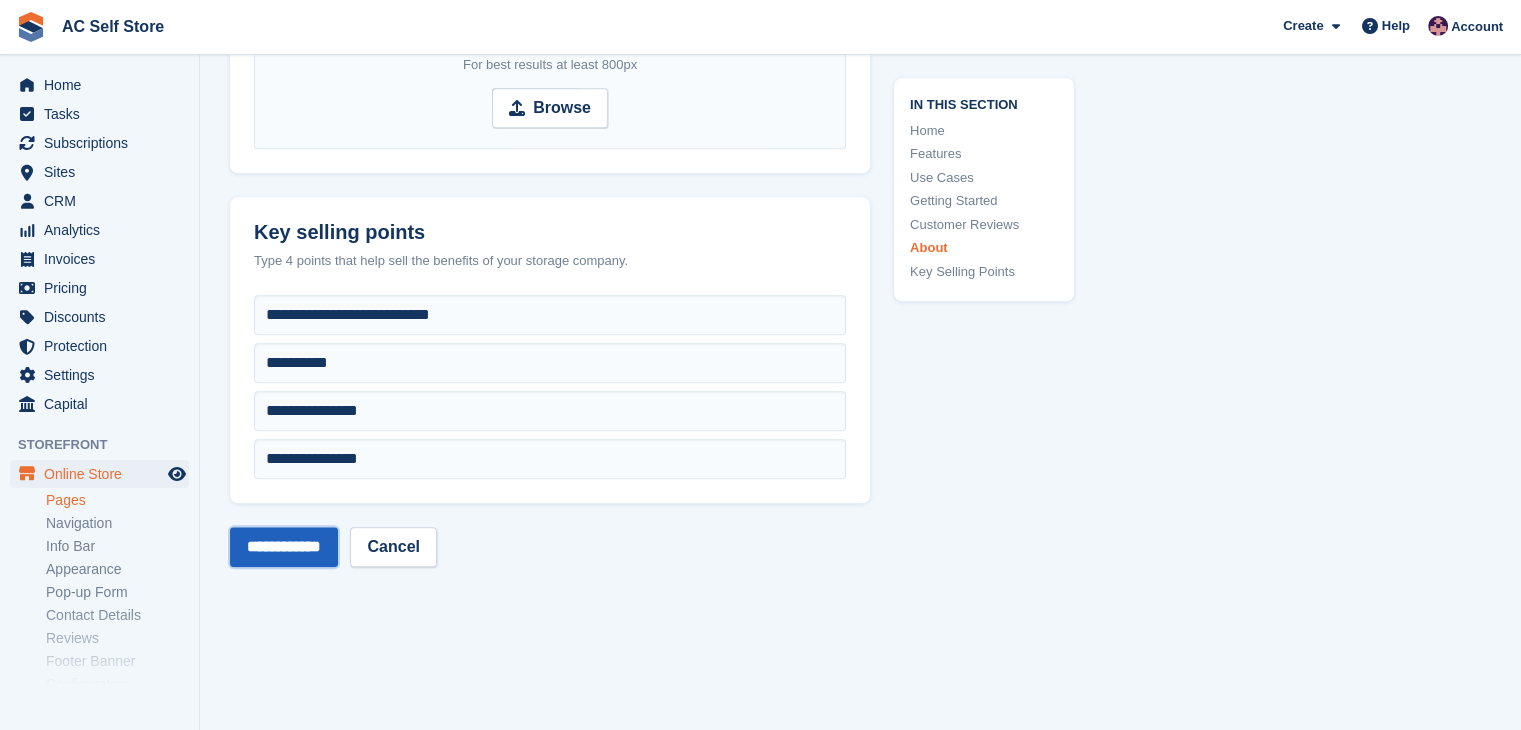 click on "**********" at bounding box center (284, 547) 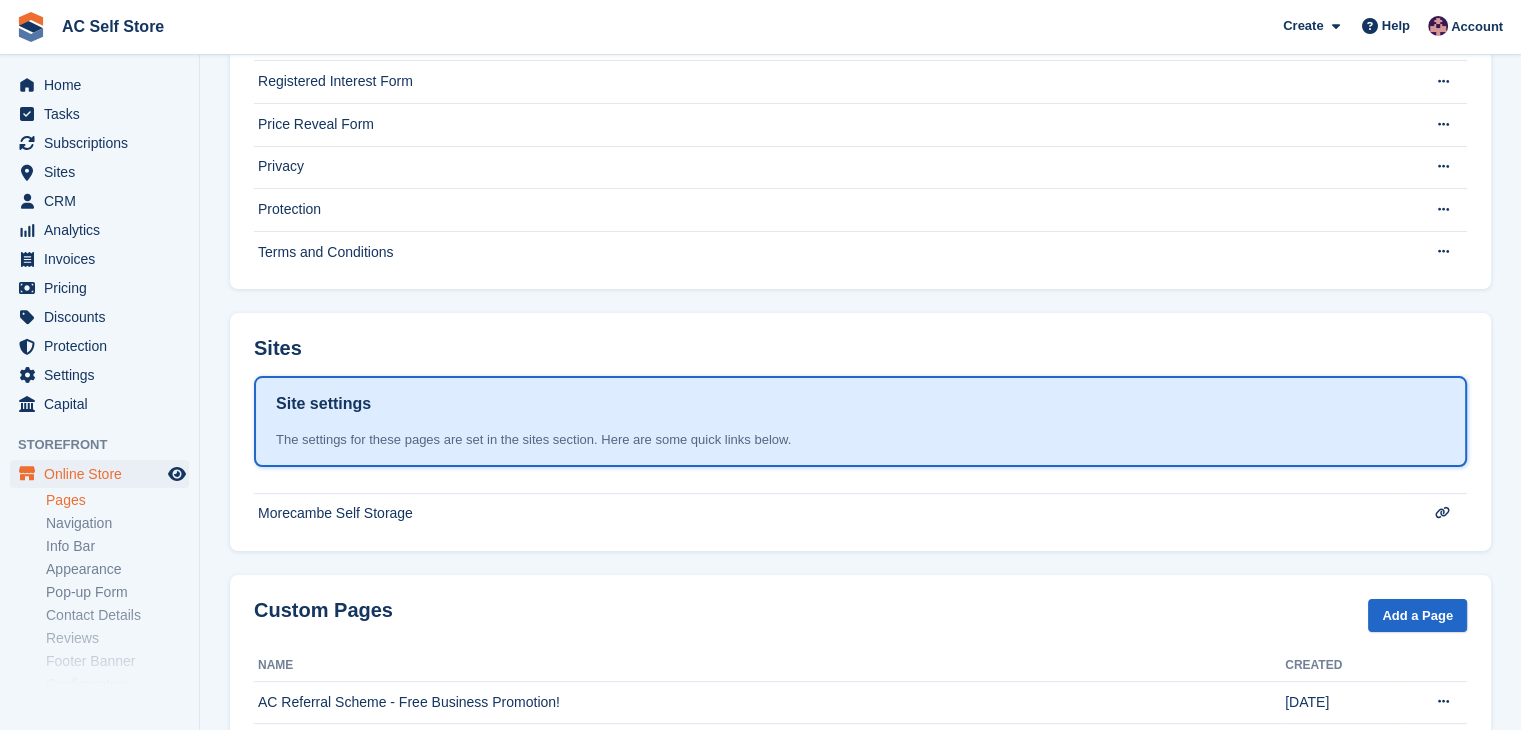 scroll, scrollTop: 0, scrollLeft: 0, axis: both 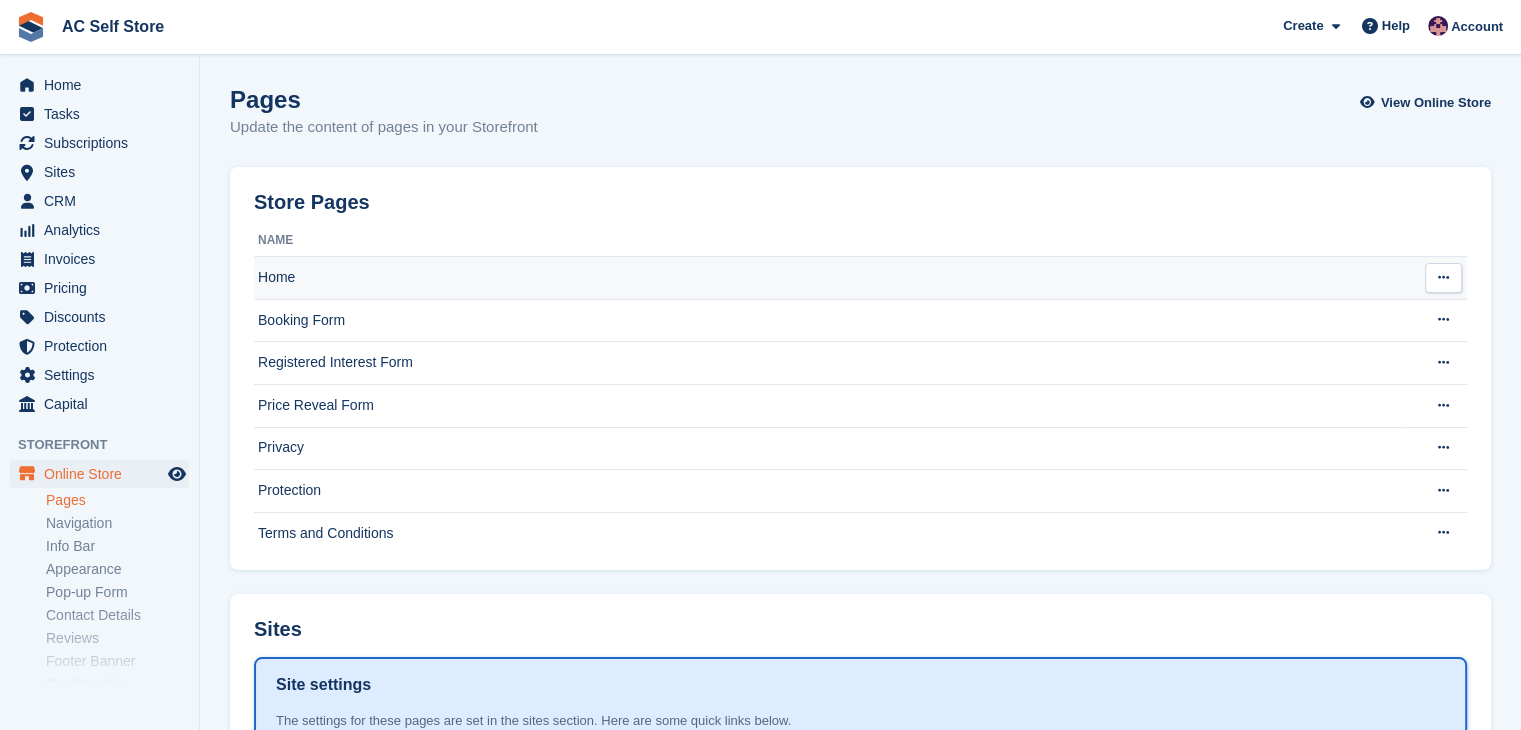 click on "Home" at bounding box center [830, 278] 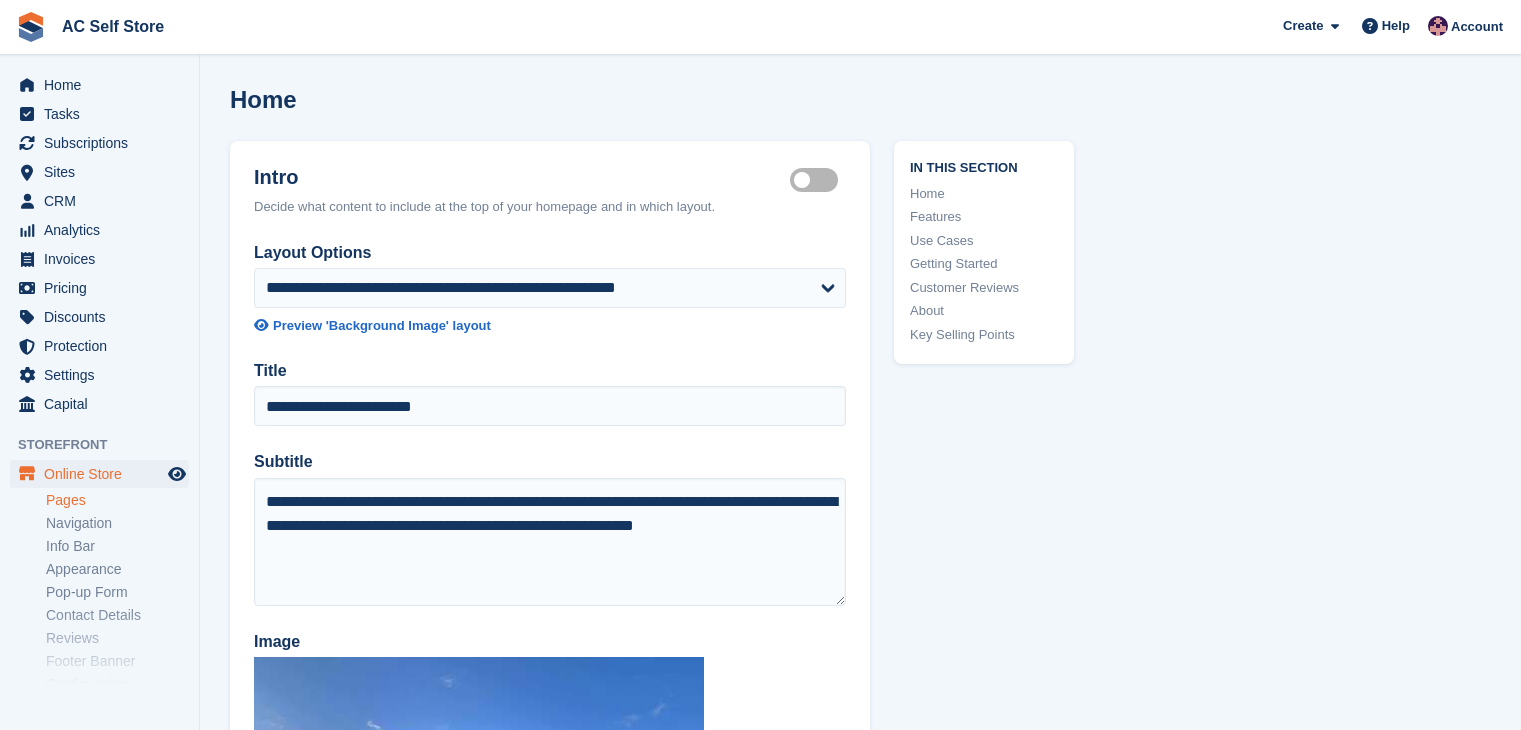 scroll, scrollTop: 0, scrollLeft: 0, axis: both 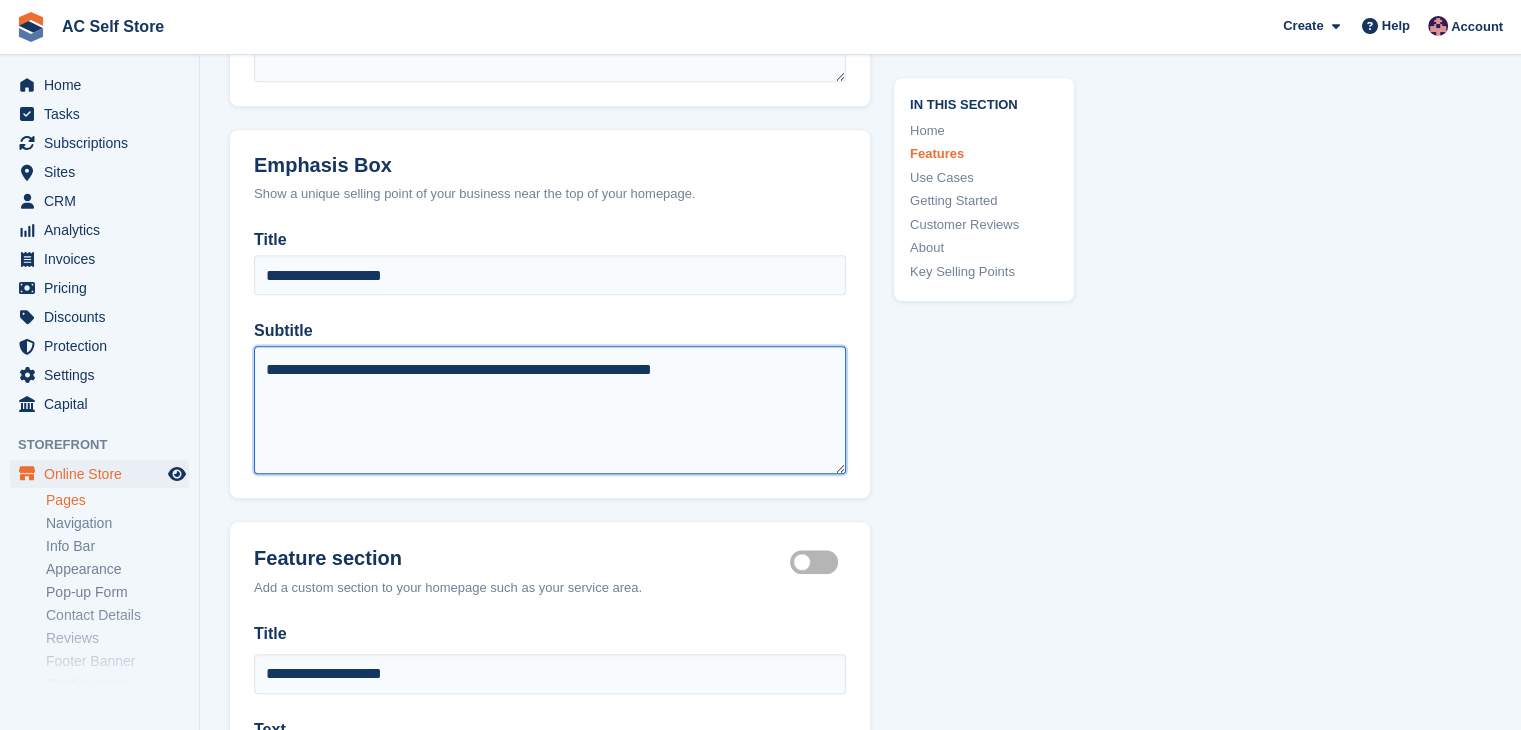 drag, startPoint x: 788, startPoint y: 373, endPoint x: 253, endPoint y: 410, distance: 536.2779 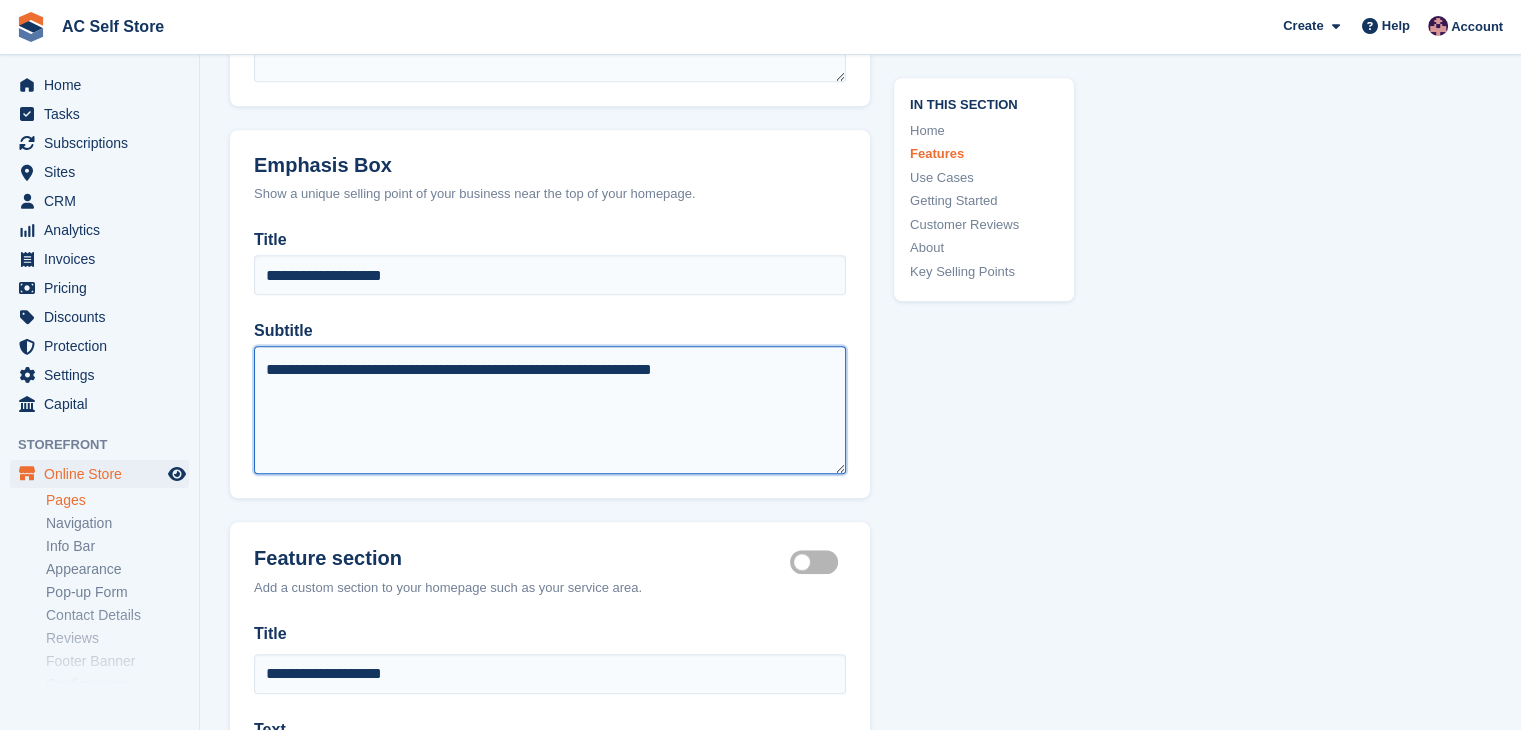 click on "**********" at bounding box center [550, 410] 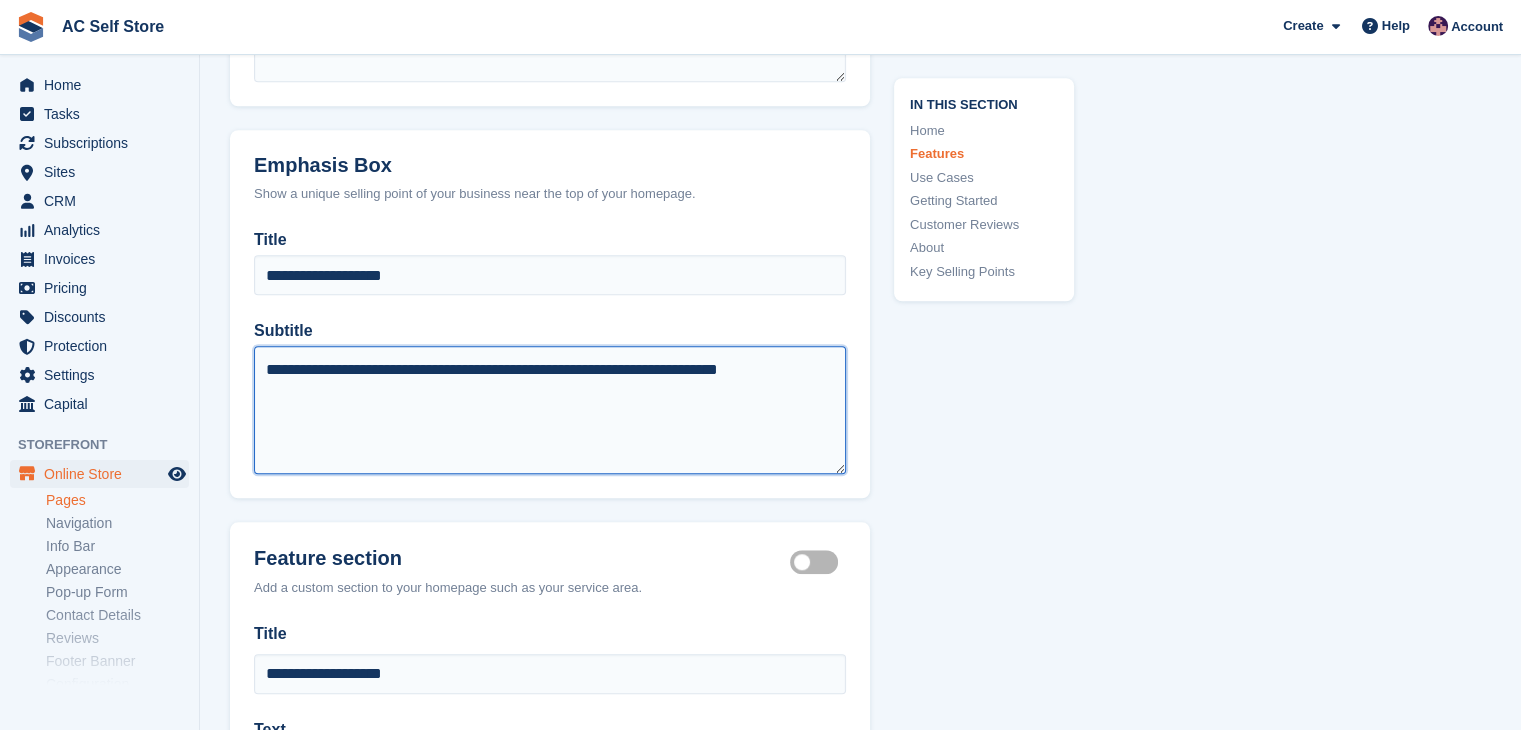 type on "**********" 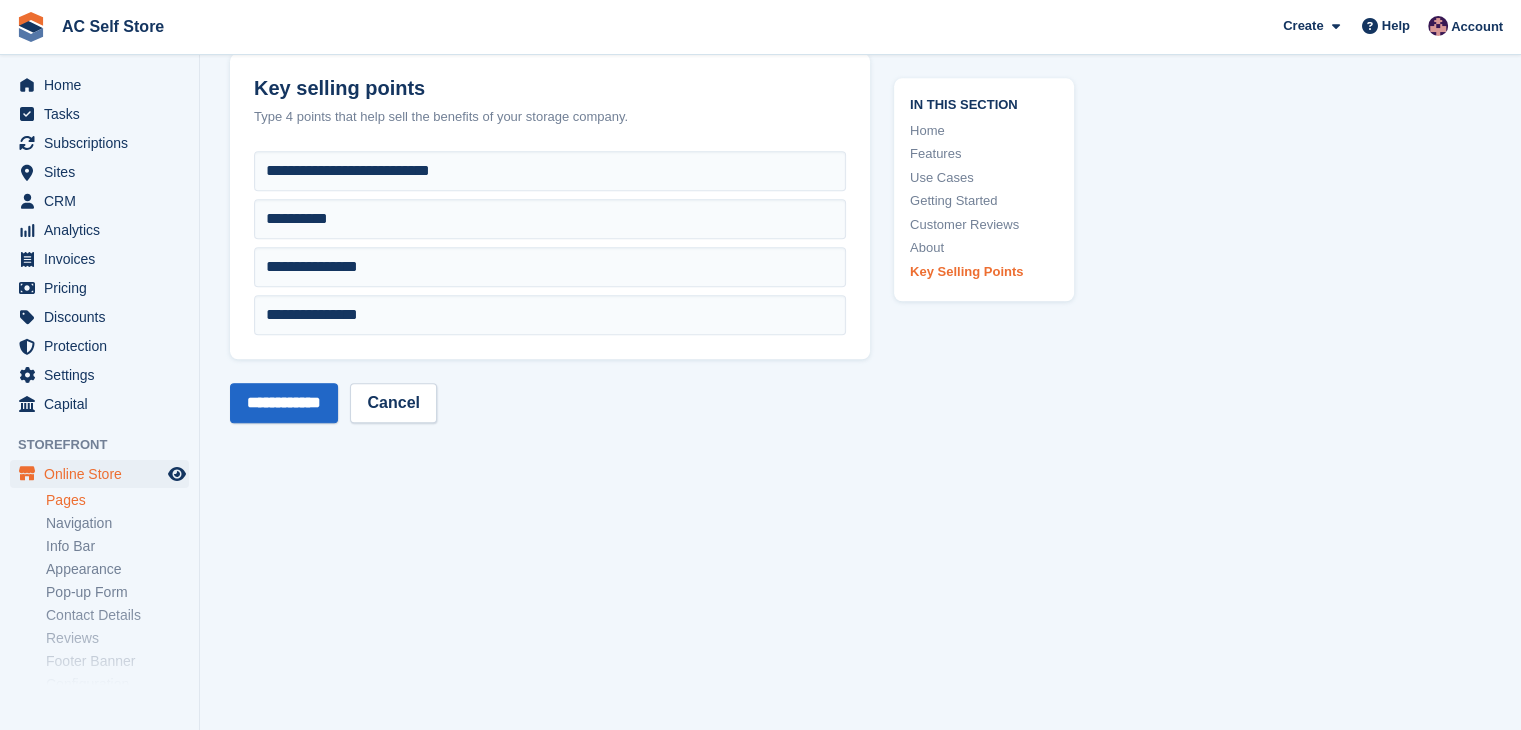 scroll, scrollTop: 9966, scrollLeft: 0, axis: vertical 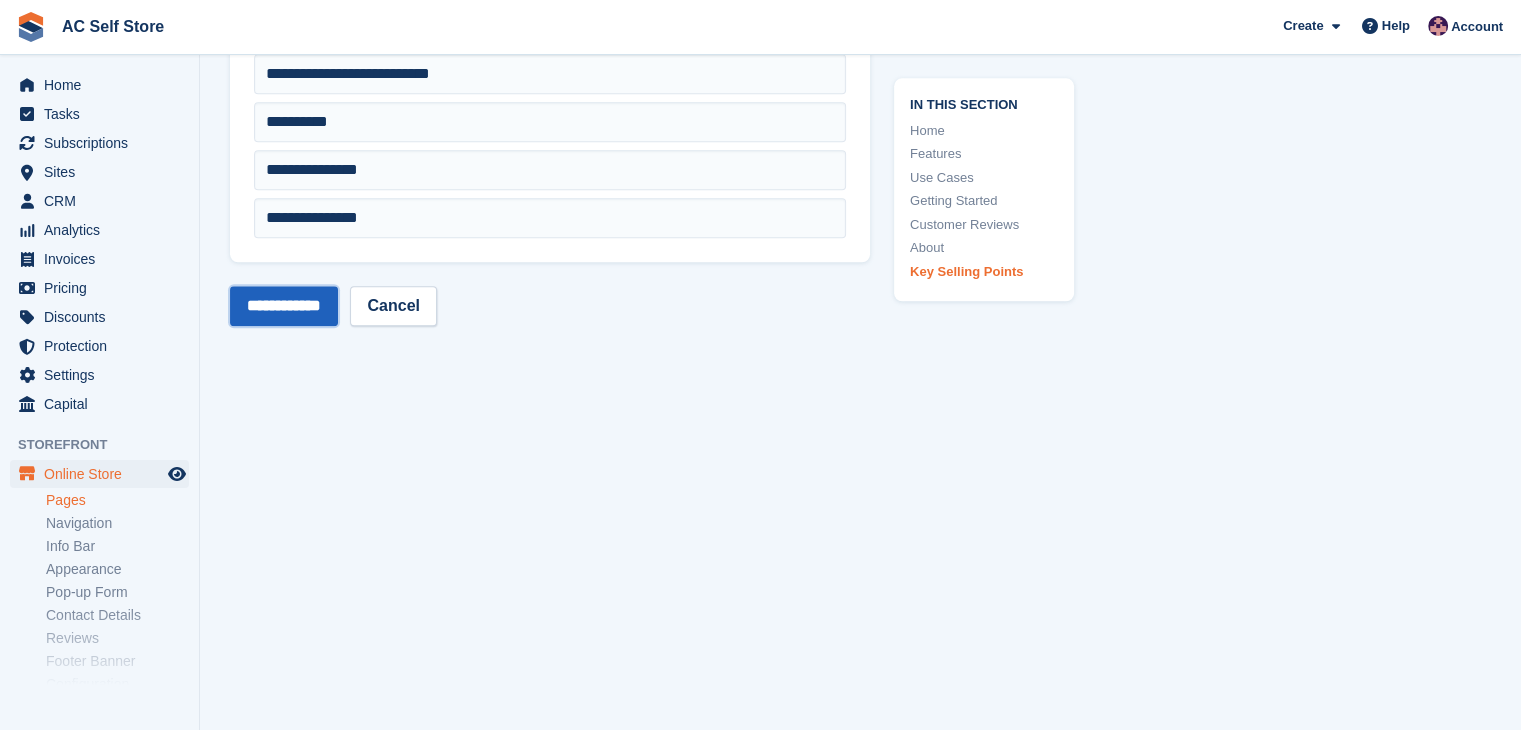 click on "**********" at bounding box center (284, 306) 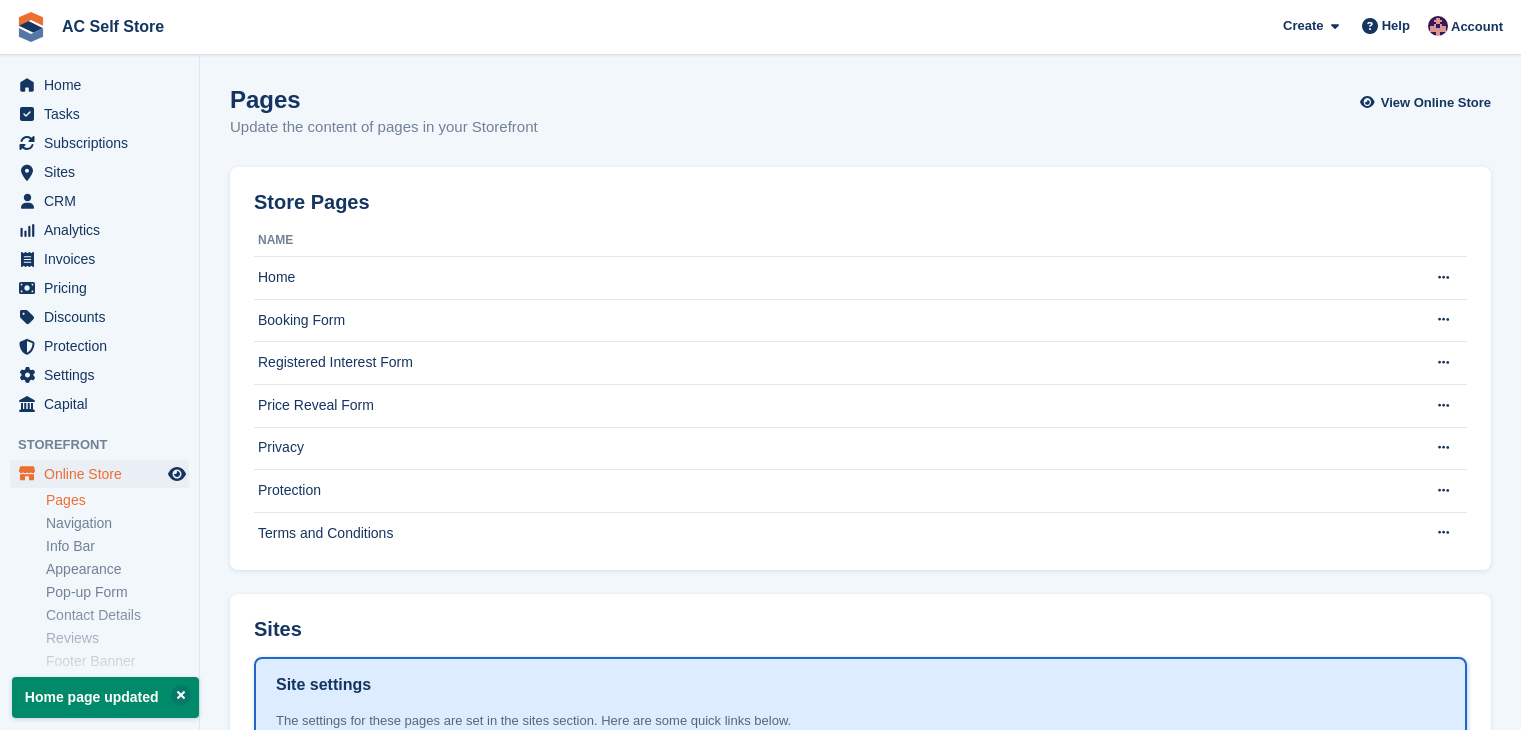 scroll, scrollTop: 0, scrollLeft: 0, axis: both 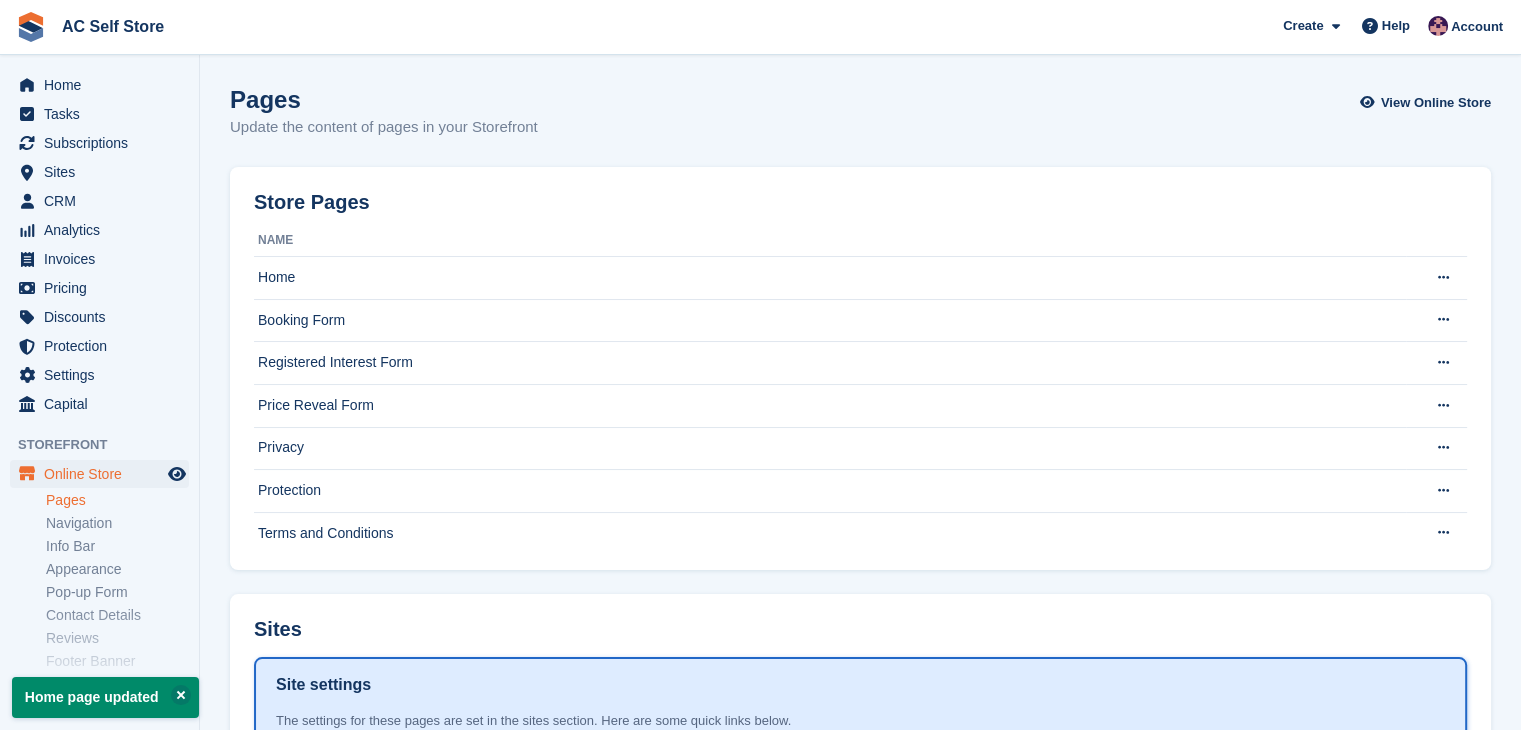 drag, startPoint x: 320, startPoint y: 258, endPoint x: 319, endPoint y: 203, distance: 55.00909 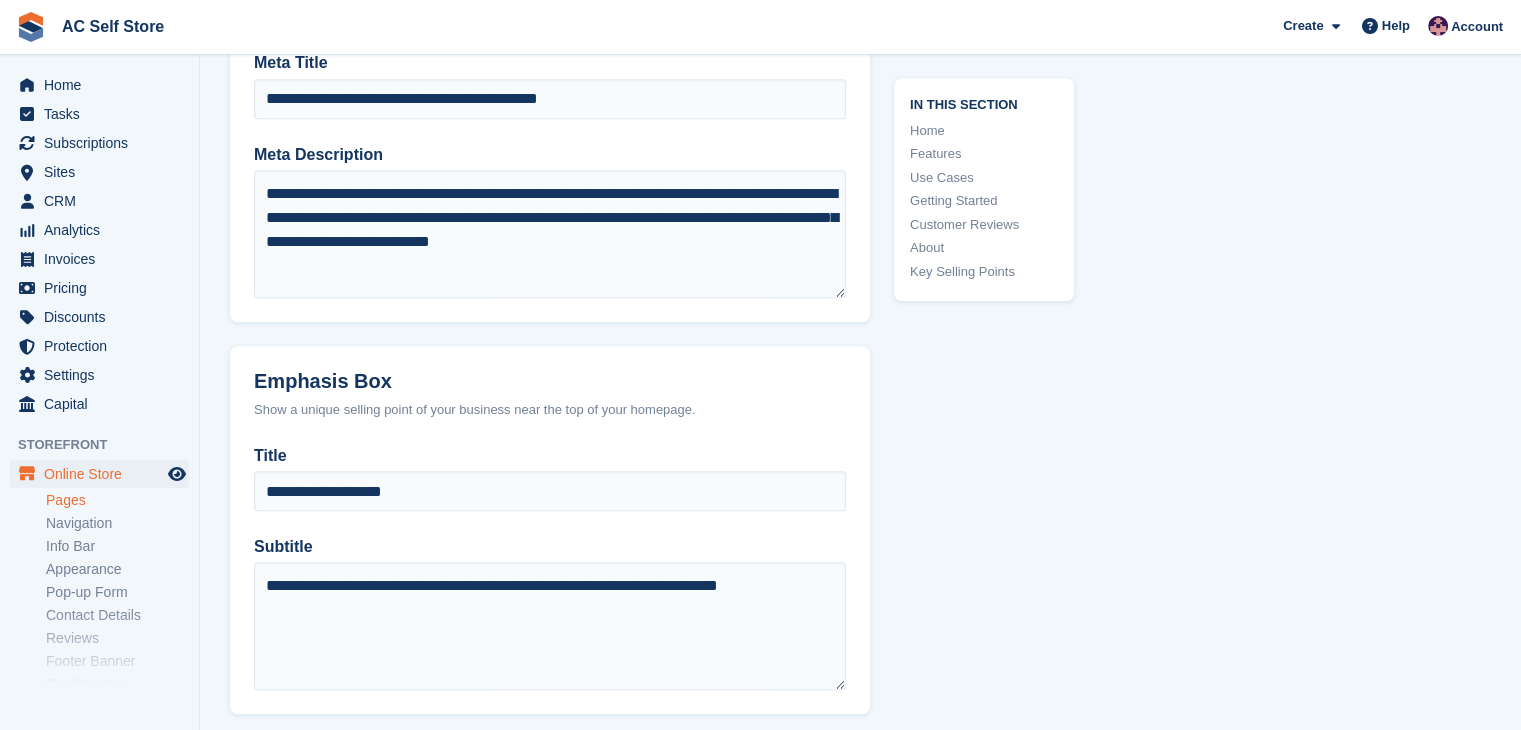 scroll, scrollTop: 1500, scrollLeft: 0, axis: vertical 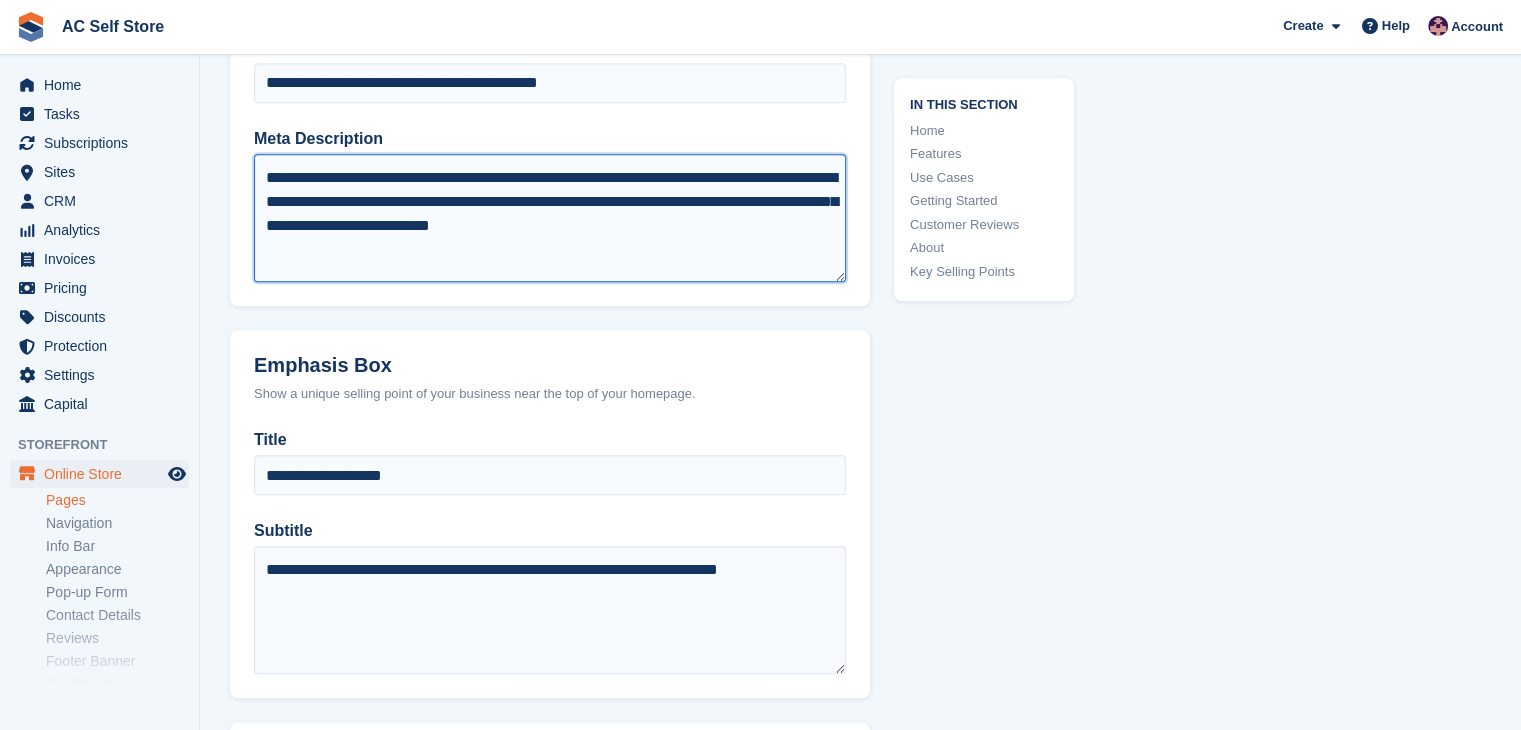 drag, startPoint x: 689, startPoint y: 240, endPoint x: 230, endPoint y: 189, distance: 461.82465 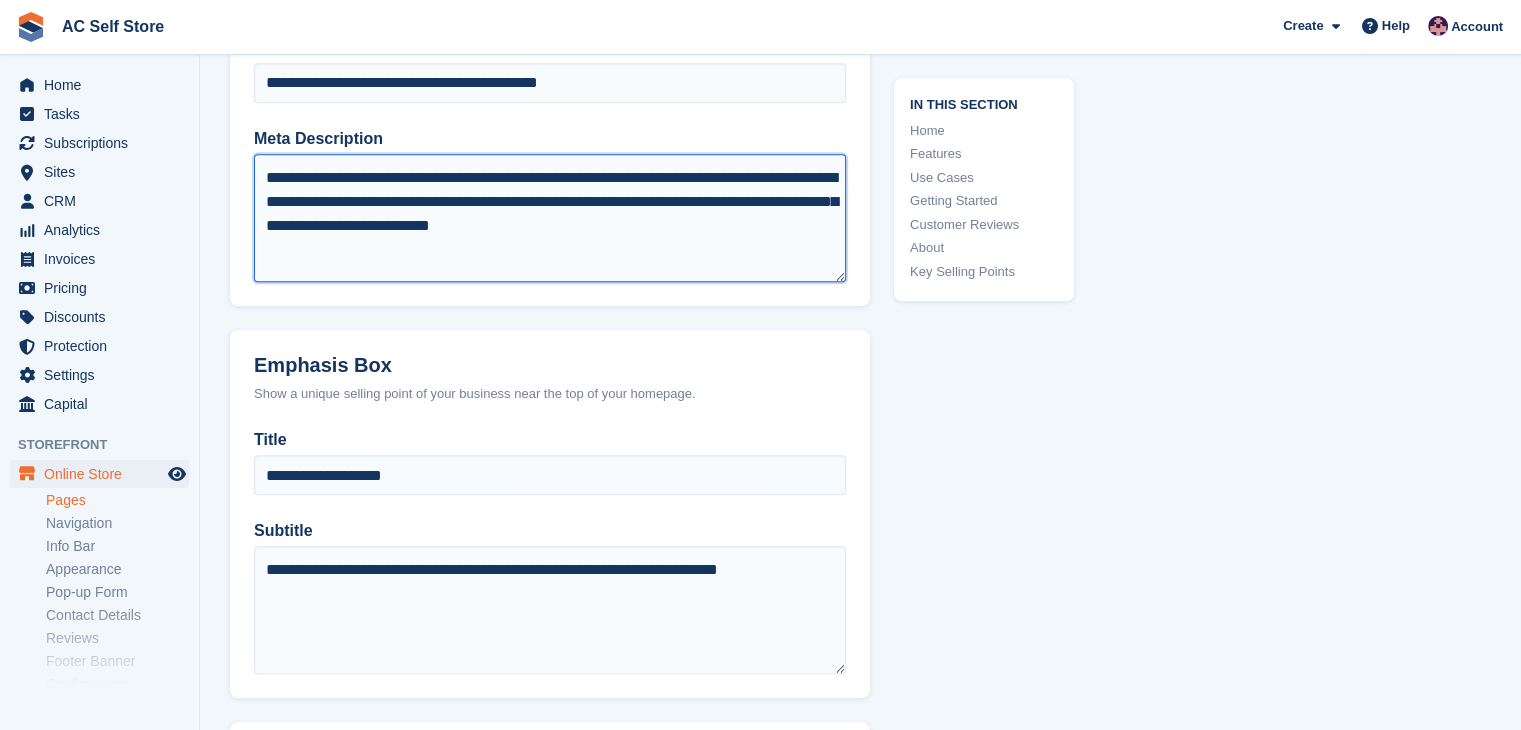 click on "**********" at bounding box center [550, 170] 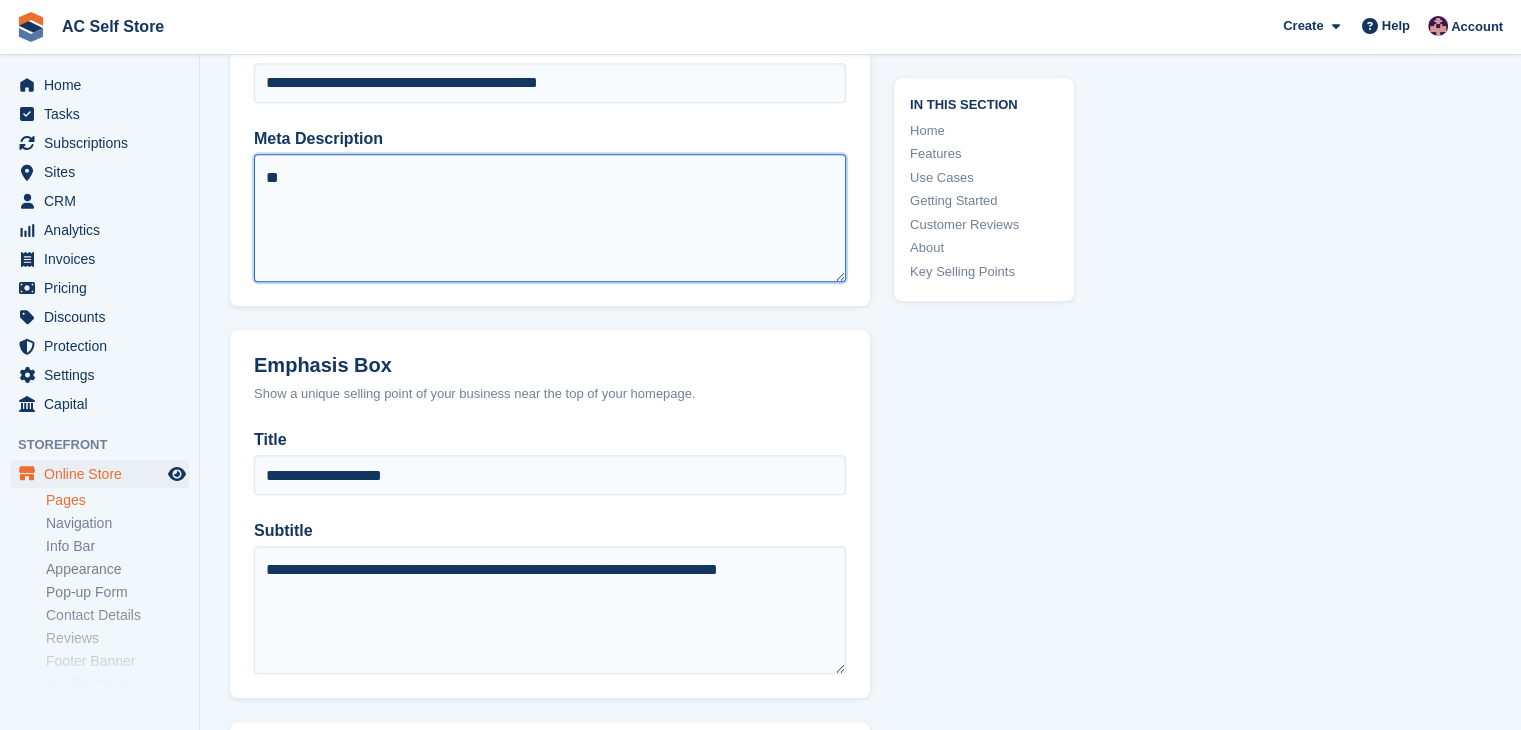 type on "*" 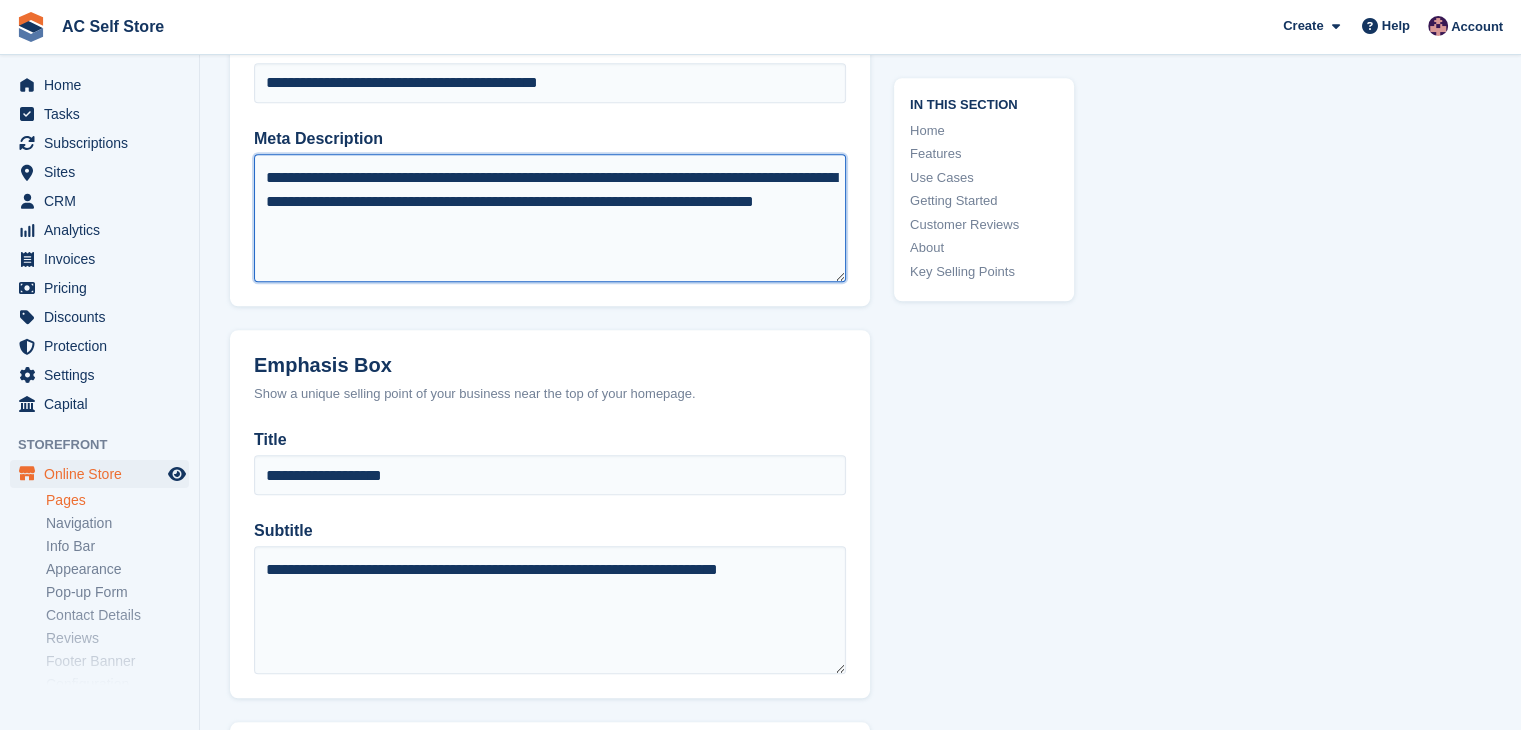 click on "**********" at bounding box center (550, 218) 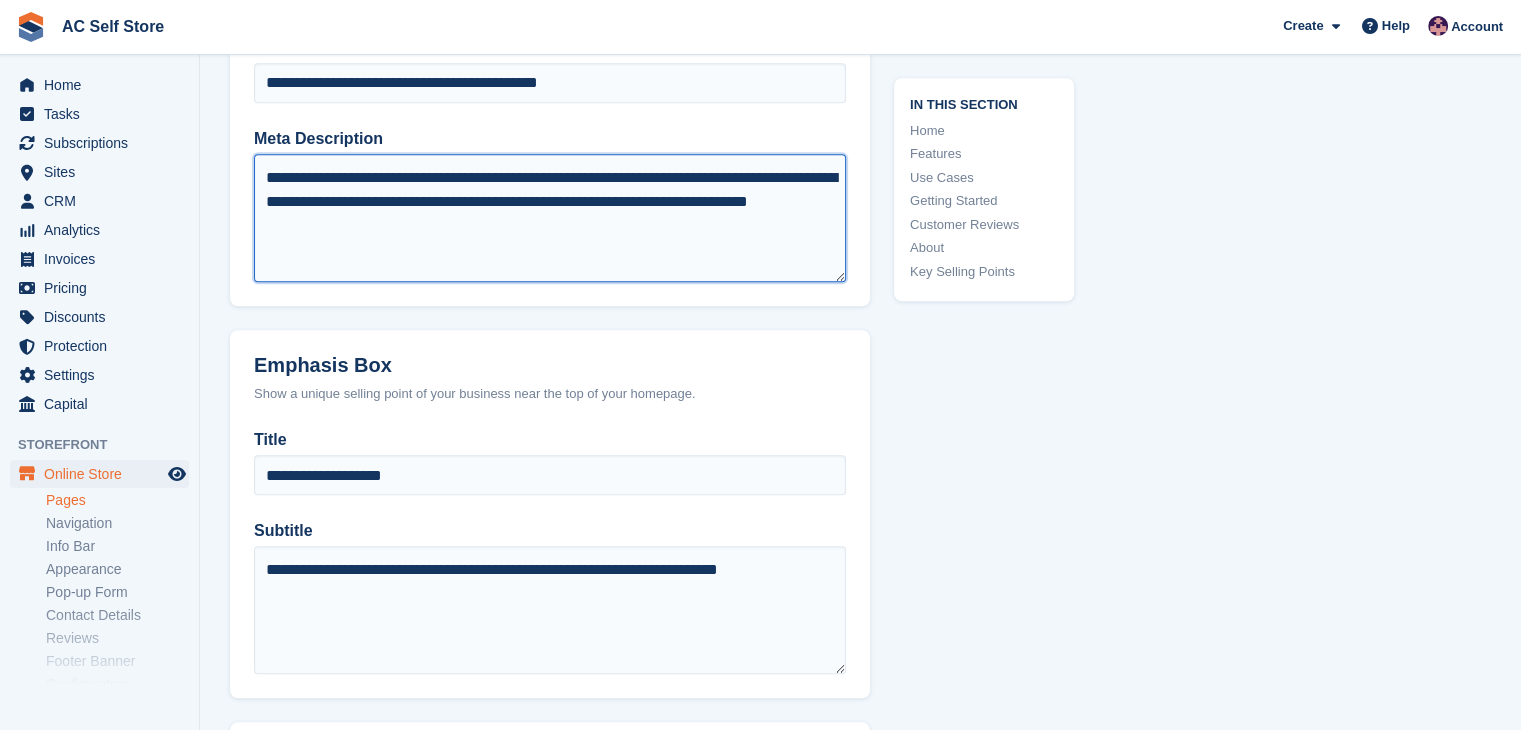 click on "**********" at bounding box center [550, 218] 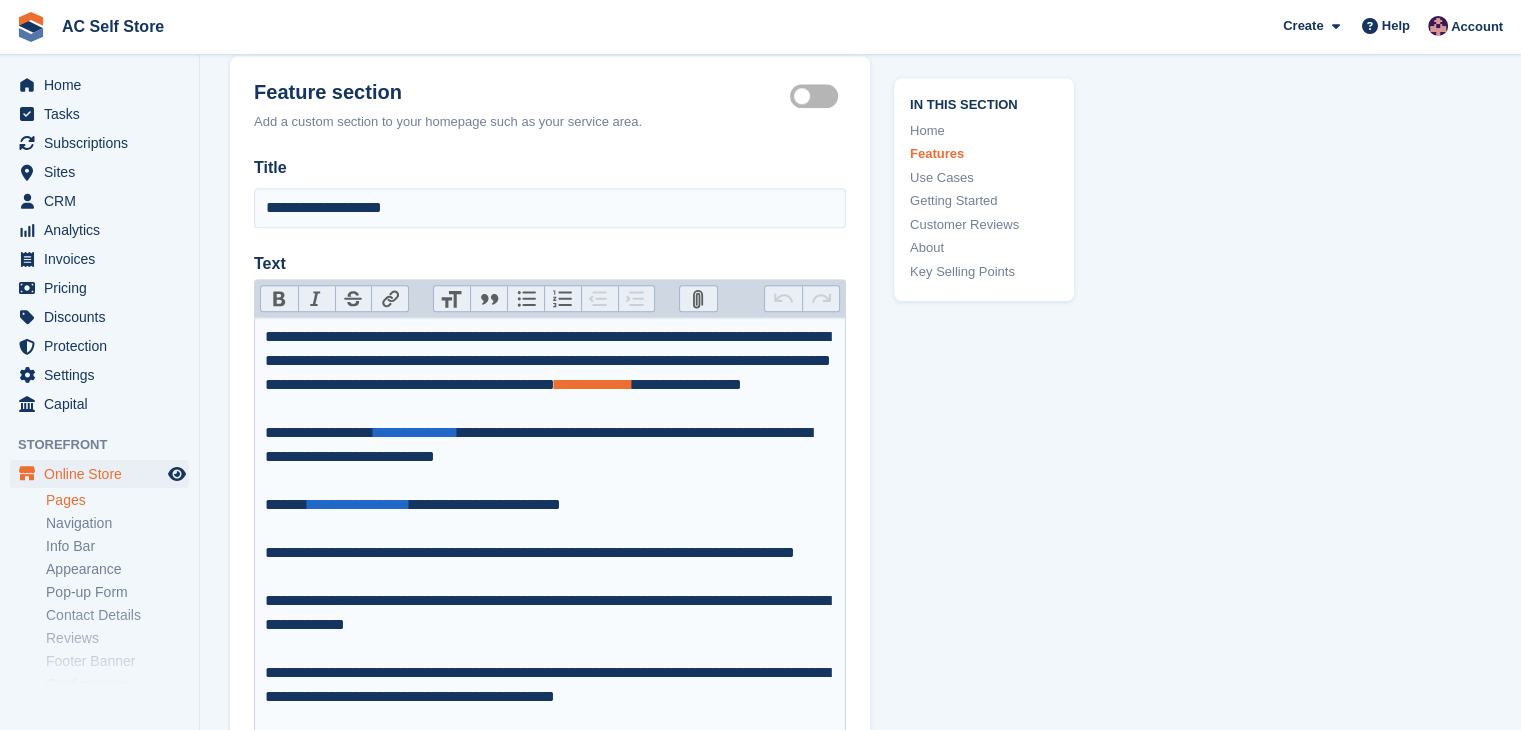 scroll, scrollTop: 2300, scrollLeft: 0, axis: vertical 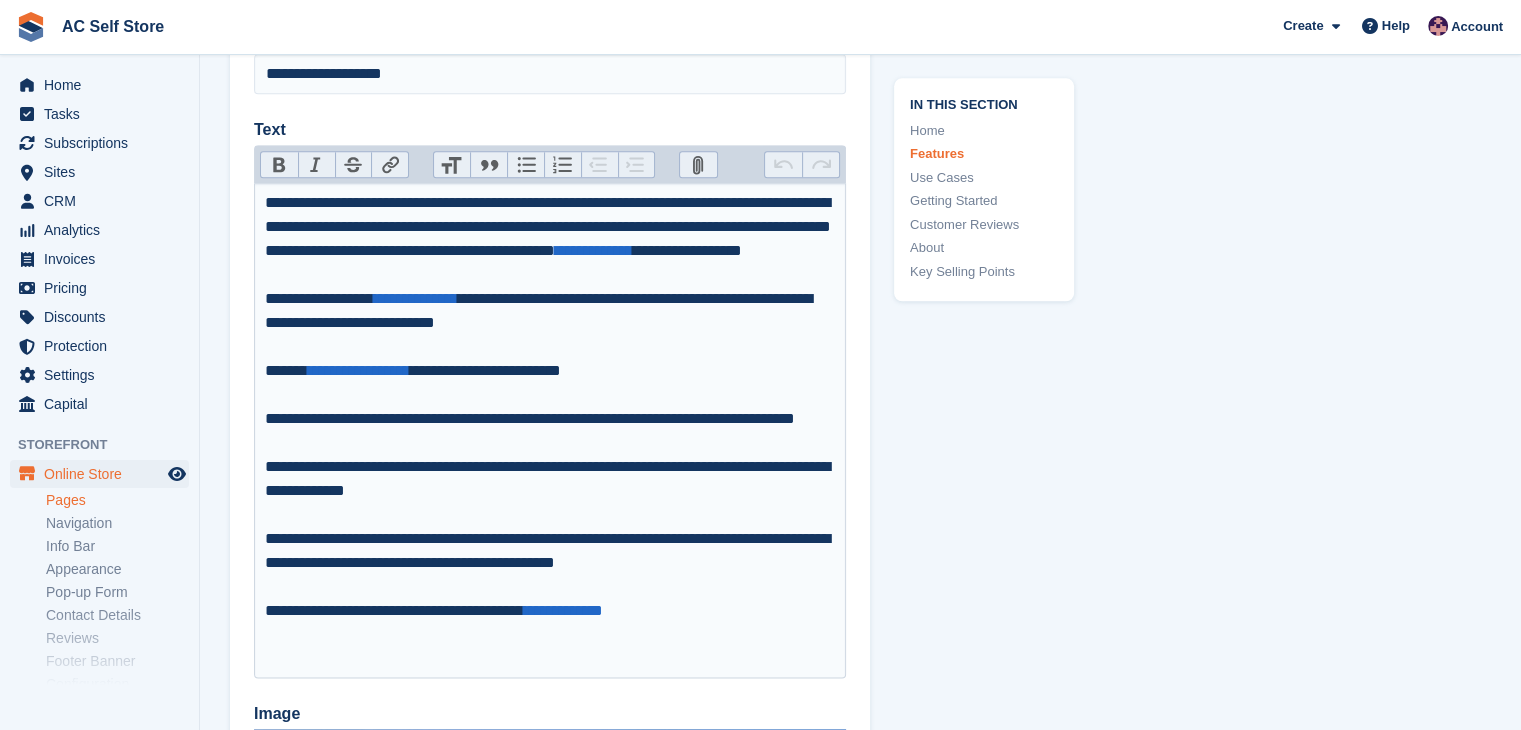 type on "**********" 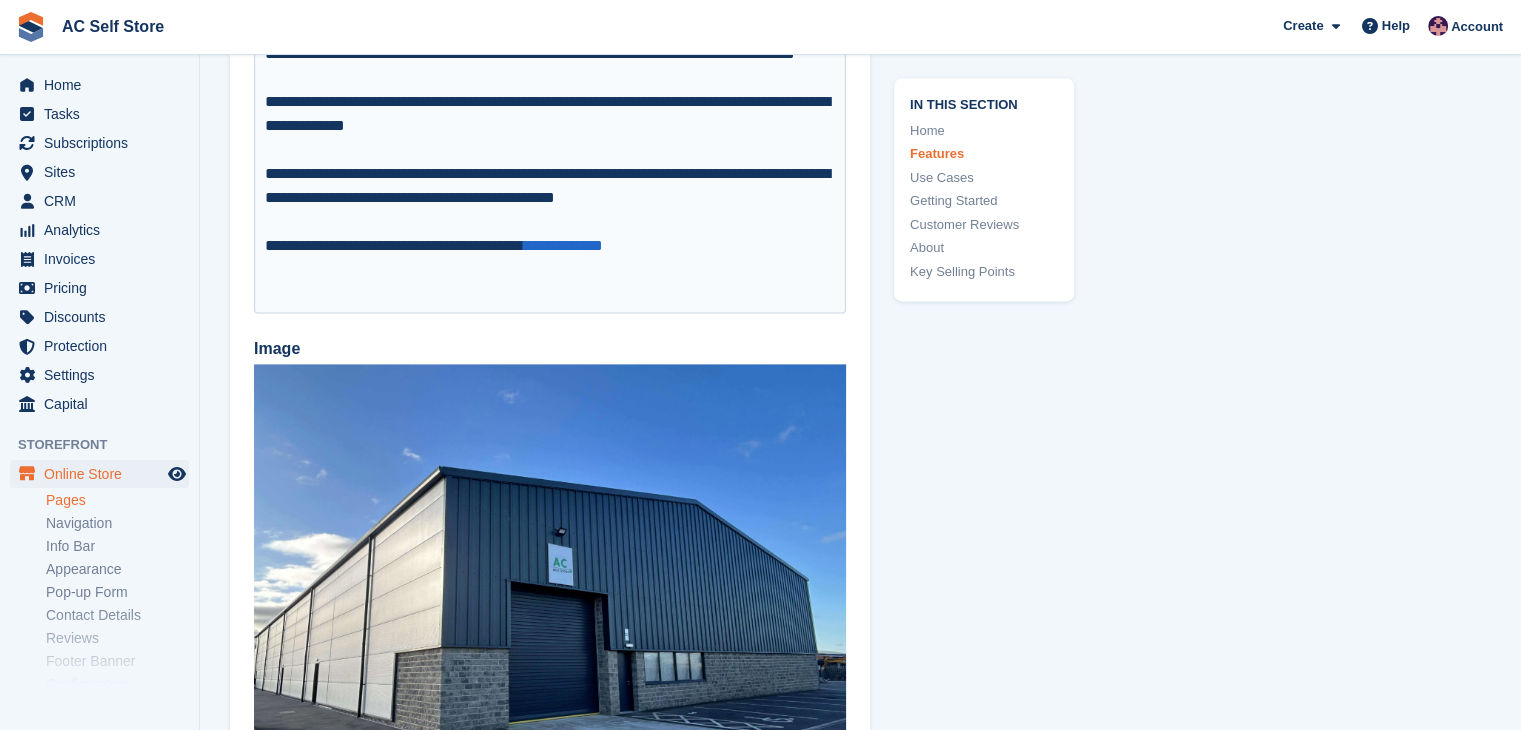 scroll, scrollTop: 2500, scrollLeft: 0, axis: vertical 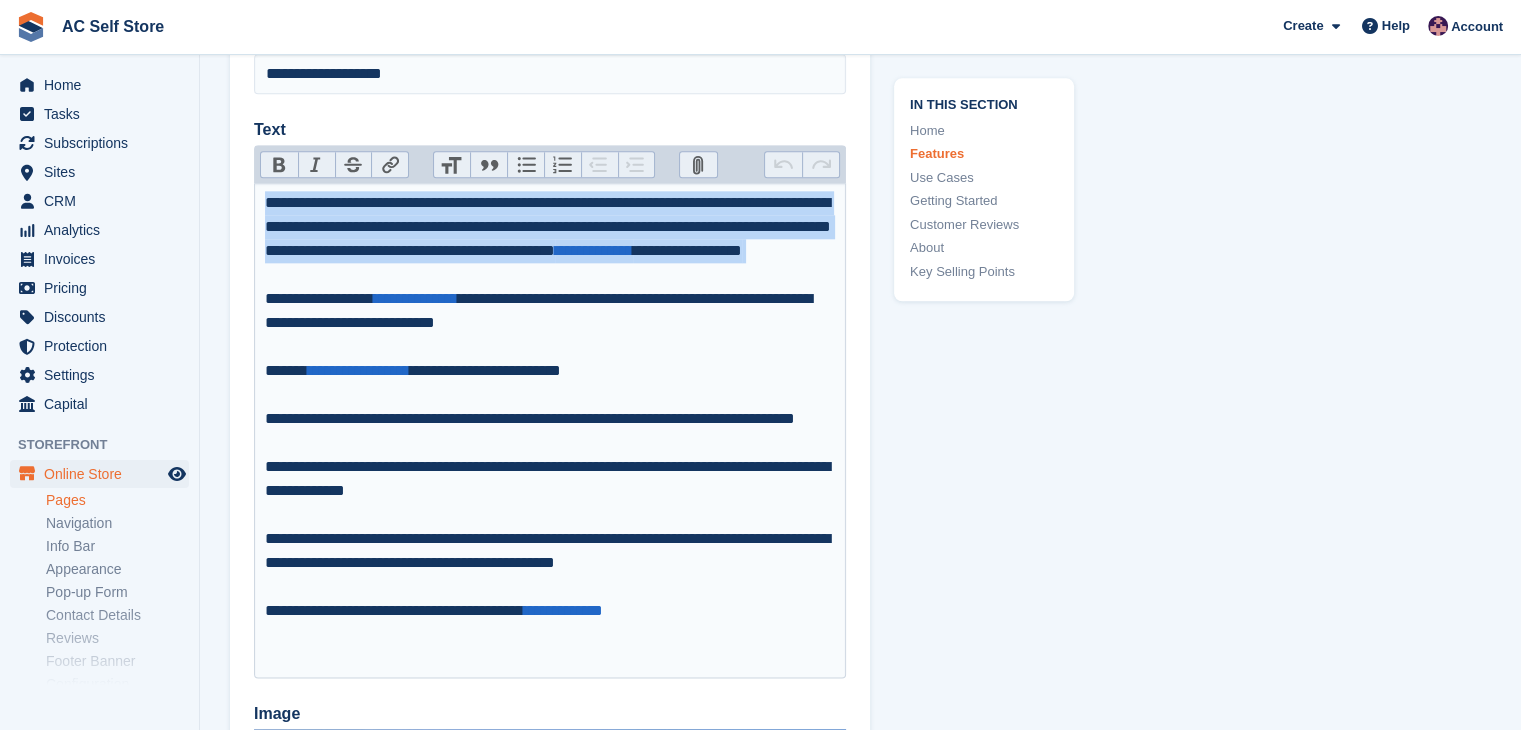 drag, startPoint x: 629, startPoint y: 293, endPoint x: 266, endPoint y: 200, distance: 374.7239 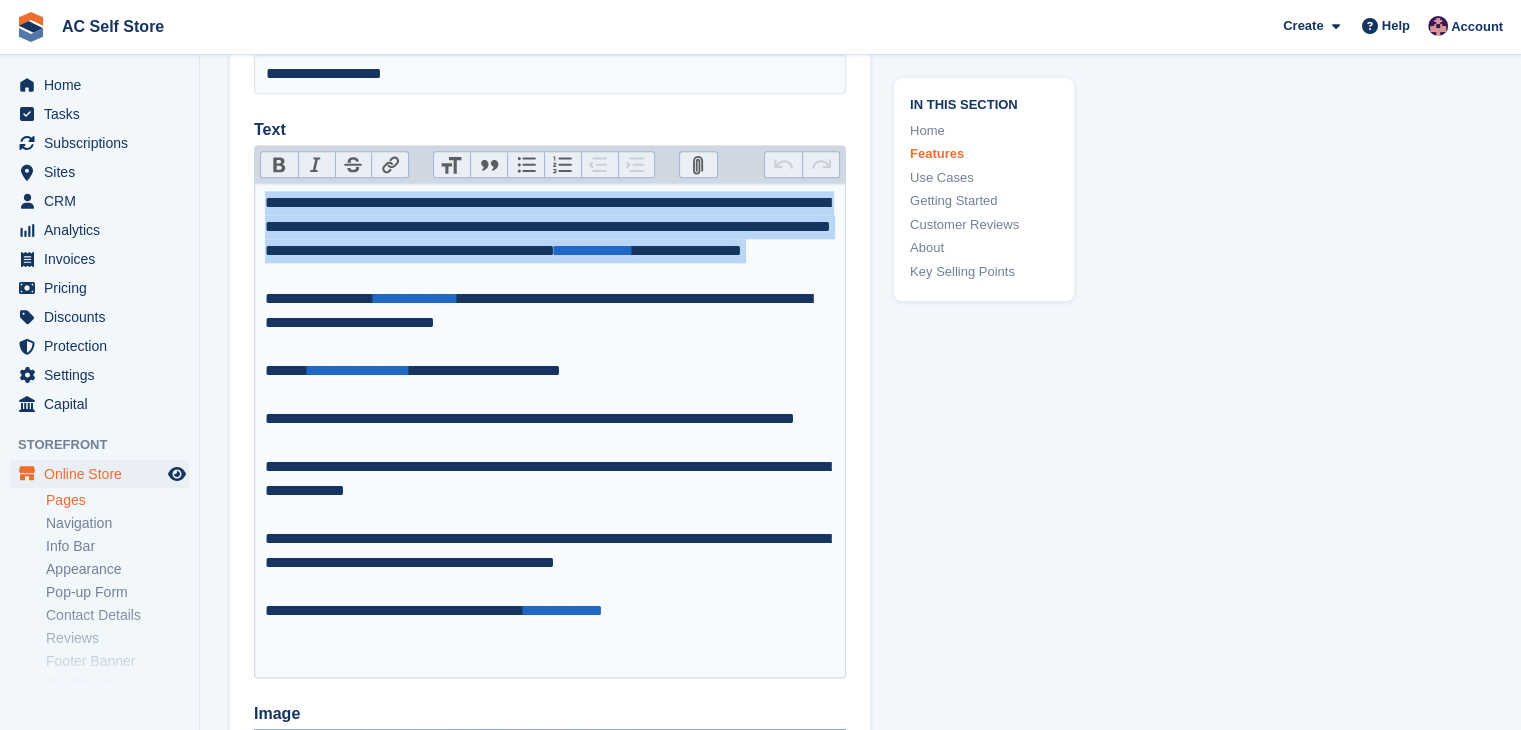 click on "**********" at bounding box center (550, 431) 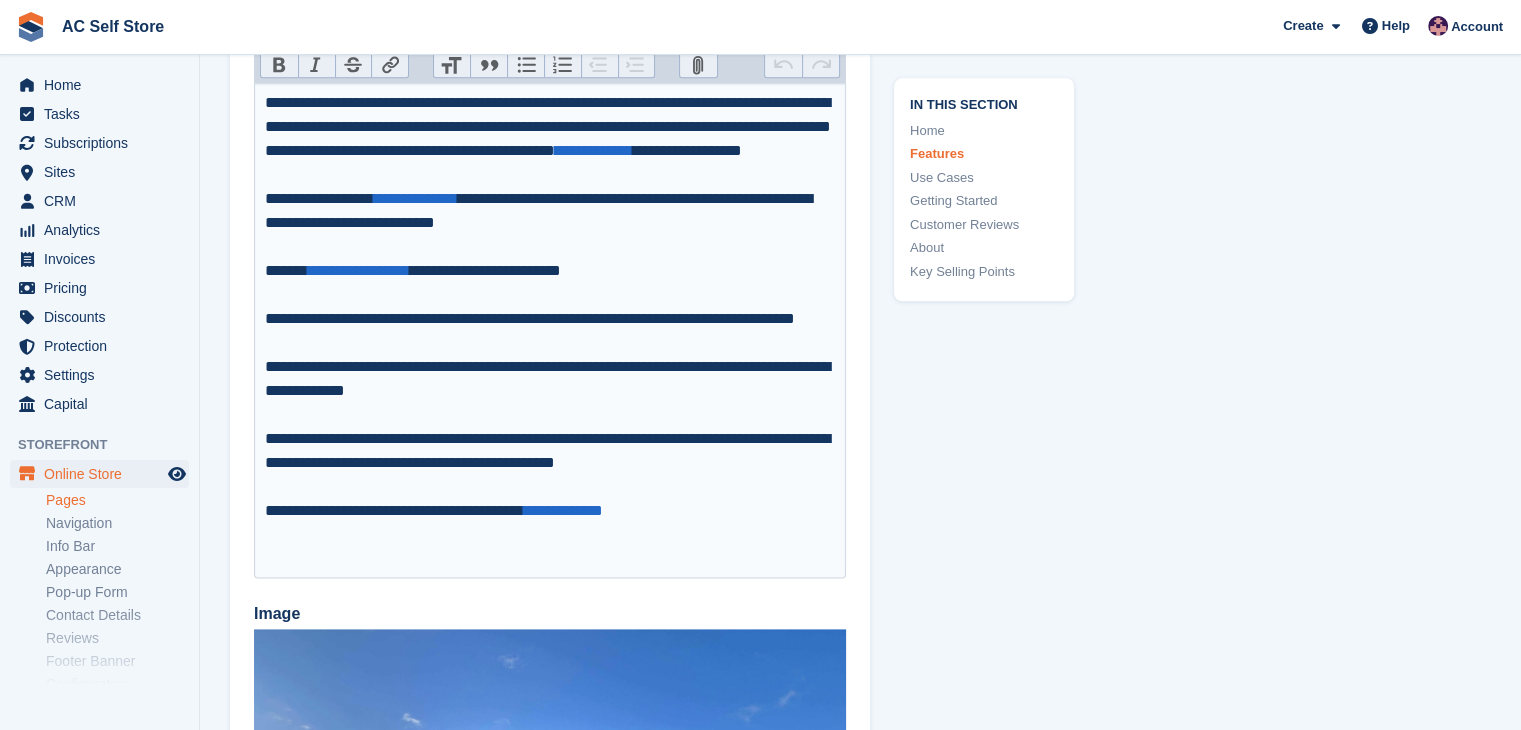scroll, scrollTop: 2300, scrollLeft: 0, axis: vertical 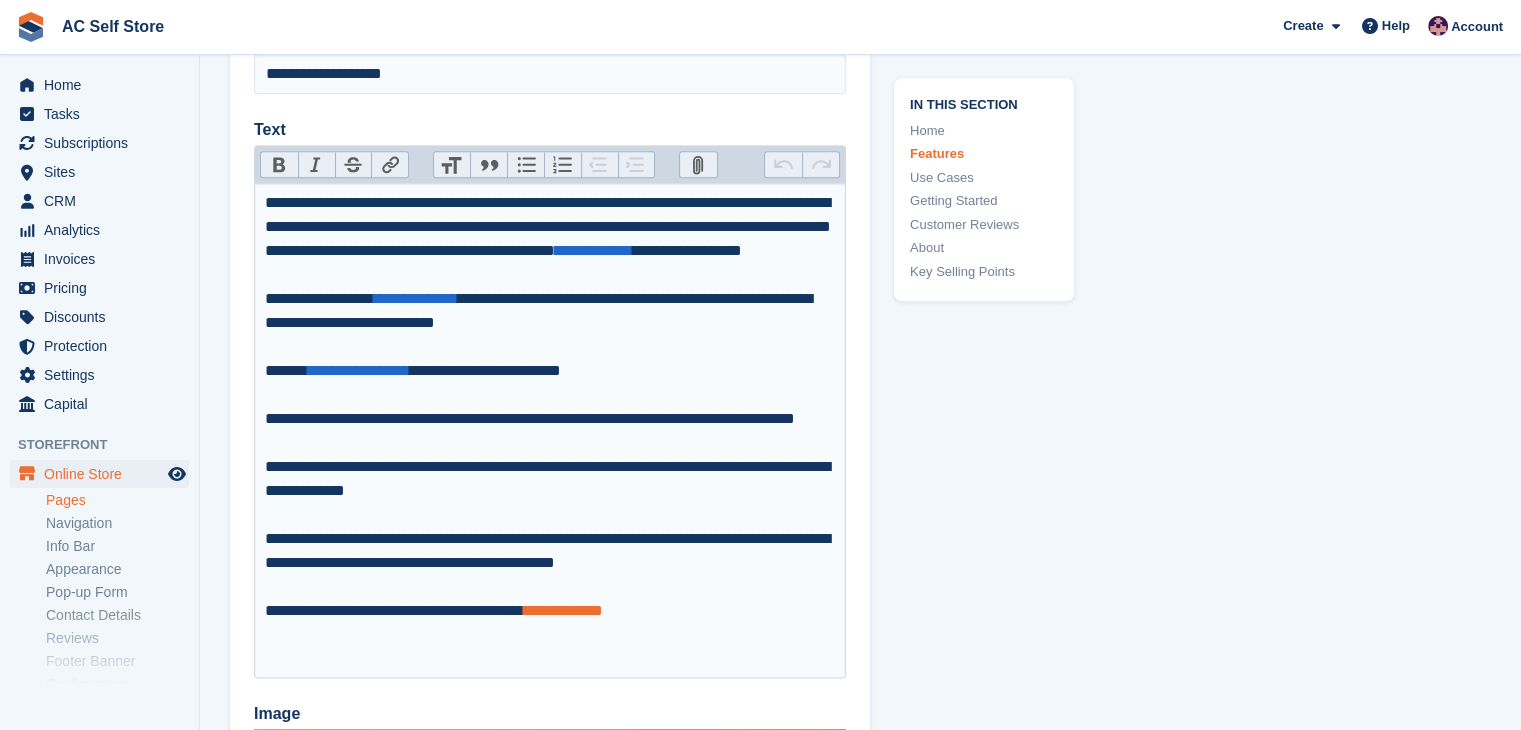 click on "**********" at bounding box center (563, 610) 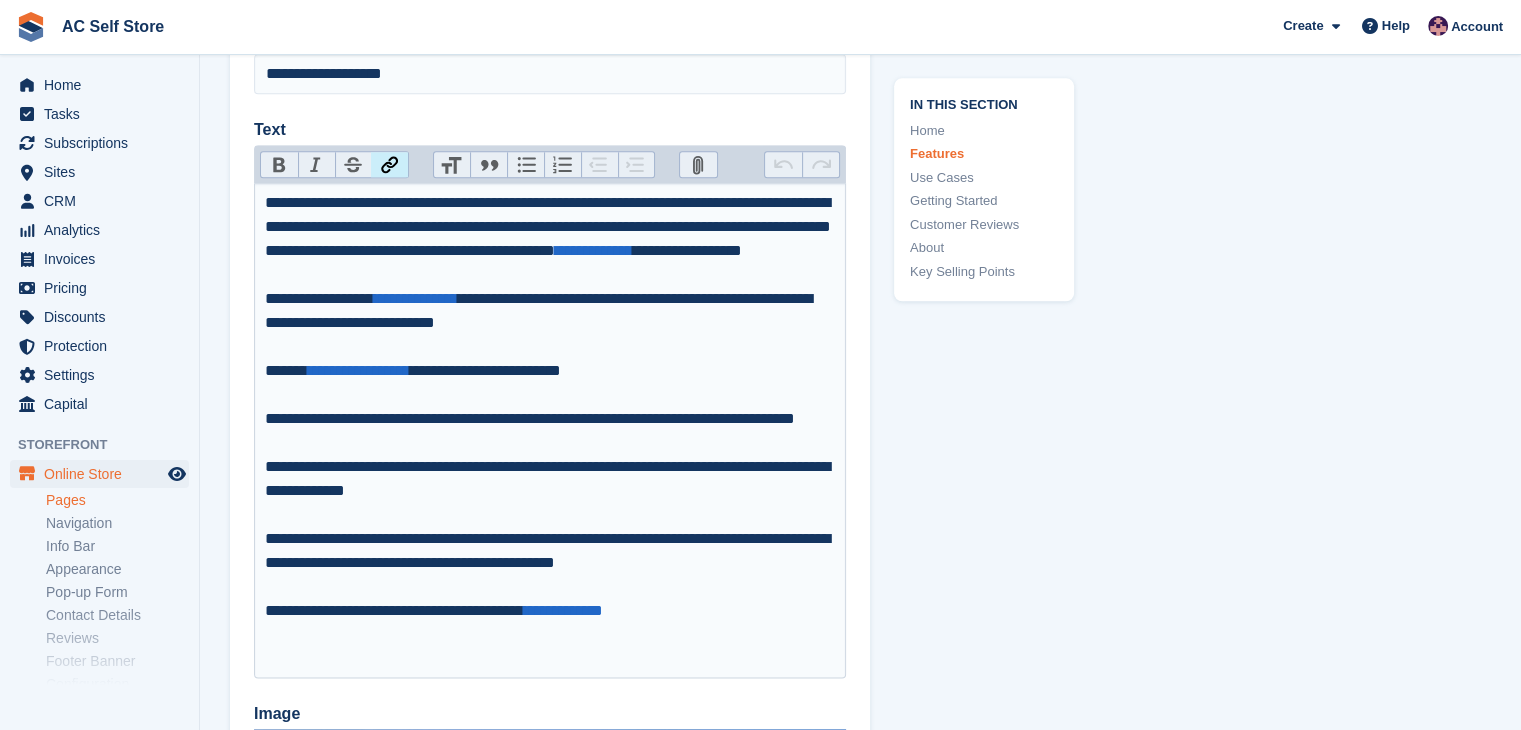 type on "**********" 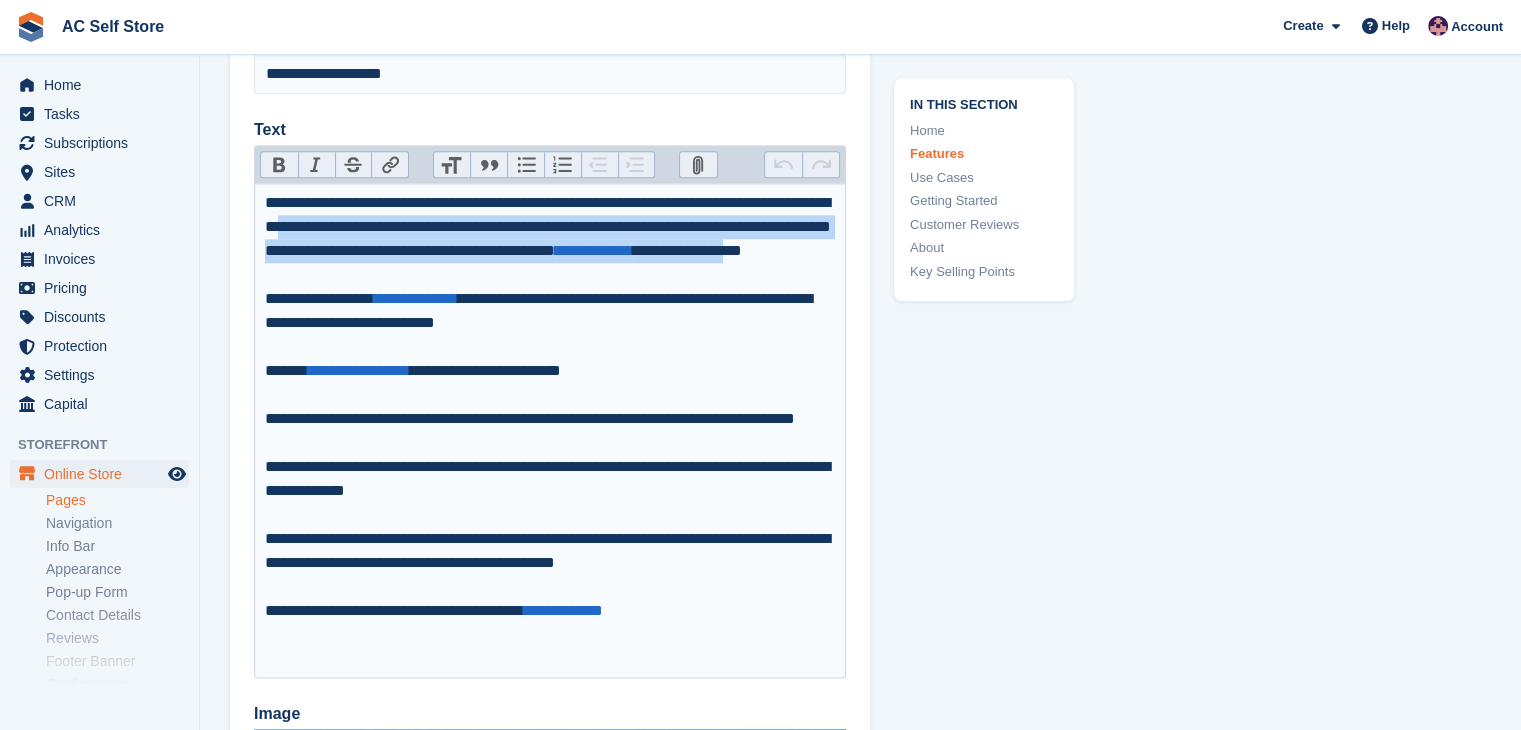 drag, startPoint x: 426, startPoint y: 225, endPoint x: 512, endPoint y: 261, distance: 93.230896 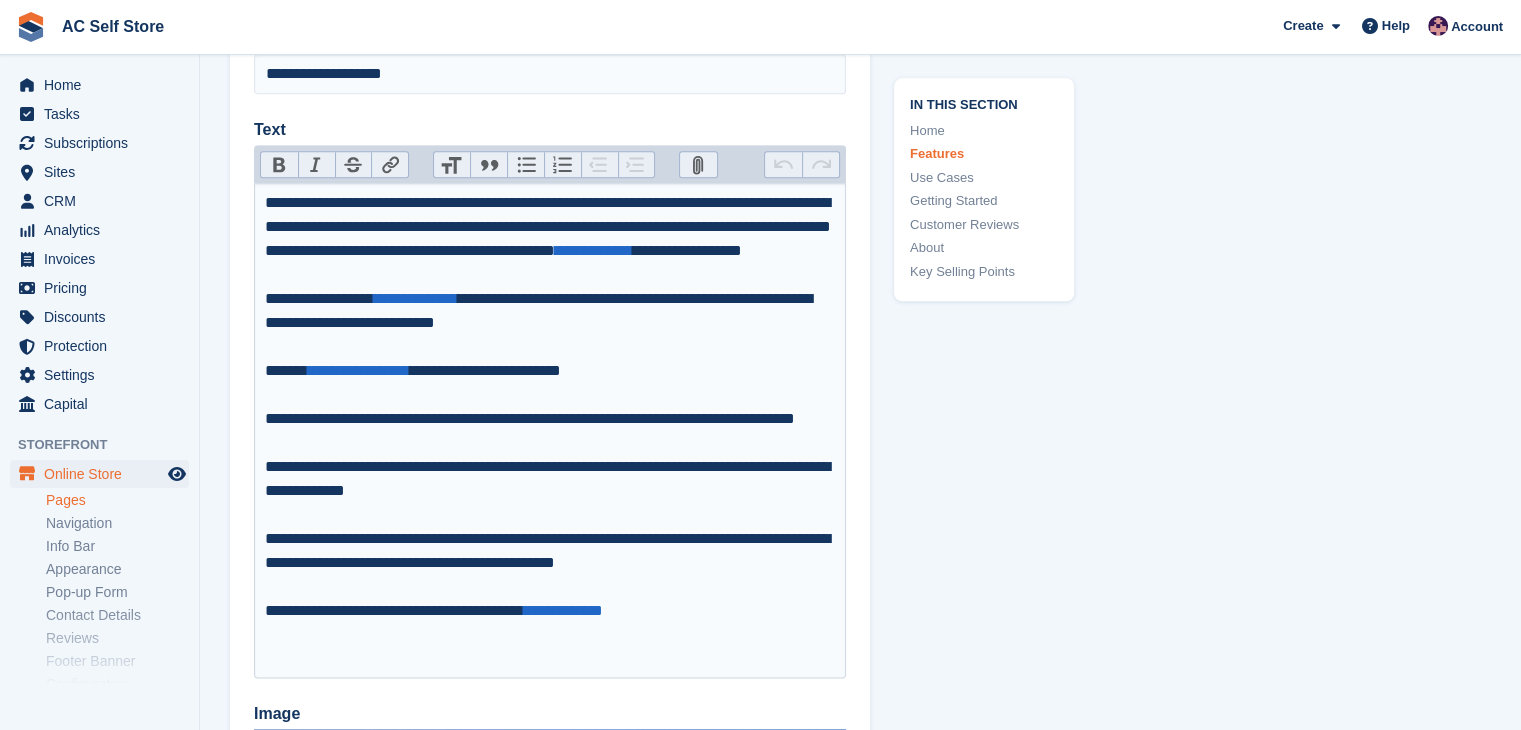 click on "**********" at bounding box center [550, 431] 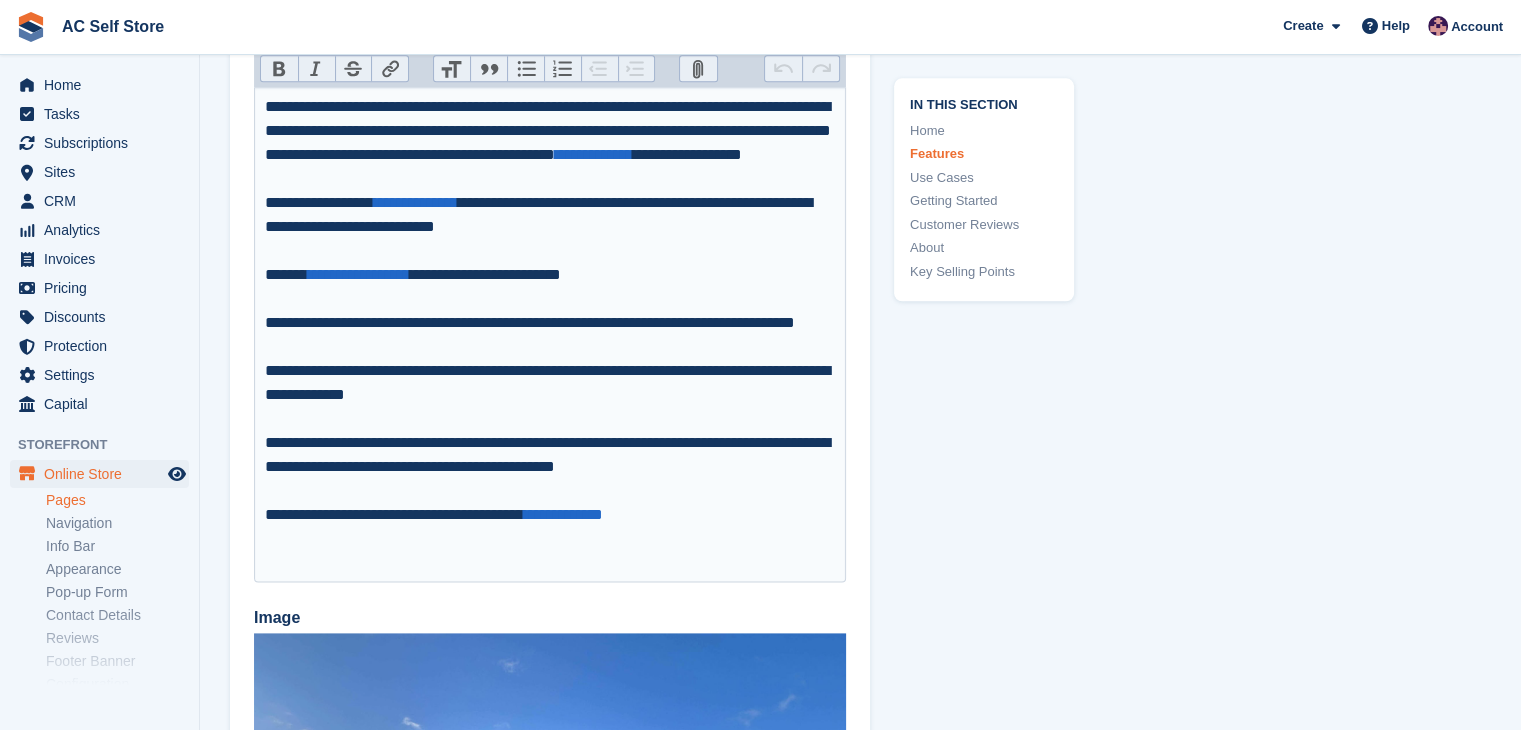 scroll, scrollTop: 2400, scrollLeft: 0, axis: vertical 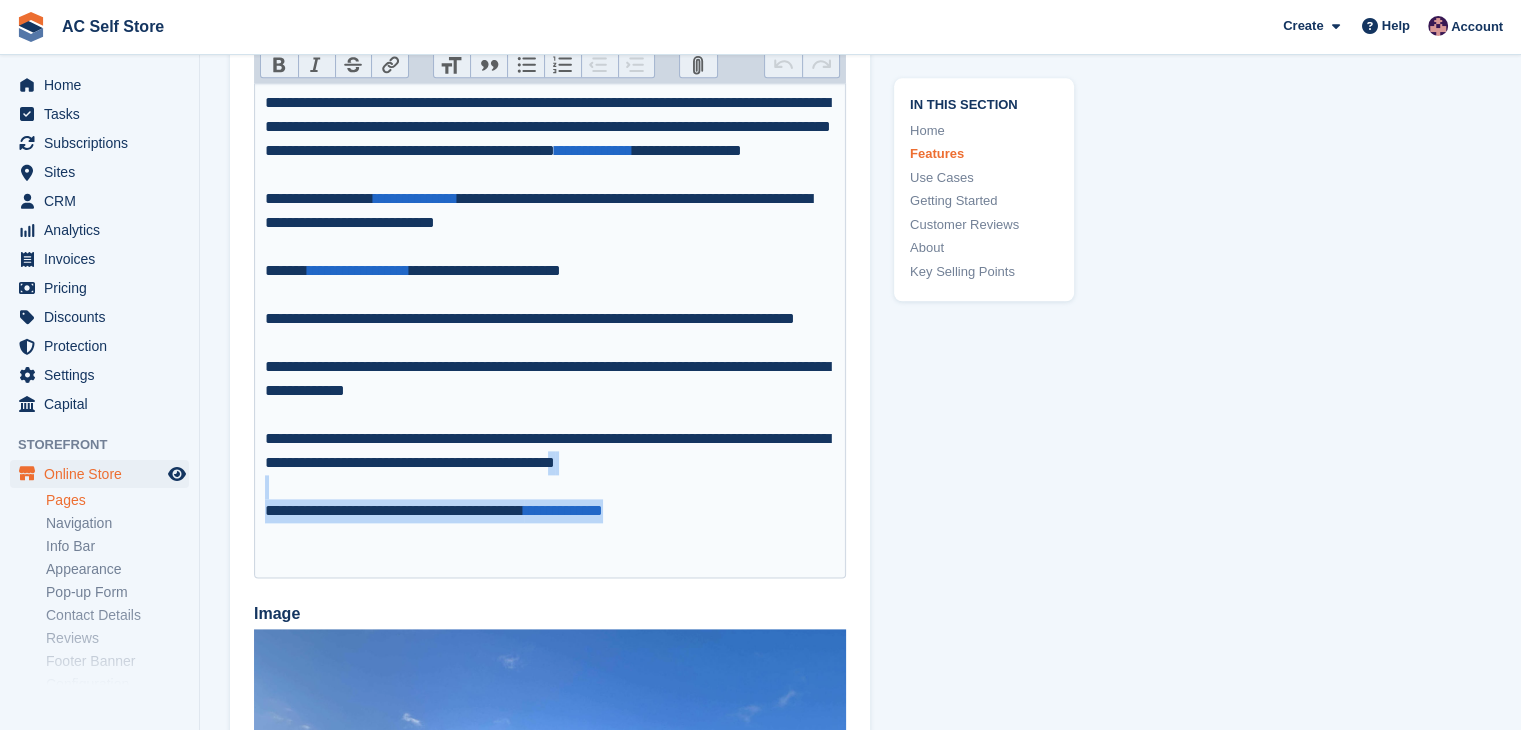 drag, startPoint x: 716, startPoint y: 557, endPoint x: 751, endPoint y: 520, distance: 50.931328 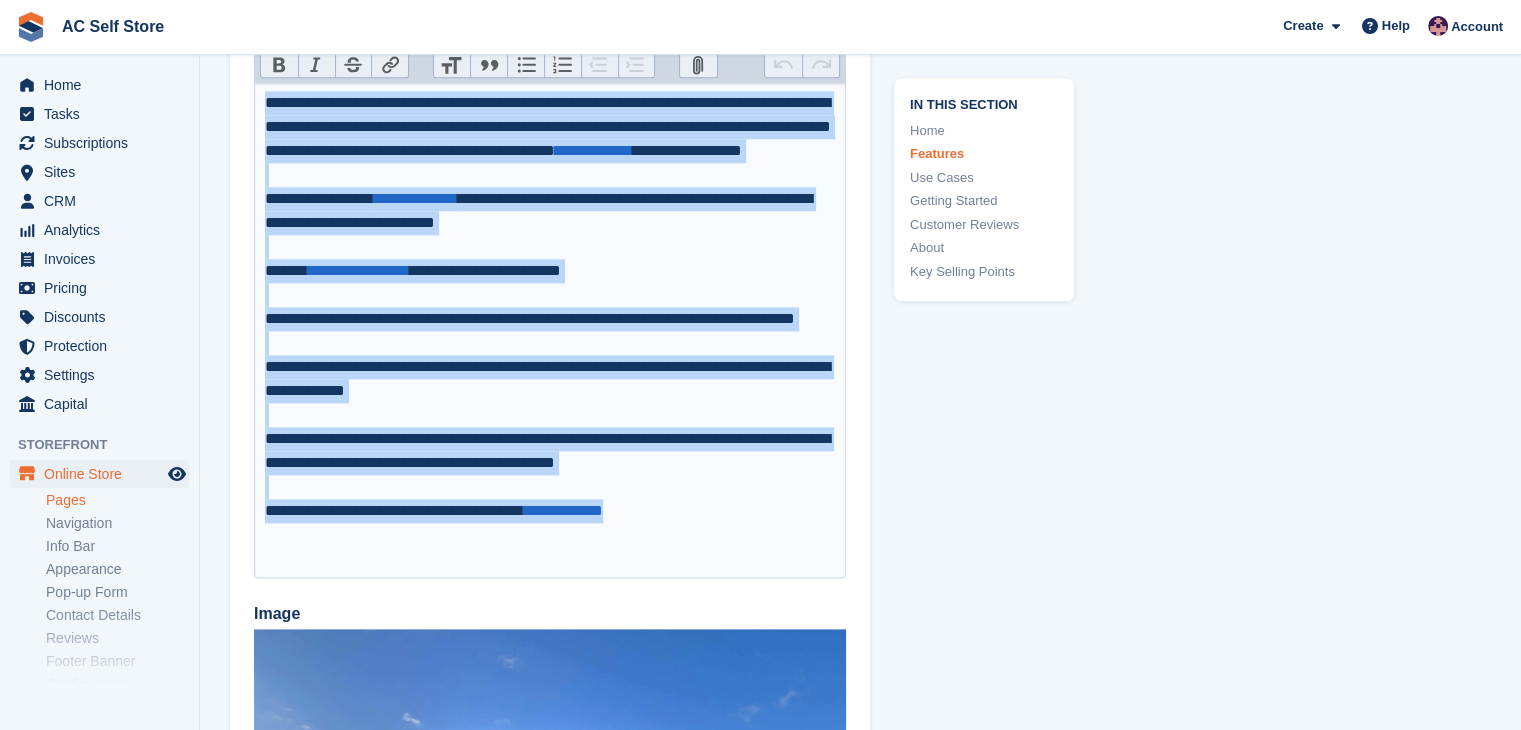drag, startPoint x: 676, startPoint y: 552, endPoint x: 197, endPoint y: 93, distance: 663.41693 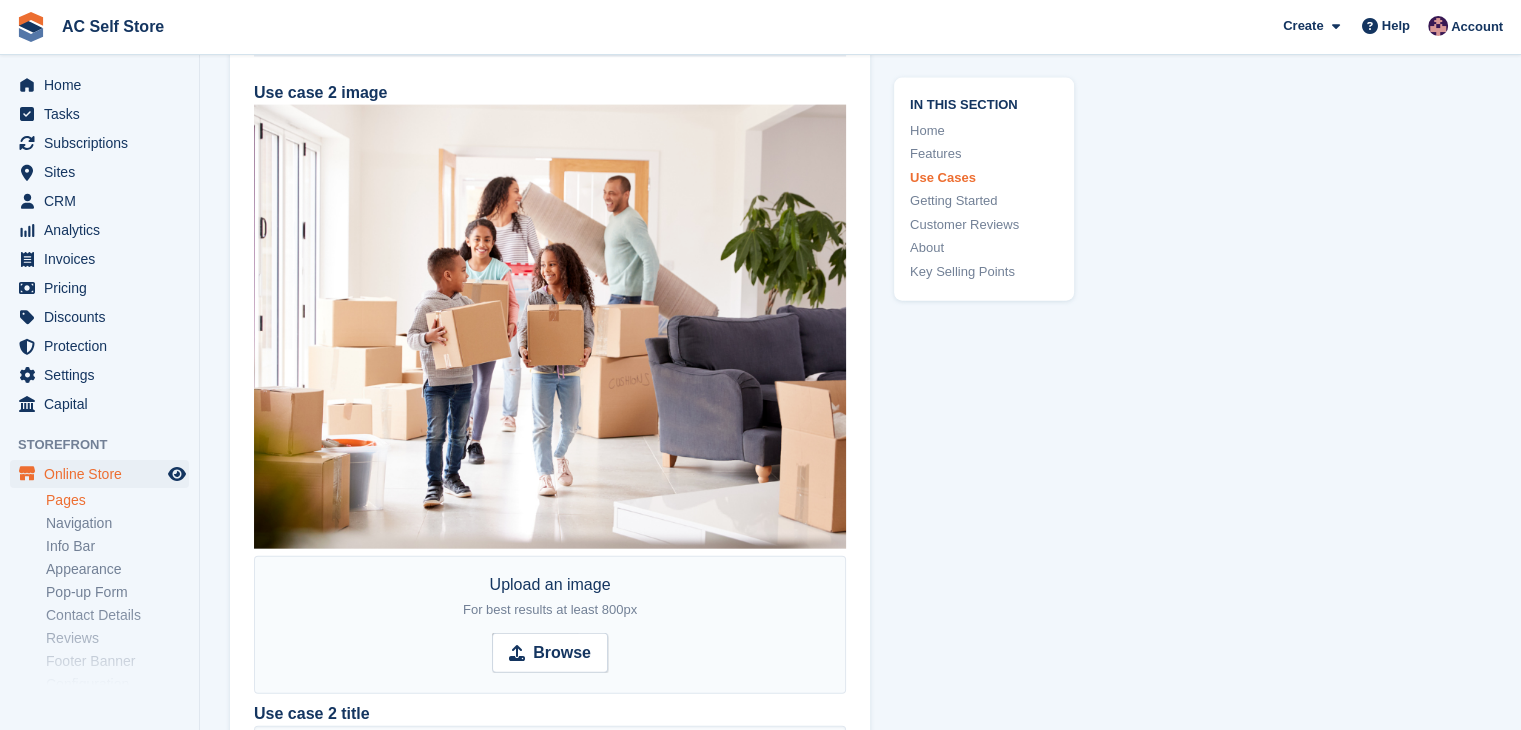 scroll, scrollTop: 4300, scrollLeft: 0, axis: vertical 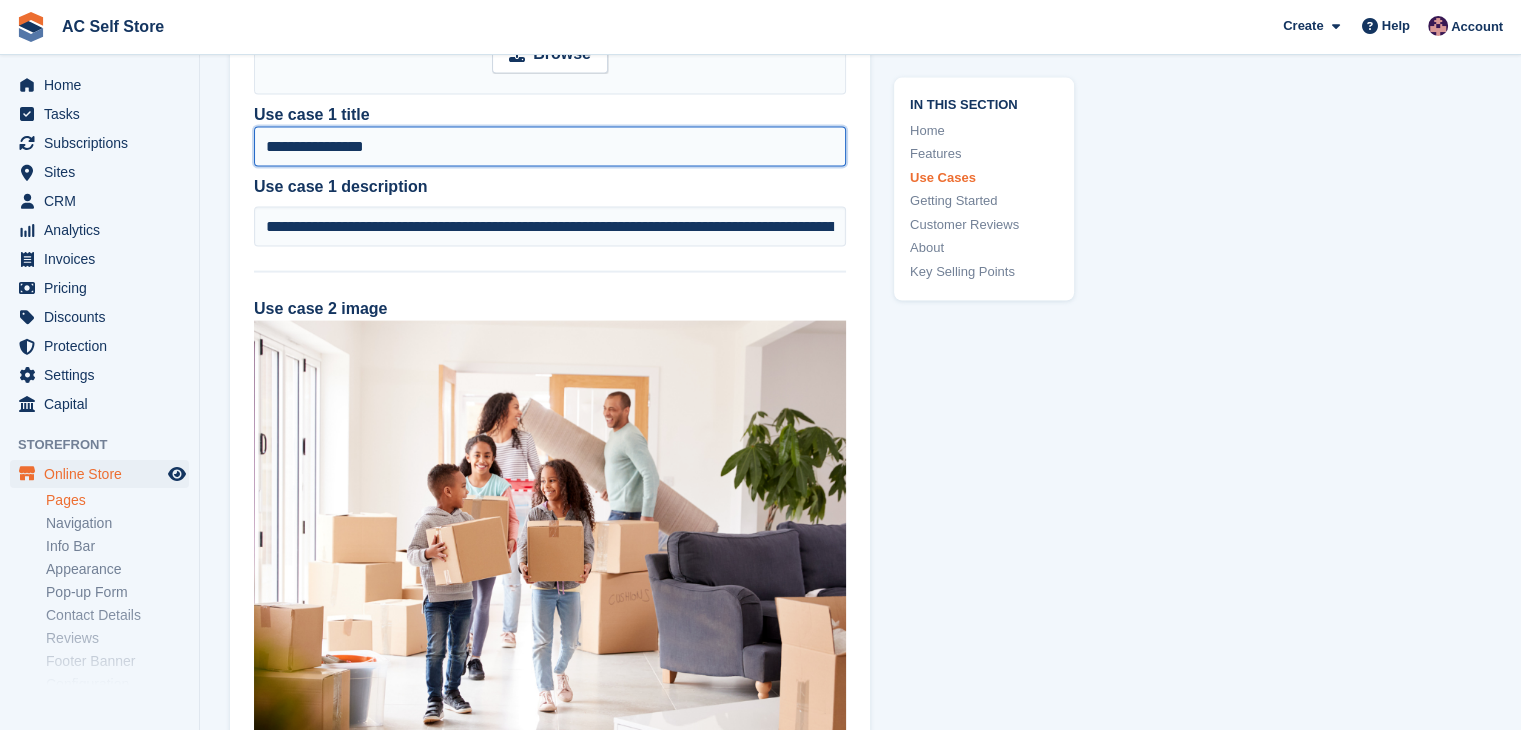 click on "**********" at bounding box center [550, 147] 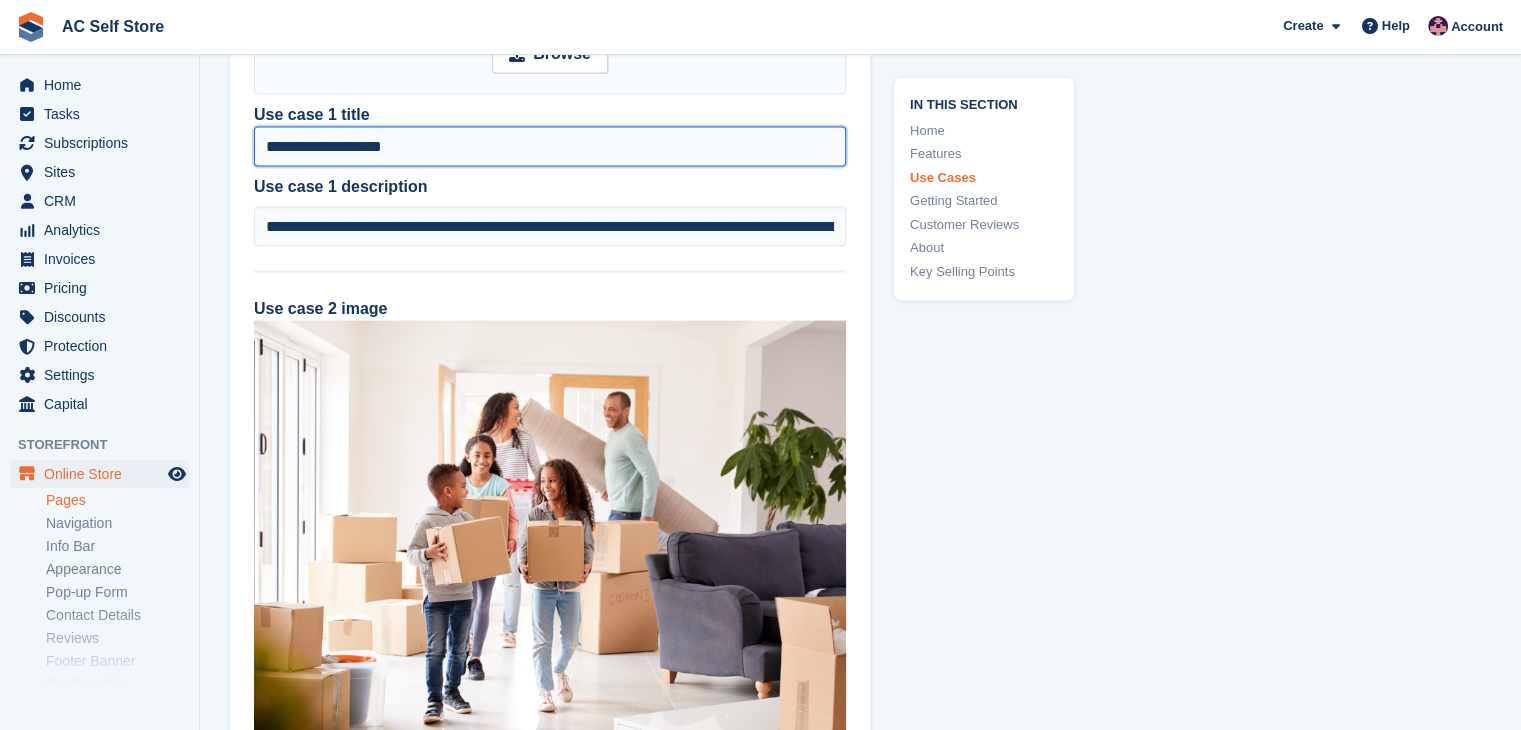 drag, startPoint x: 415, startPoint y: 148, endPoint x: 205, endPoint y: 129, distance: 210.85777 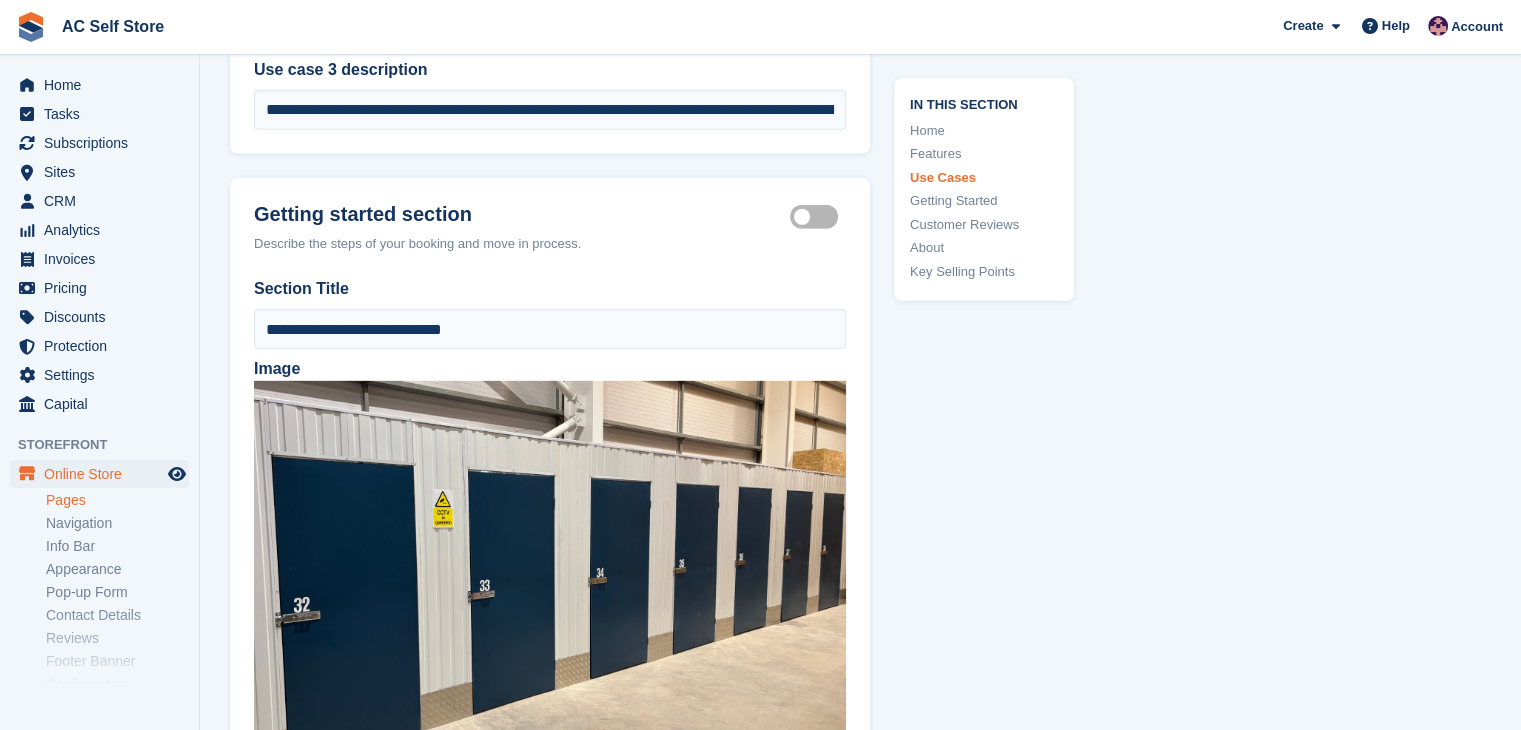 scroll, scrollTop: 6000, scrollLeft: 0, axis: vertical 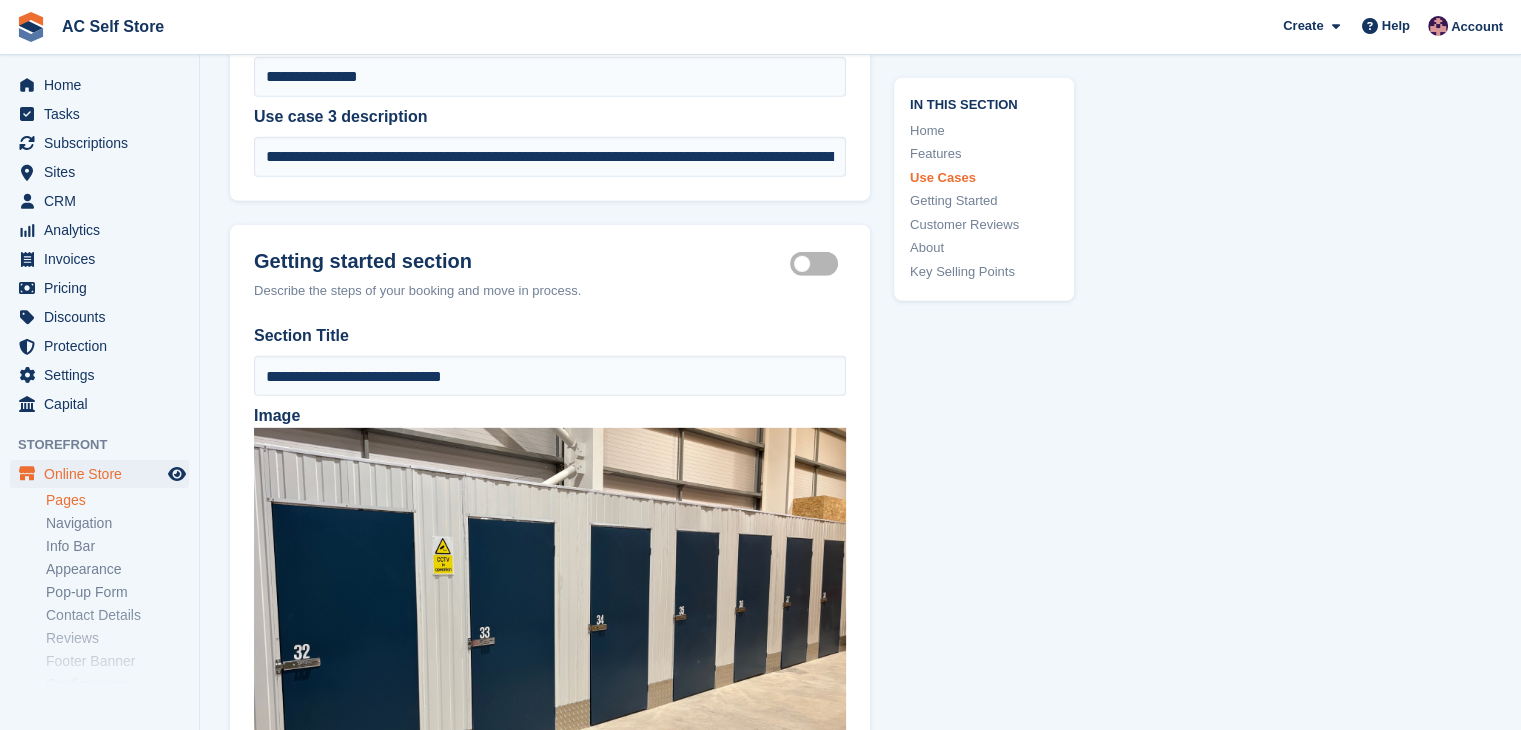 type on "**********" 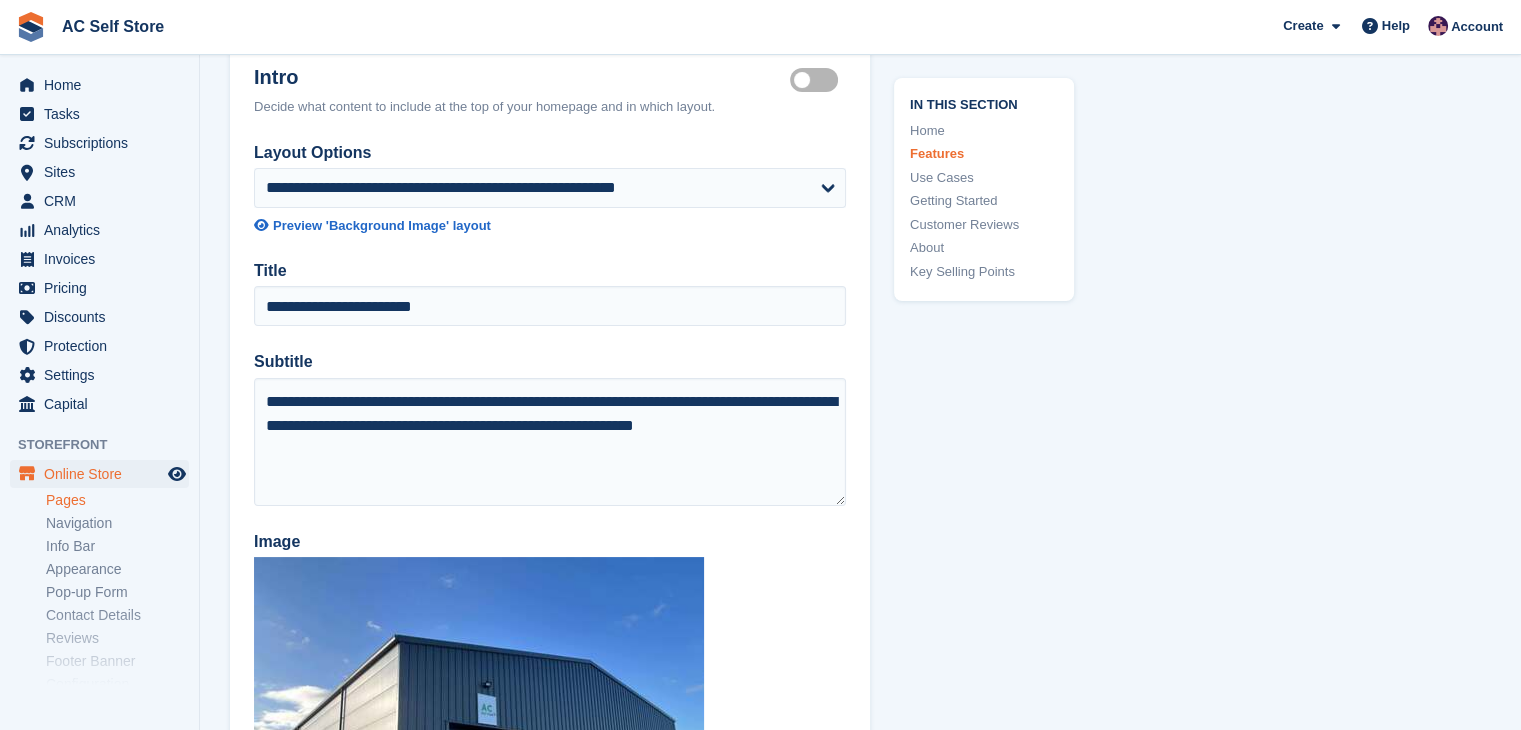 scroll, scrollTop: 0, scrollLeft: 0, axis: both 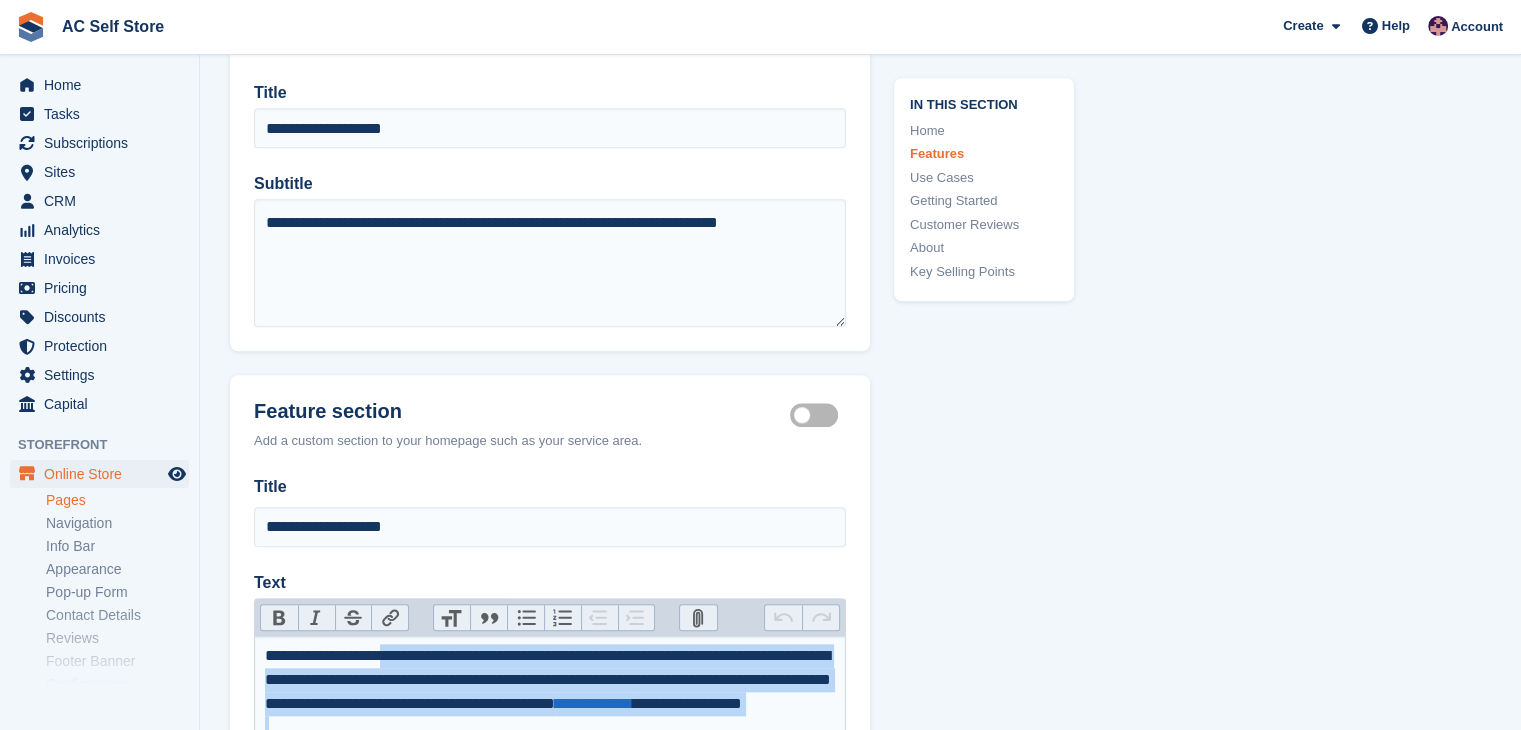 drag, startPoint x: 691, startPoint y: 460, endPoint x: 364, endPoint y: 578, distance: 347.6392 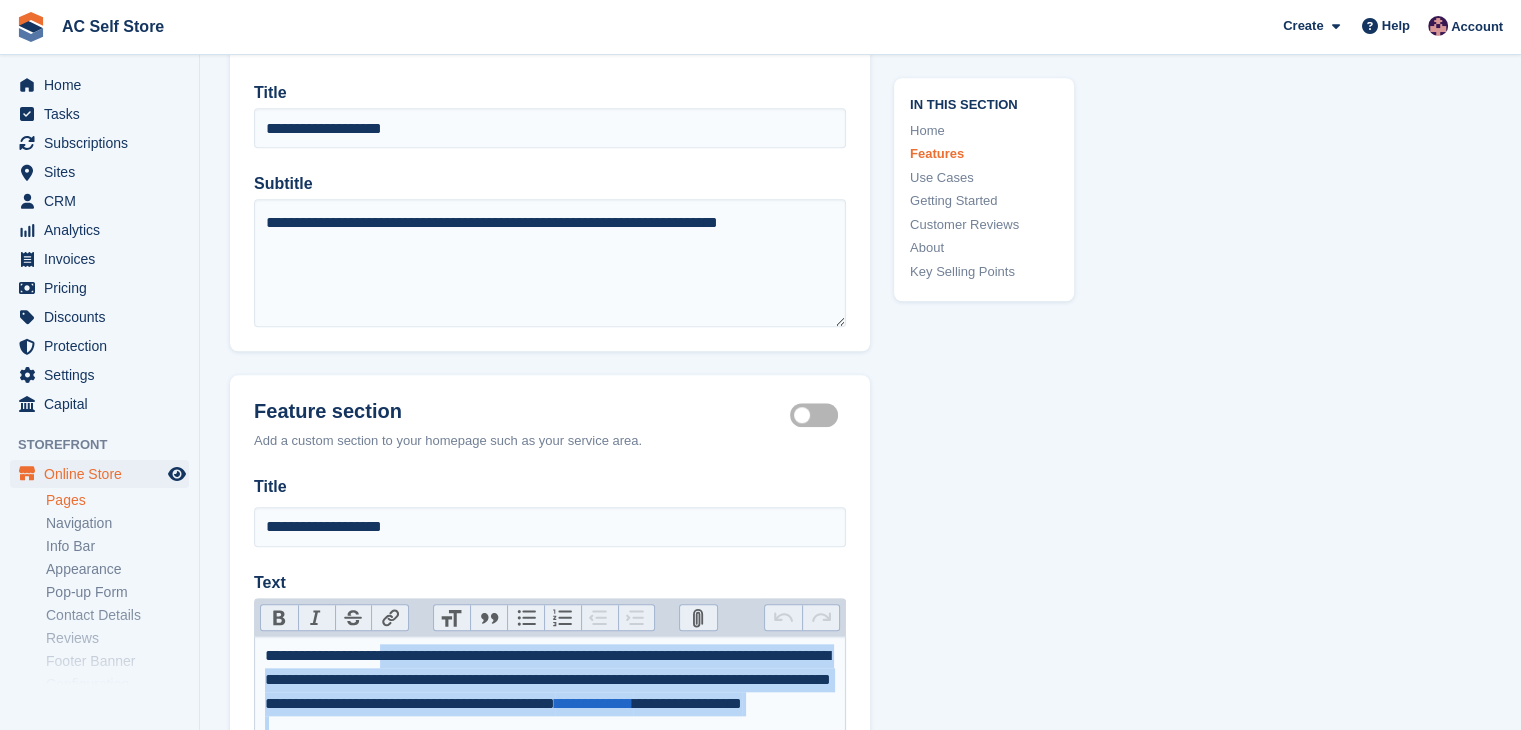 click on "**********" at bounding box center (550, 851) 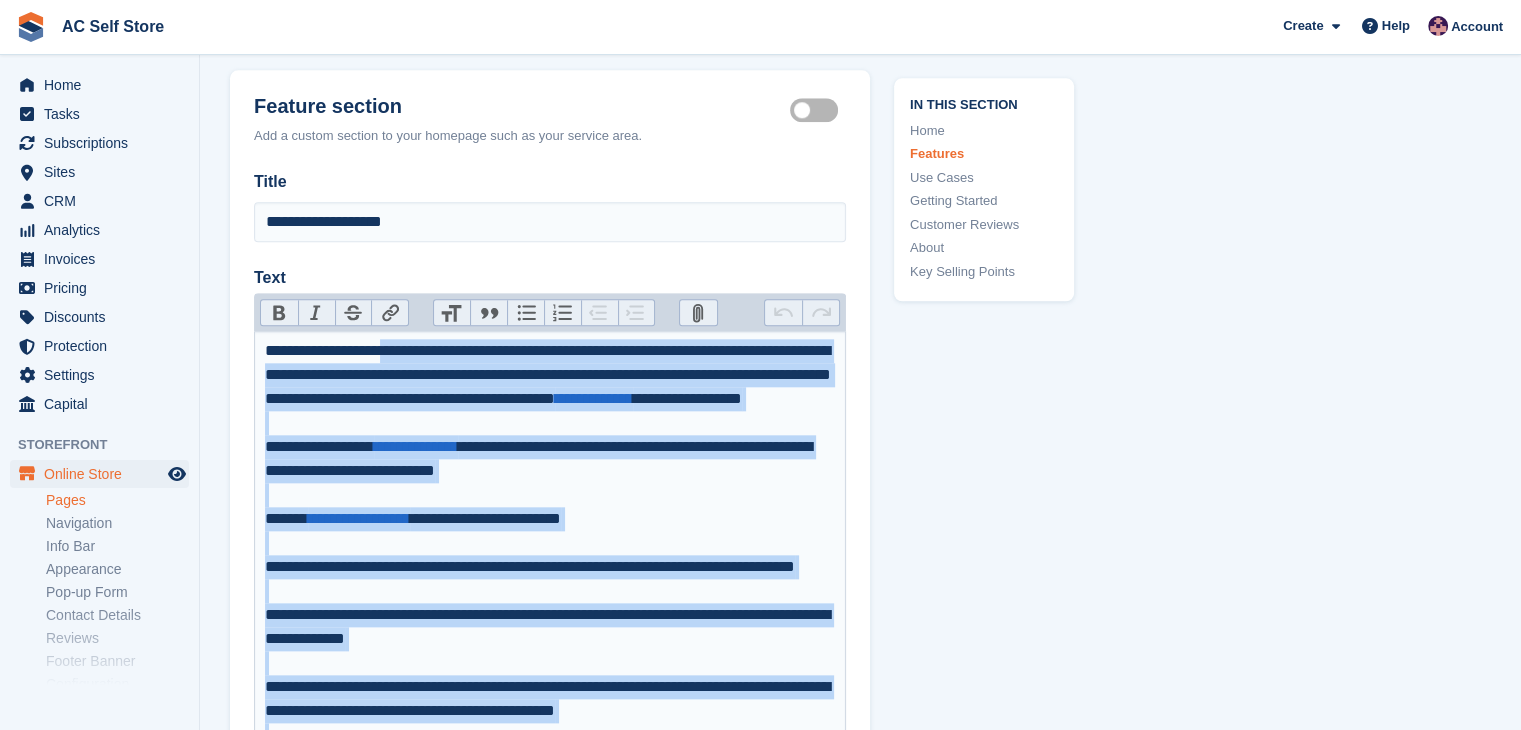 scroll, scrollTop: 2447, scrollLeft: 0, axis: vertical 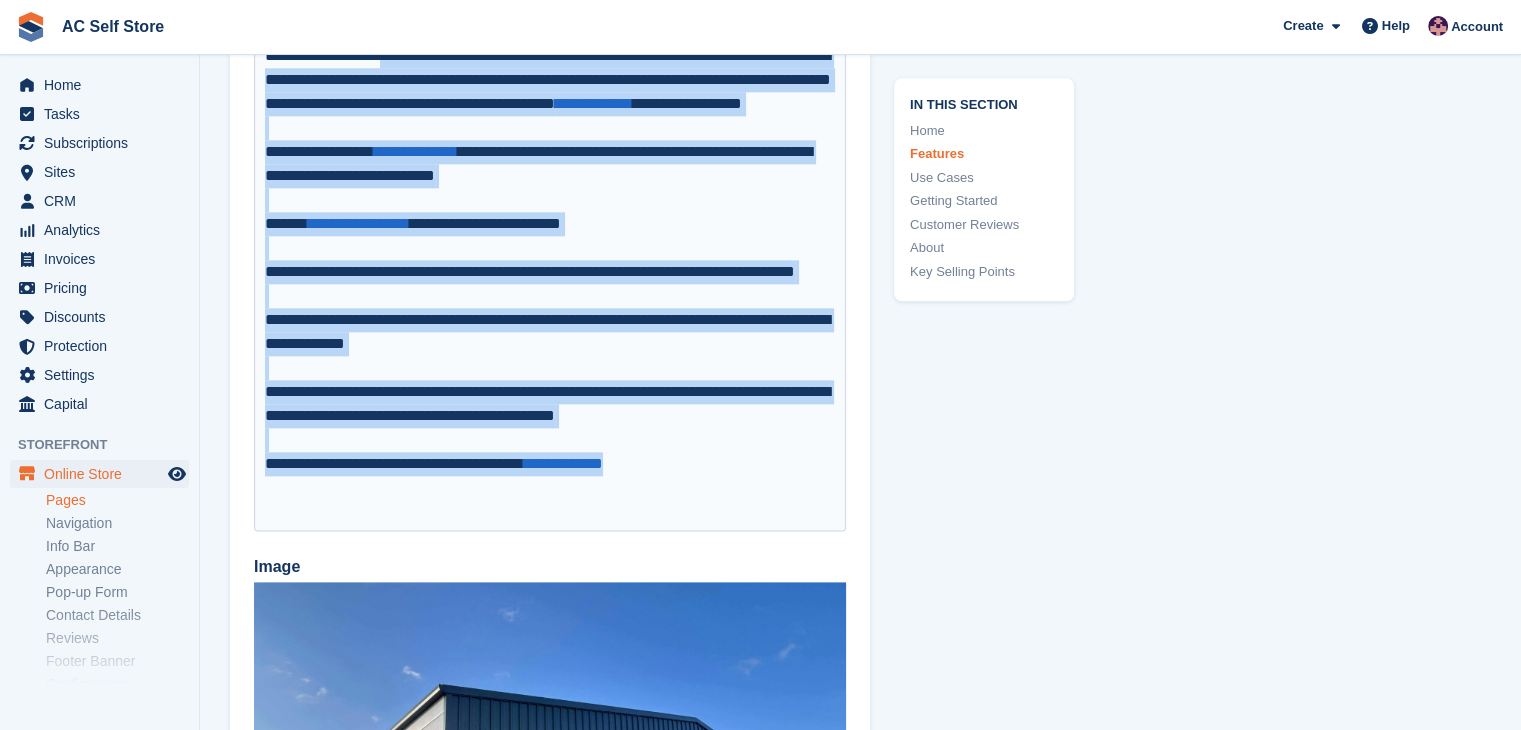 click on "**********" at bounding box center [550, 283] 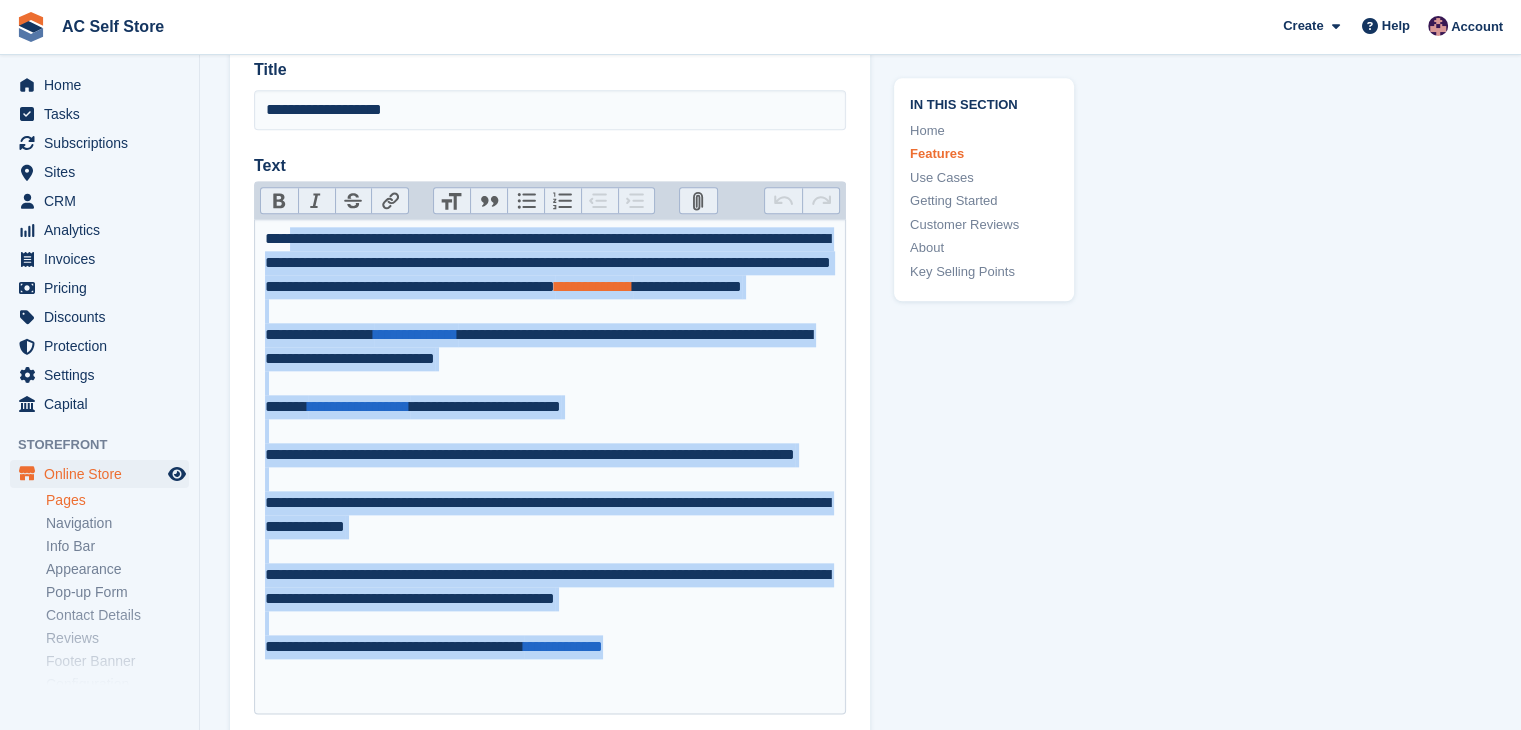 scroll, scrollTop: 2093, scrollLeft: 0, axis: vertical 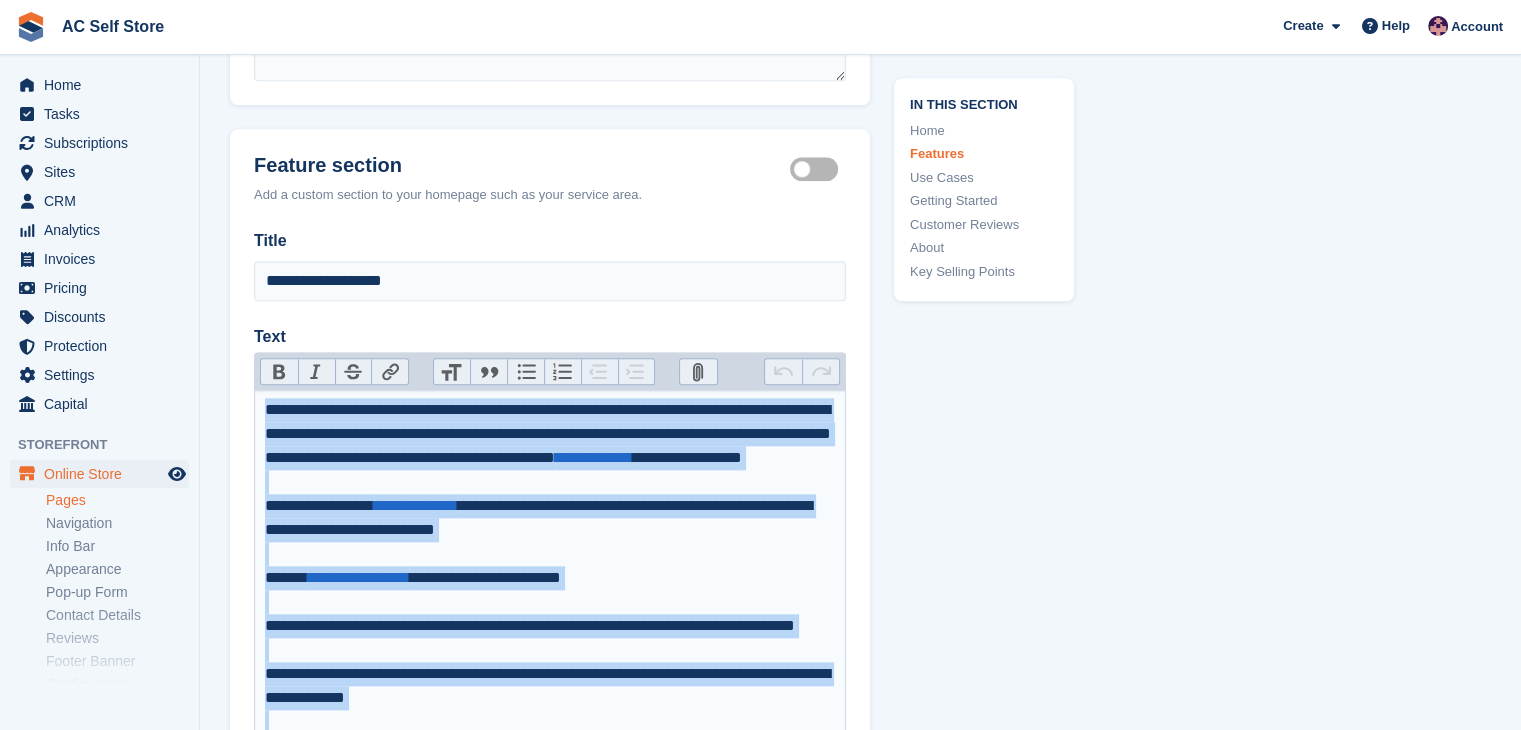 drag, startPoint x: 691, startPoint y: 520, endPoint x: 259, endPoint y: 407, distance: 446.53442 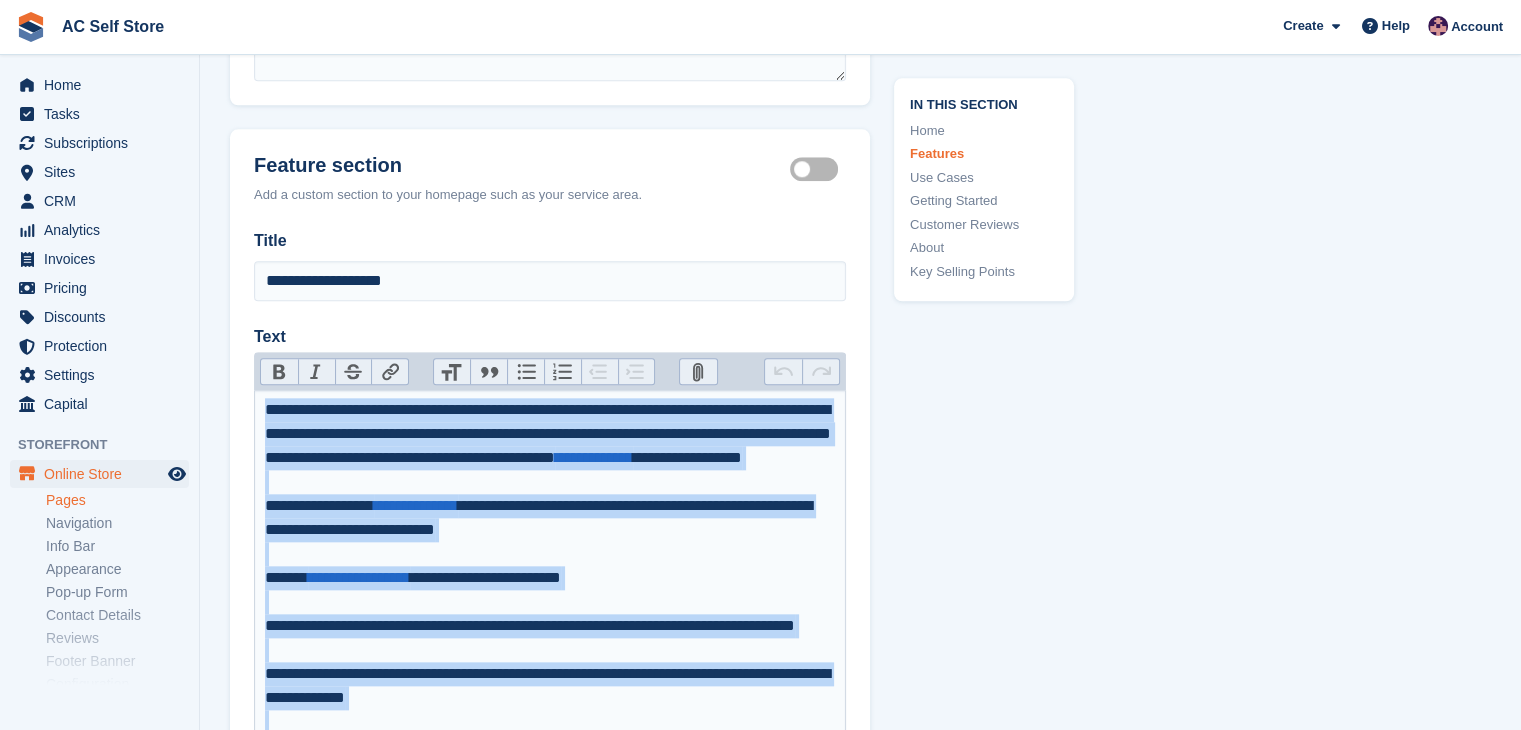click on "**********" at bounding box center (550, 637) 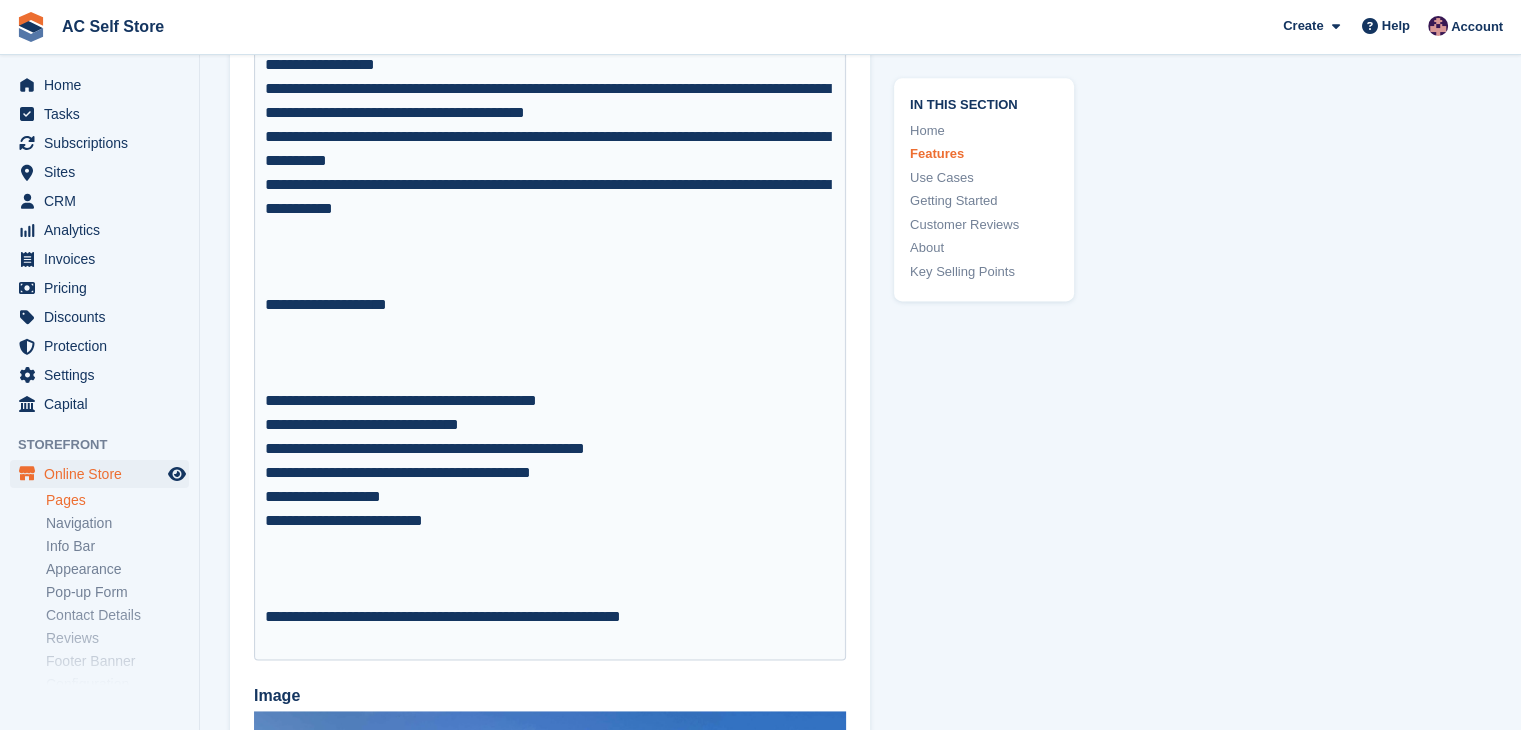 scroll, scrollTop: 2693, scrollLeft: 0, axis: vertical 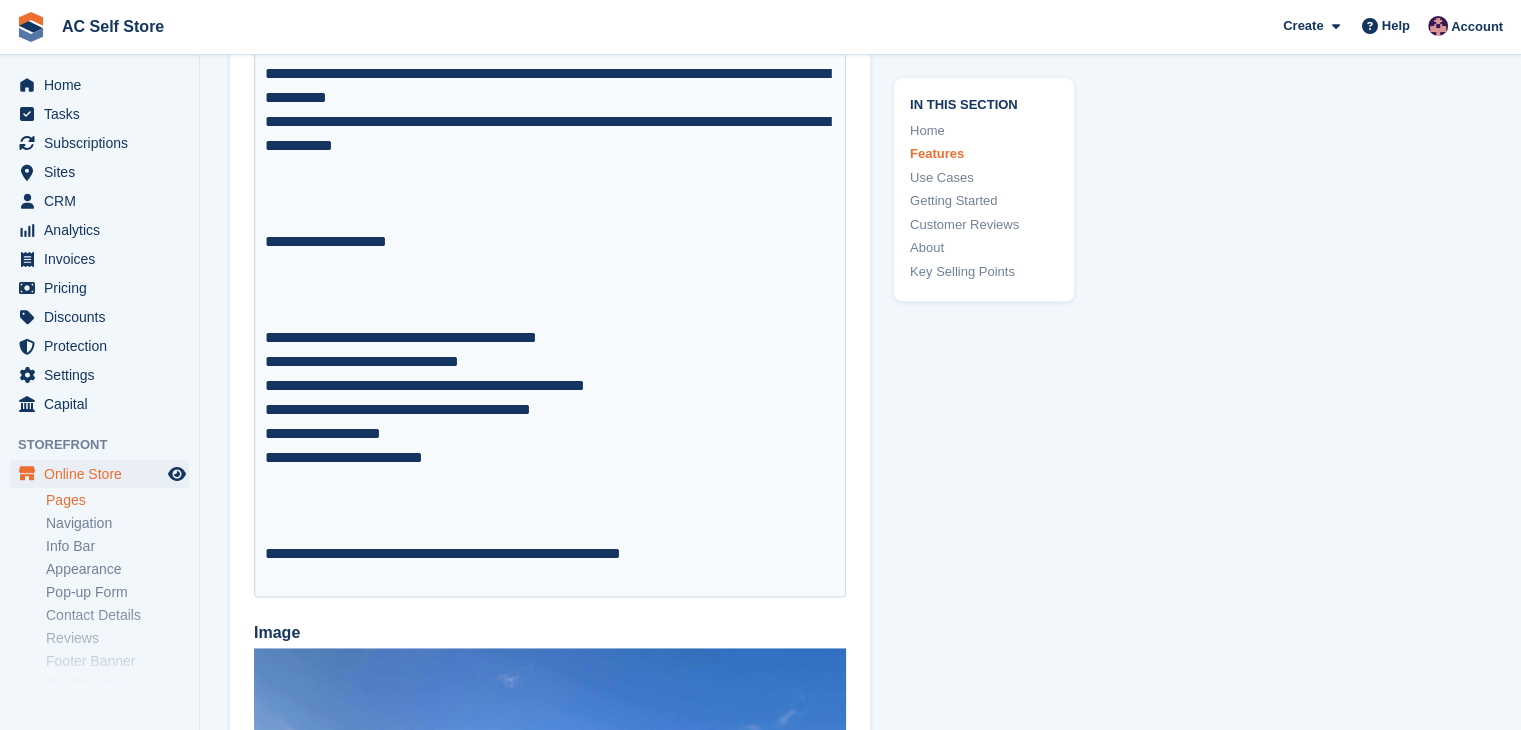 click at bounding box center (550, 206) 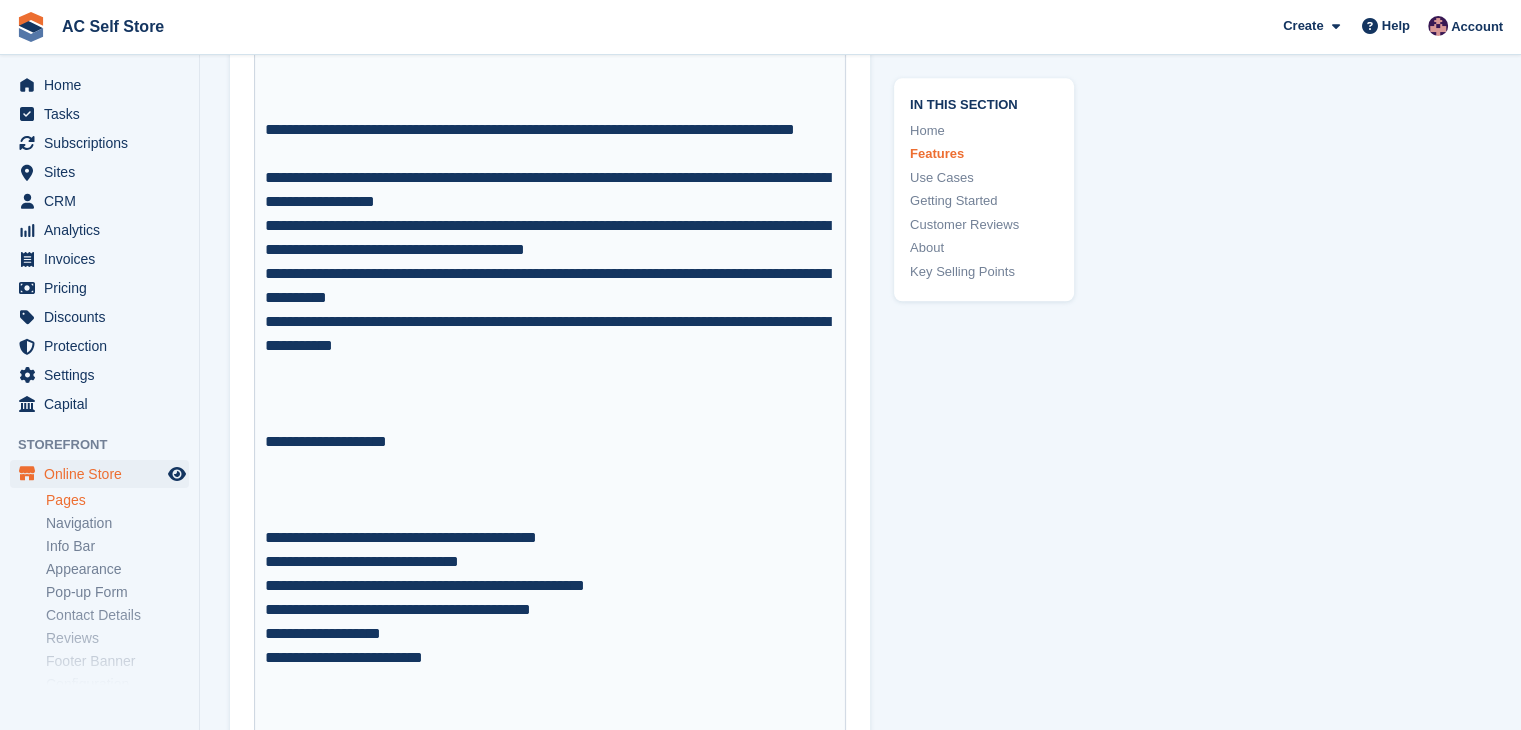 scroll, scrollTop: 2193, scrollLeft: 0, axis: vertical 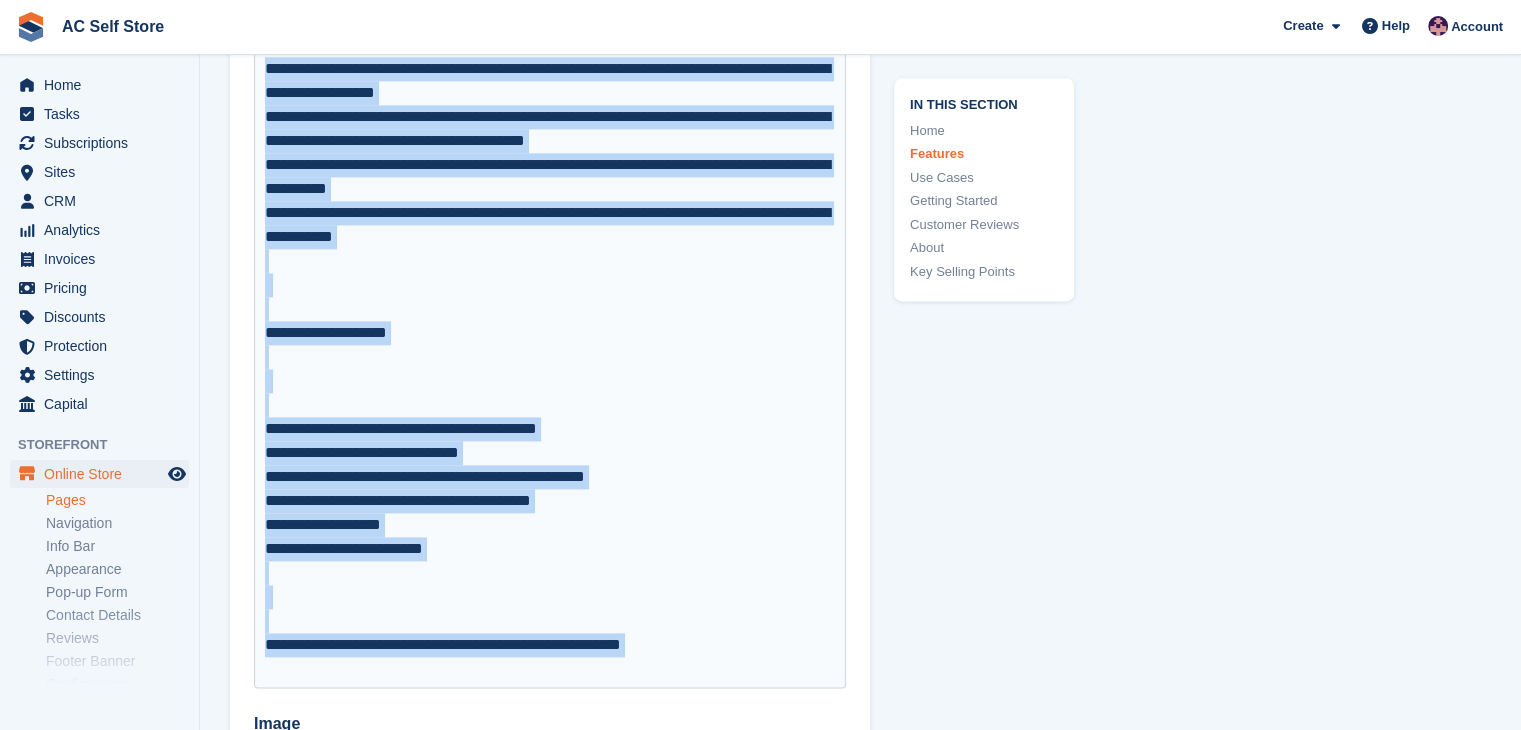 drag, startPoint x: 260, startPoint y: 305, endPoint x: 751, endPoint y: 661, distance: 606.4792 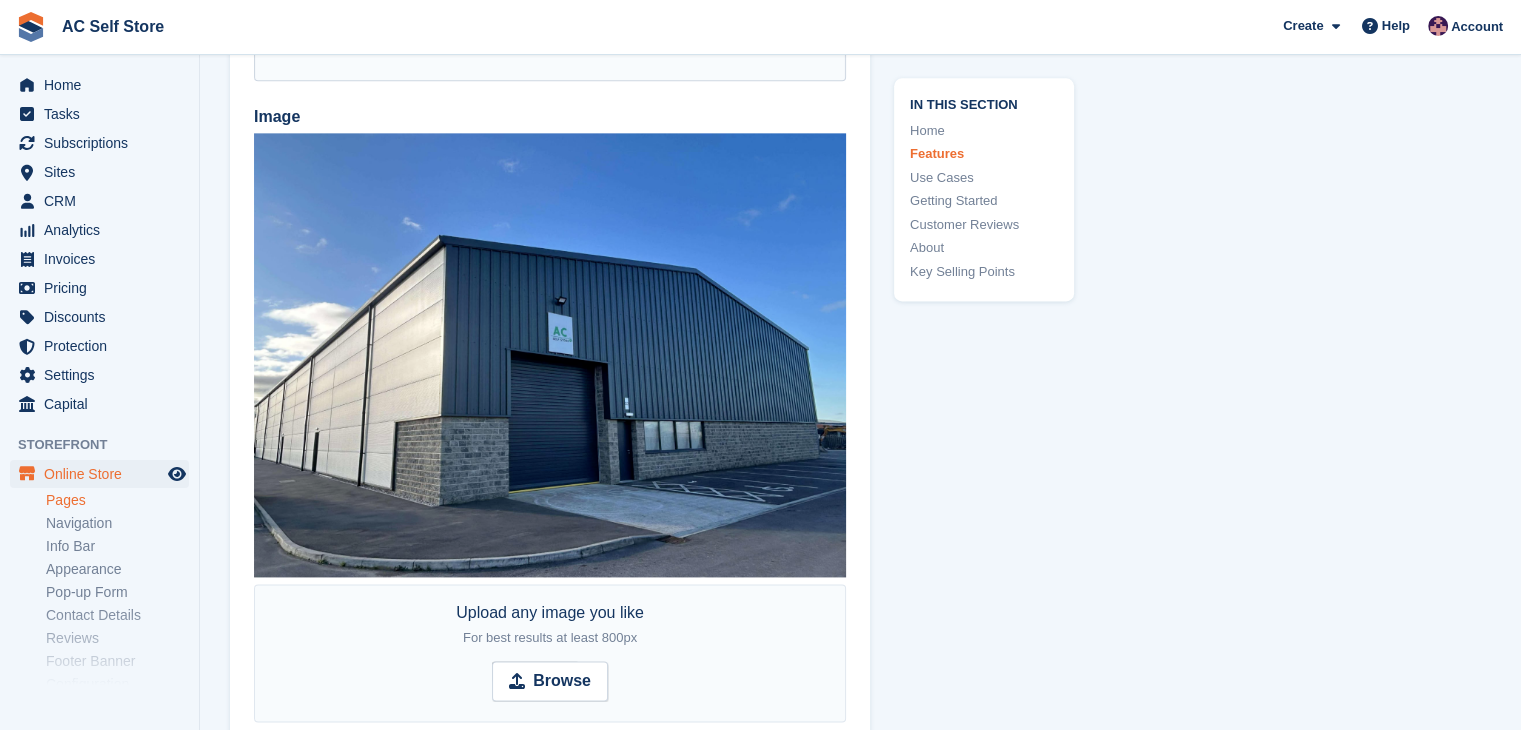 paste on "**********" 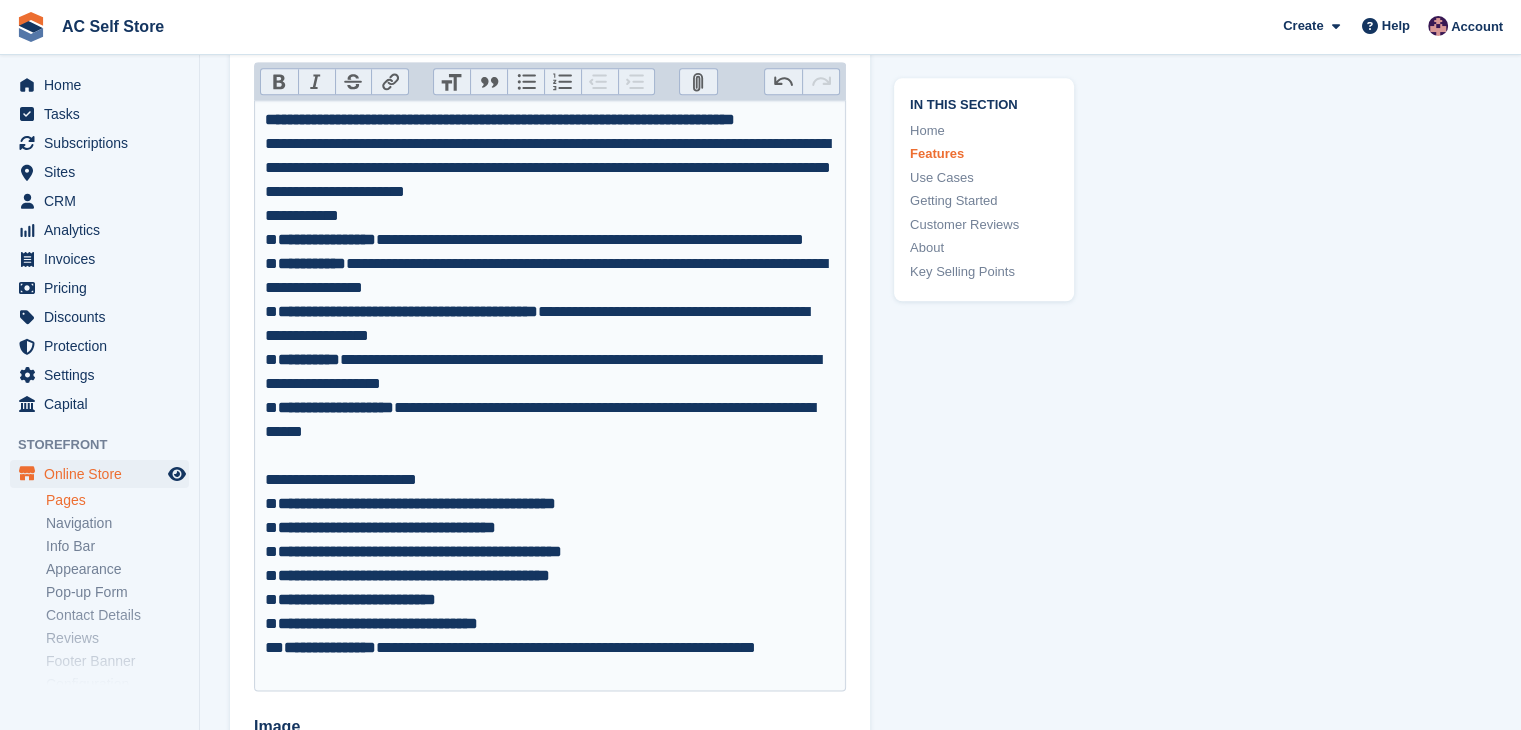 scroll, scrollTop: 2502, scrollLeft: 0, axis: vertical 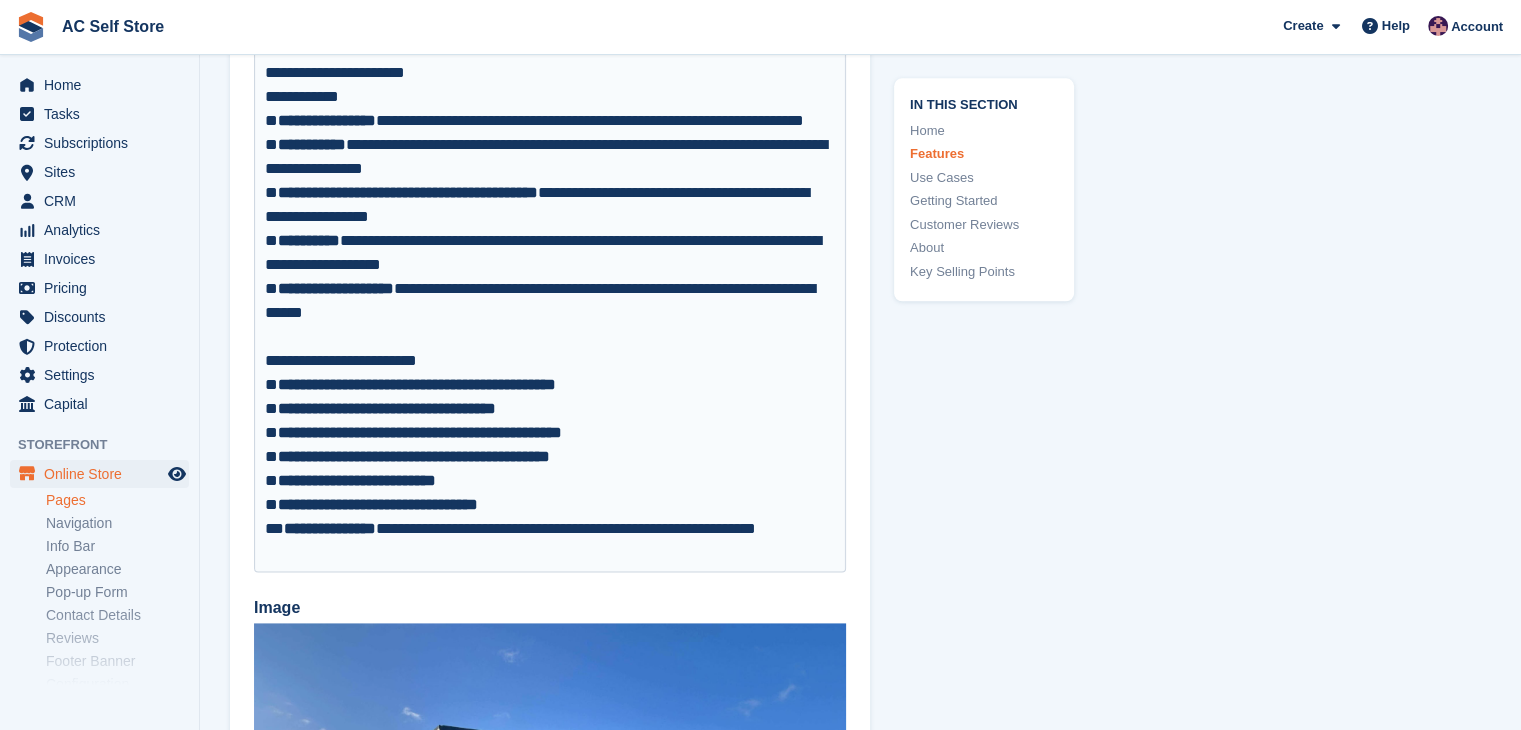 click on "**********" at bounding box center [550, 229] 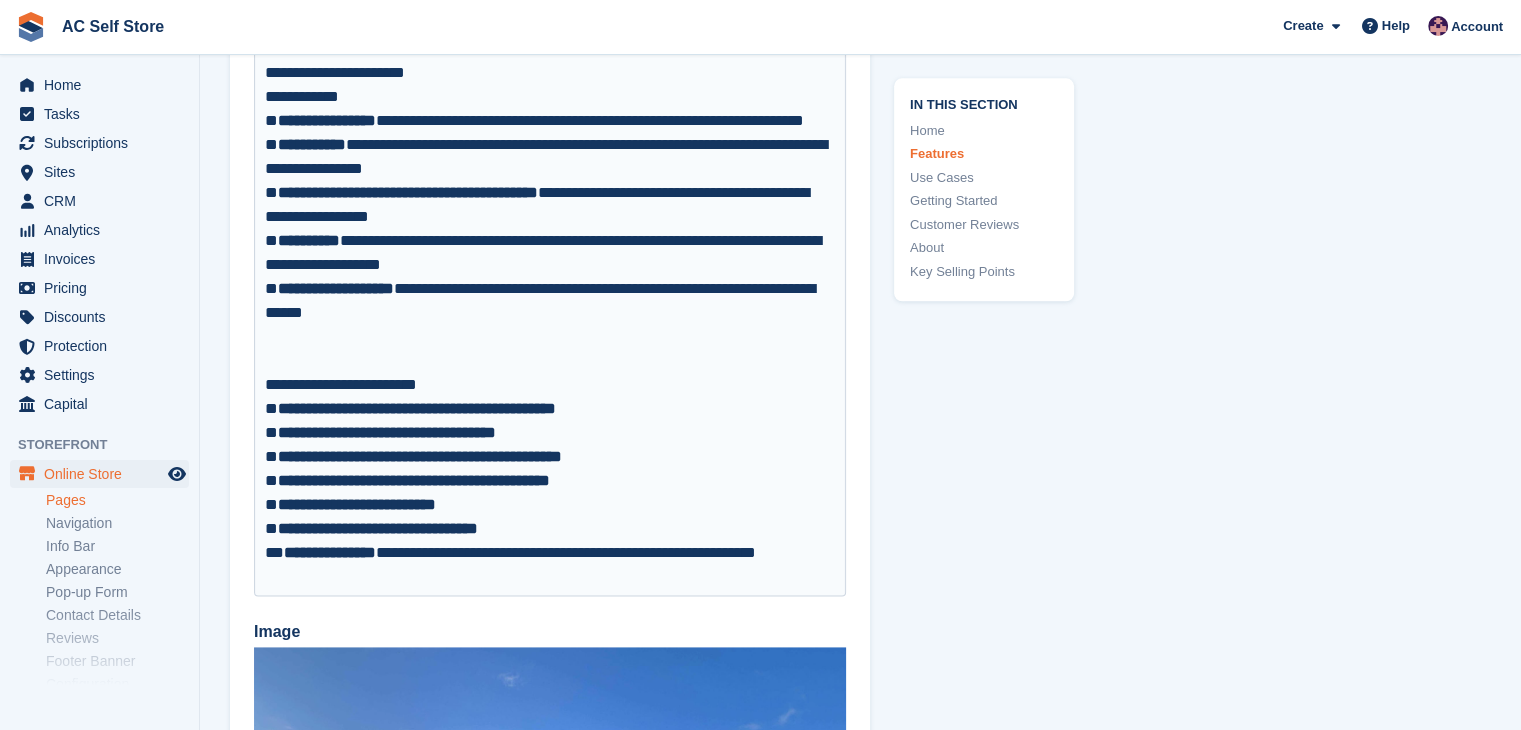 click on "**********" at bounding box center (550, 241) 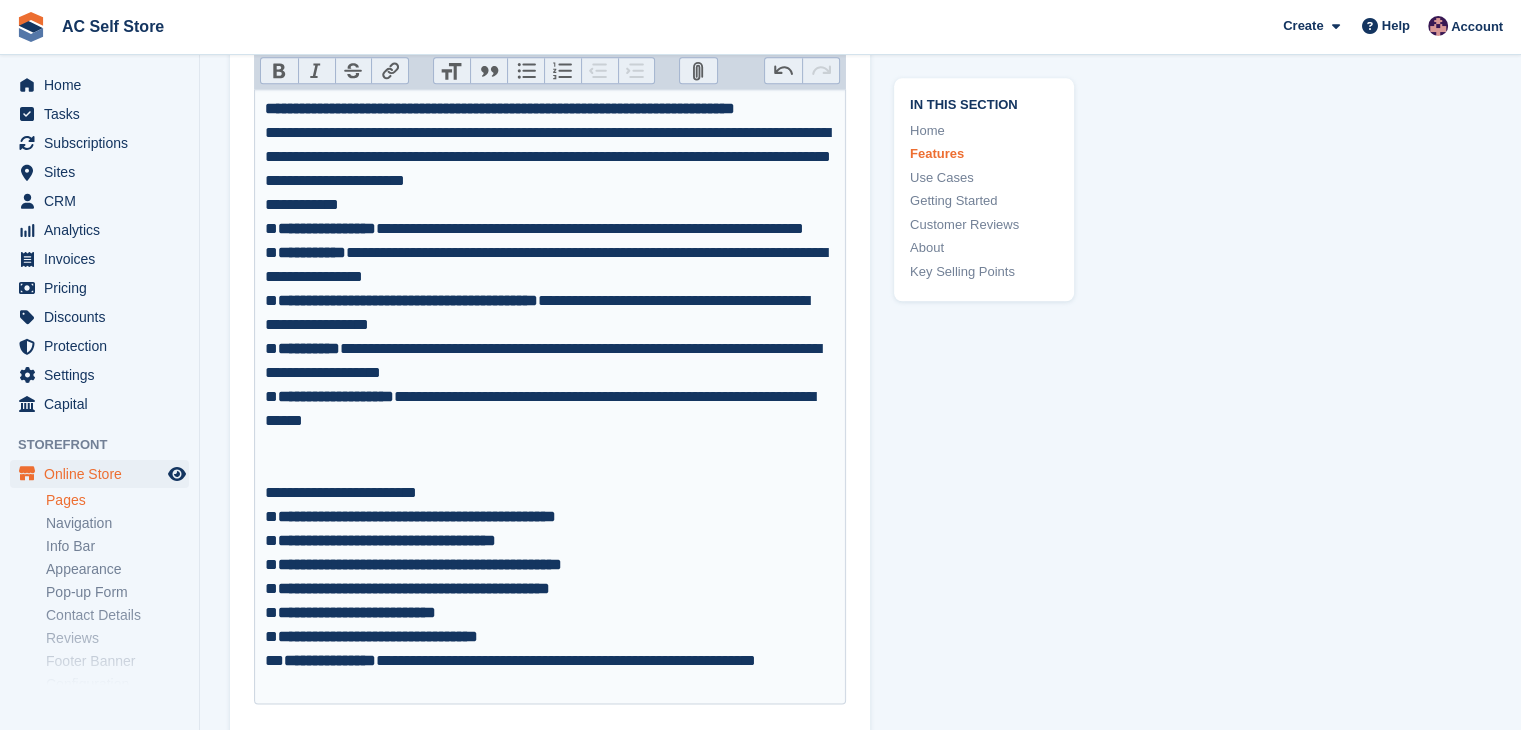 scroll, scrollTop: 2502, scrollLeft: 0, axis: vertical 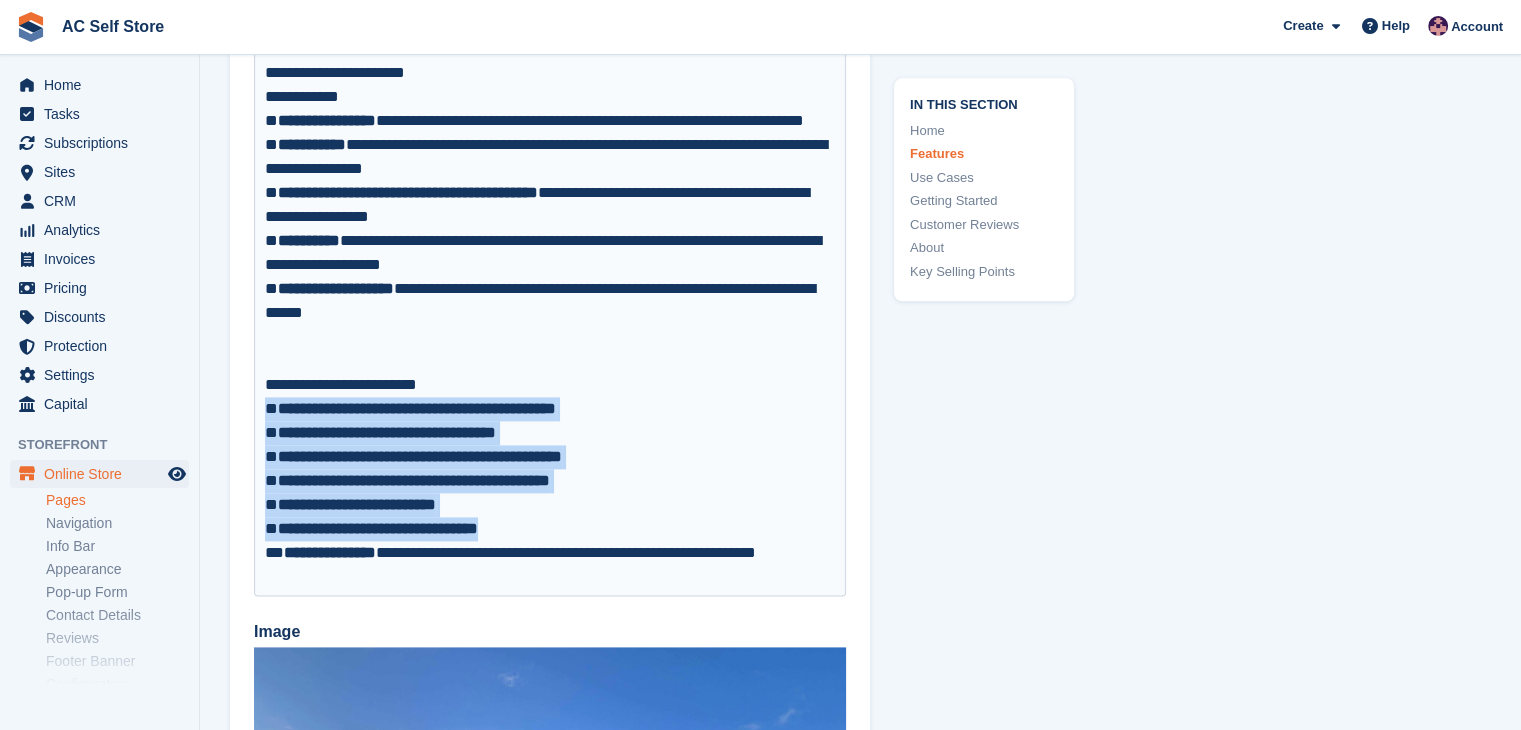 drag, startPoint x: 524, startPoint y: 557, endPoint x: 244, endPoint y: 437, distance: 304.63092 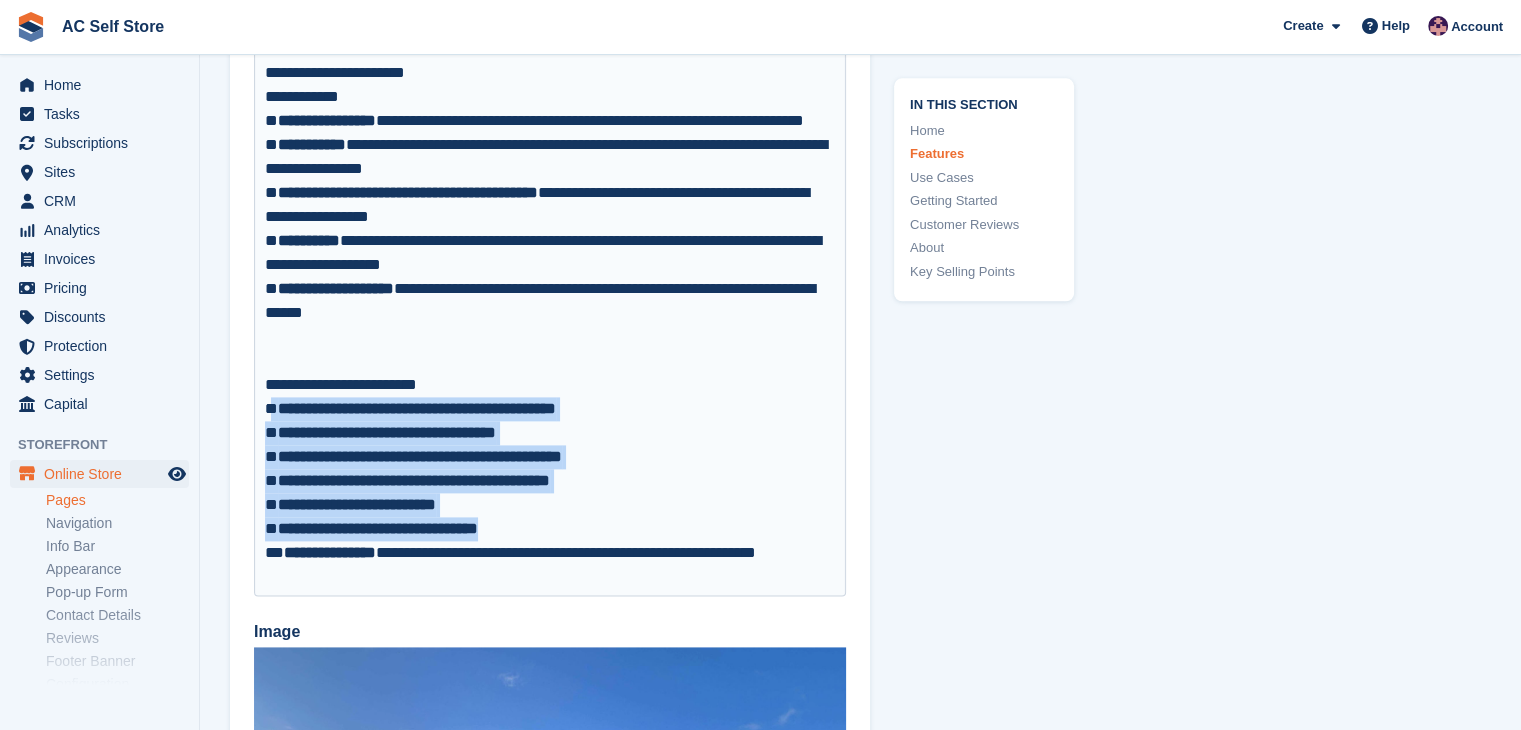 drag, startPoint x: 565, startPoint y: 549, endPoint x: 268, endPoint y: 430, distance: 319.95312 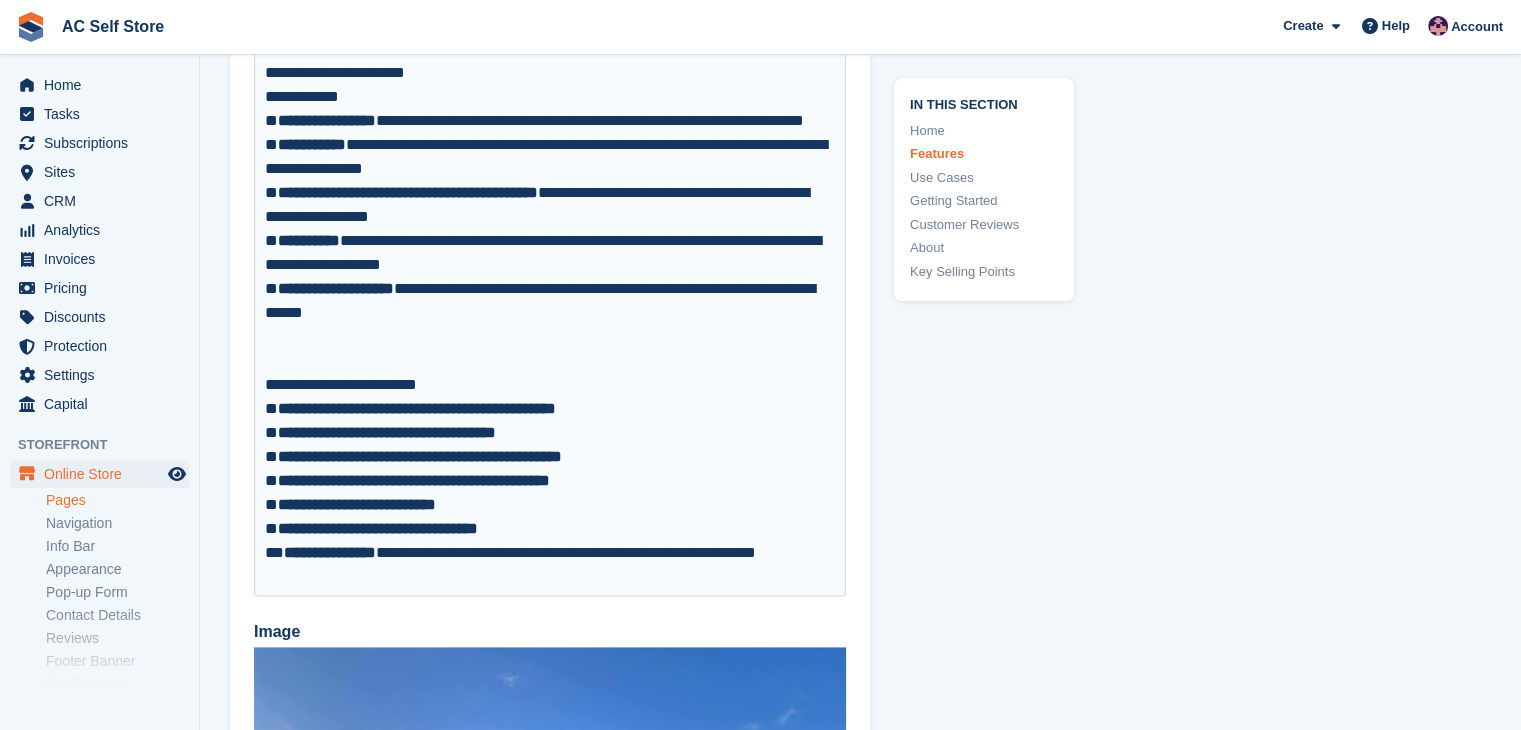 click on "**********" at bounding box center (550, 565) 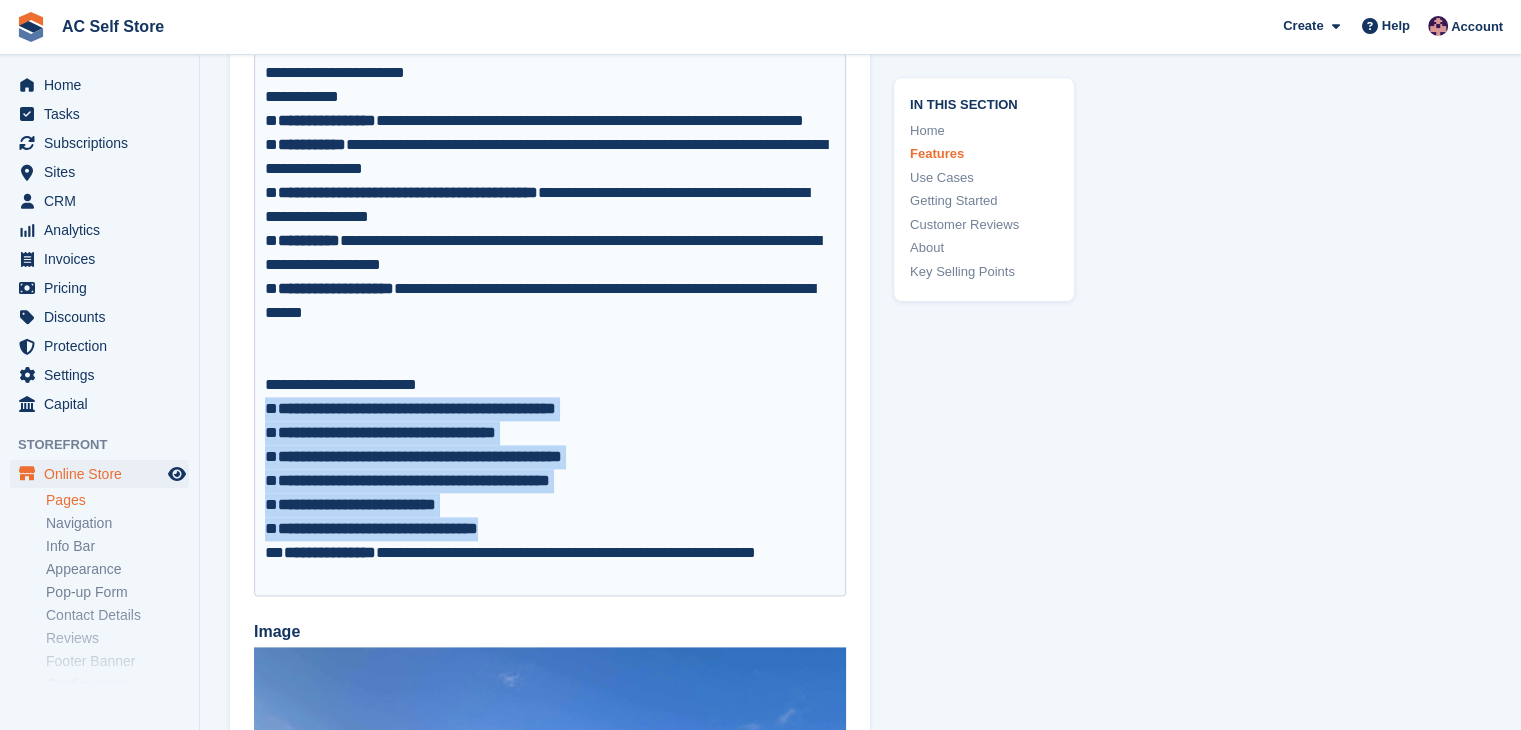drag, startPoint x: 551, startPoint y: 551, endPoint x: 255, endPoint y: 432, distance: 319.0251 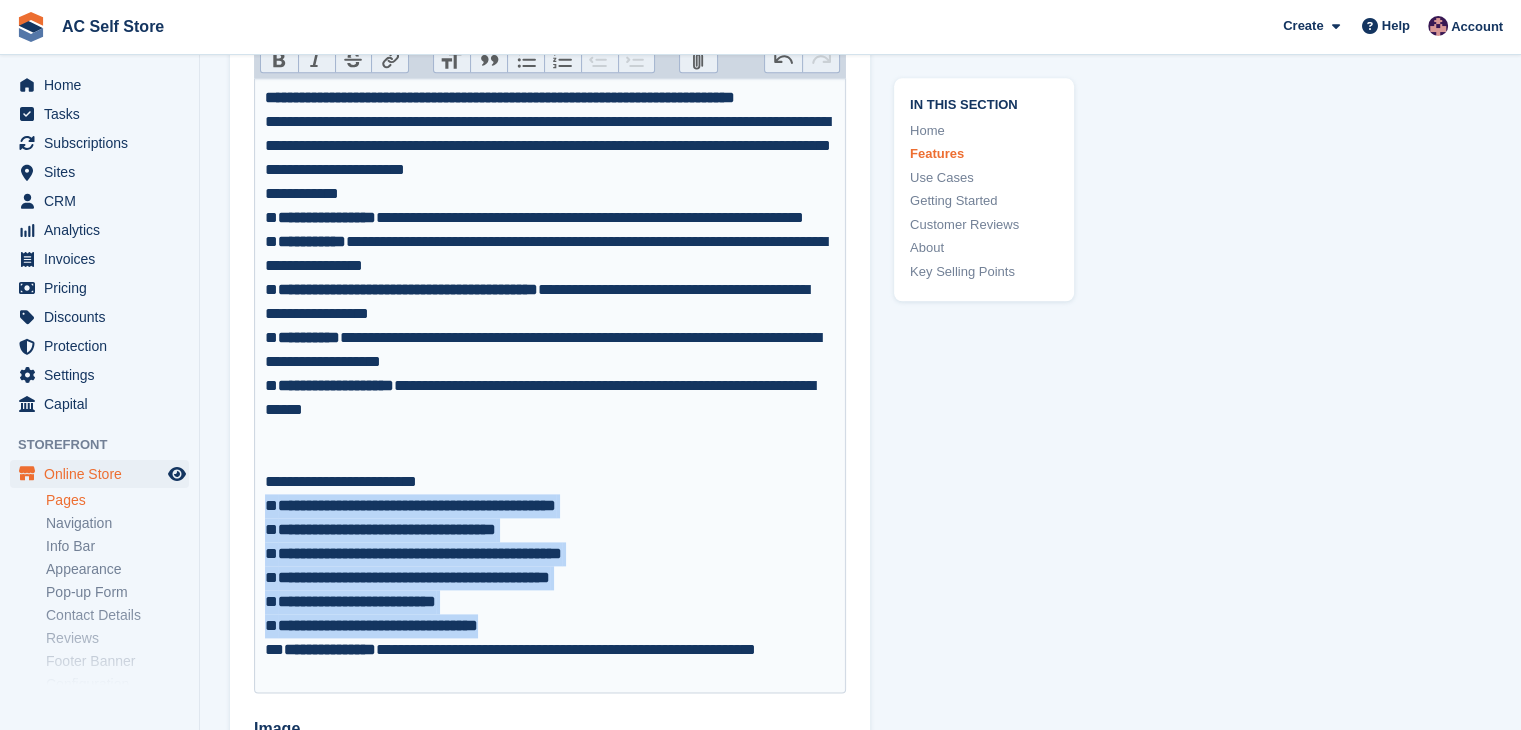 scroll, scrollTop: 2302, scrollLeft: 0, axis: vertical 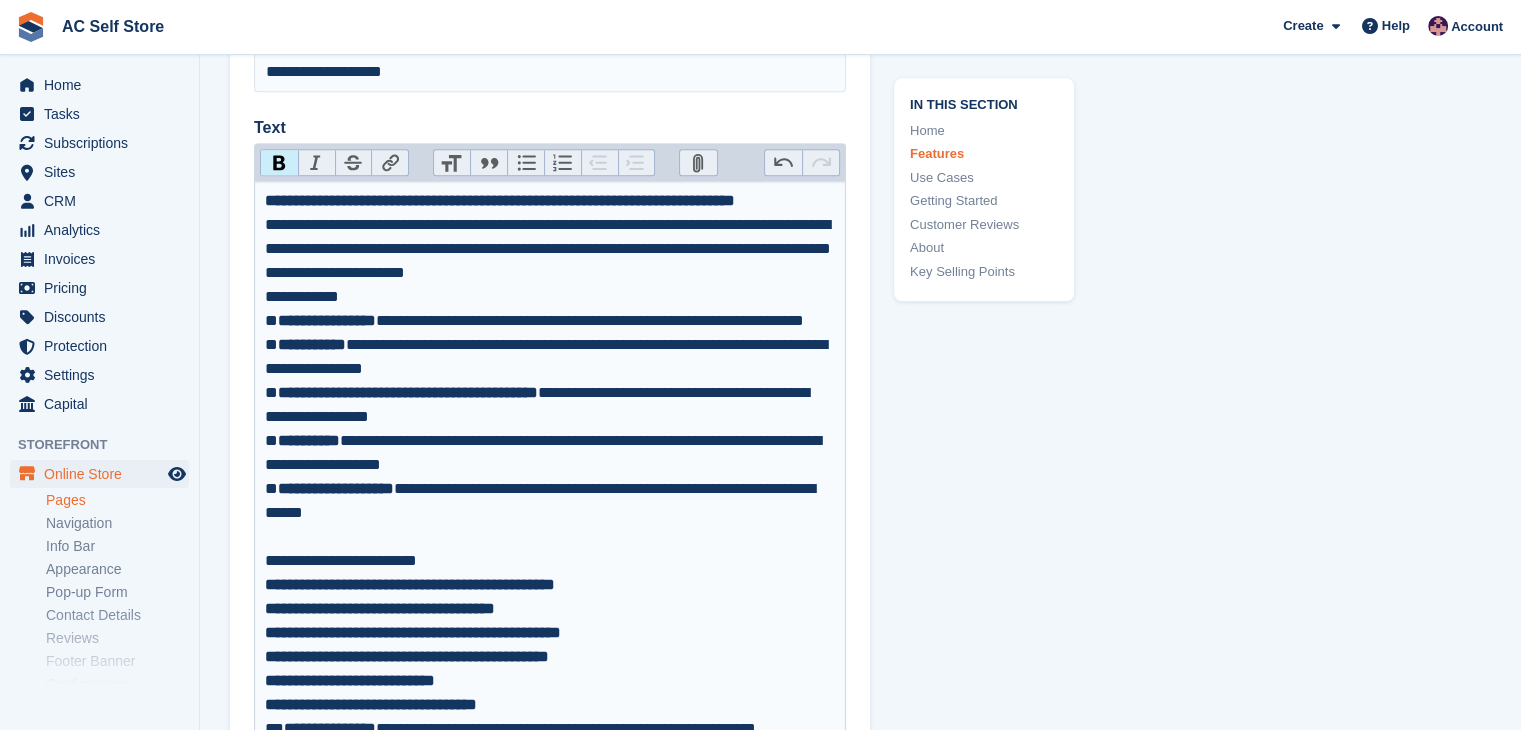 click on "Bold" at bounding box center [279, 163] 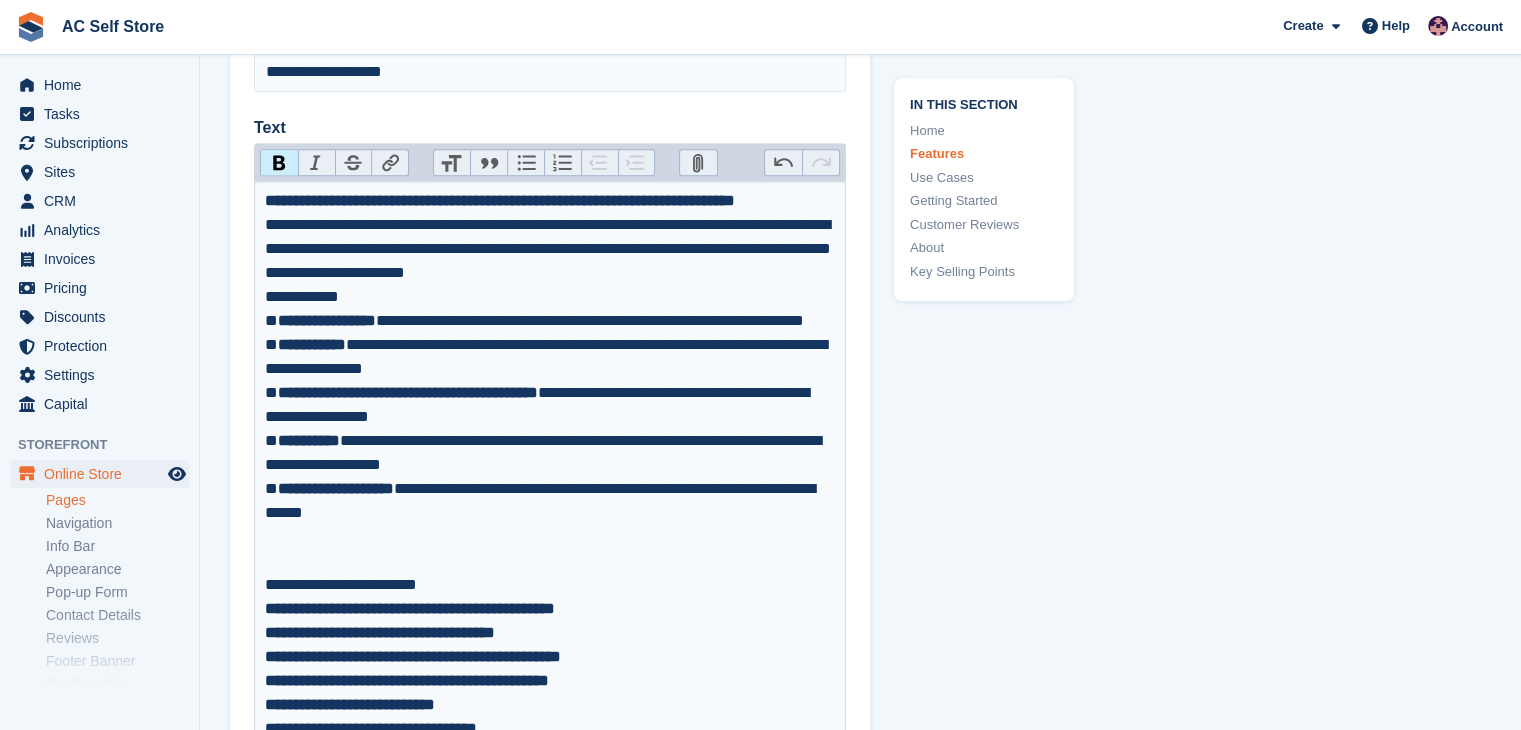click on "Bold" at bounding box center (279, 163) 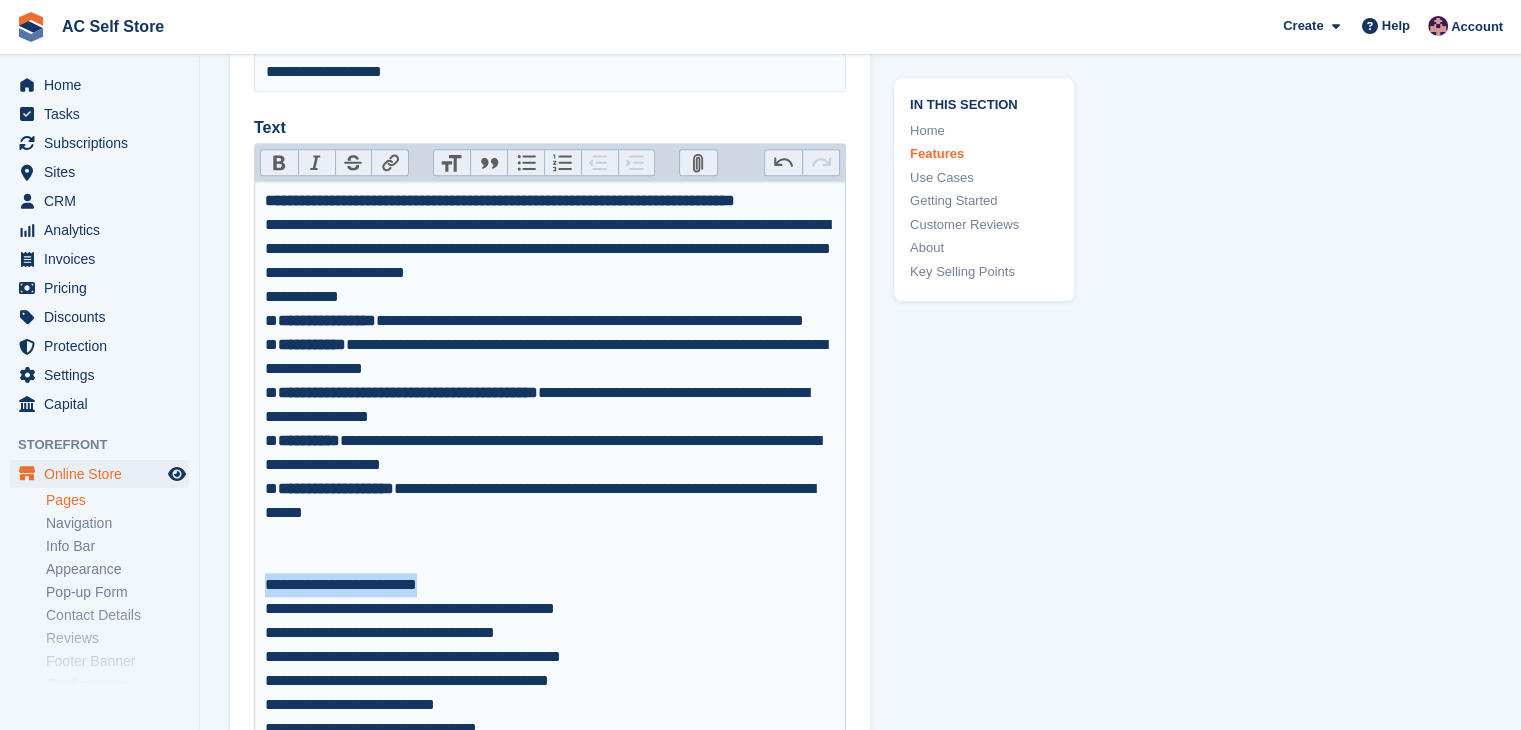 drag, startPoint x: 478, startPoint y: 601, endPoint x: 262, endPoint y: 598, distance: 216.02083 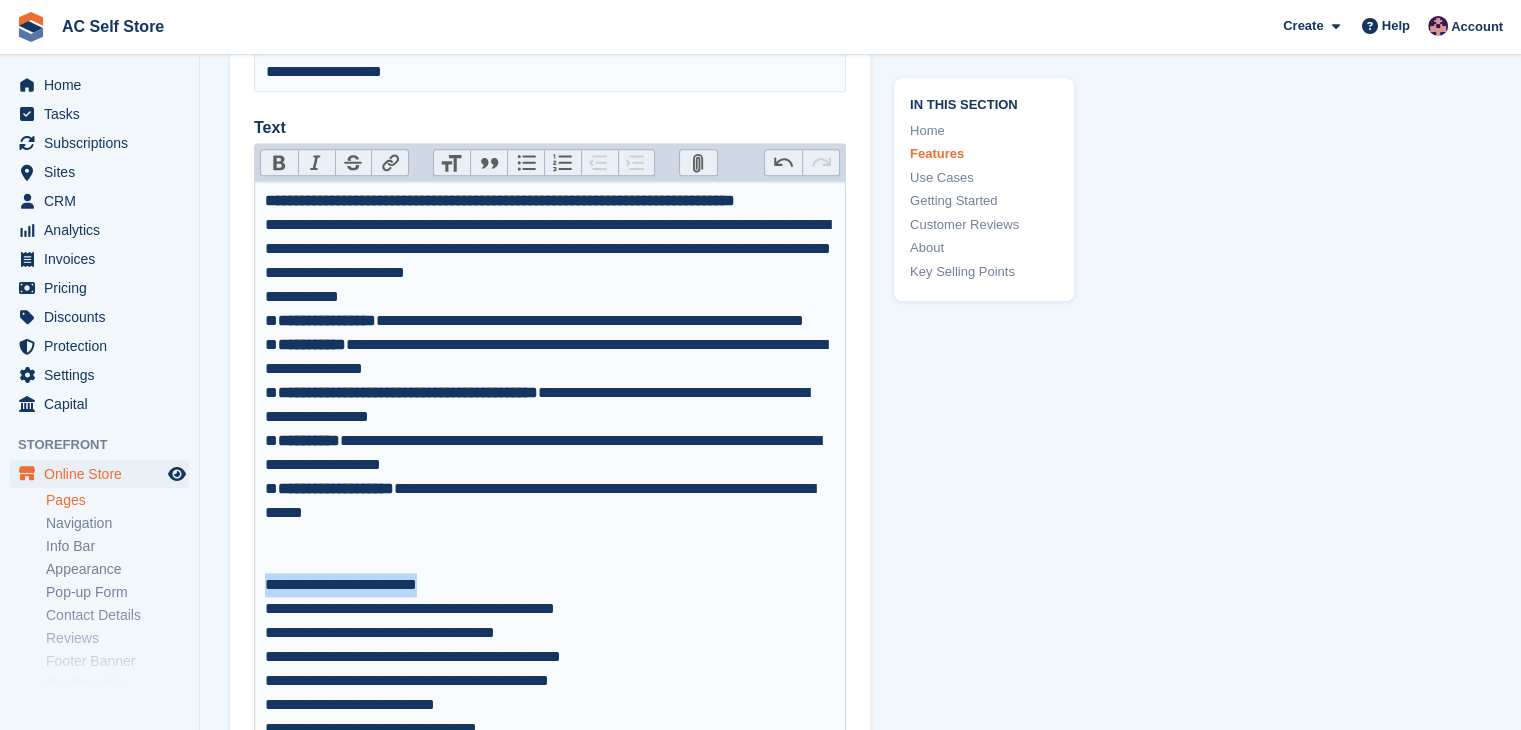 click on "**********" at bounding box center (550, 488) 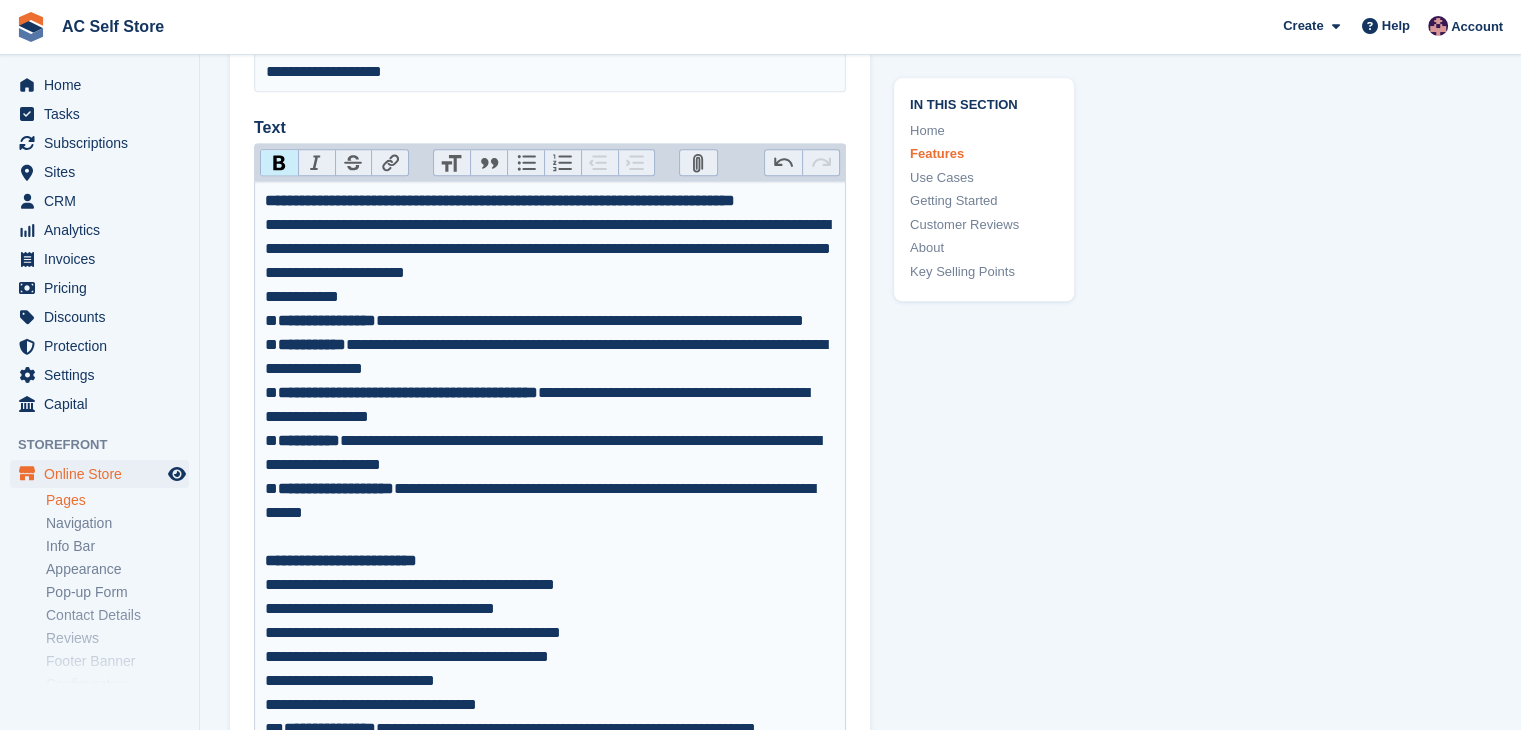 click on "Bold" at bounding box center (279, 163) 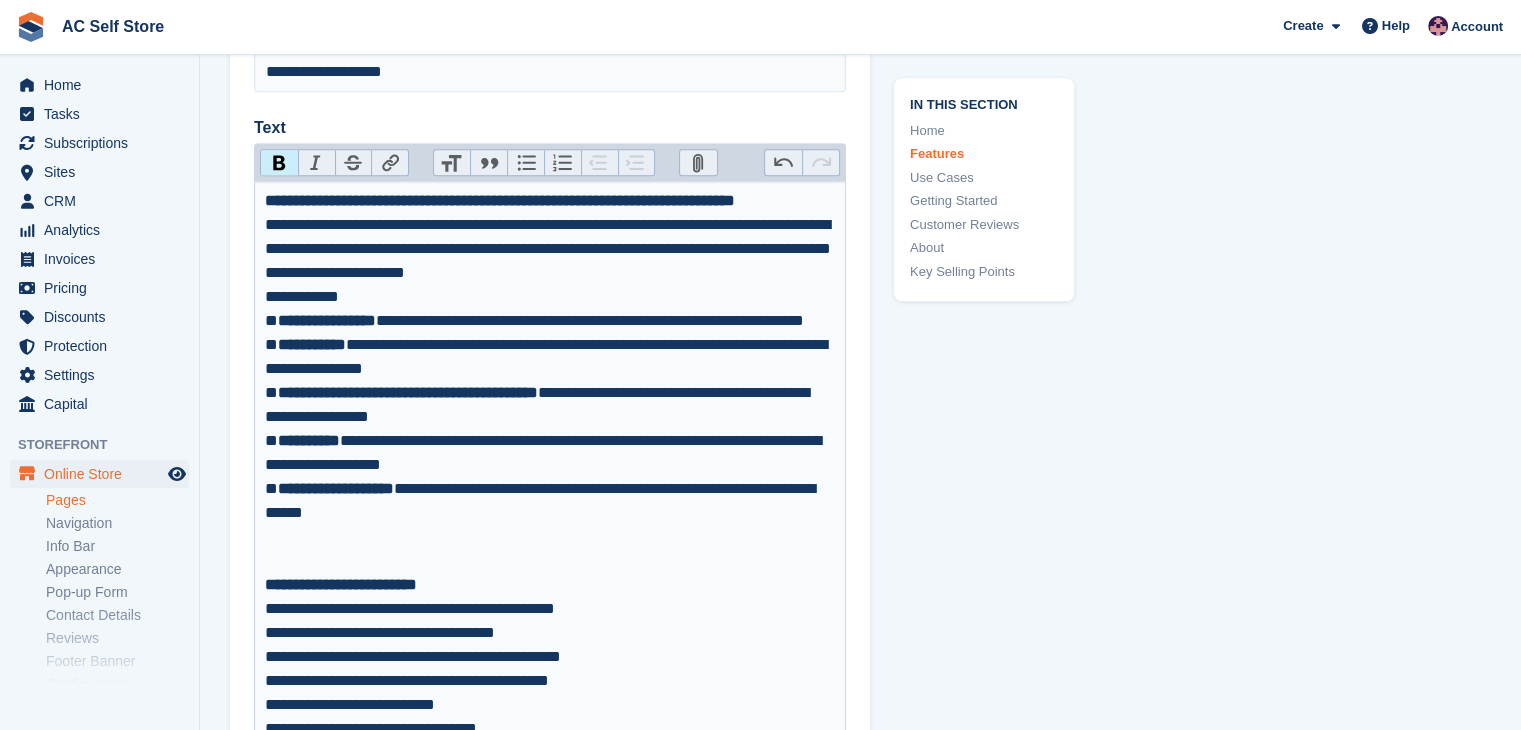 click on "Italic" at bounding box center (316, 163) 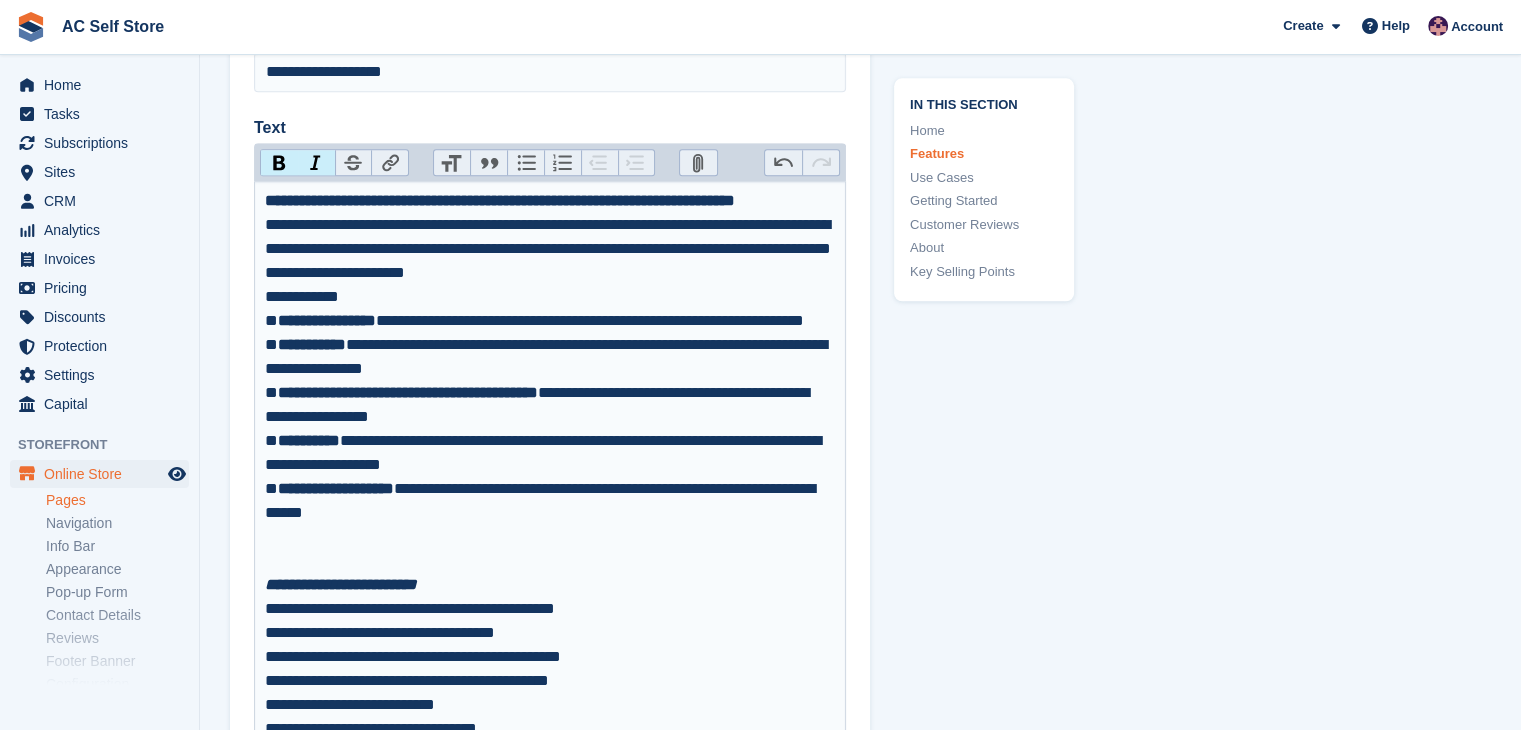click on "**********" at bounding box center [550, 441] 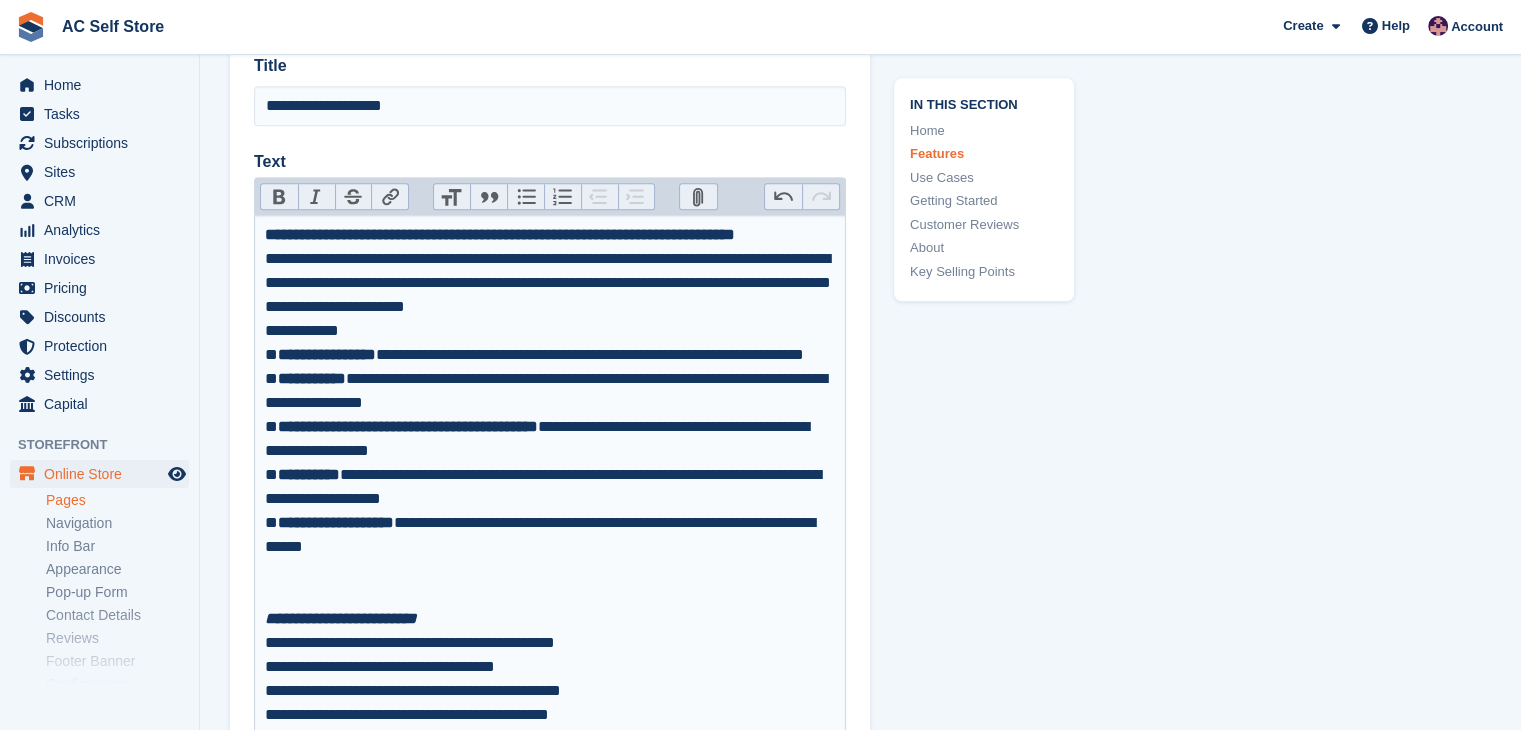 scroll, scrollTop: 2302, scrollLeft: 0, axis: vertical 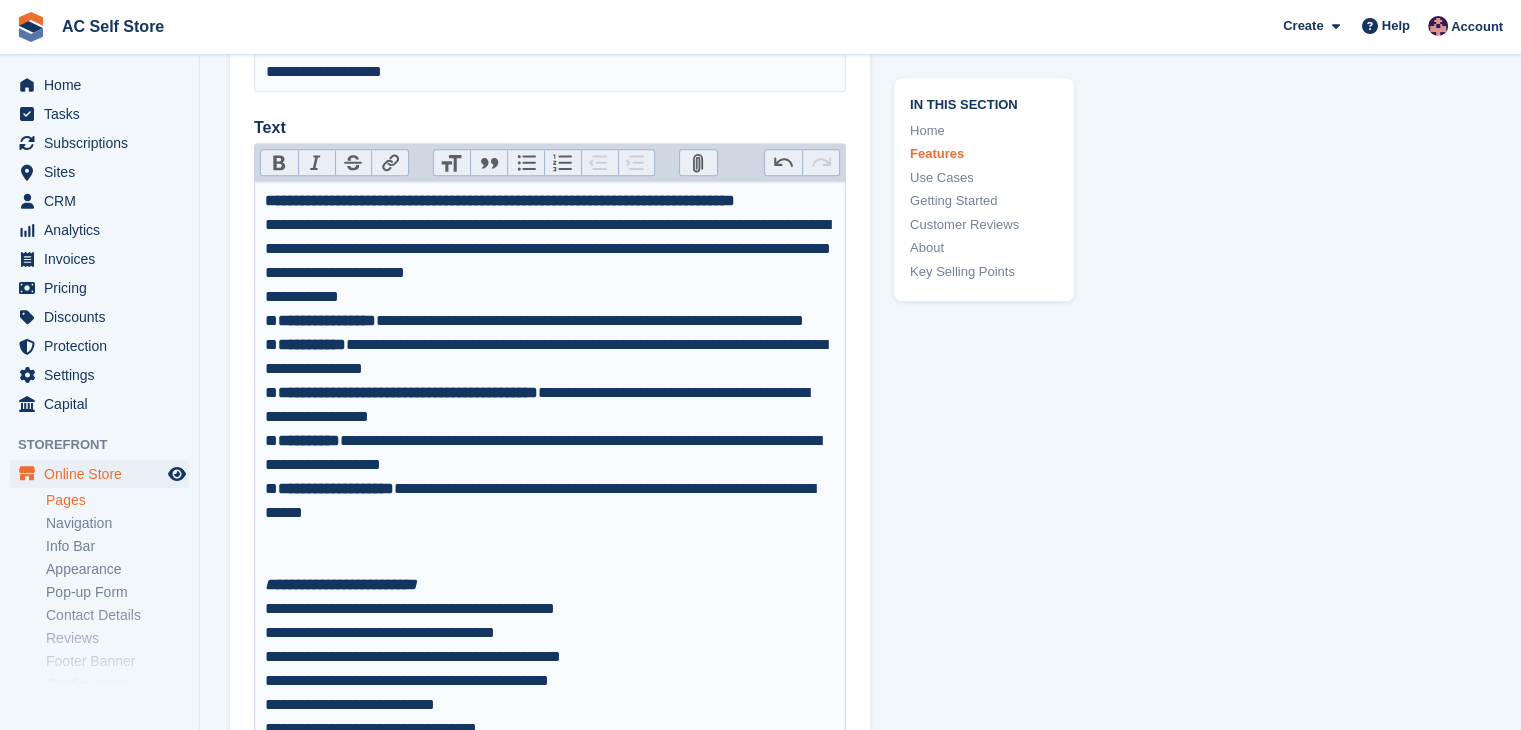 click on "**********" at bounding box center (550, 249) 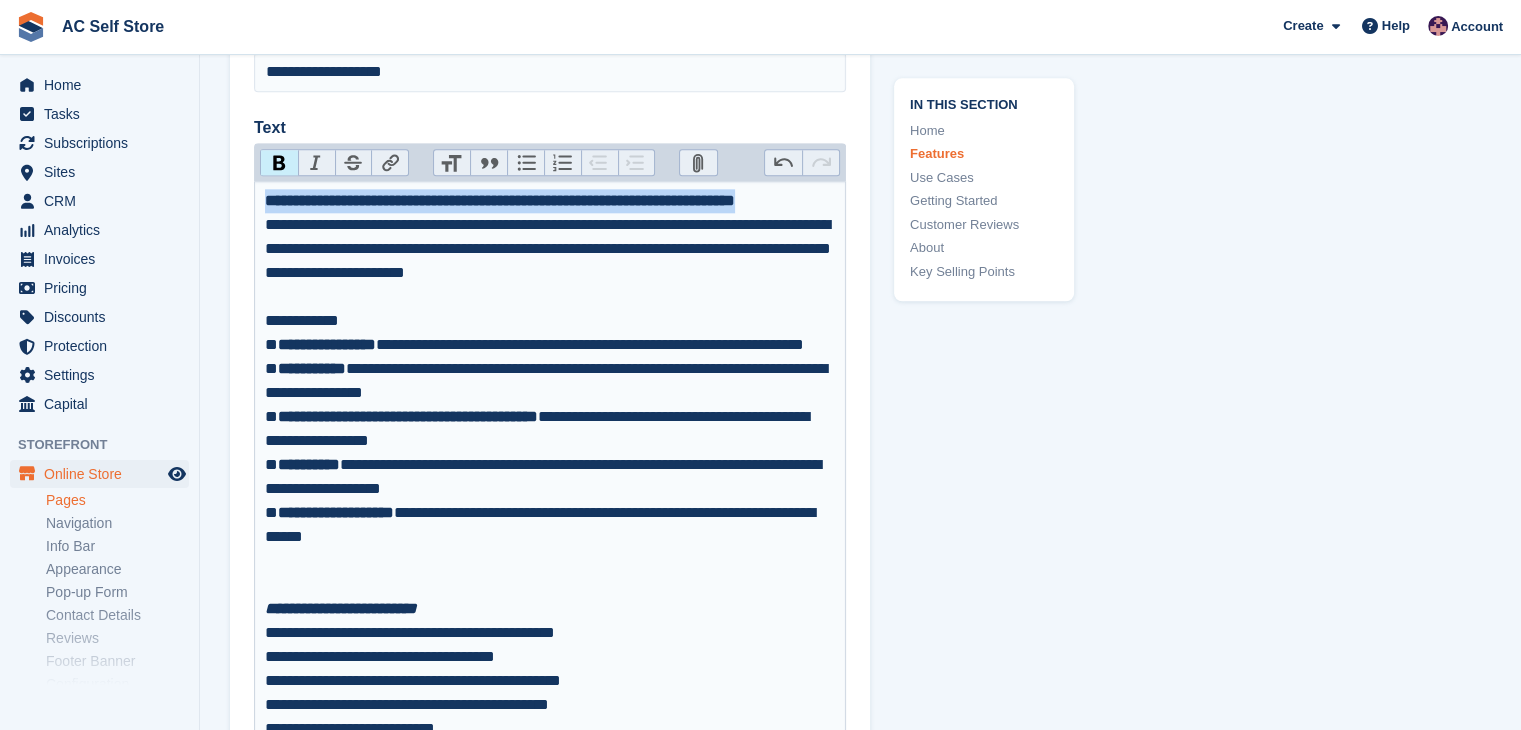 drag, startPoint x: 300, startPoint y: 218, endPoint x: 250, endPoint y: 195, distance: 55.03635 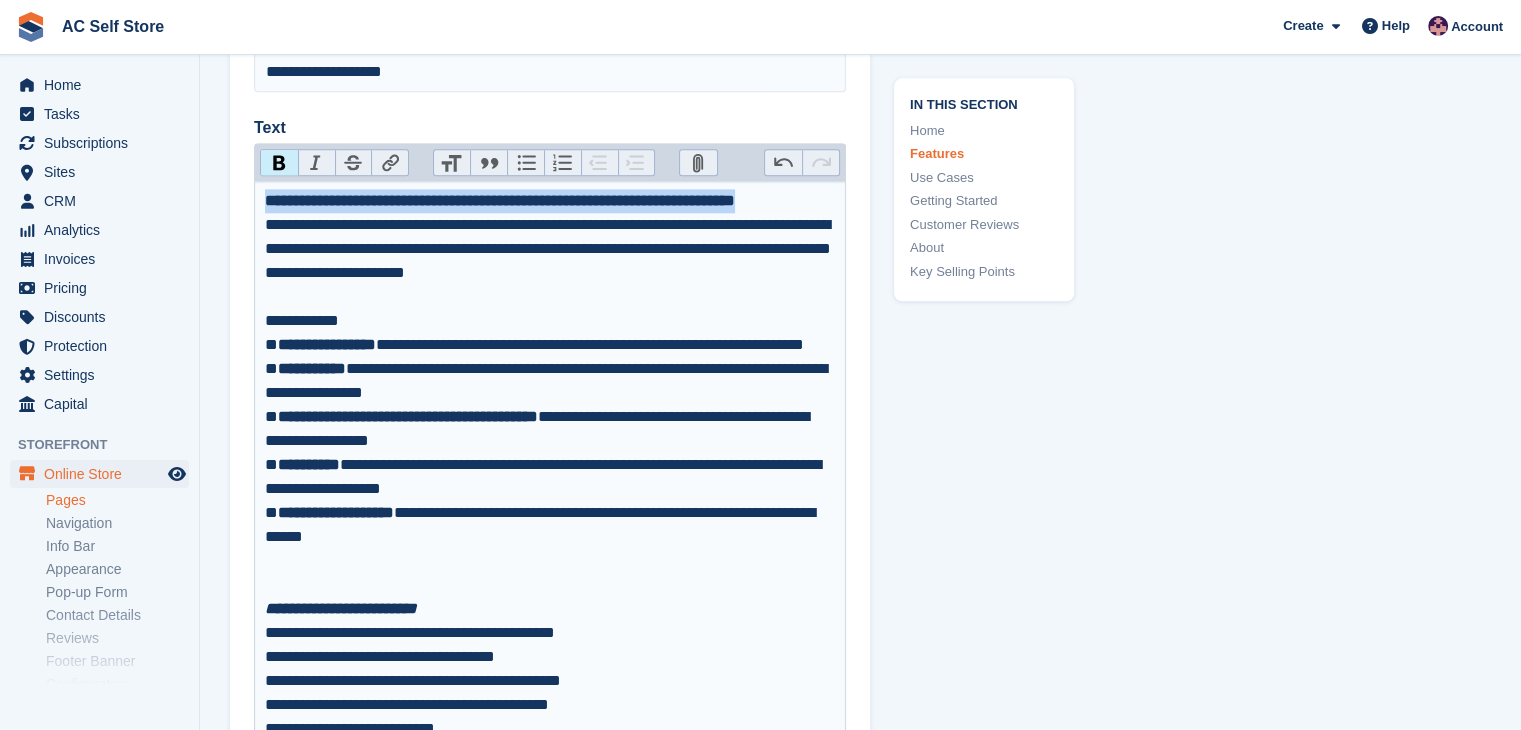 click on "**********" at bounding box center (550, 752) 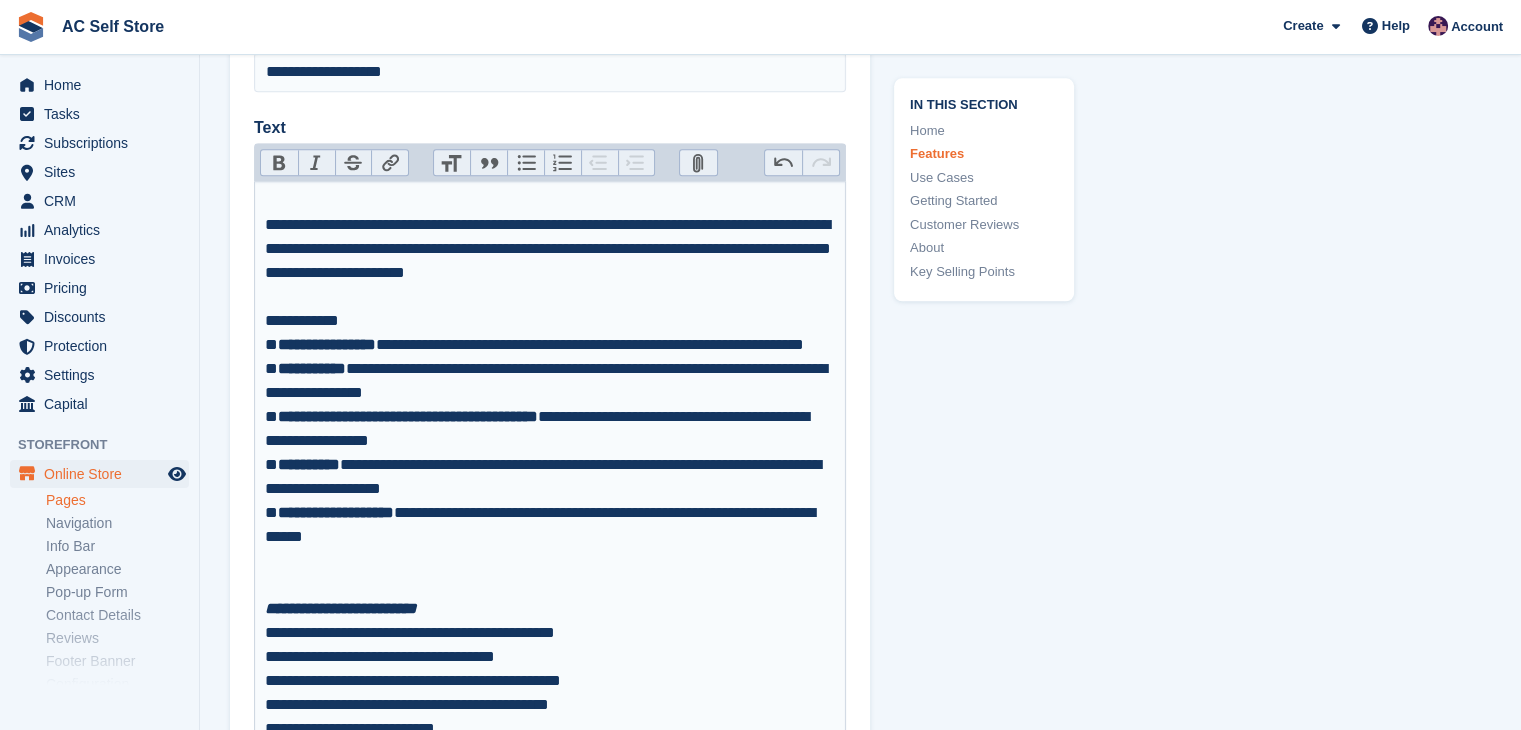 click on "**********" at bounding box center [550, 500] 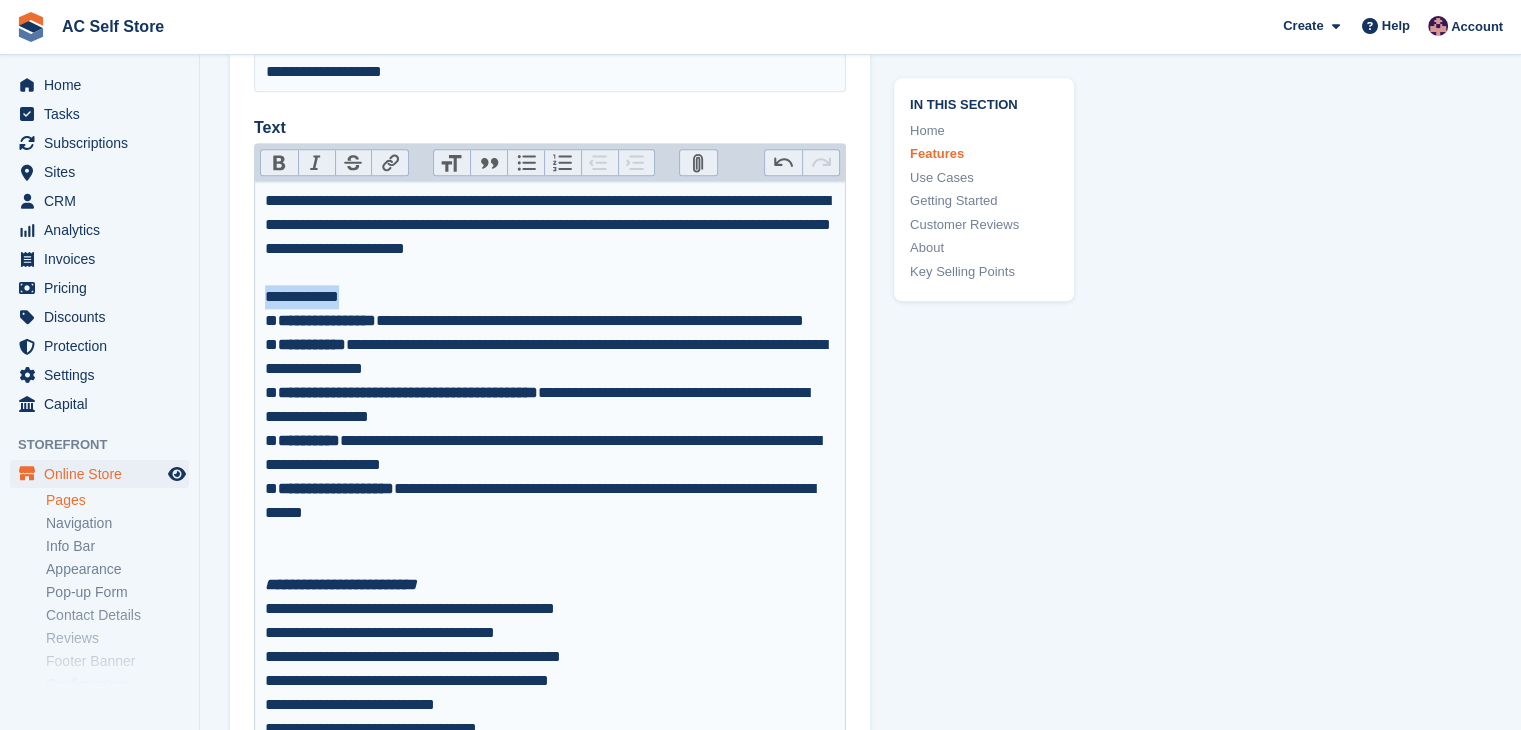 drag, startPoint x: 373, startPoint y: 293, endPoint x: 256, endPoint y: 297, distance: 117.06836 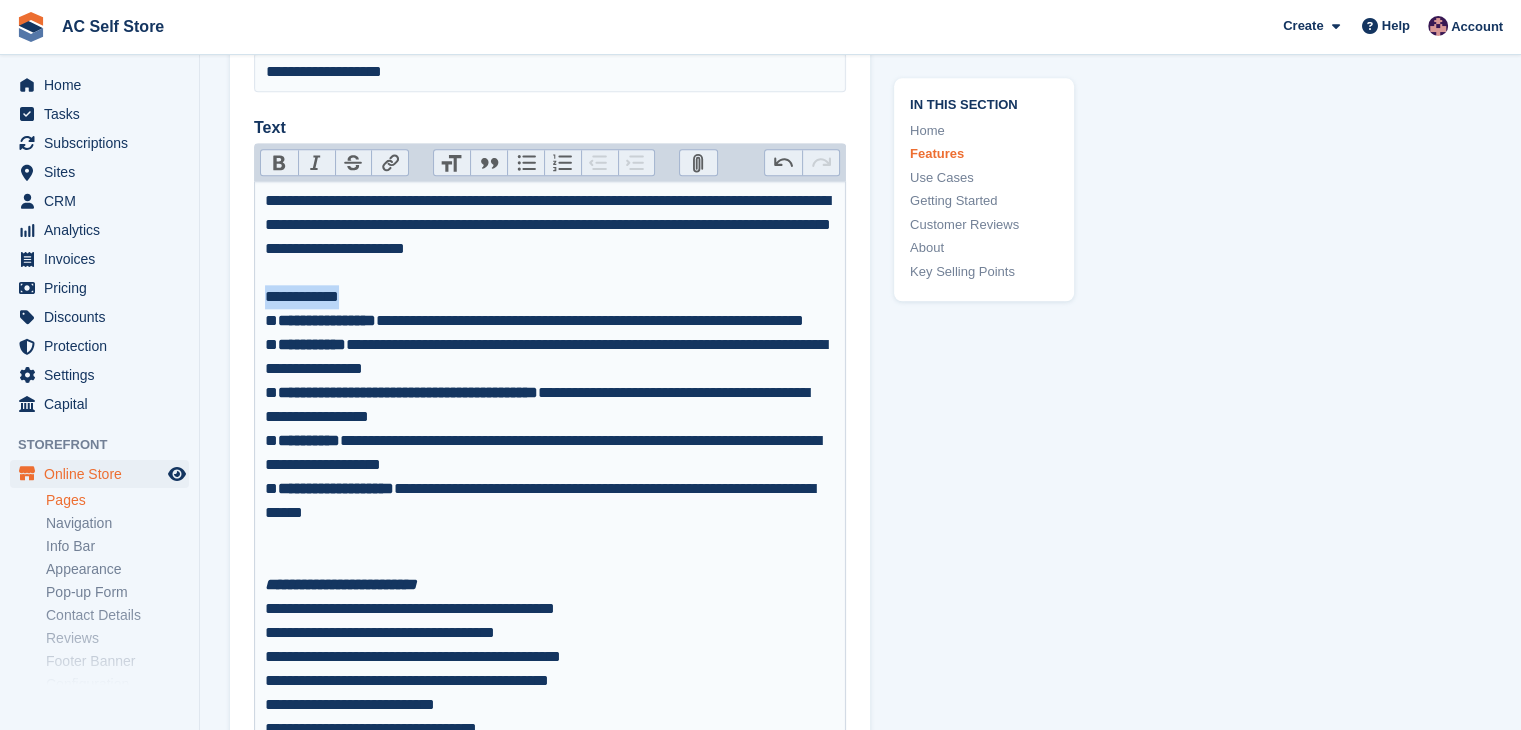 click on "**********" at bounding box center [550, 488] 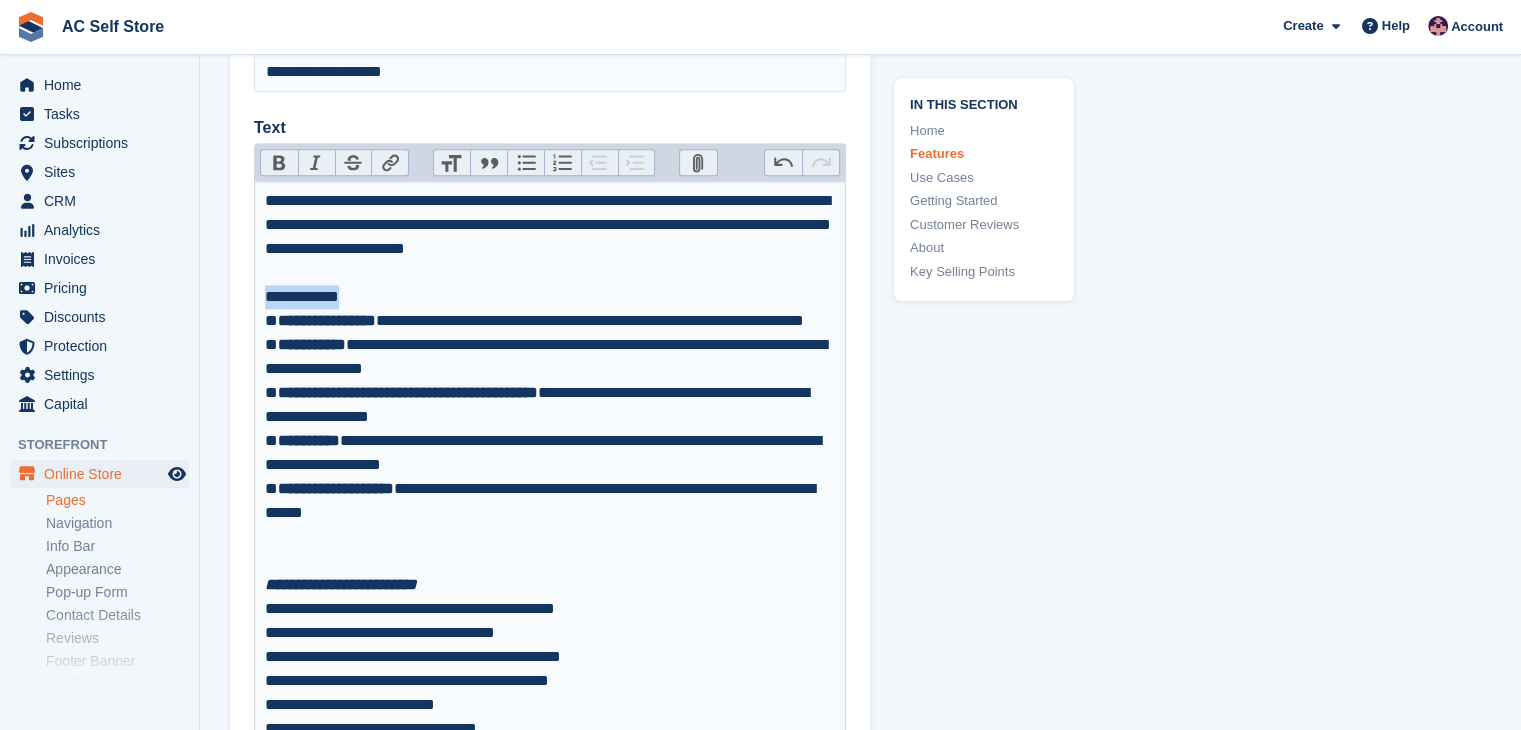 click on "Bold" at bounding box center [279, 163] 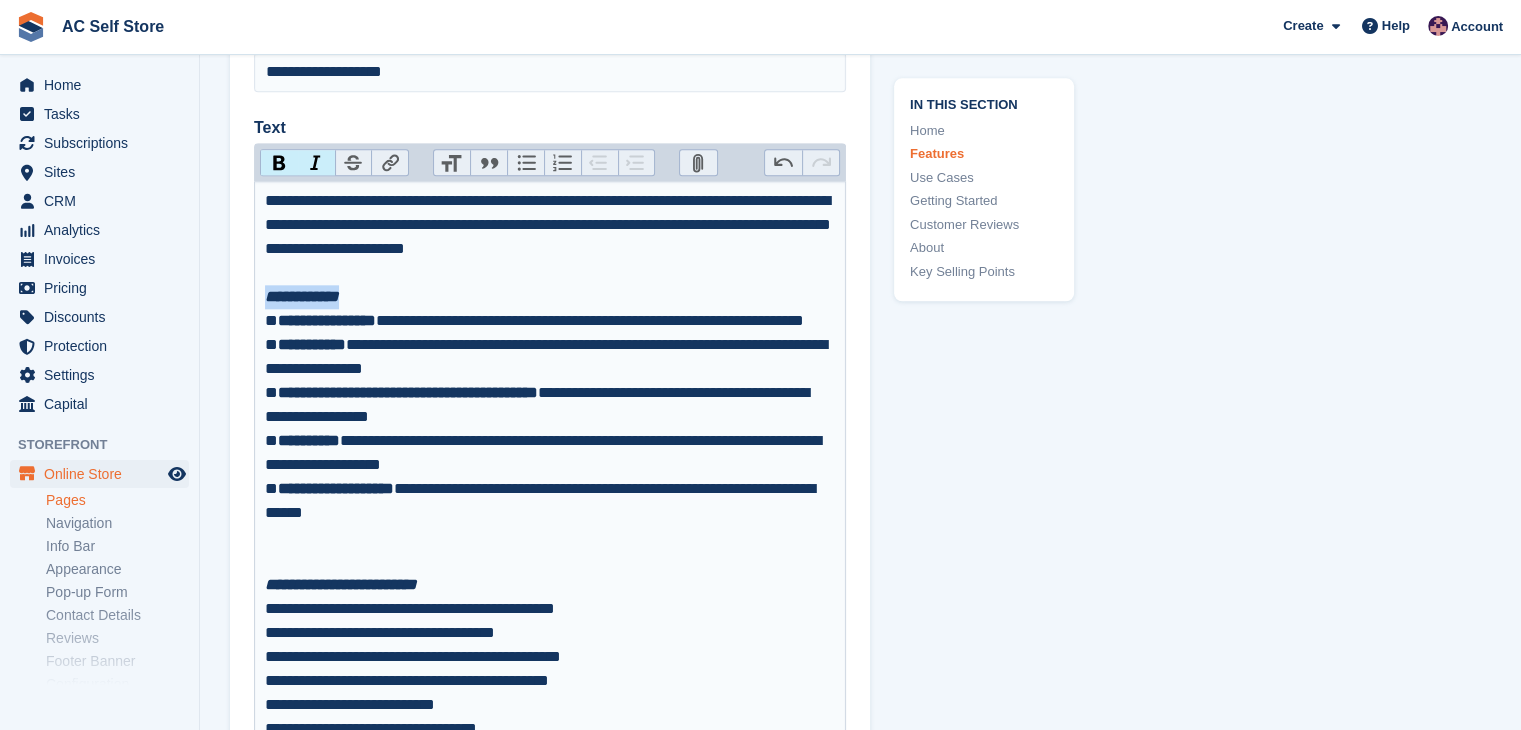 click on "Italic" at bounding box center [316, 163] 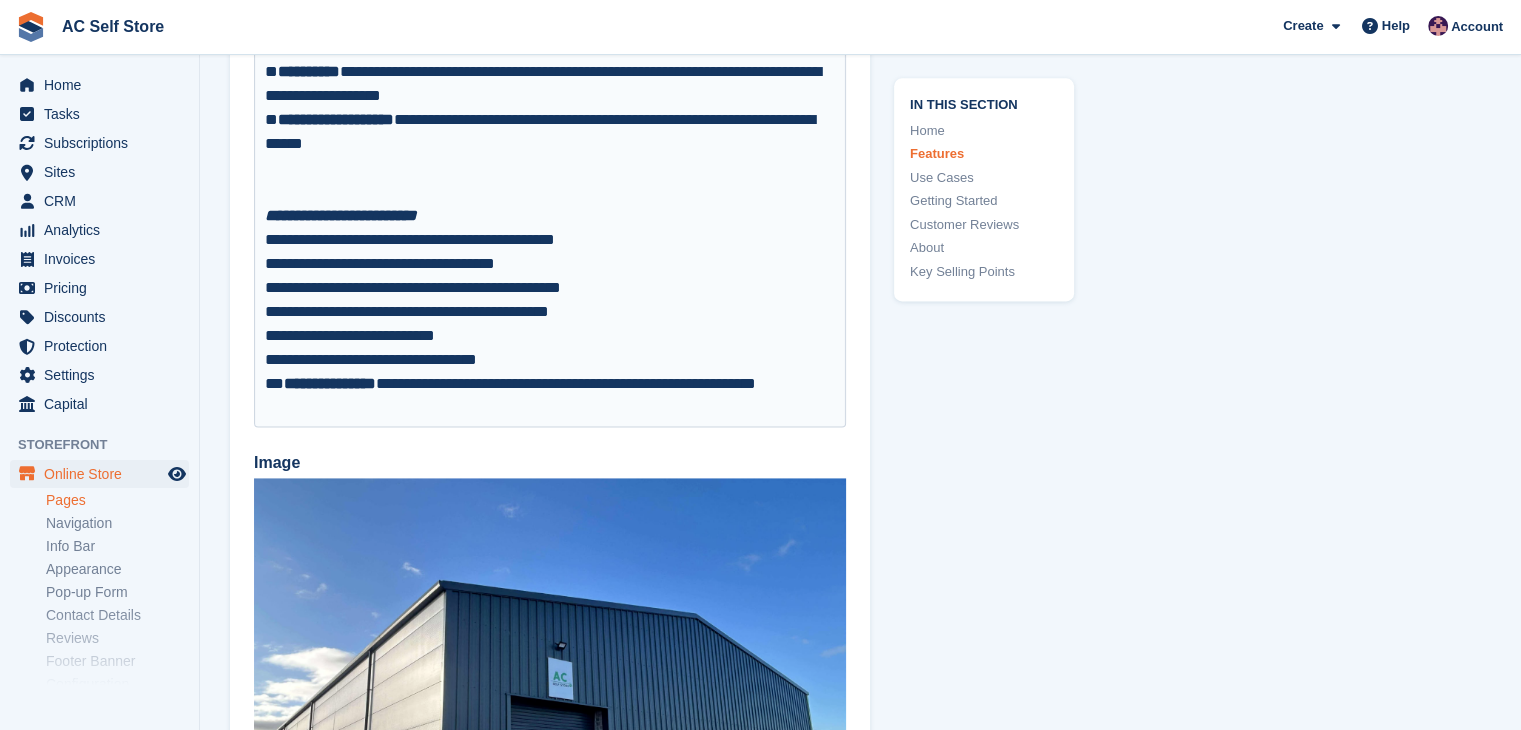scroll, scrollTop: 2702, scrollLeft: 0, axis: vertical 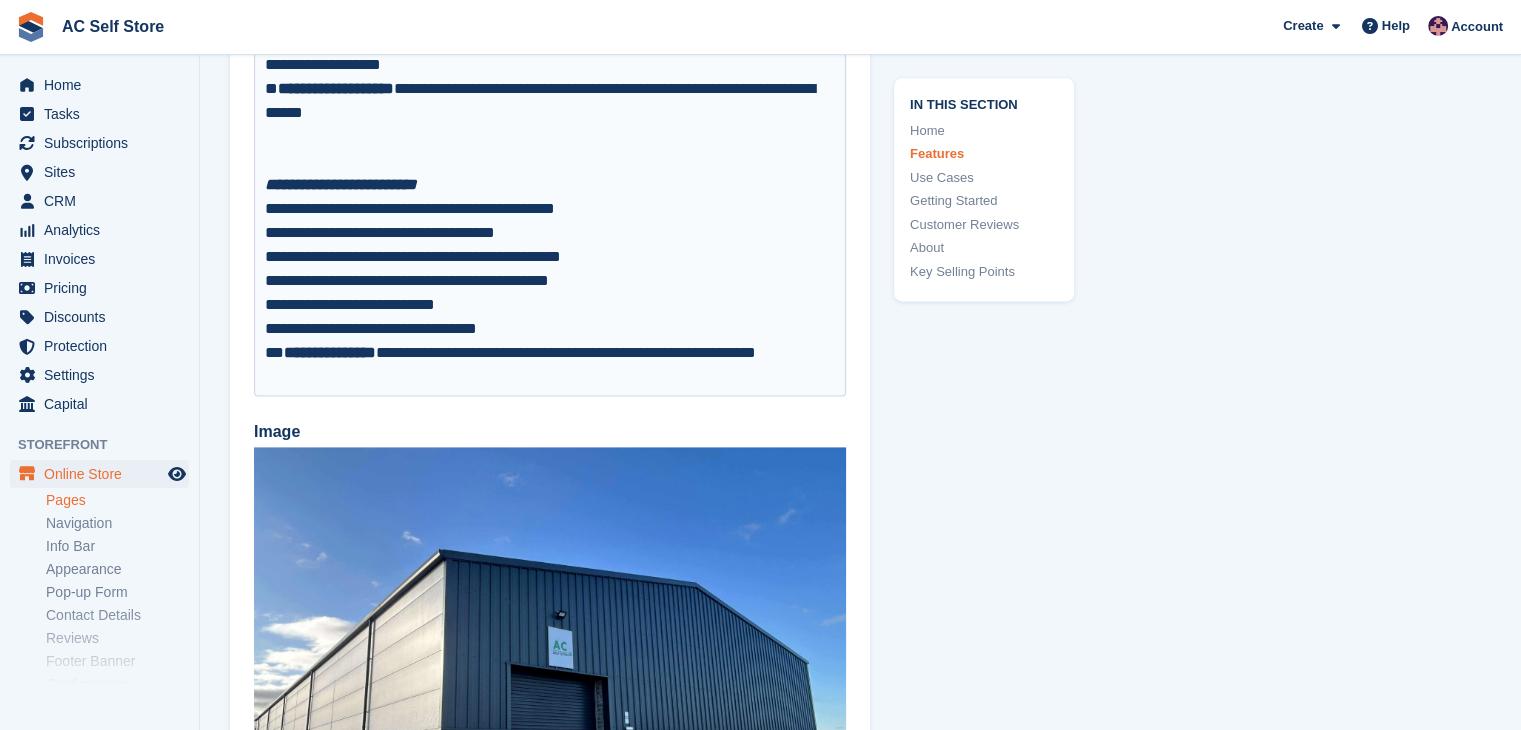 click on "**********" at bounding box center (550, 269) 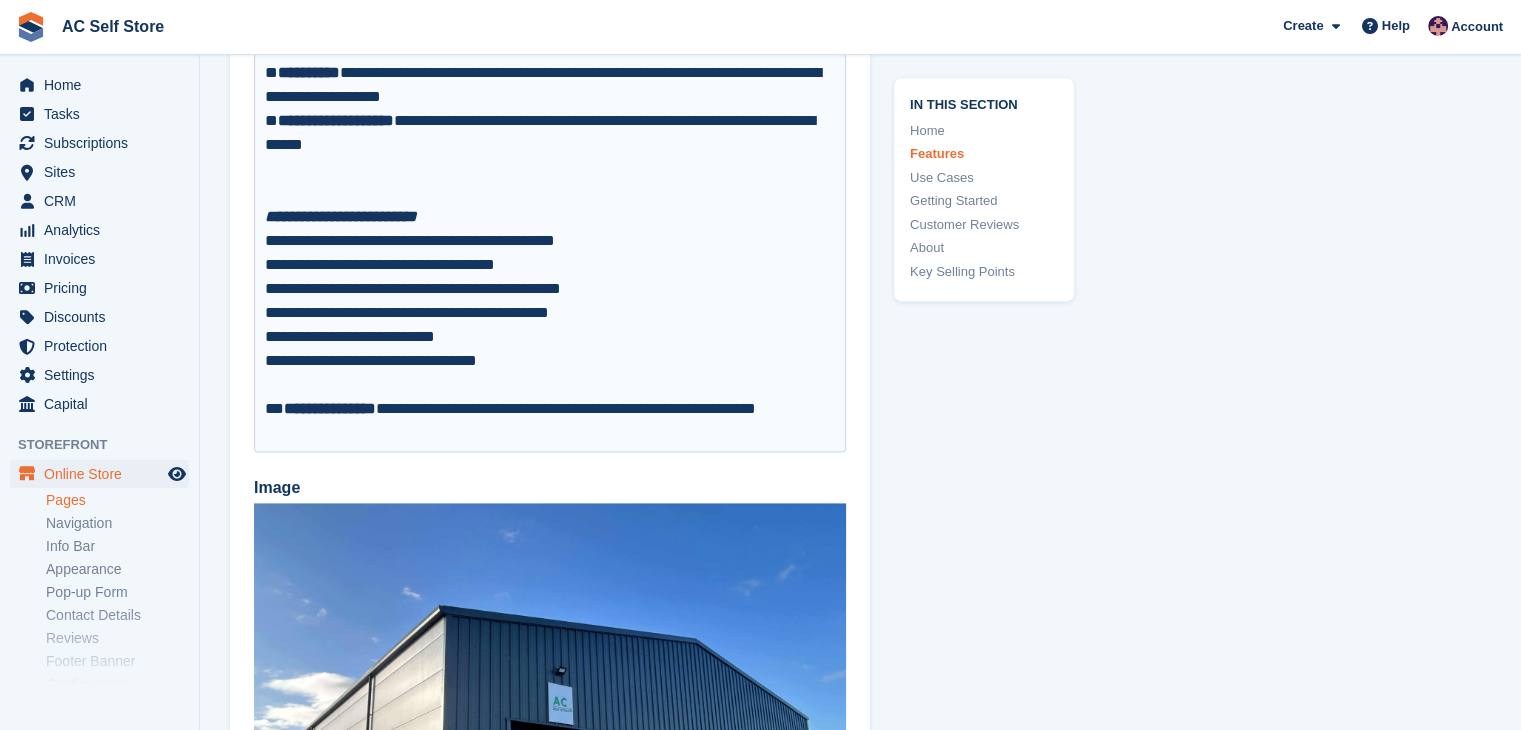 scroll, scrollTop: 2702, scrollLeft: 0, axis: vertical 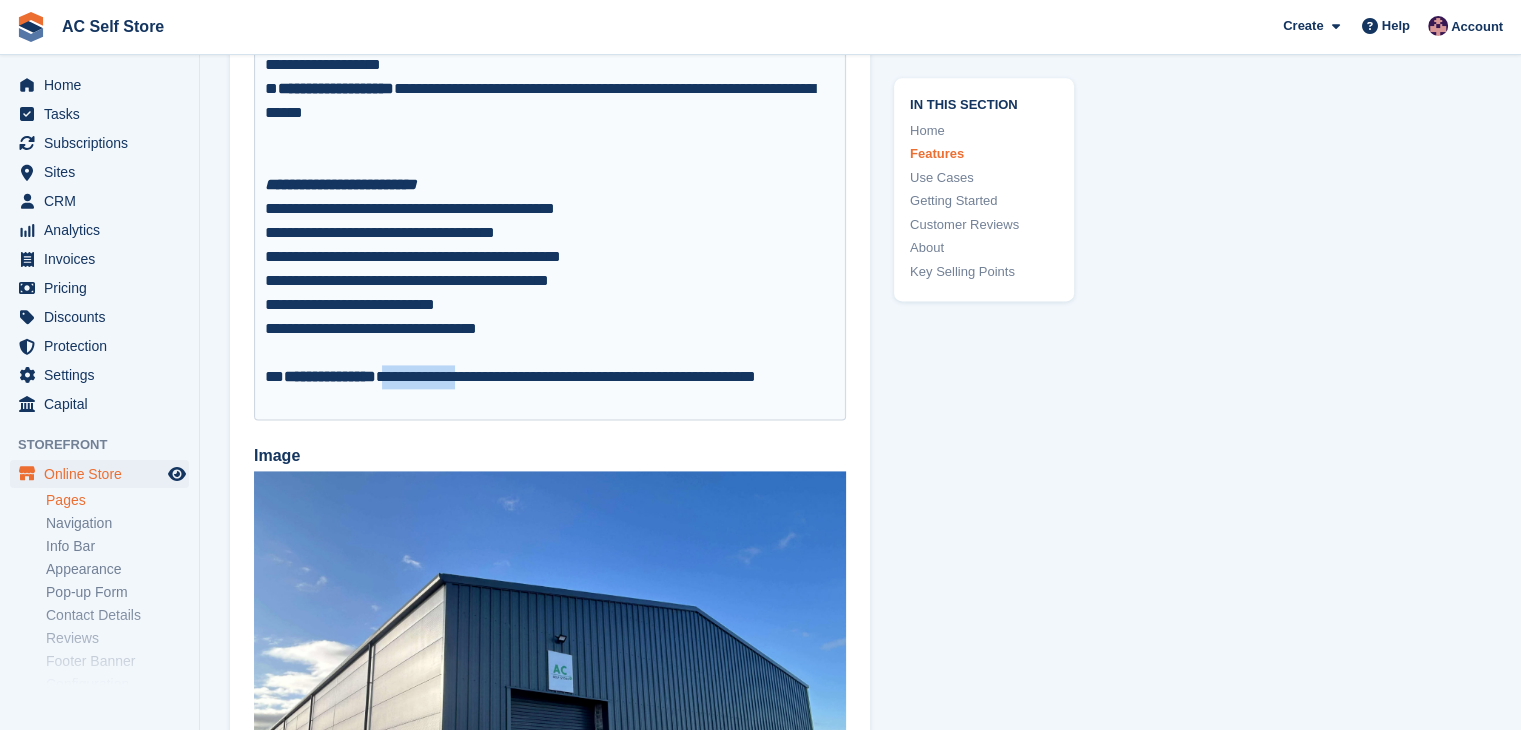 drag, startPoint x: 412, startPoint y: 376, endPoint x: 499, endPoint y: 379, distance: 87.05171 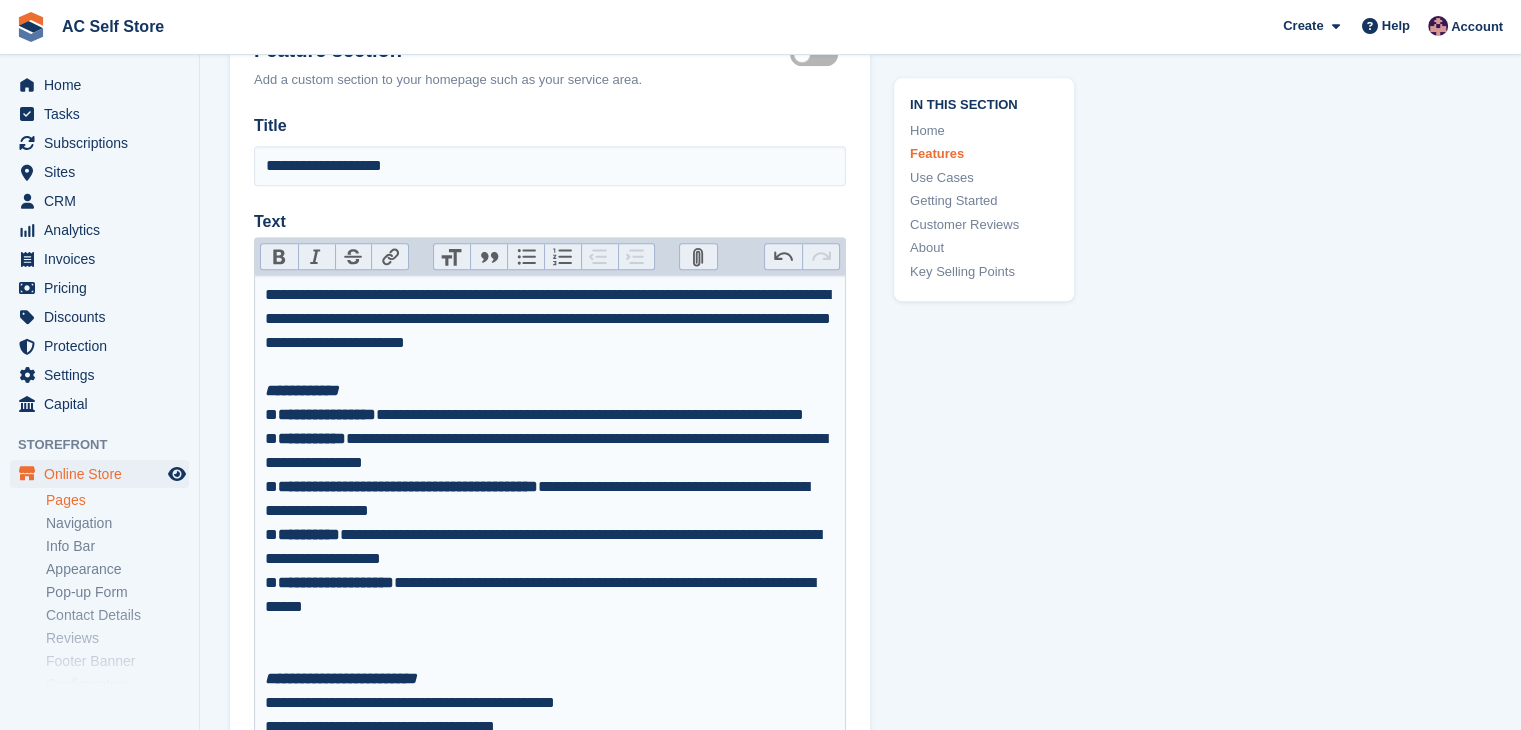 scroll, scrollTop: 2202, scrollLeft: 0, axis: vertical 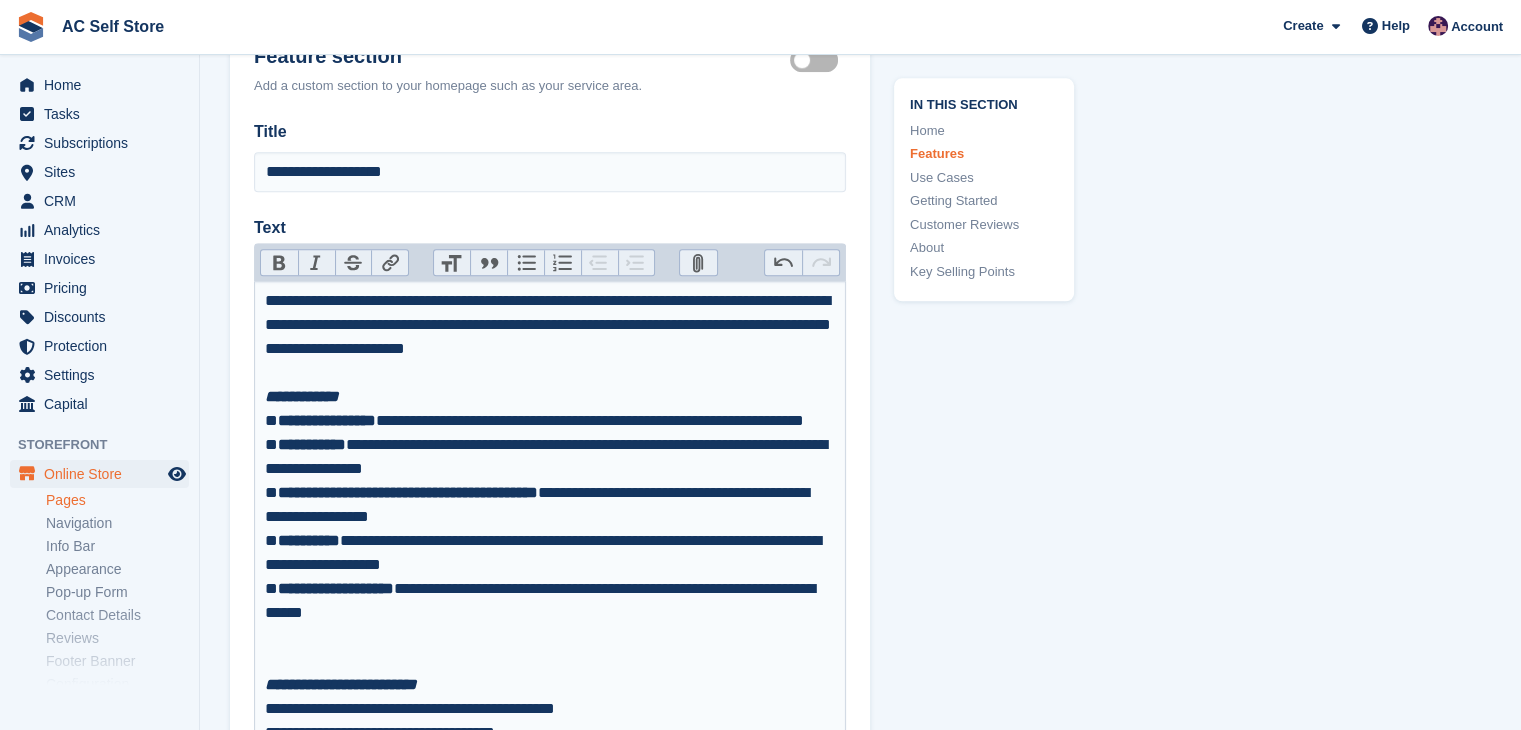 click on "Link" at bounding box center [389, 263] 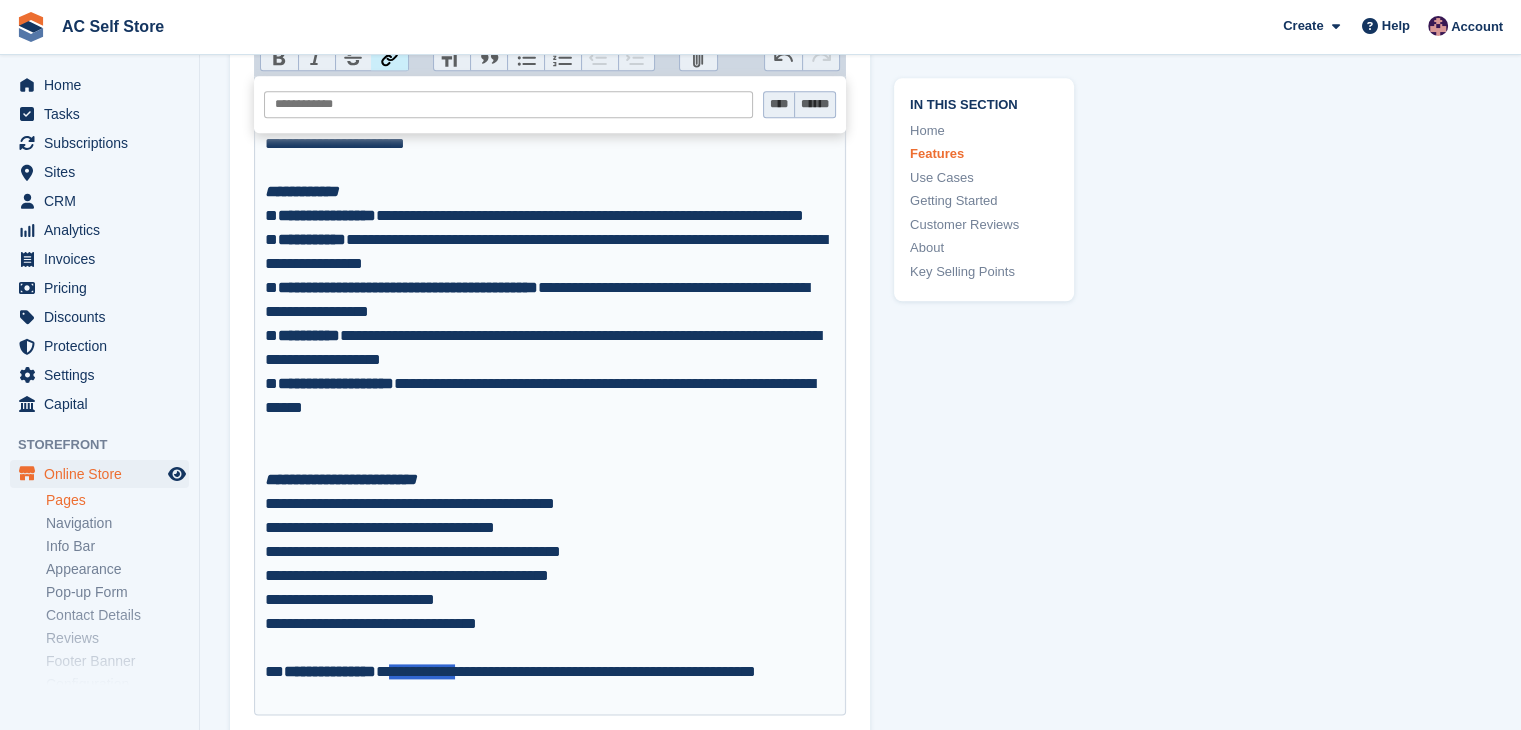scroll, scrollTop: 2402, scrollLeft: 0, axis: vertical 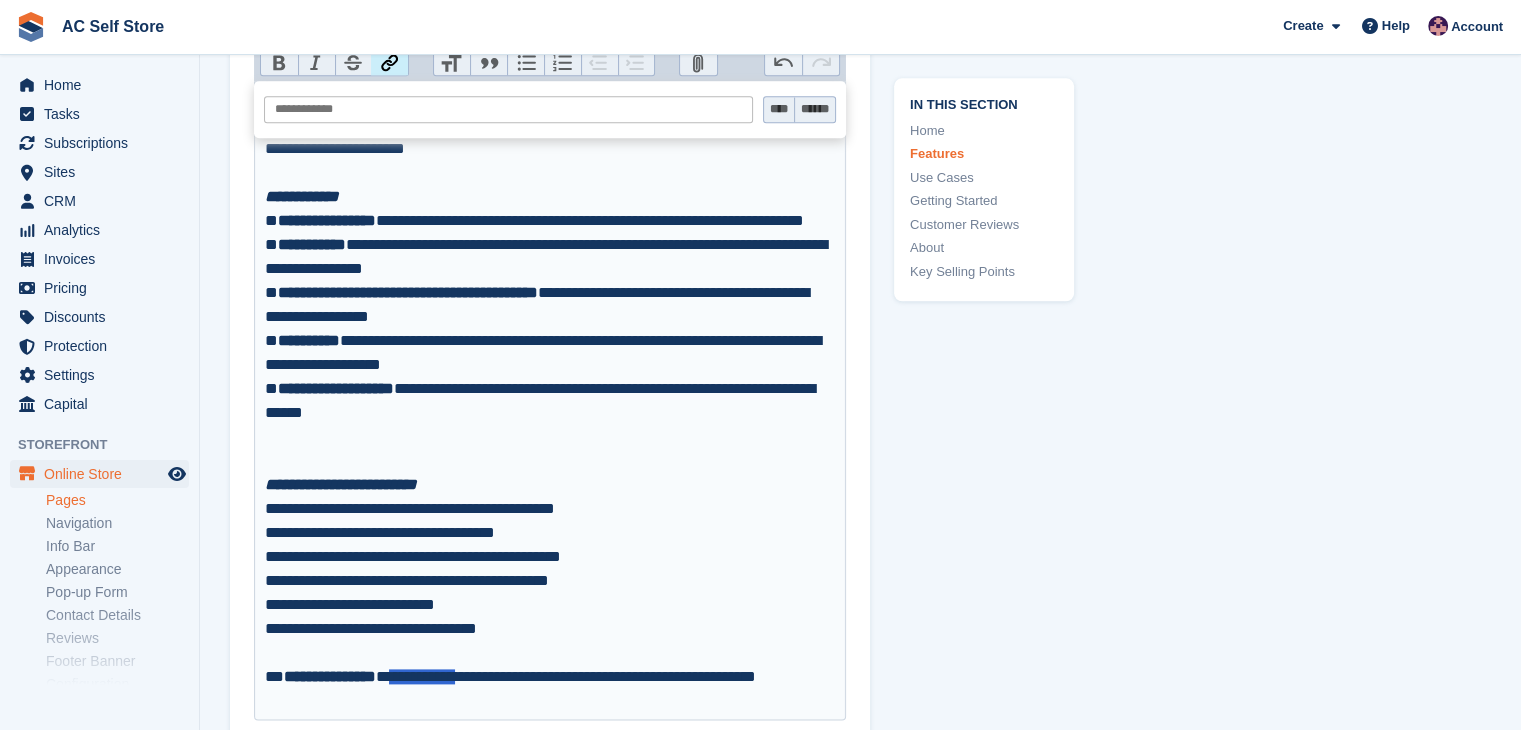 paste on "**********" 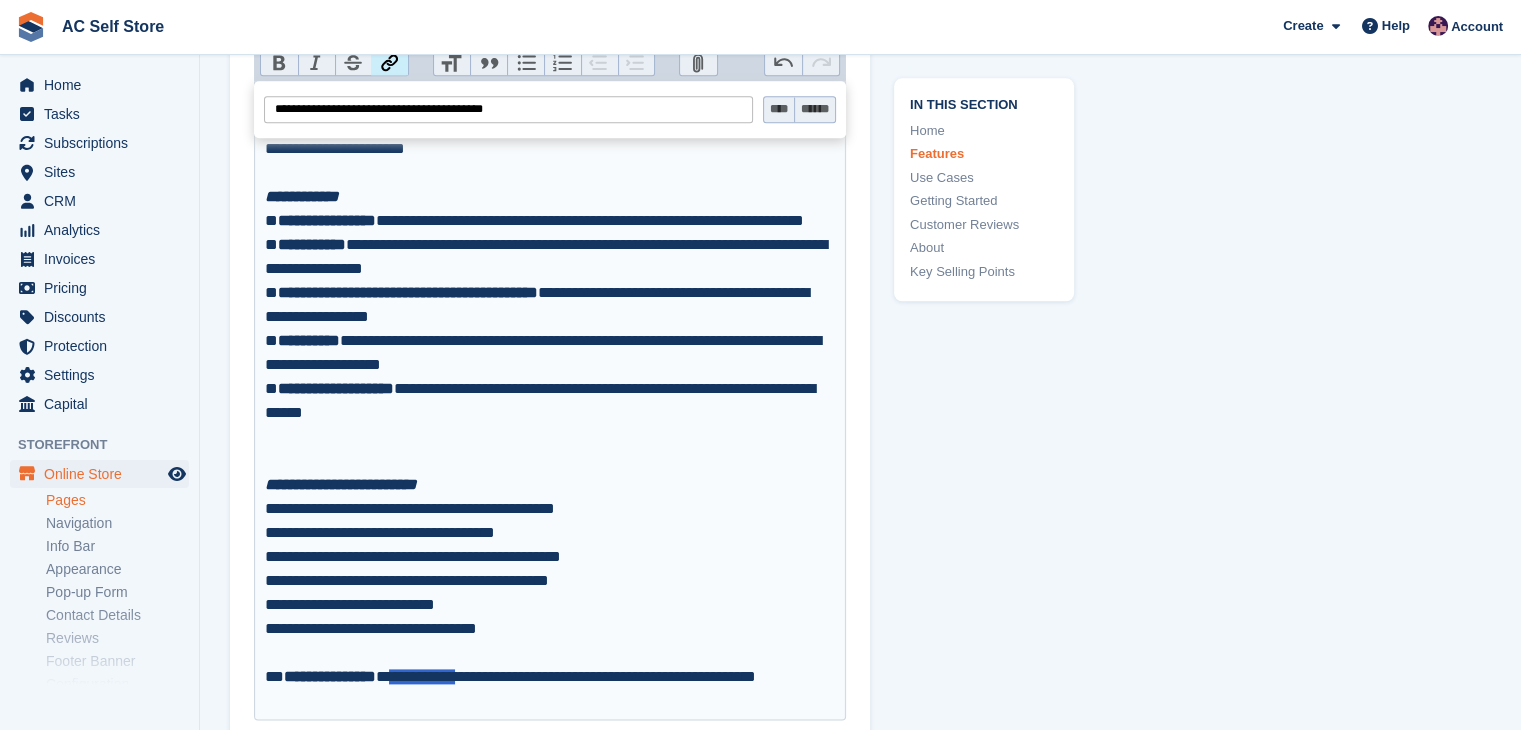 type on "**********" 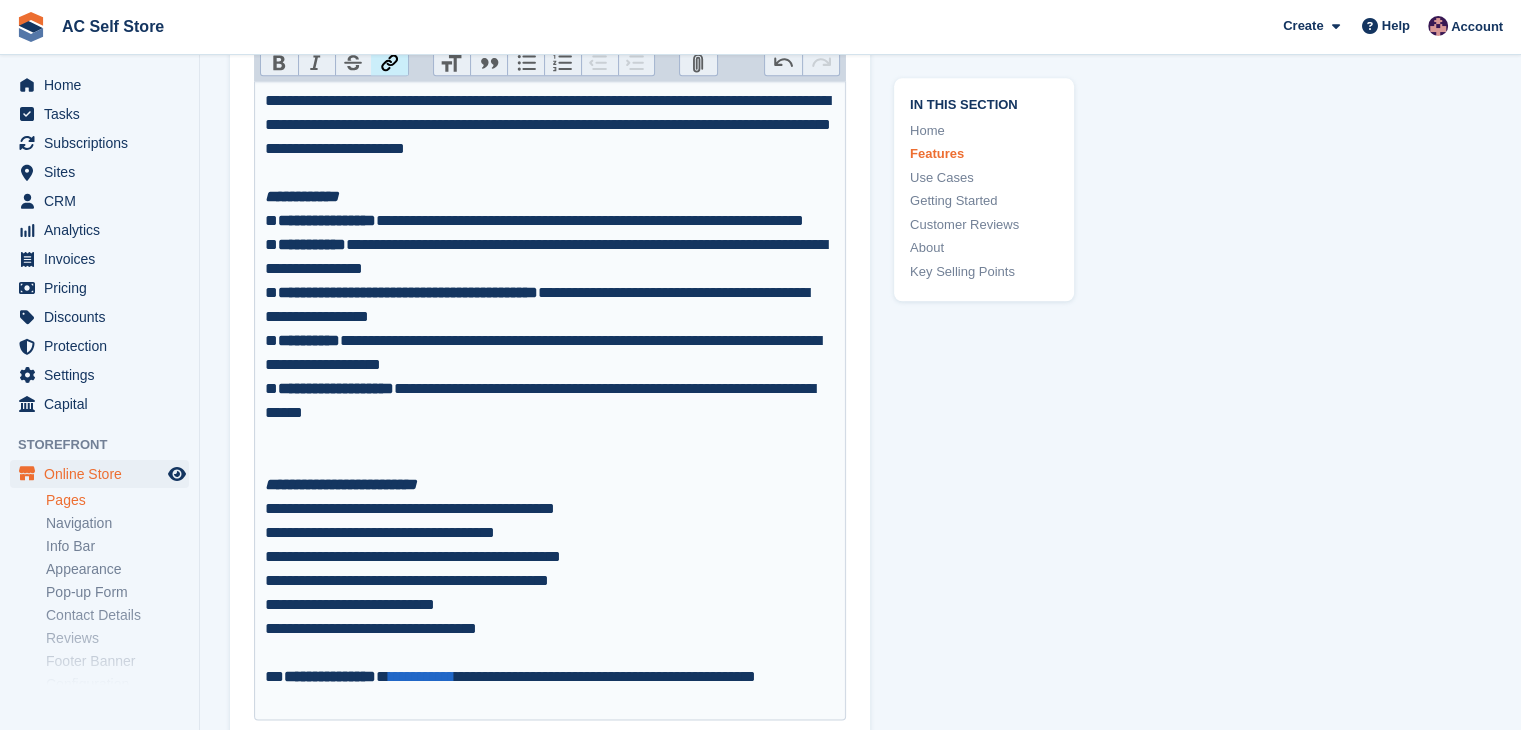 click on "**********" at bounding box center (550, 581) 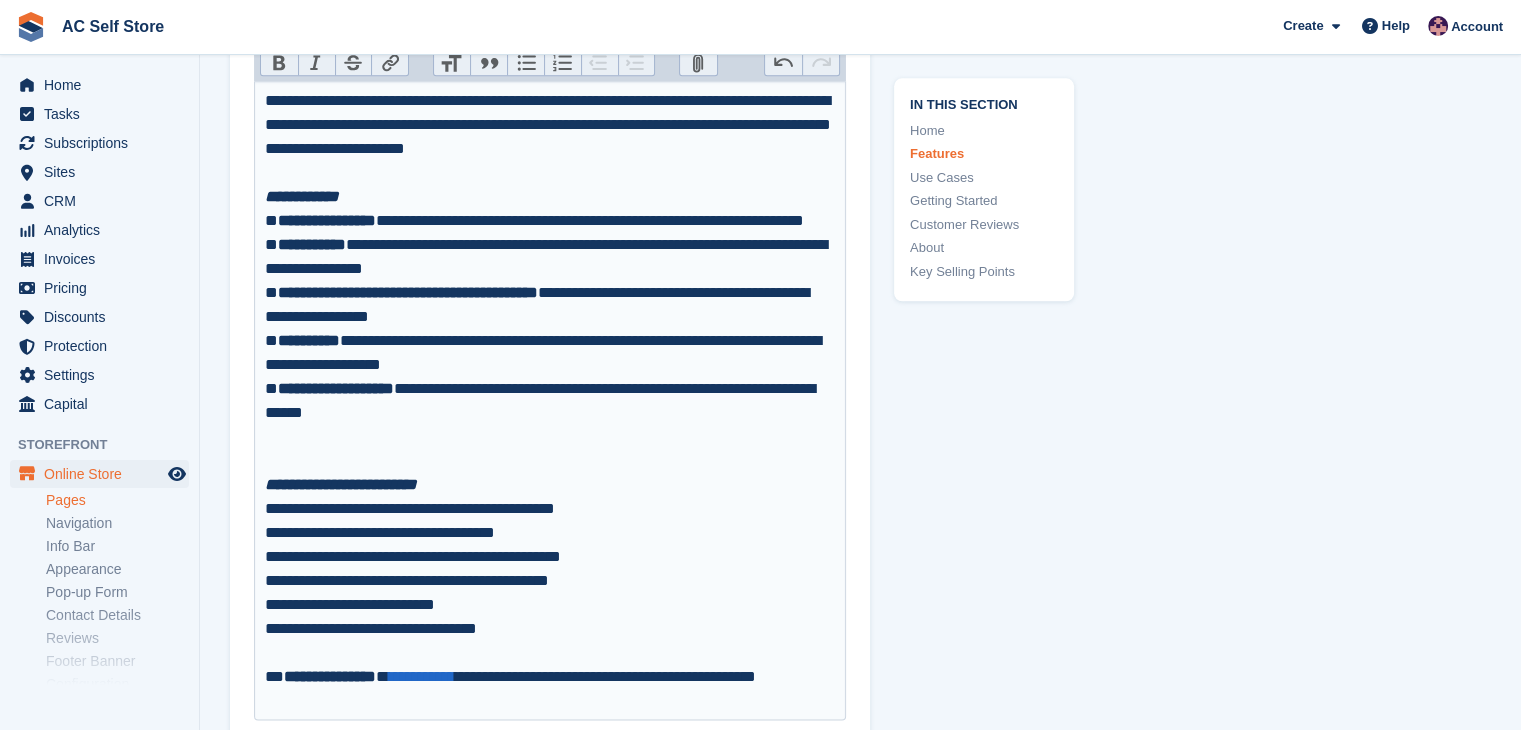 scroll, scrollTop: 2302, scrollLeft: 0, axis: vertical 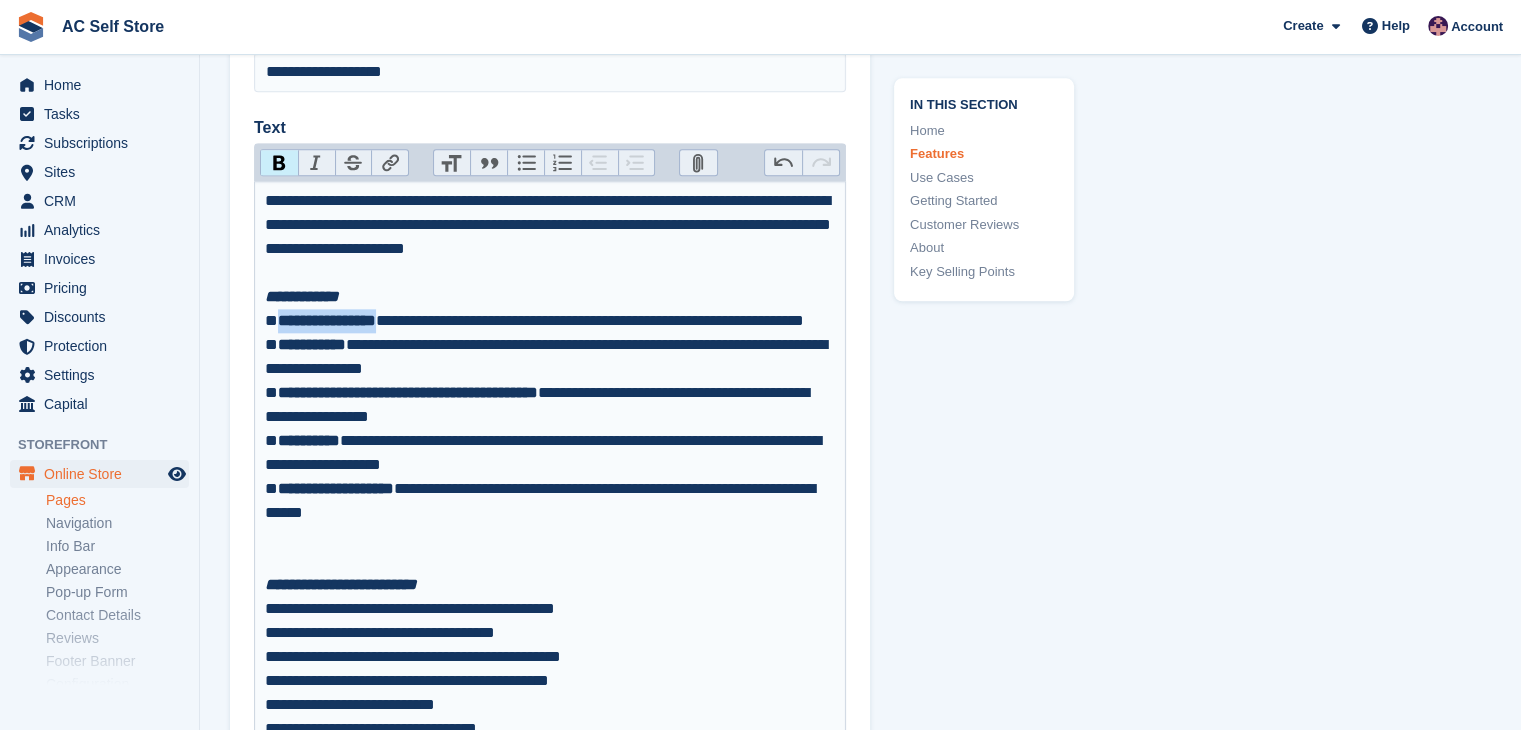 drag, startPoint x: 399, startPoint y: 321, endPoint x: 274, endPoint y: 324, distance: 125.035995 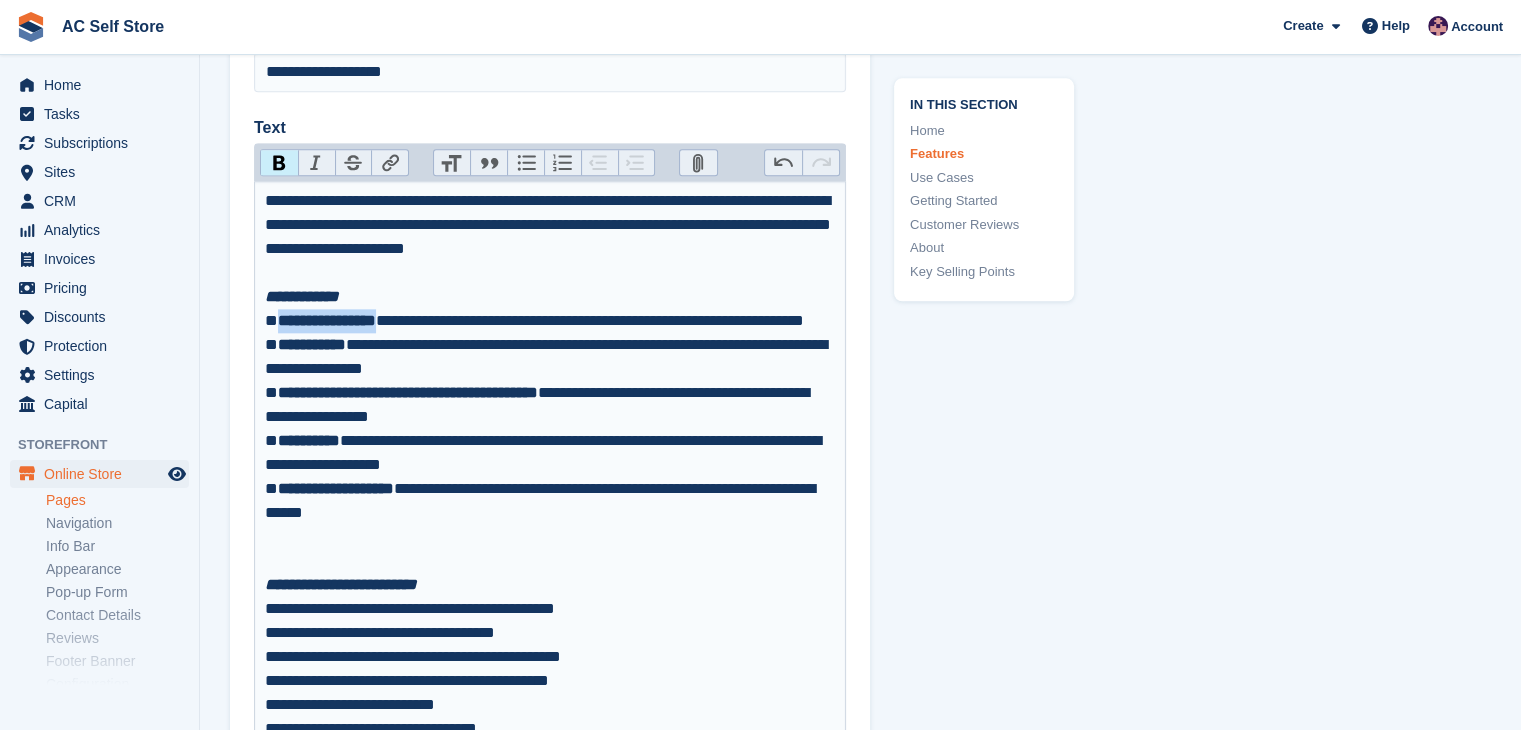 click on "**********" at bounding box center (550, 441) 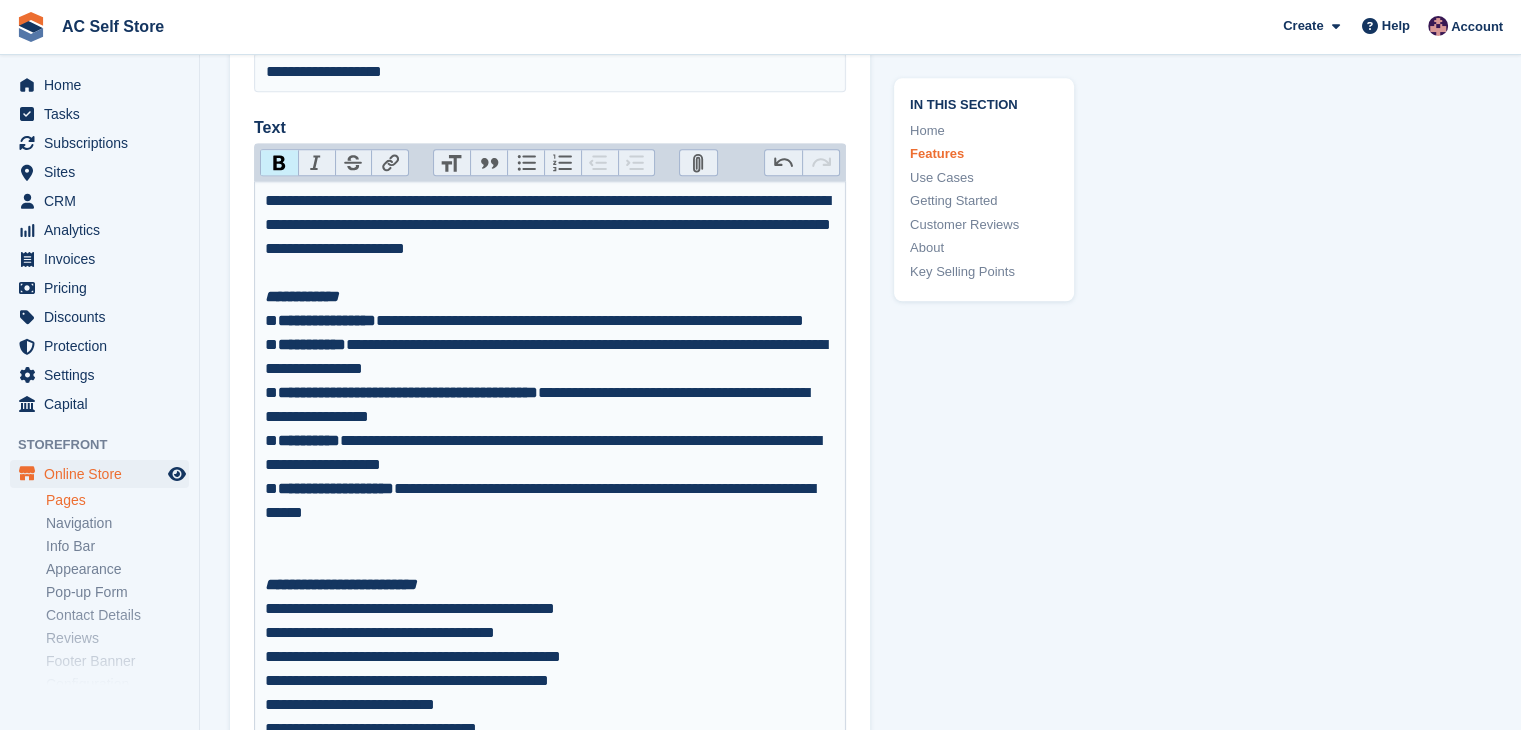 click on "Link" at bounding box center [389, 163] 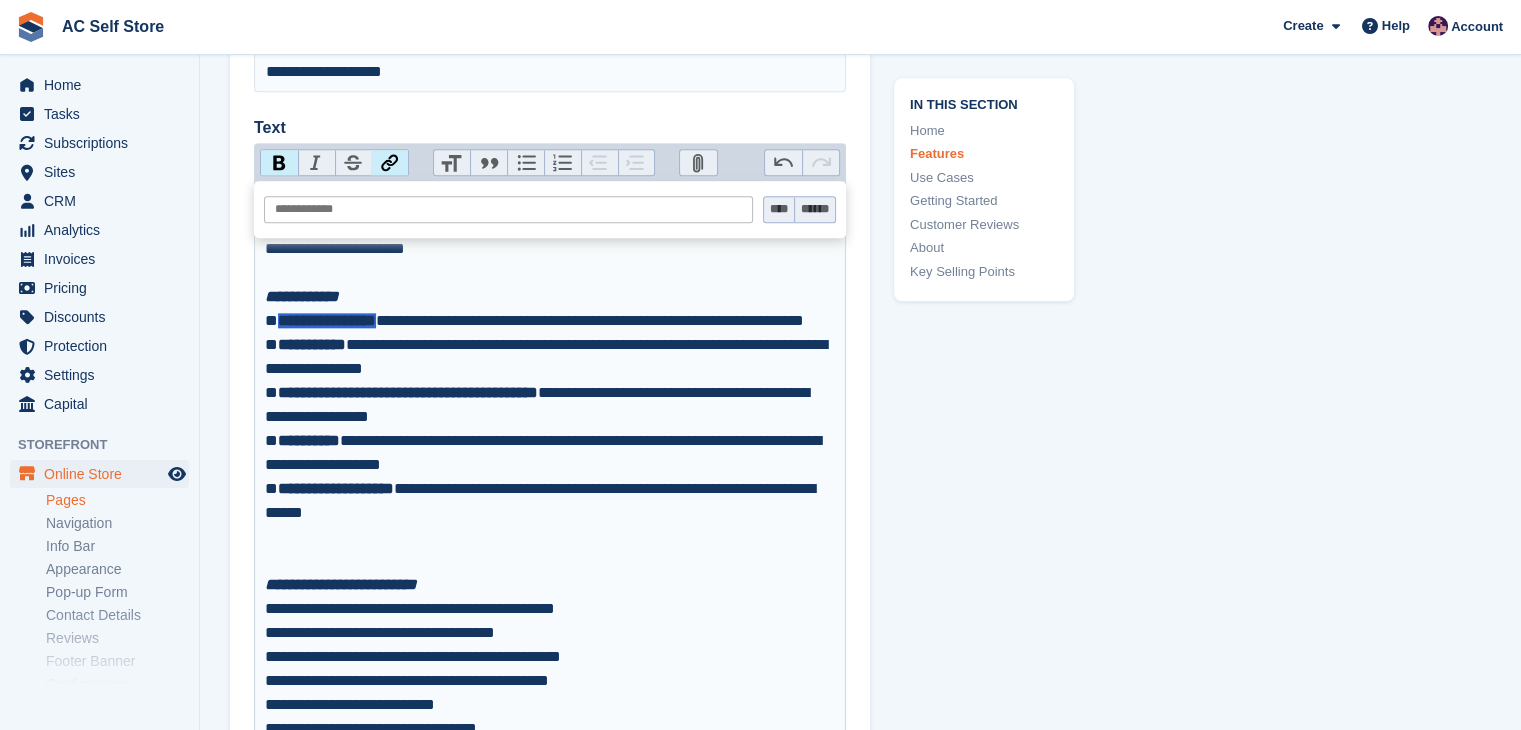 paste on "**********" 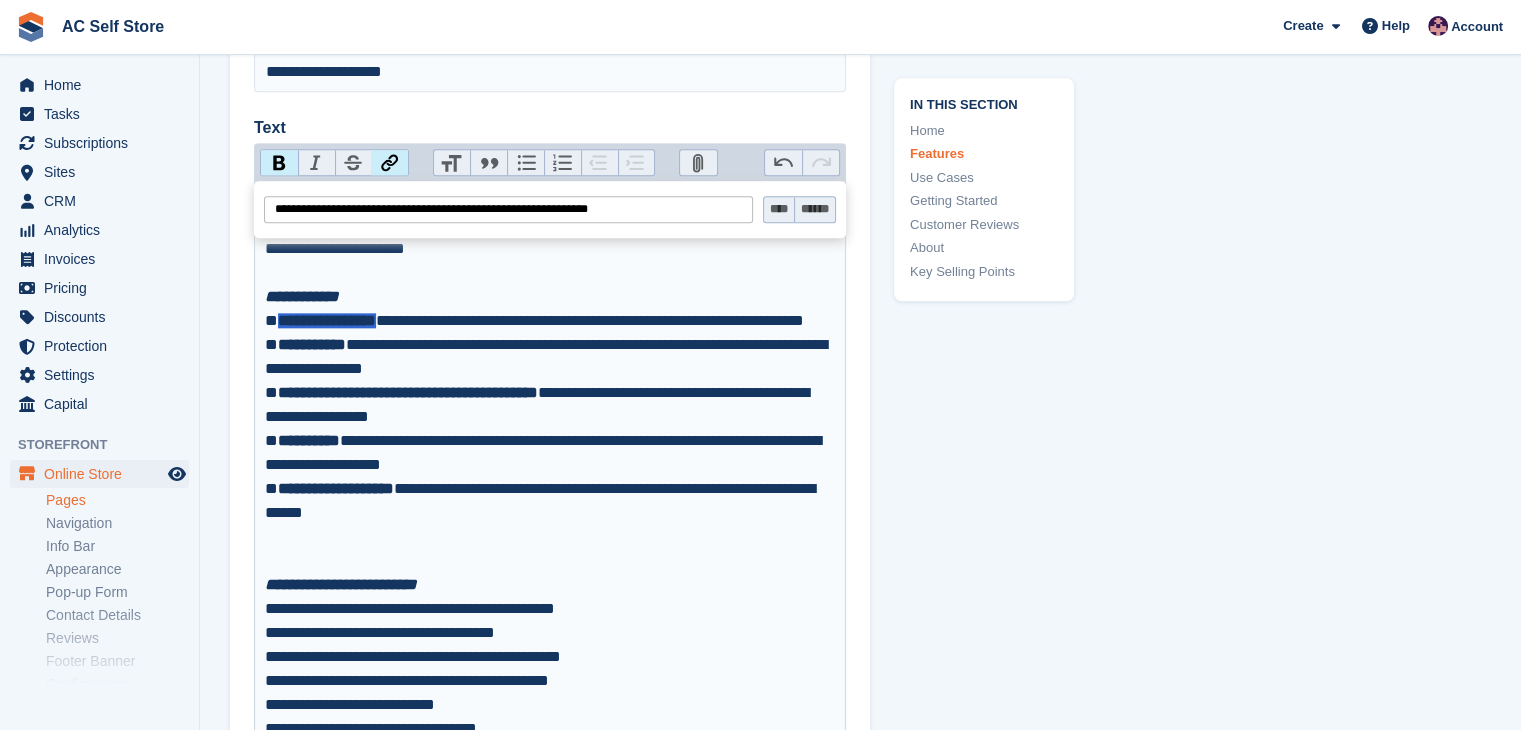 type on "**********" 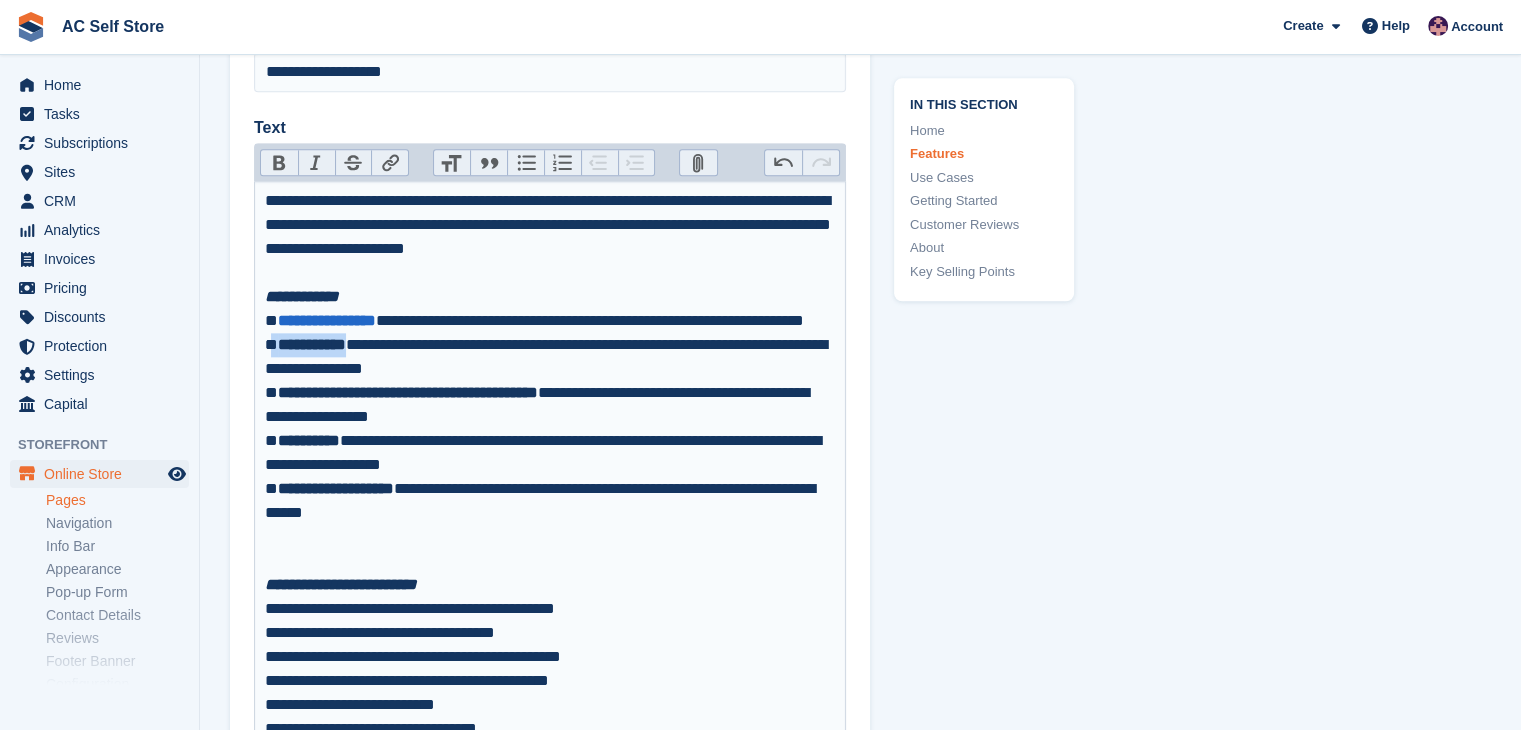 drag, startPoint x: 381, startPoint y: 365, endPoint x: 272, endPoint y: 371, distance: 109.165016 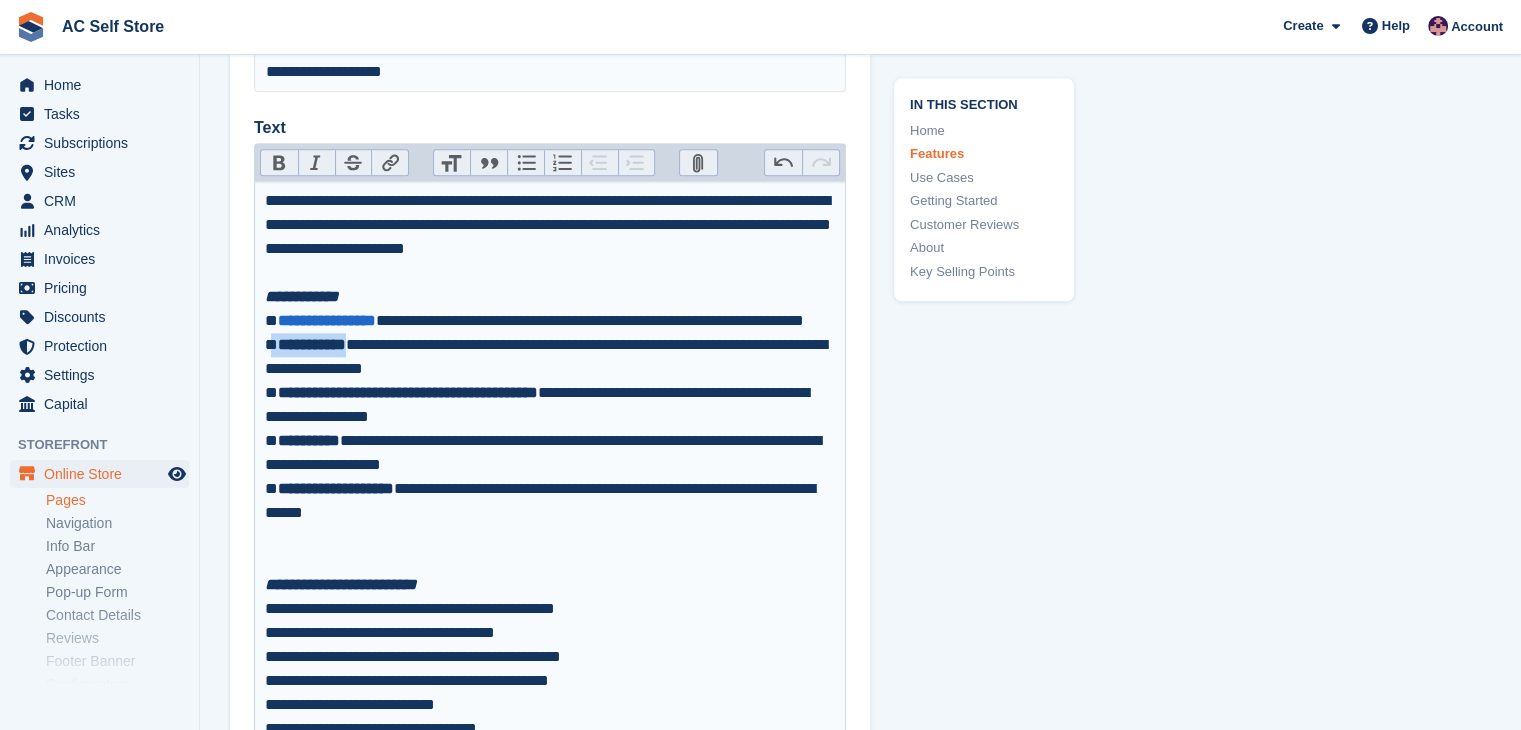click on "**********" at bounding box center (550, 441) 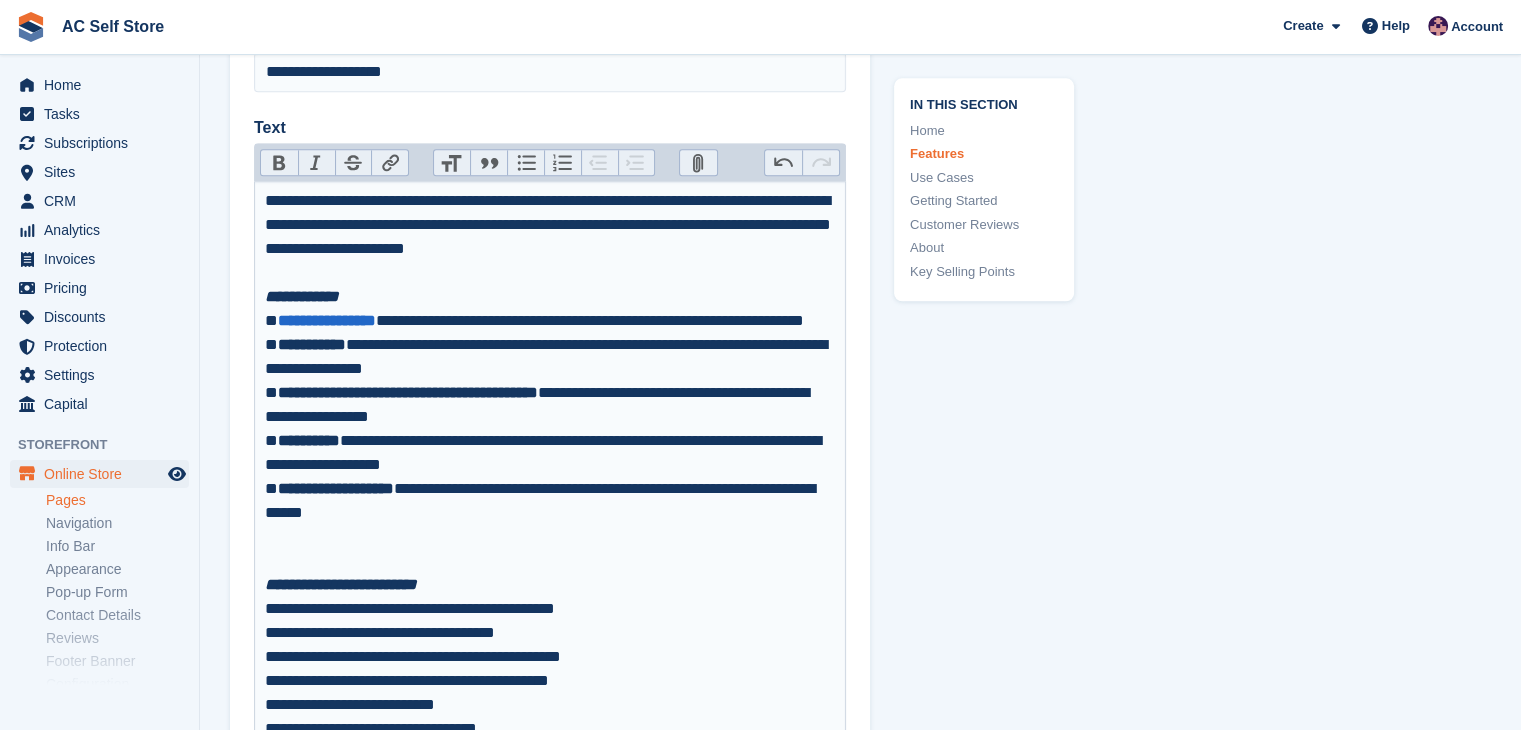 click on "**********" at bounding box center (550, 441) 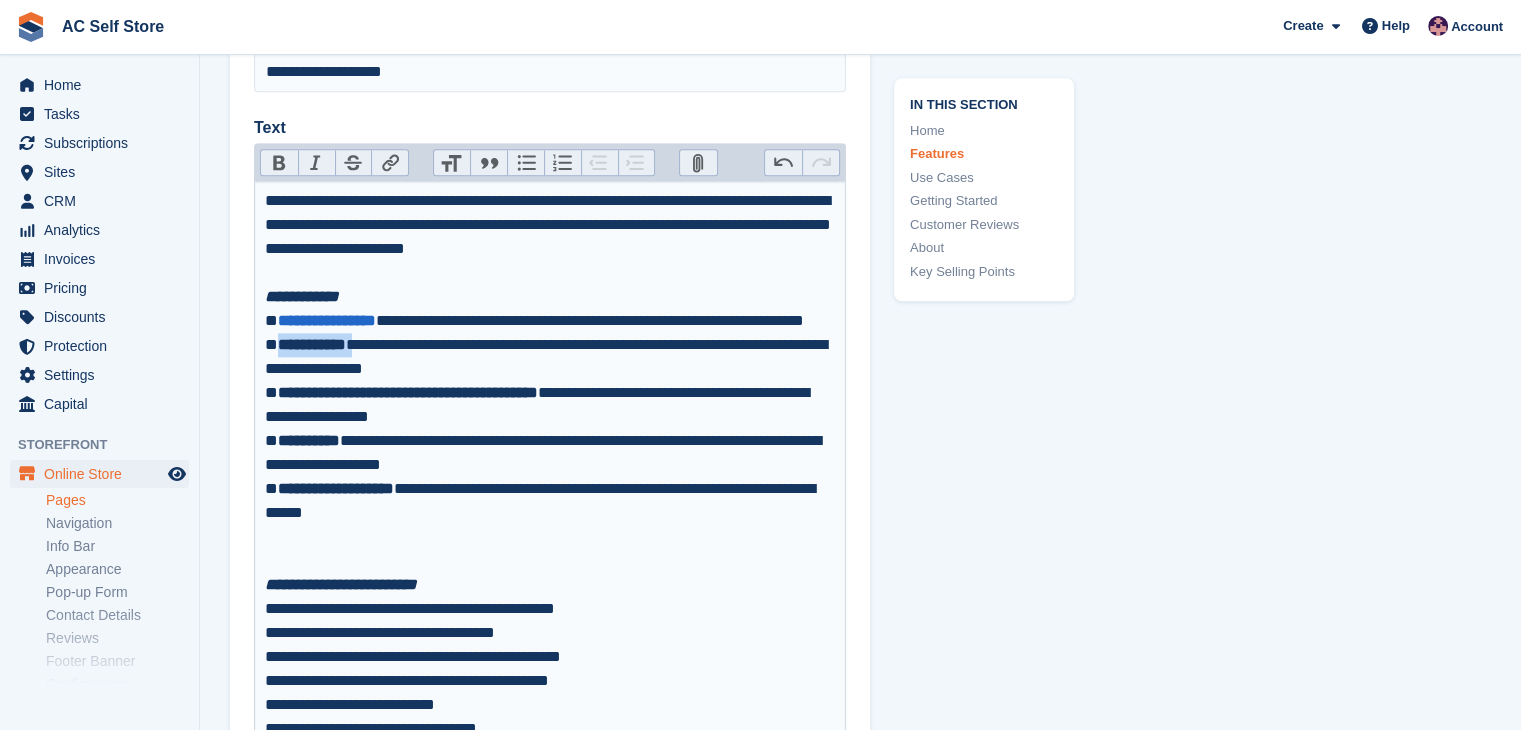 drag, startPoint x: 380, startPoint y: 365, endPoint x: 284, endPoint y: 374, distance: 96.42095 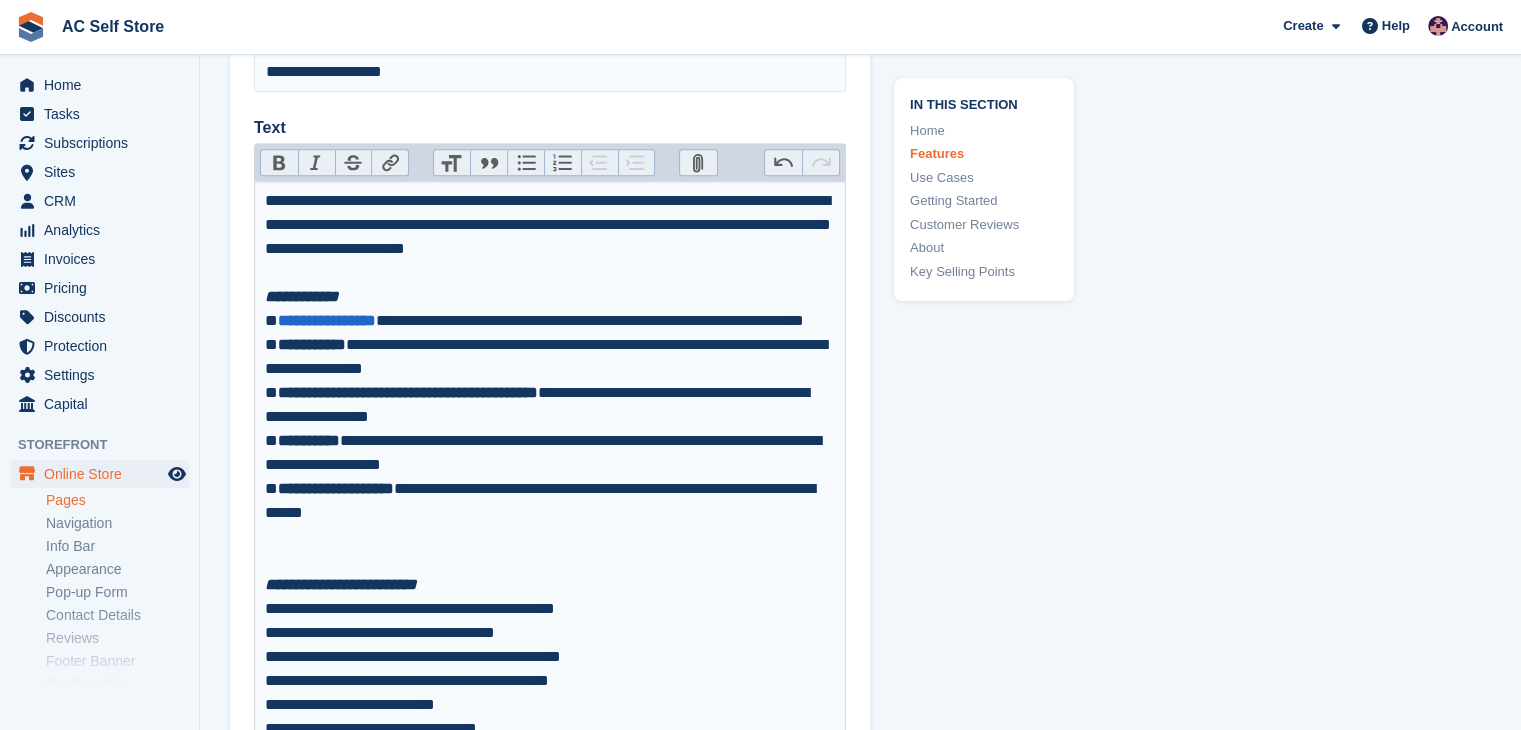 click on "Link" at bounding box center (389, 163) 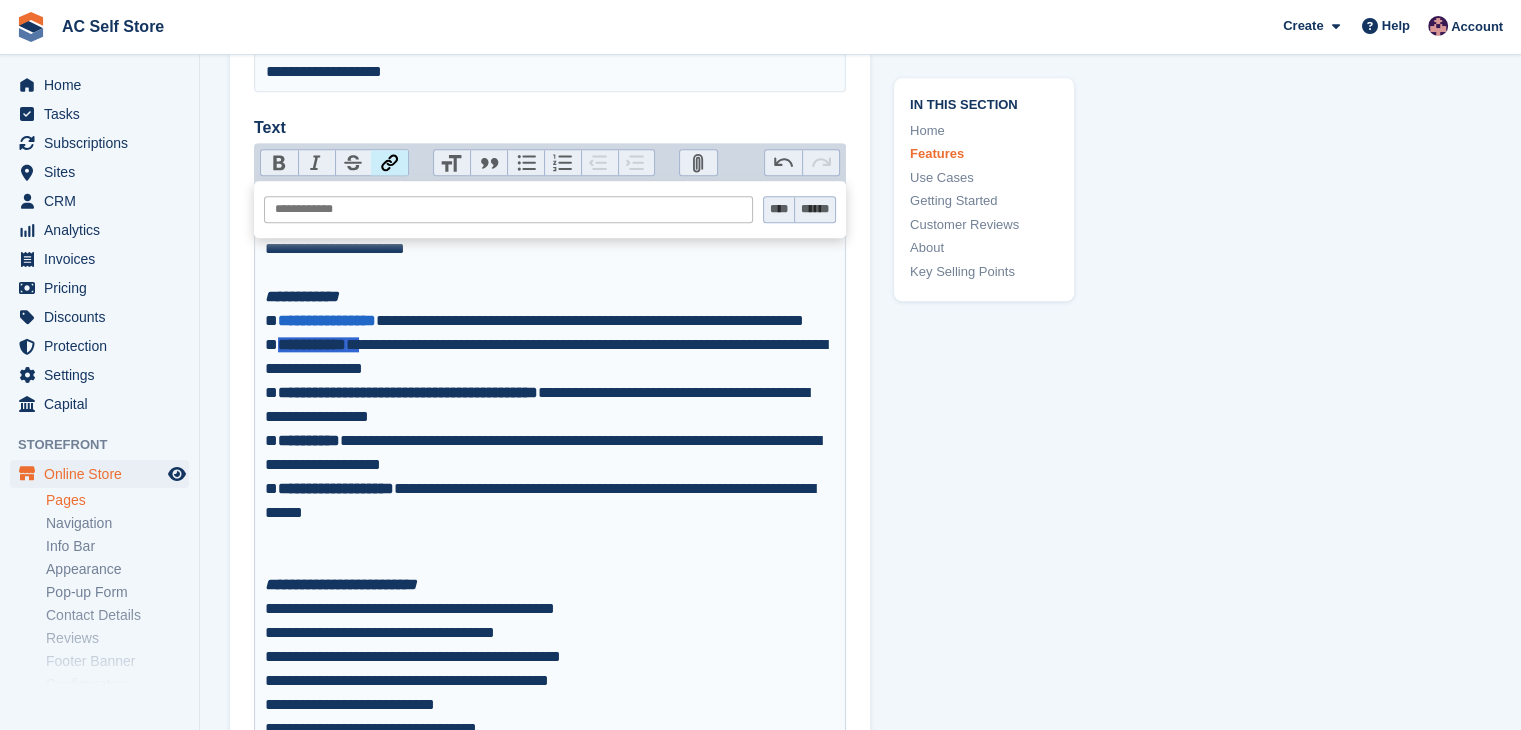 paste on "**********" 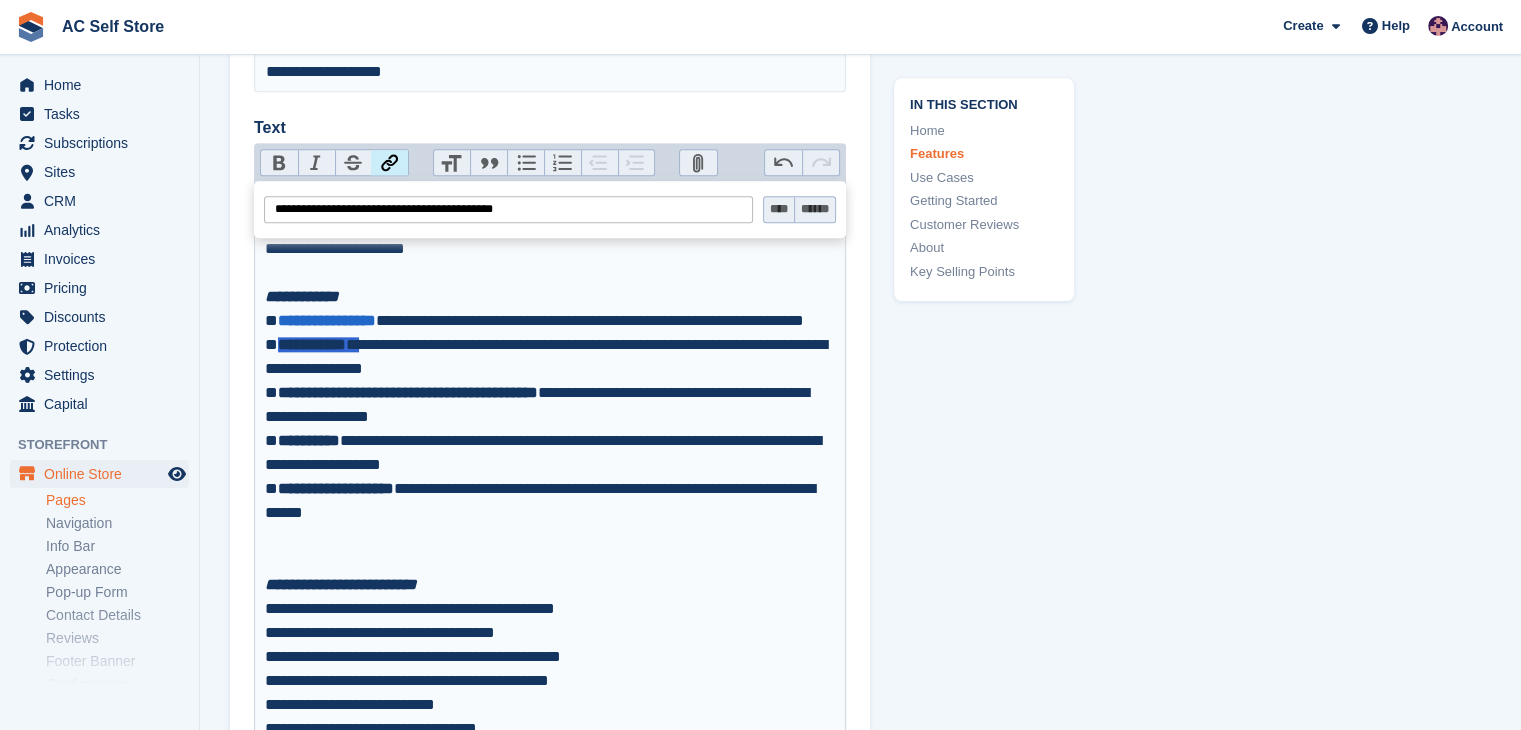 type on "**********" 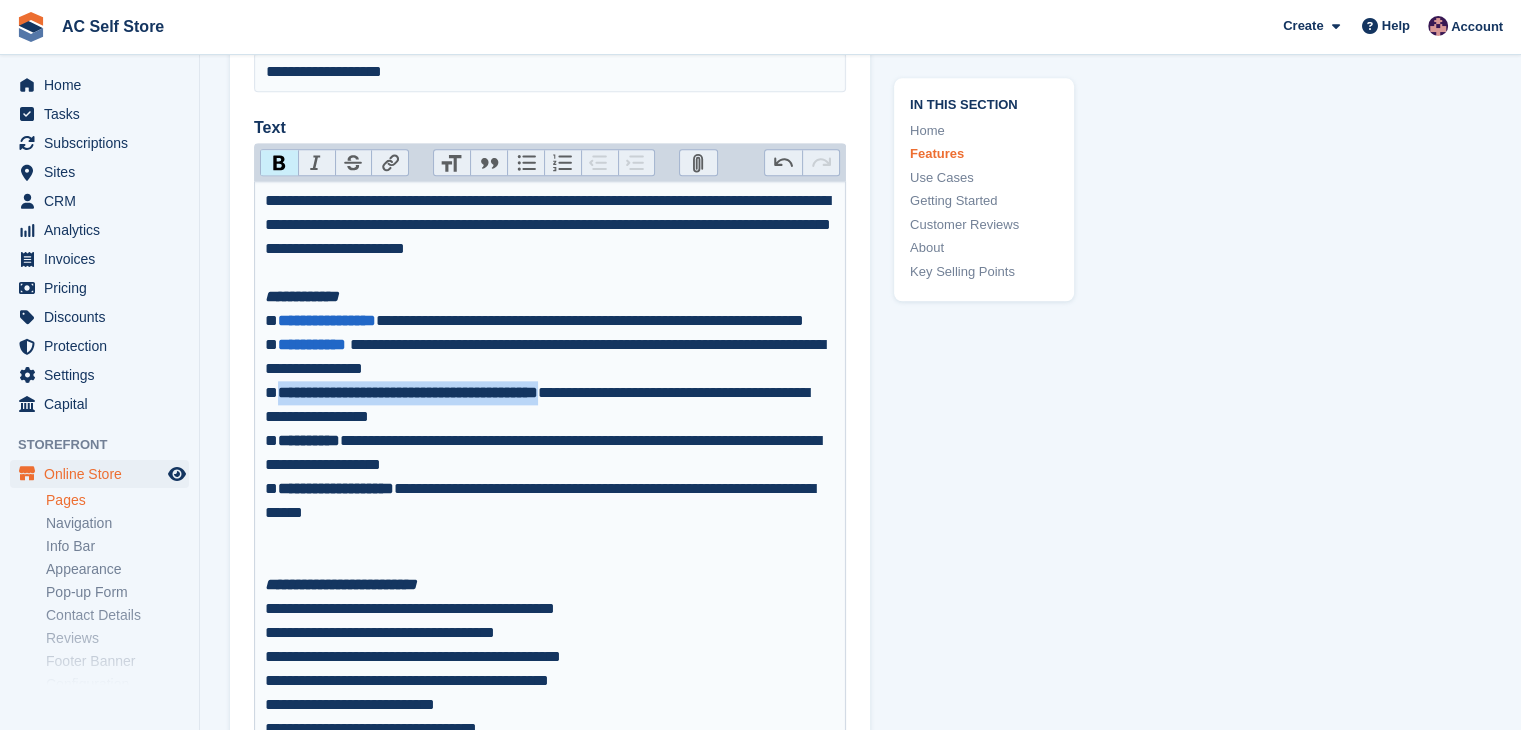 drag, startPoint x: 283, startPoint y: 413, endPoint x: 609, endPoint y: 421, distance: 326.09814 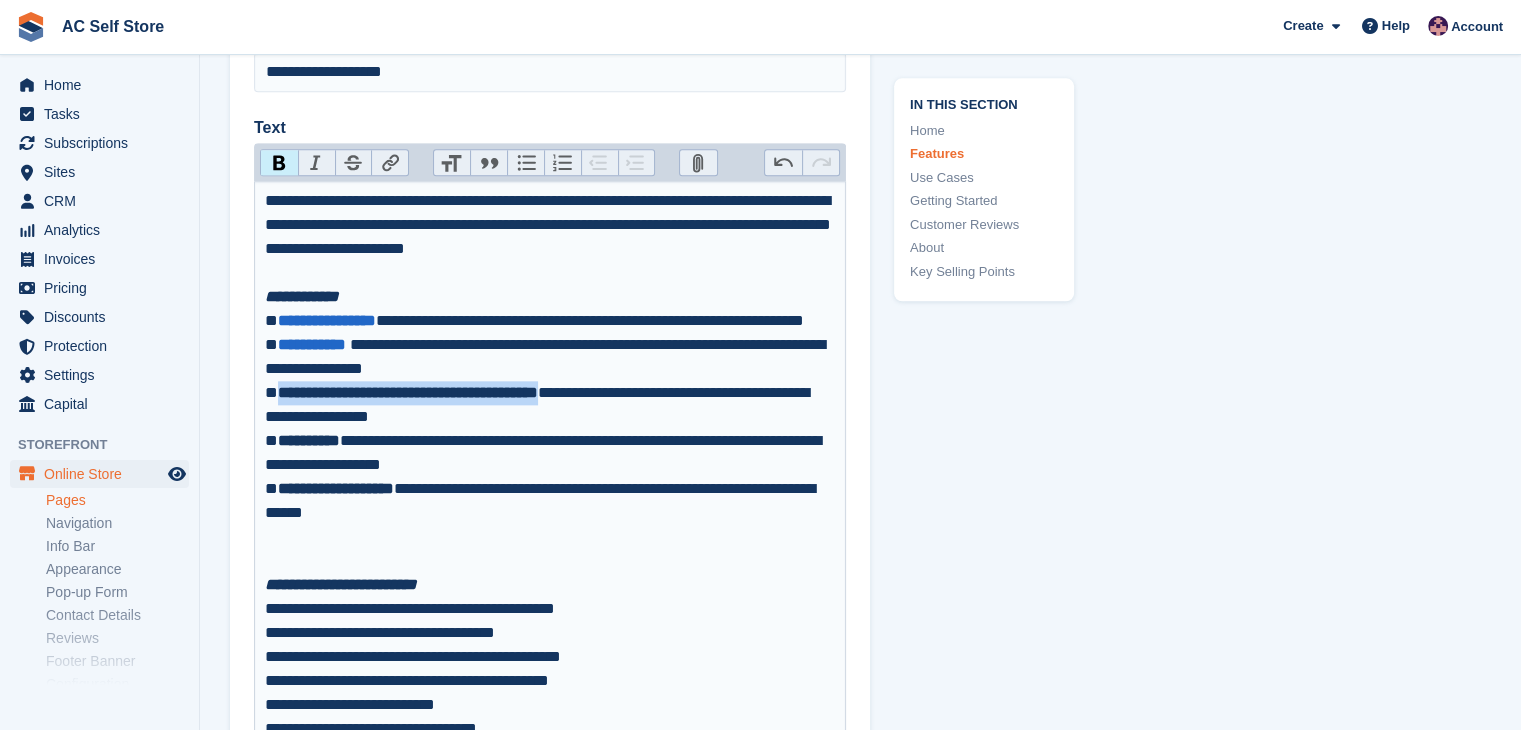 click on "**********" at bounding box center [408, 392] 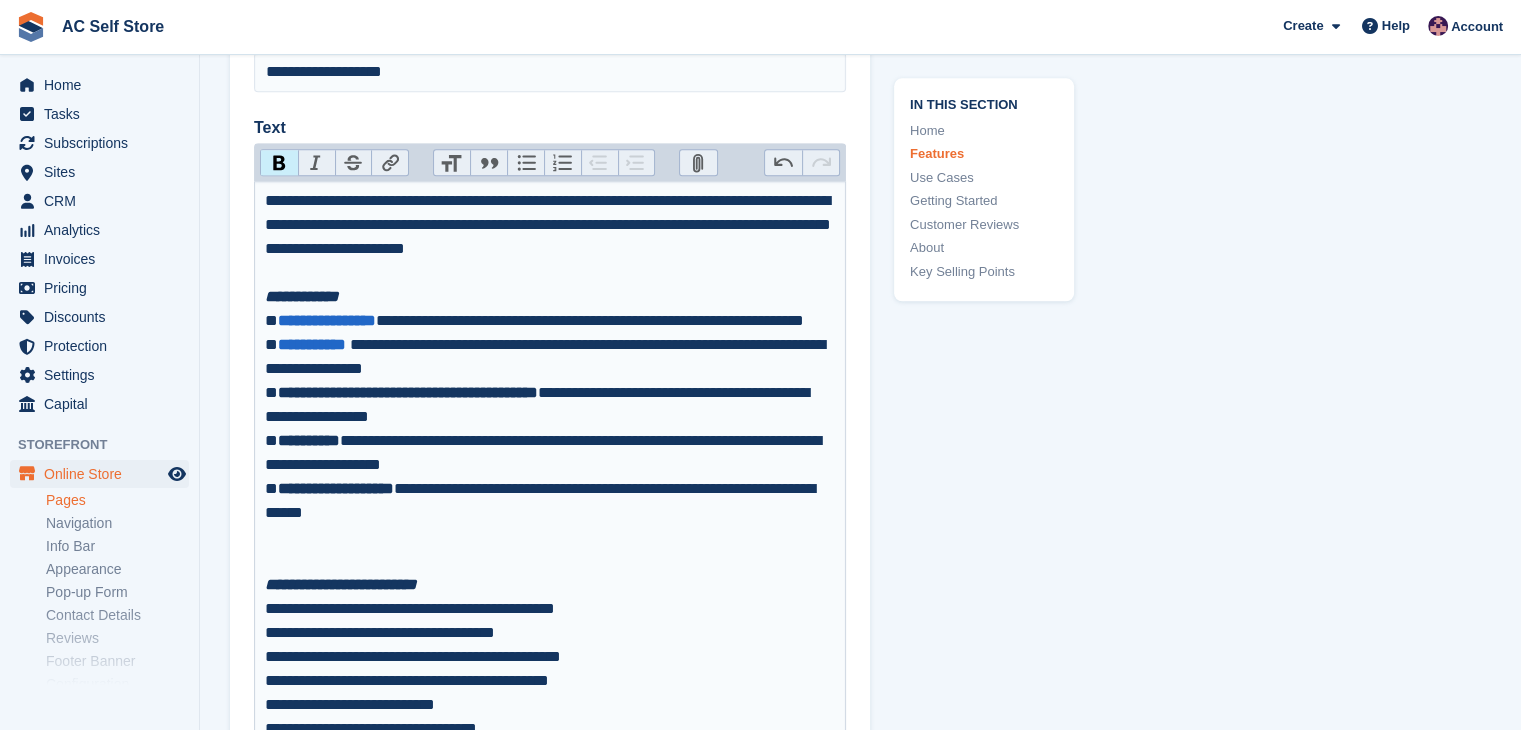 click on "Link" at bounding box center [389, 163] 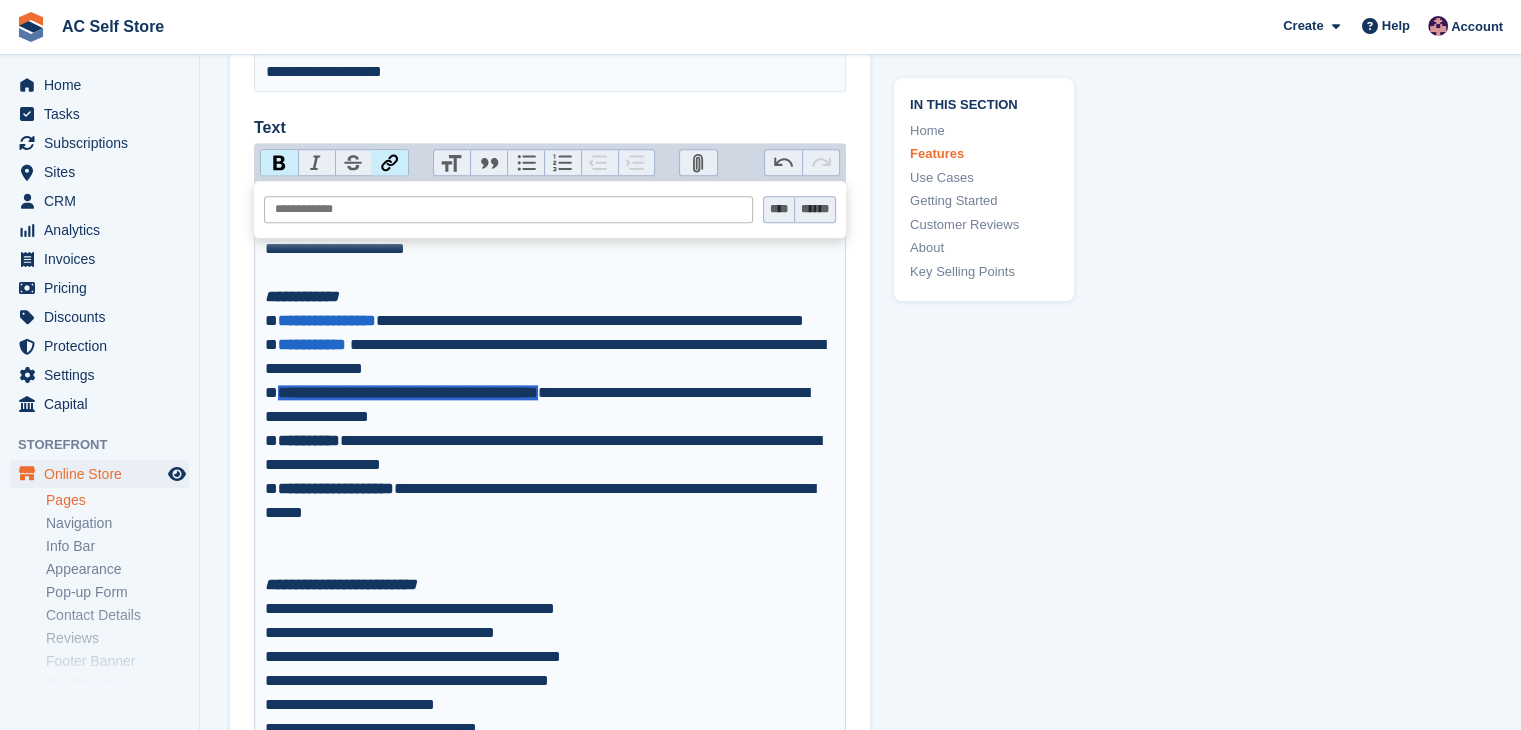 paste on "**********" 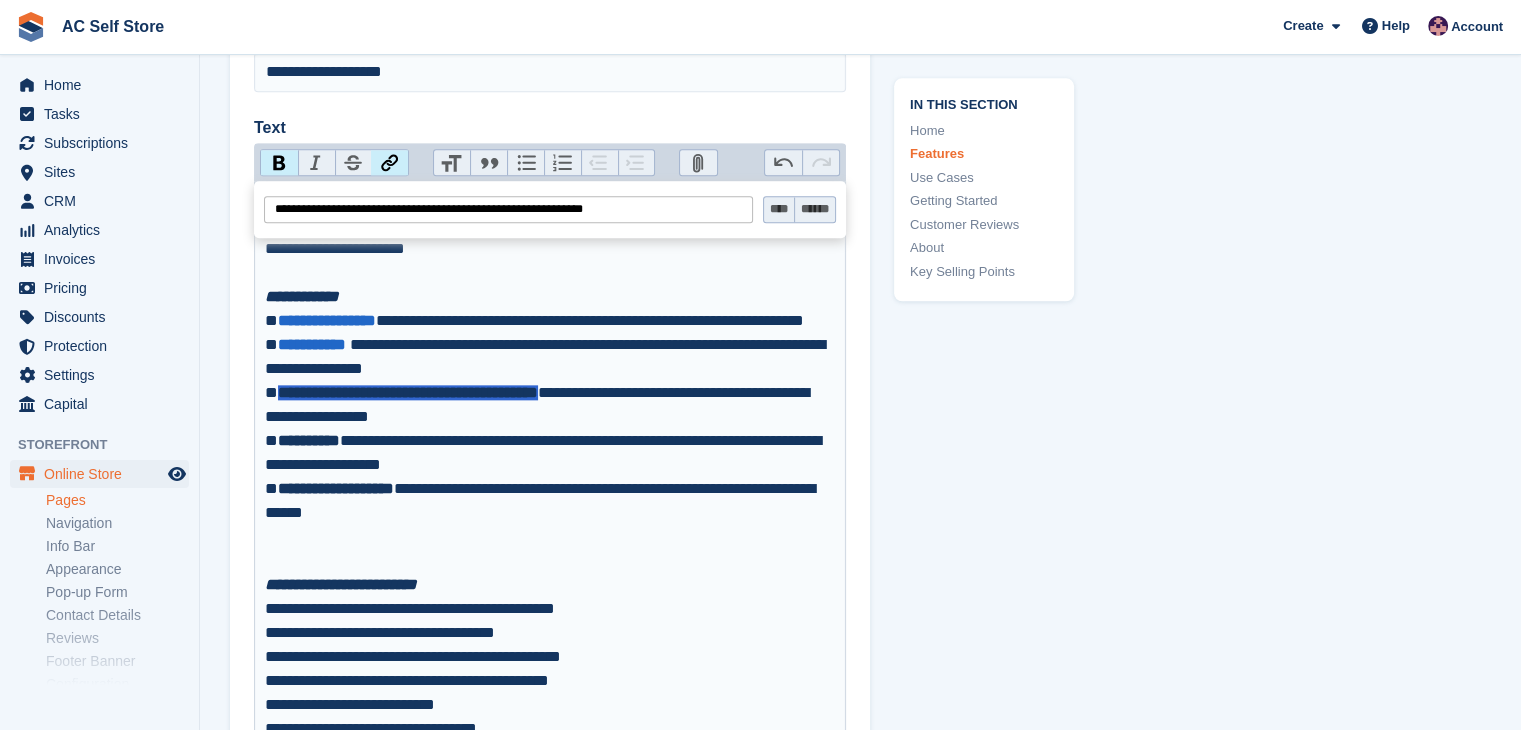 type on "**********" 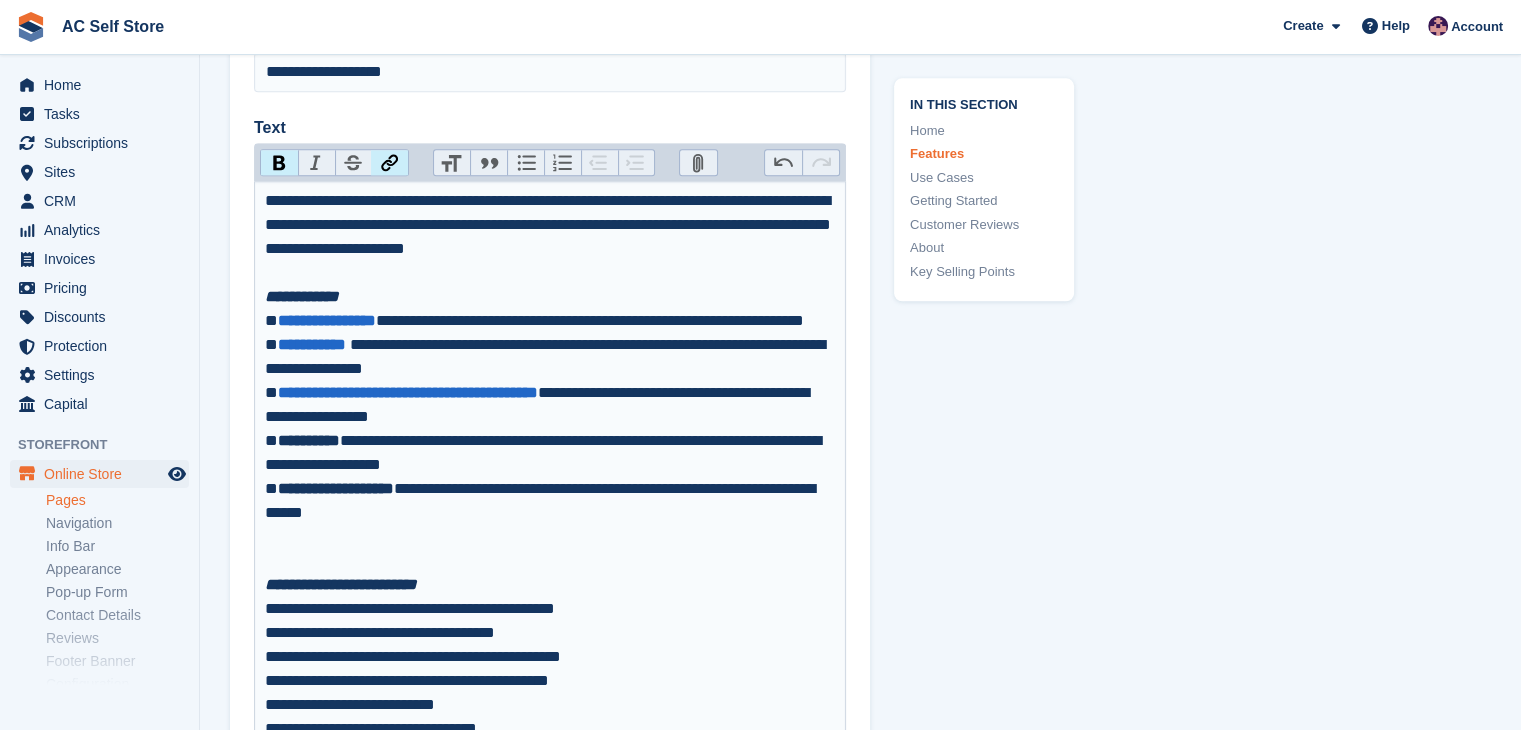 click on "**********" at bounding box center (550, 585) 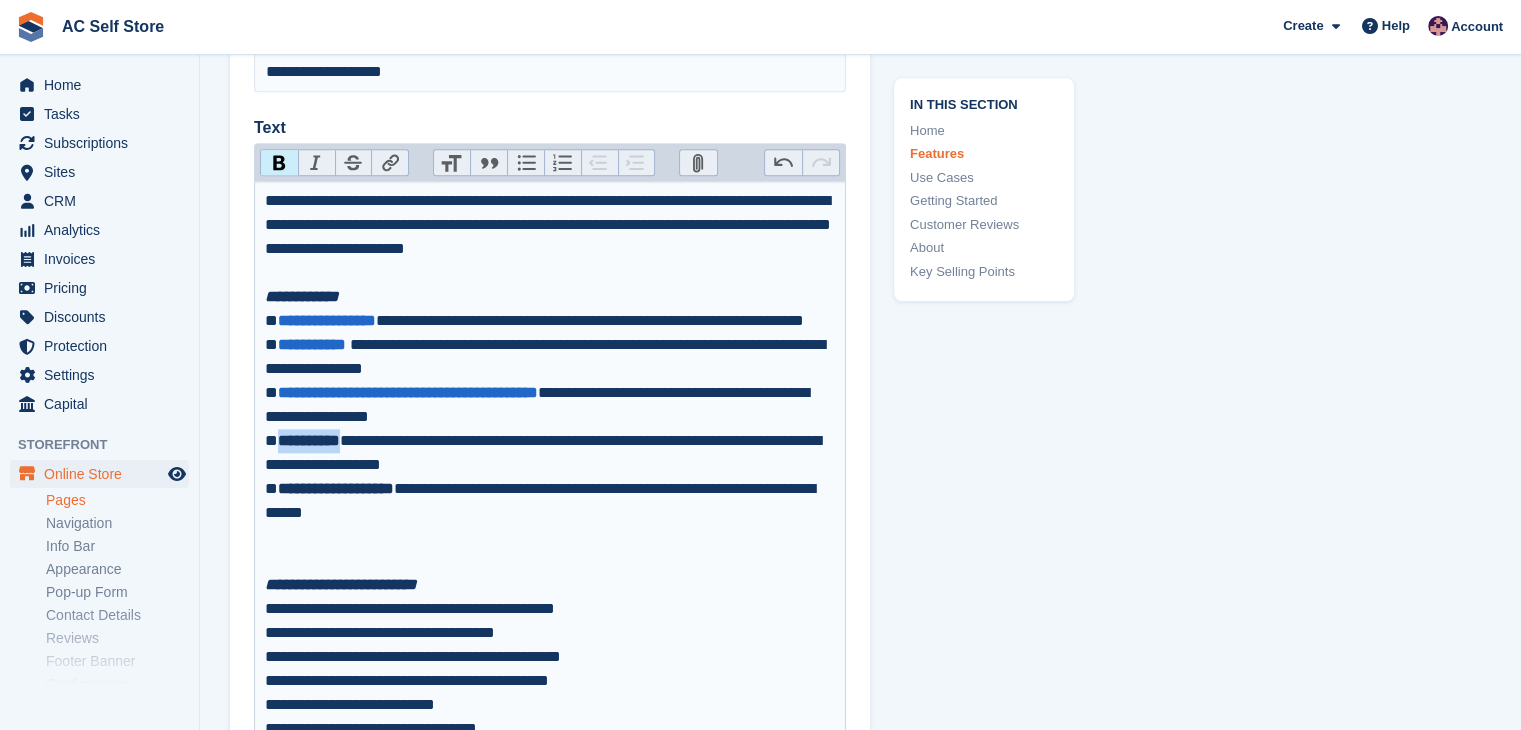 drag, startPoint x: 349, startPoint y: 465, endPoint x: 276, endPoint y: 465, distance: 73 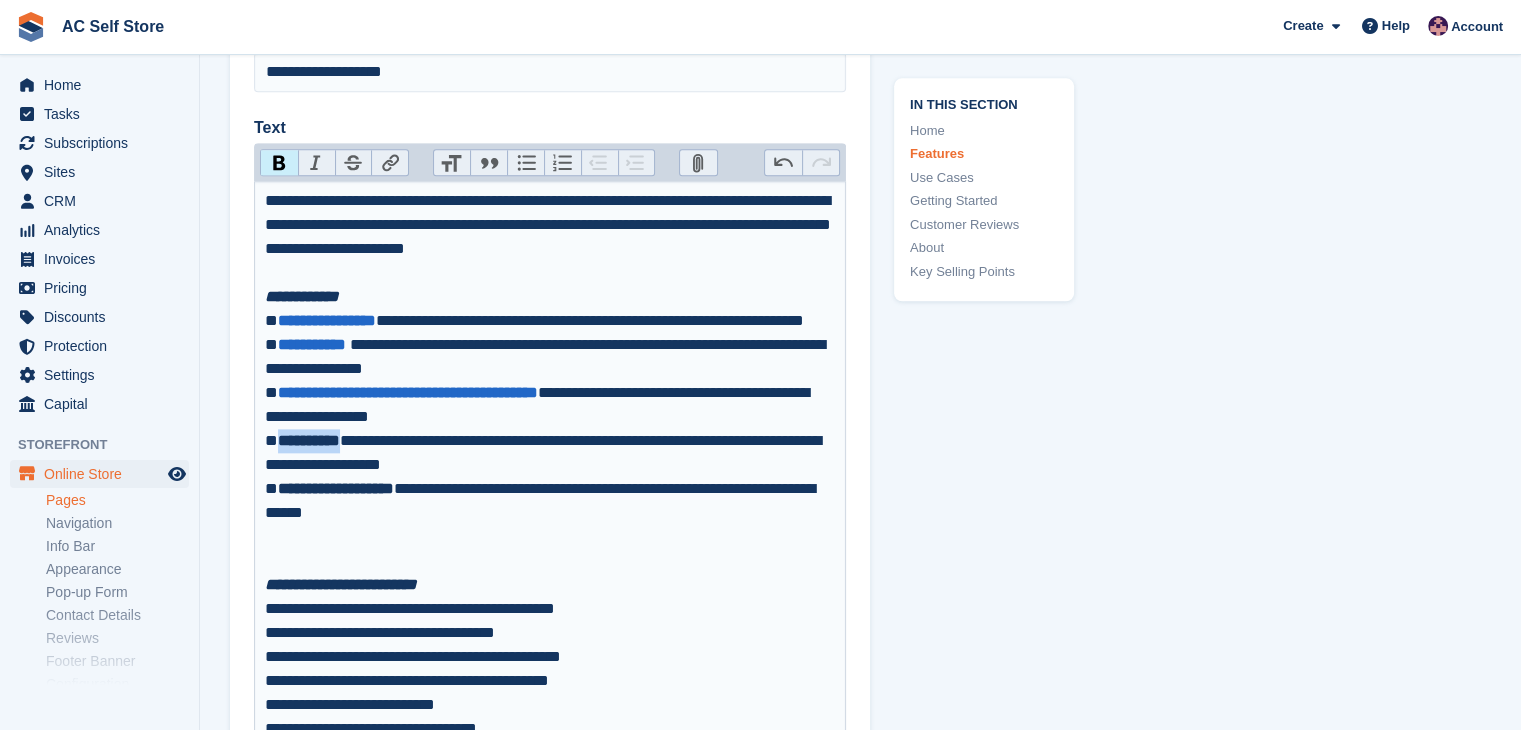 click on "**********" at bounding box center (550, 441) 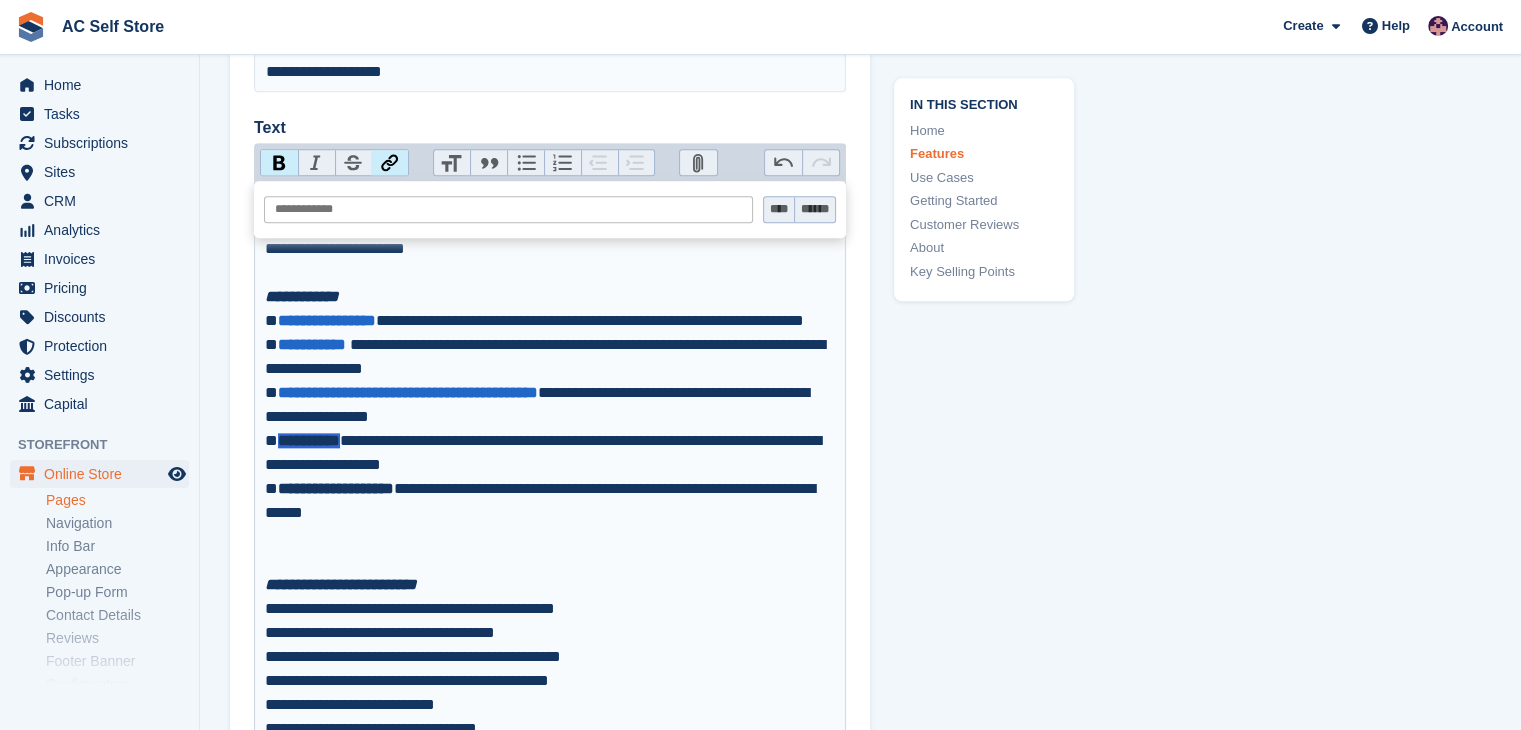 paste on "**********" 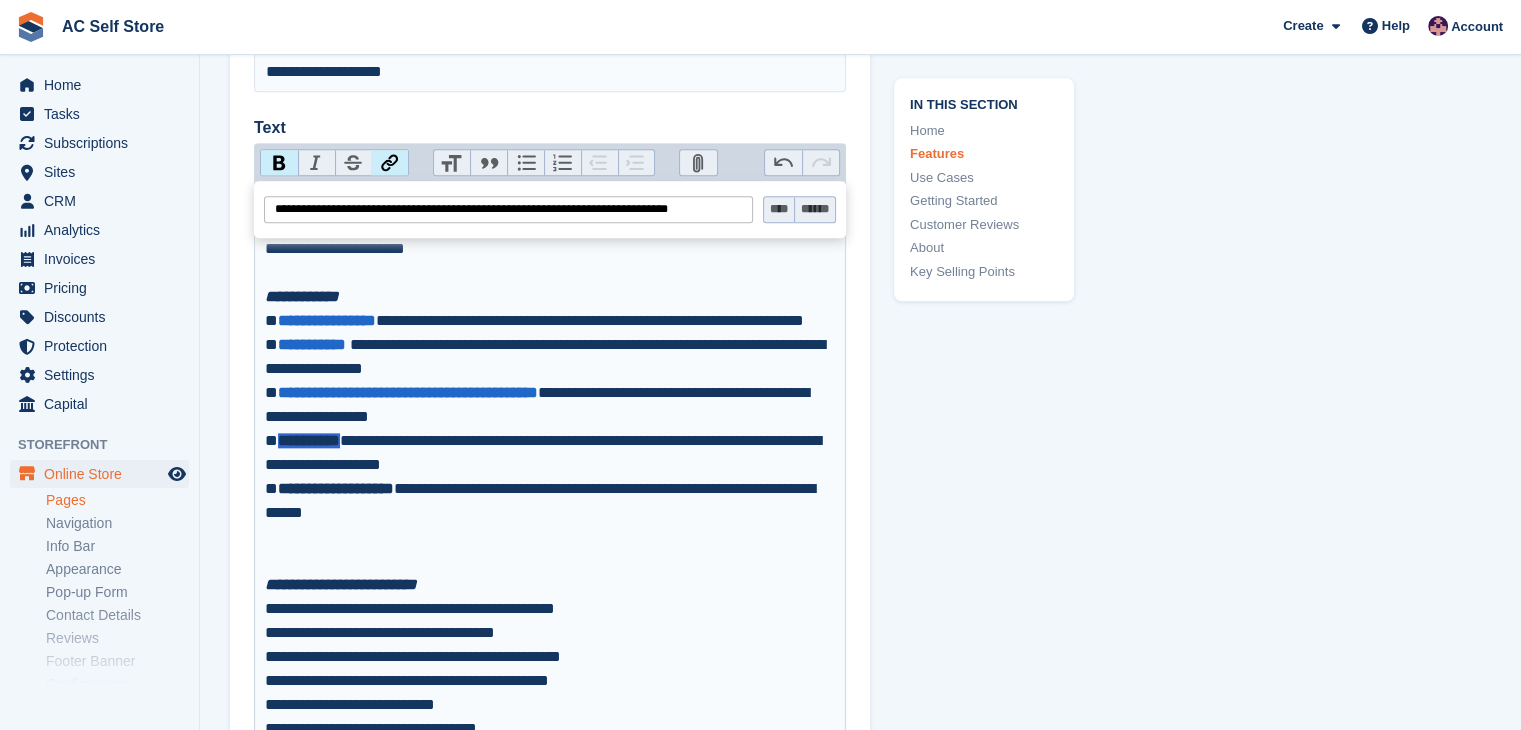 type on "**********" 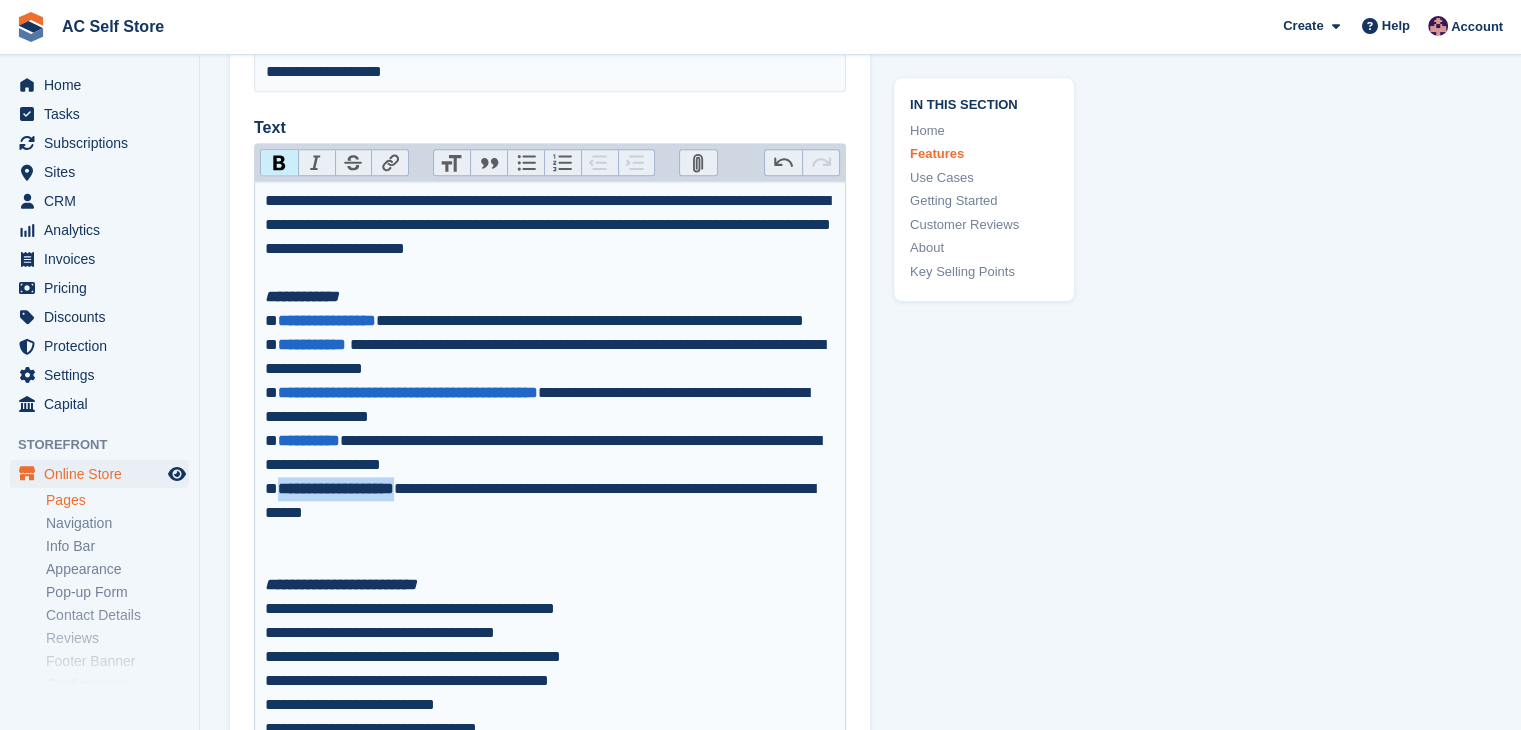 drag, startPoint x: 428, startPoint y: 511, endPoint x: 280, endPoint y: 516, distance: 148.08444 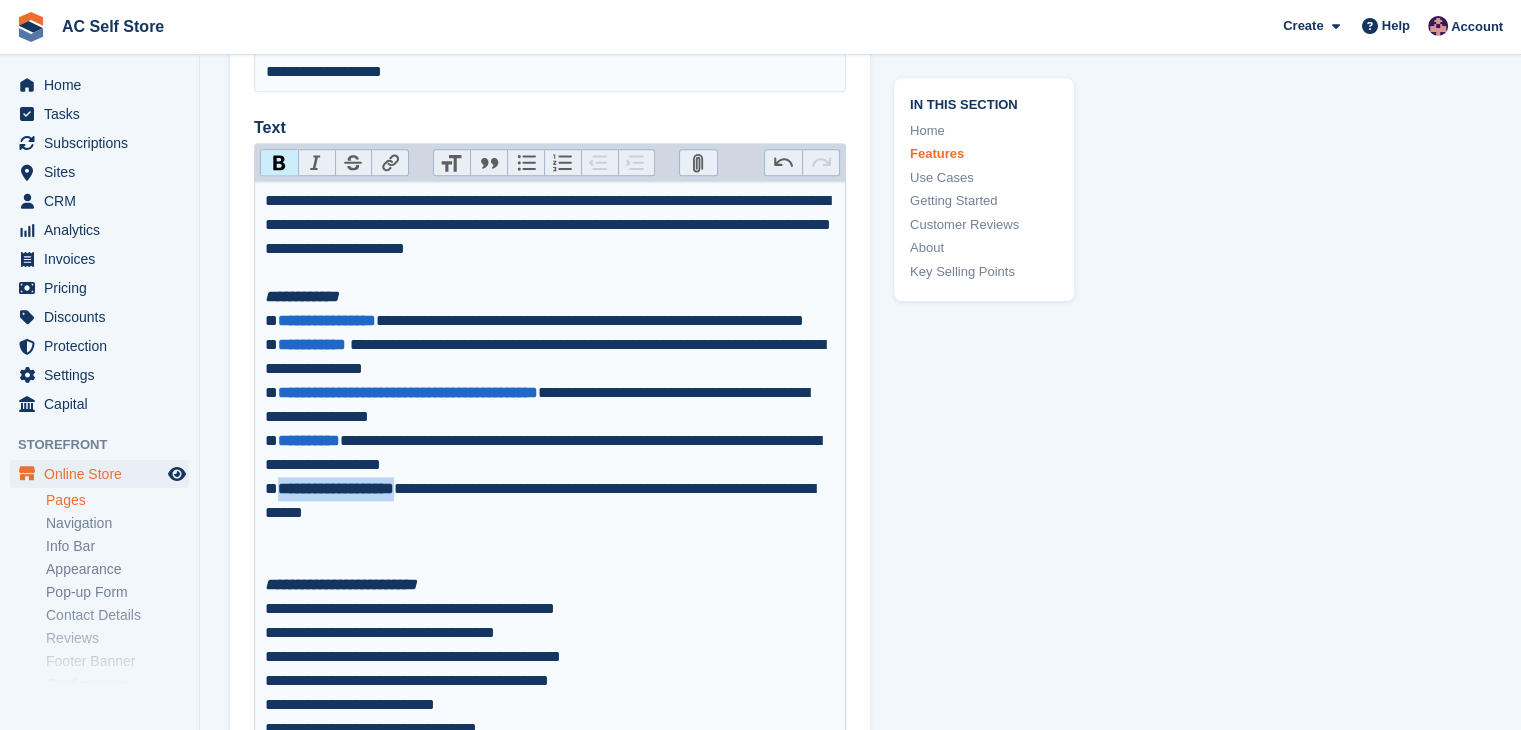 click on "**********" at bounding box center (336, 488) 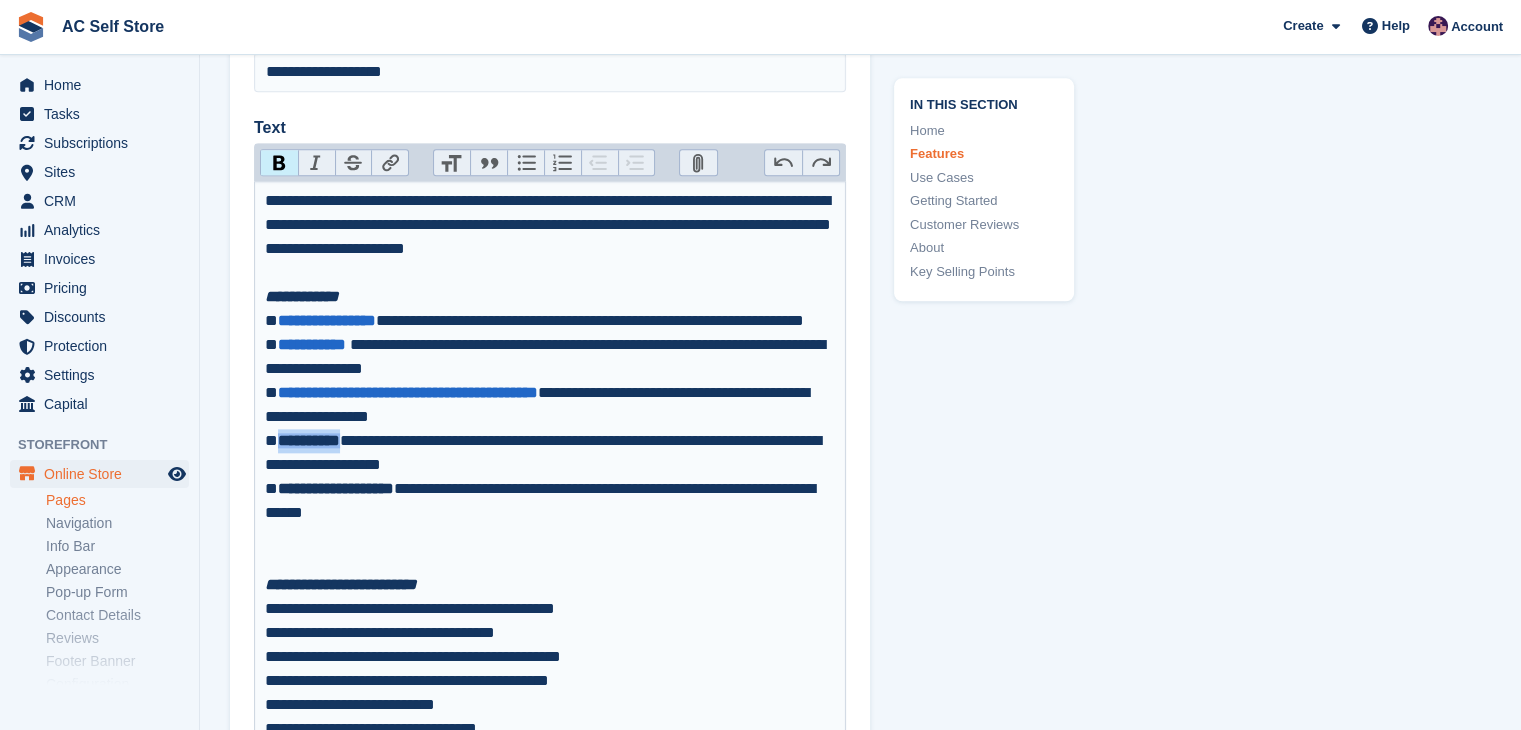 click on "Undo" at bounding box center (783, 163) 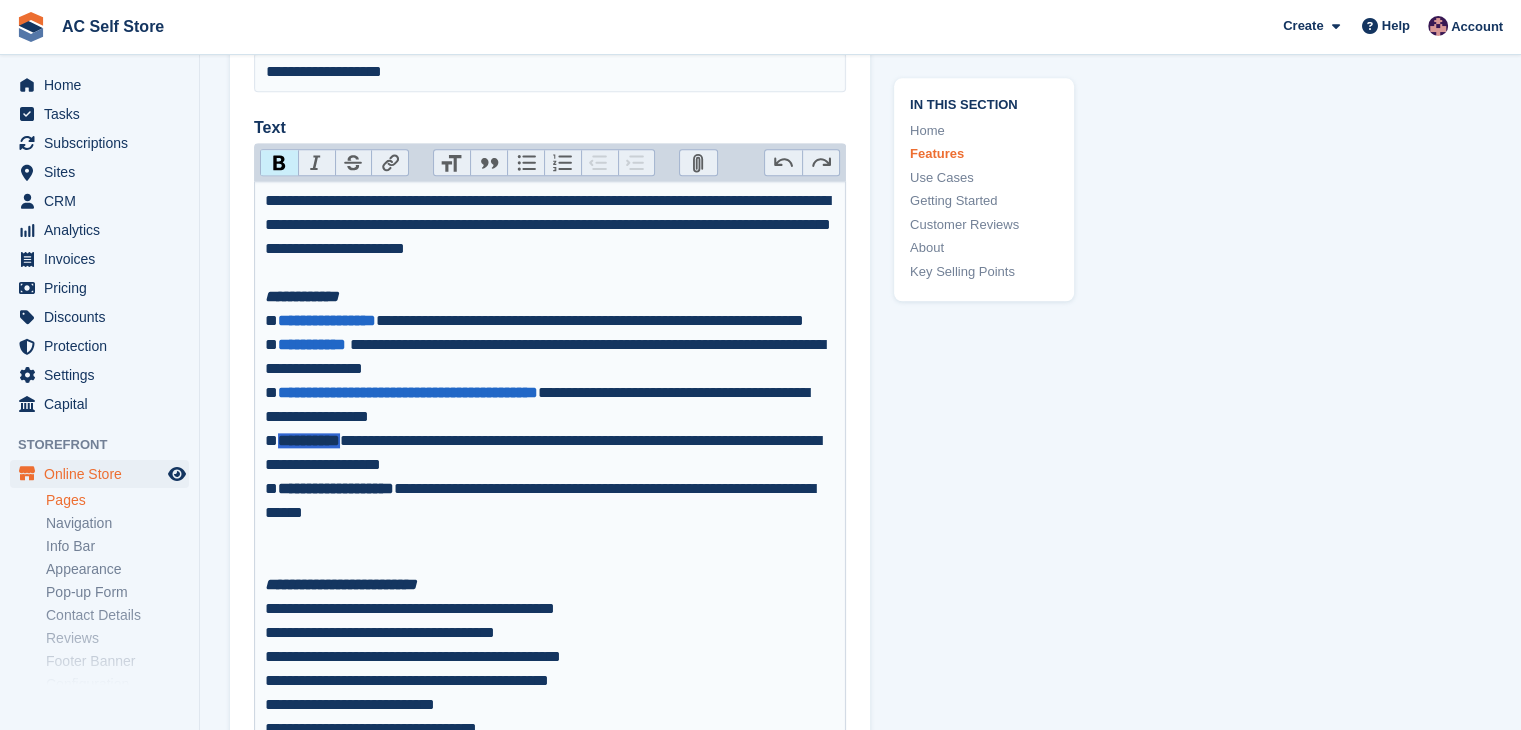 click on "**********" at bounding box center [550, 441] 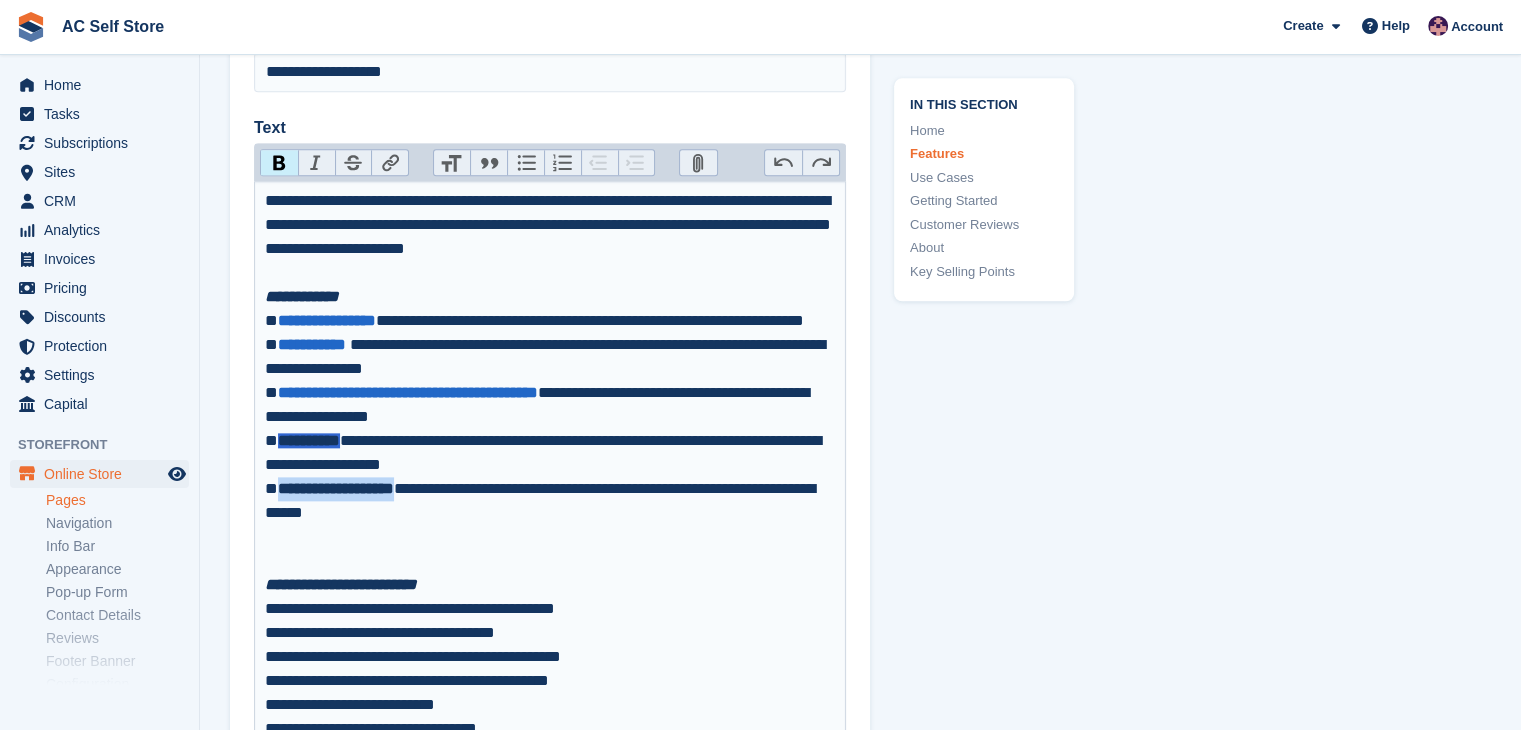 drag, startPoint x: 431, startPoint y: 510, endPoint x: 273, endPoint y: 513, distance: 158.02847 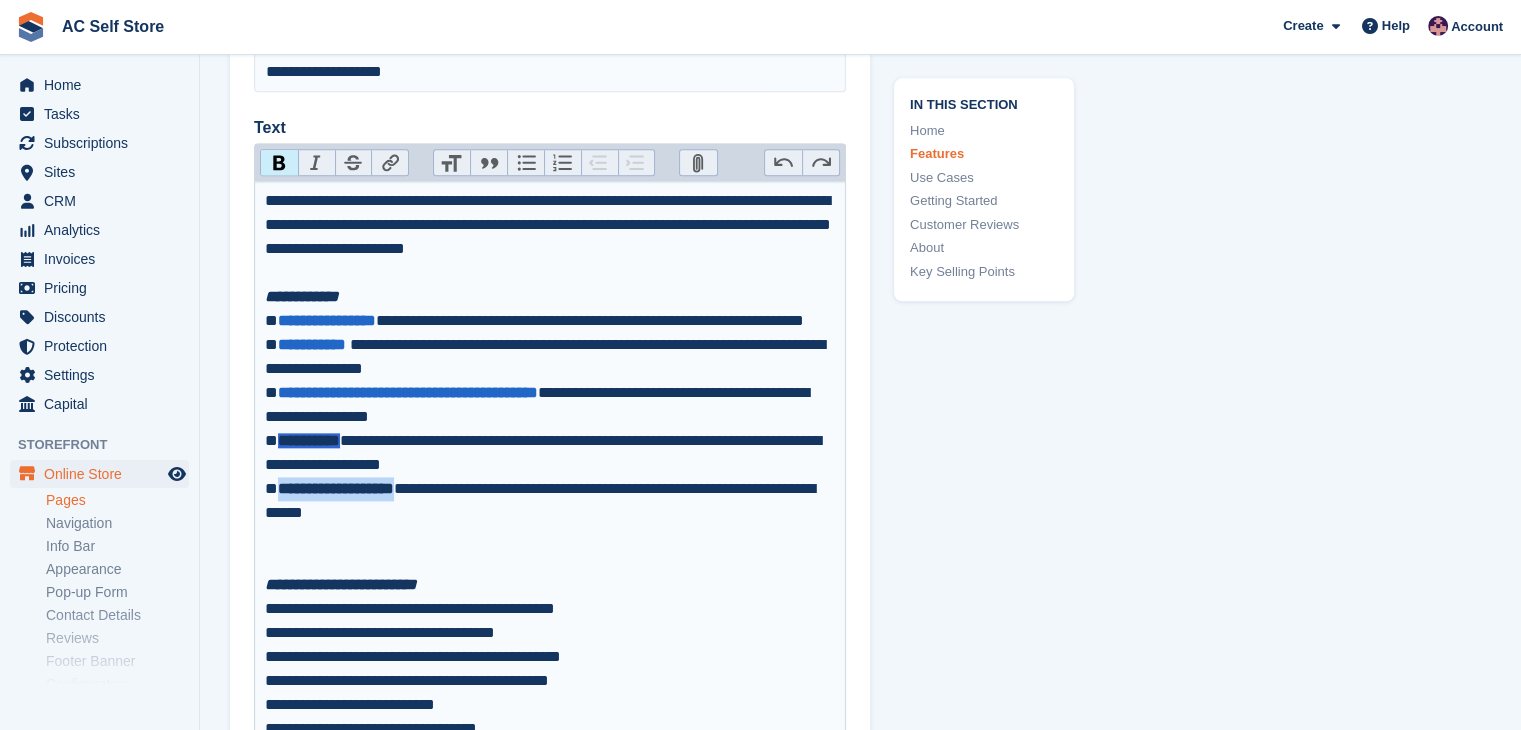 click on "**********" at bounding box center [550, 441] 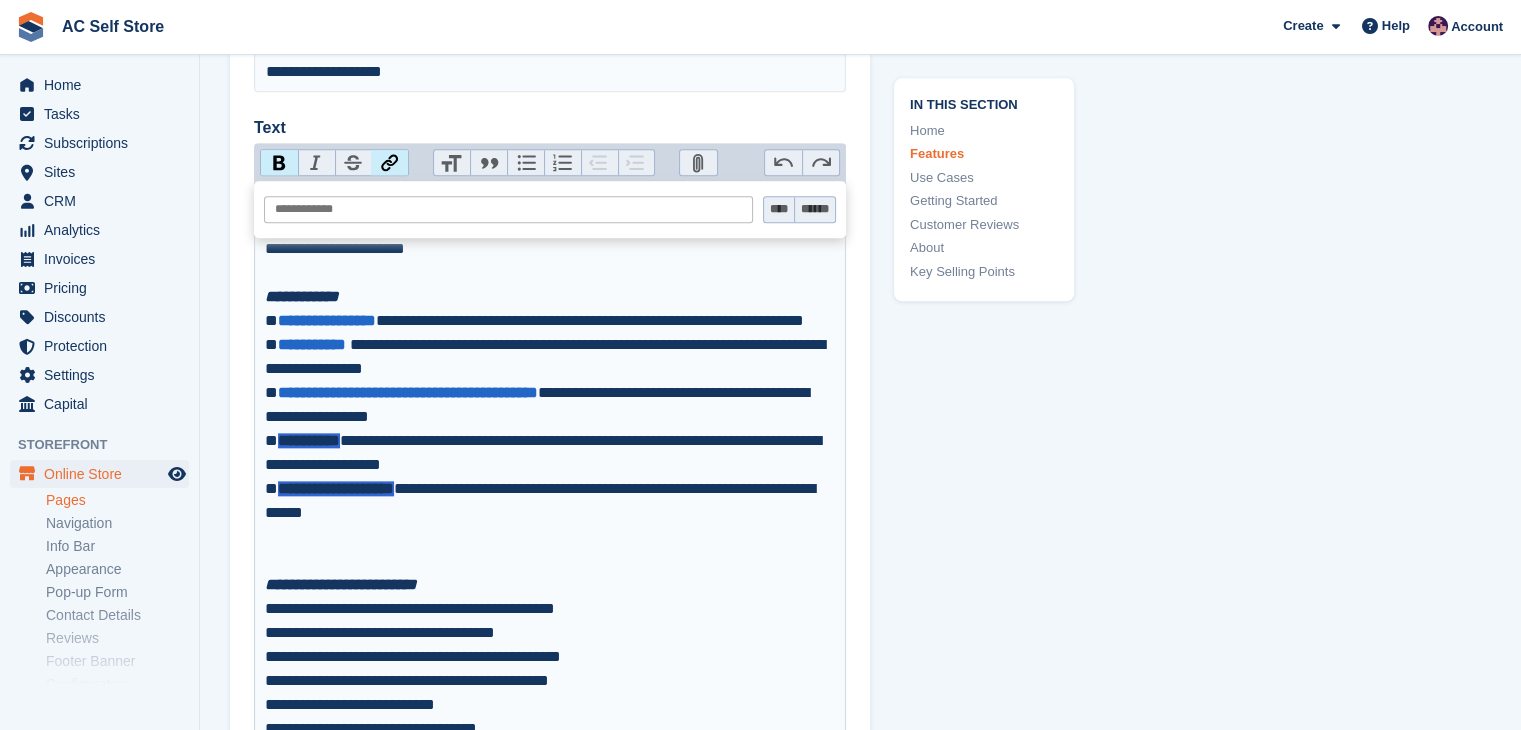 click on "Link" at bounding box center [389, 163] 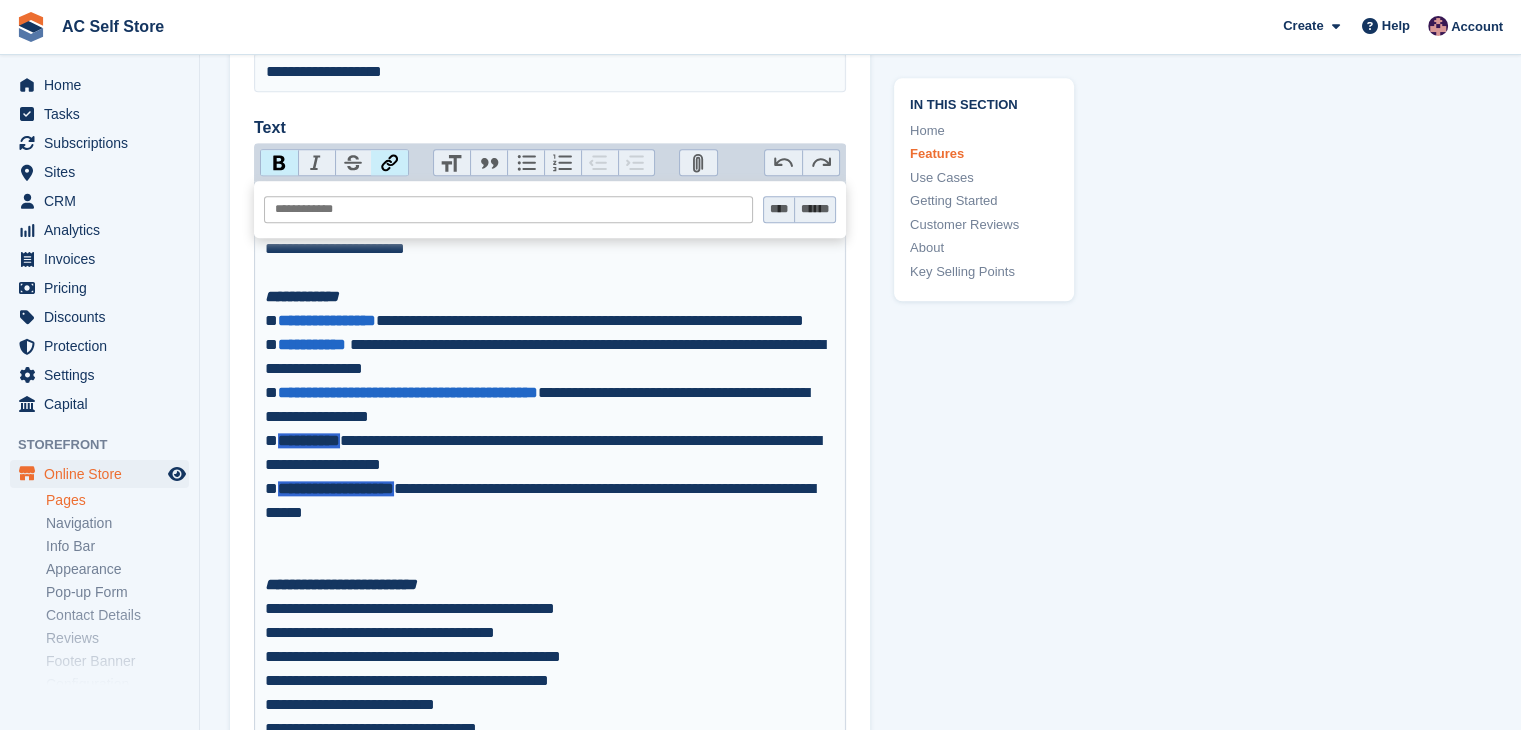 paste on "**********" 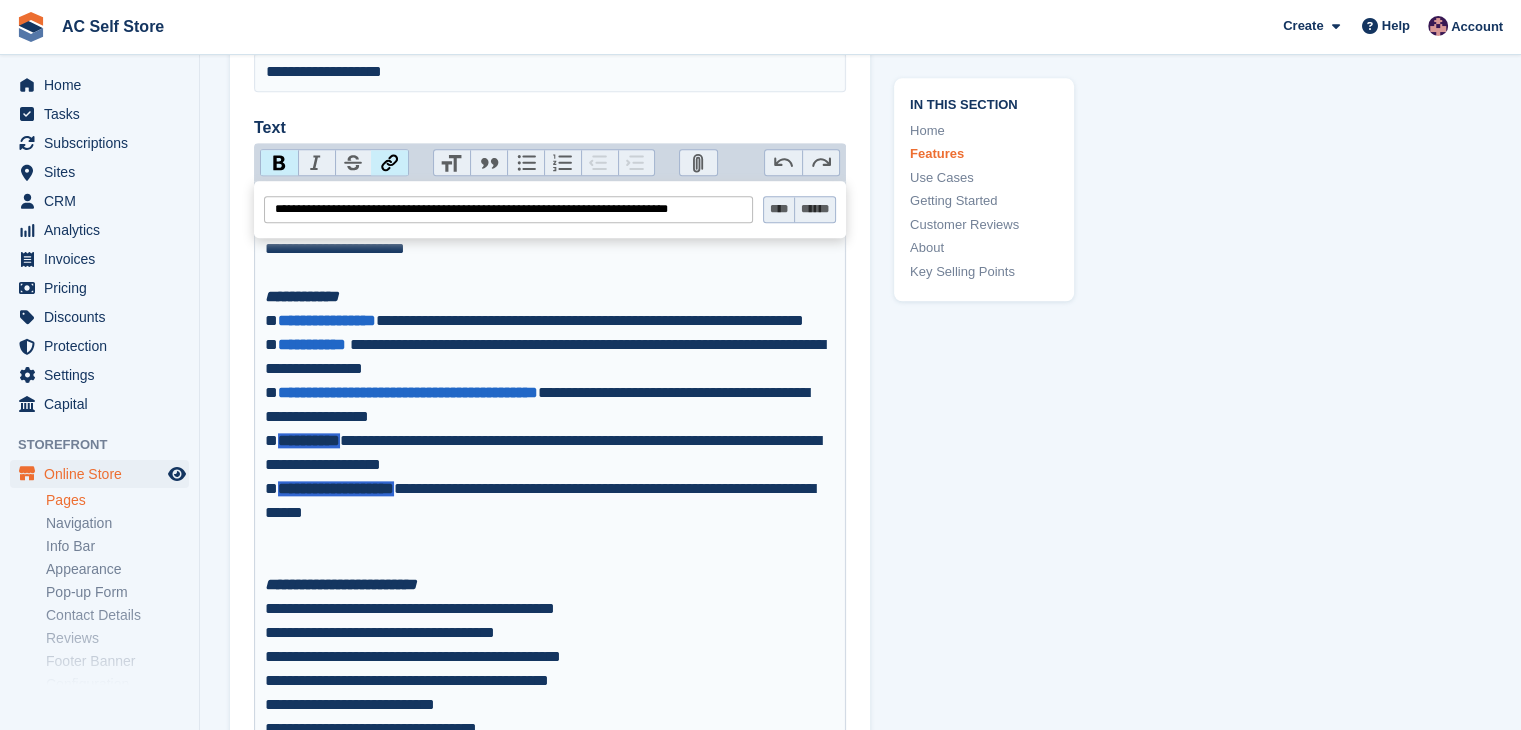 type on "**********" 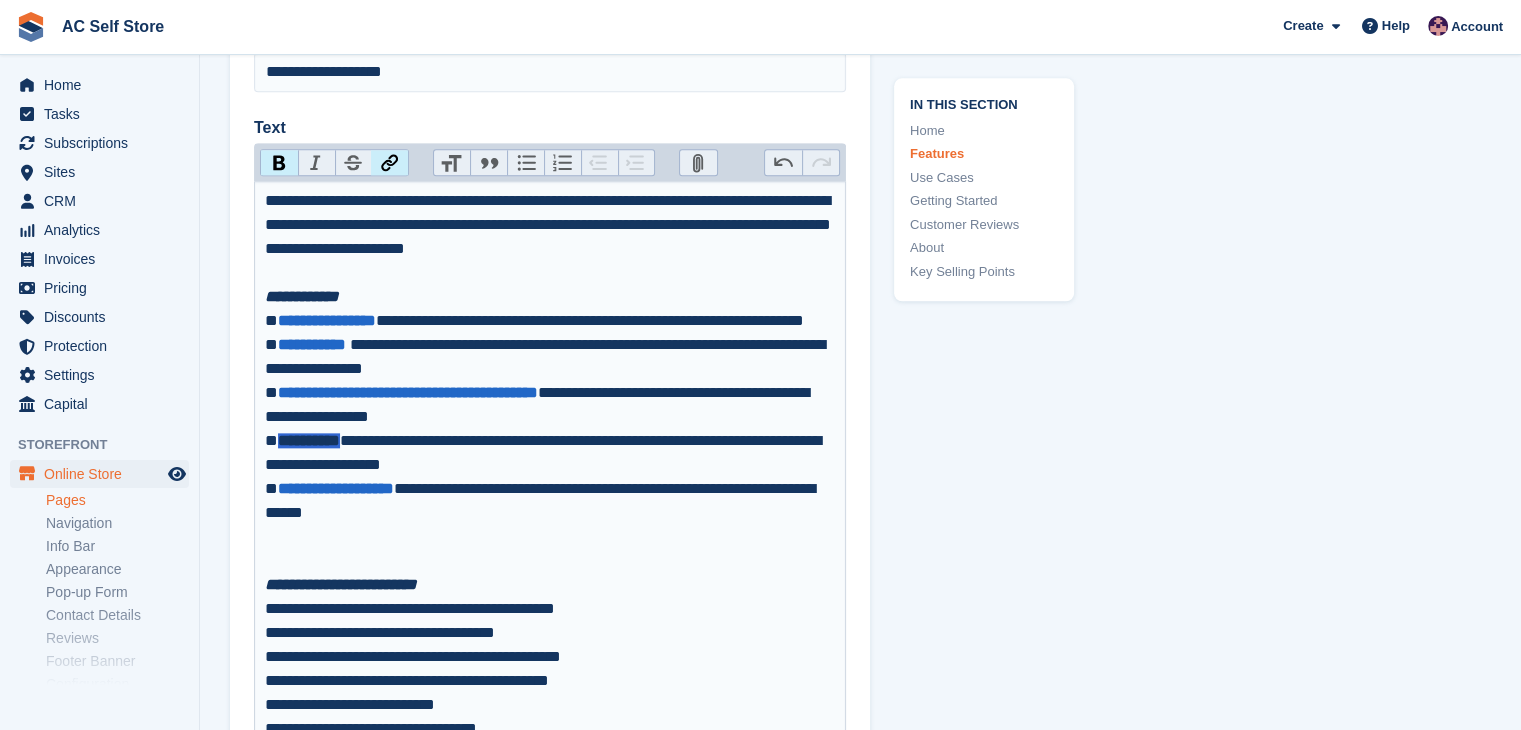 click on "**********" at bounding box center [550, 441] 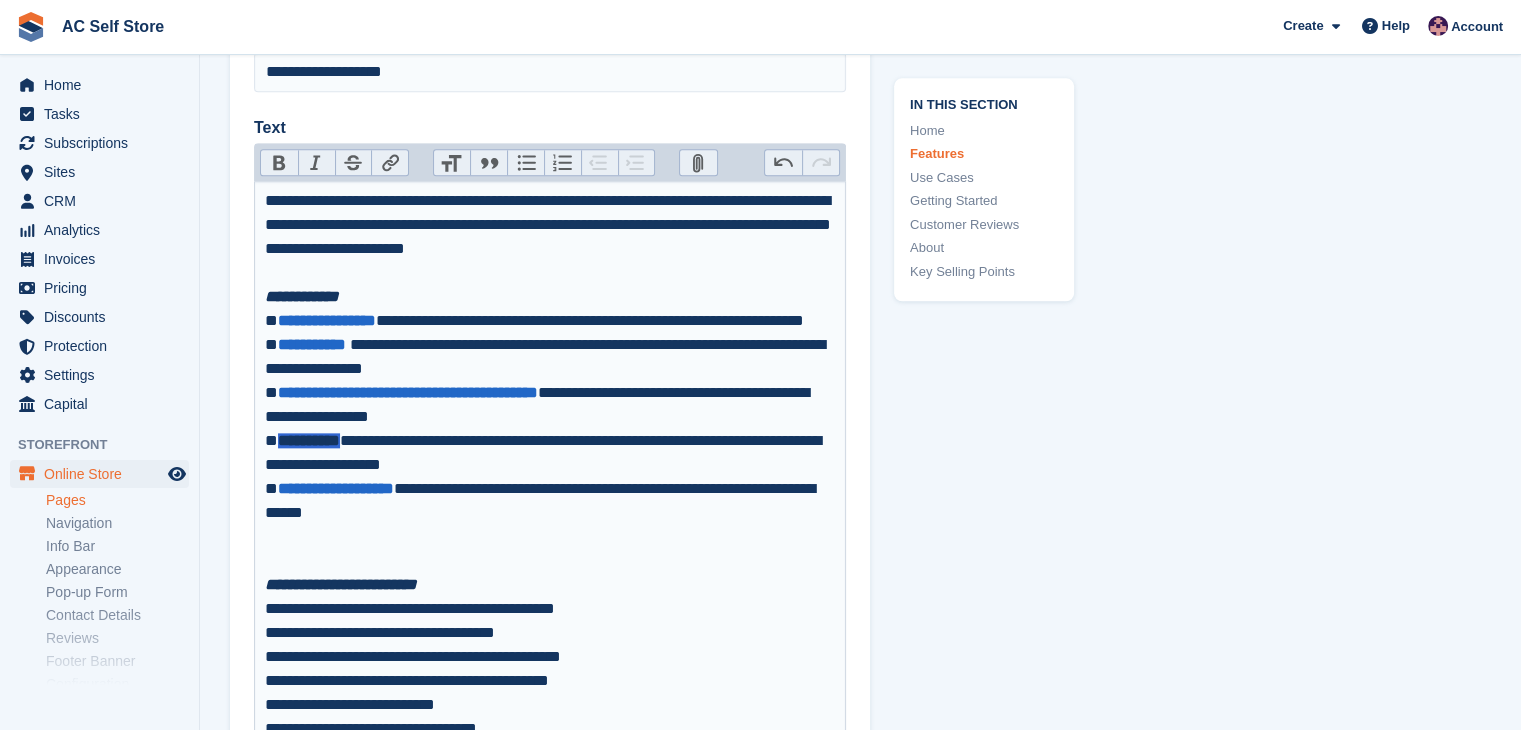 click on "**********" at bounding box center (550, 441) 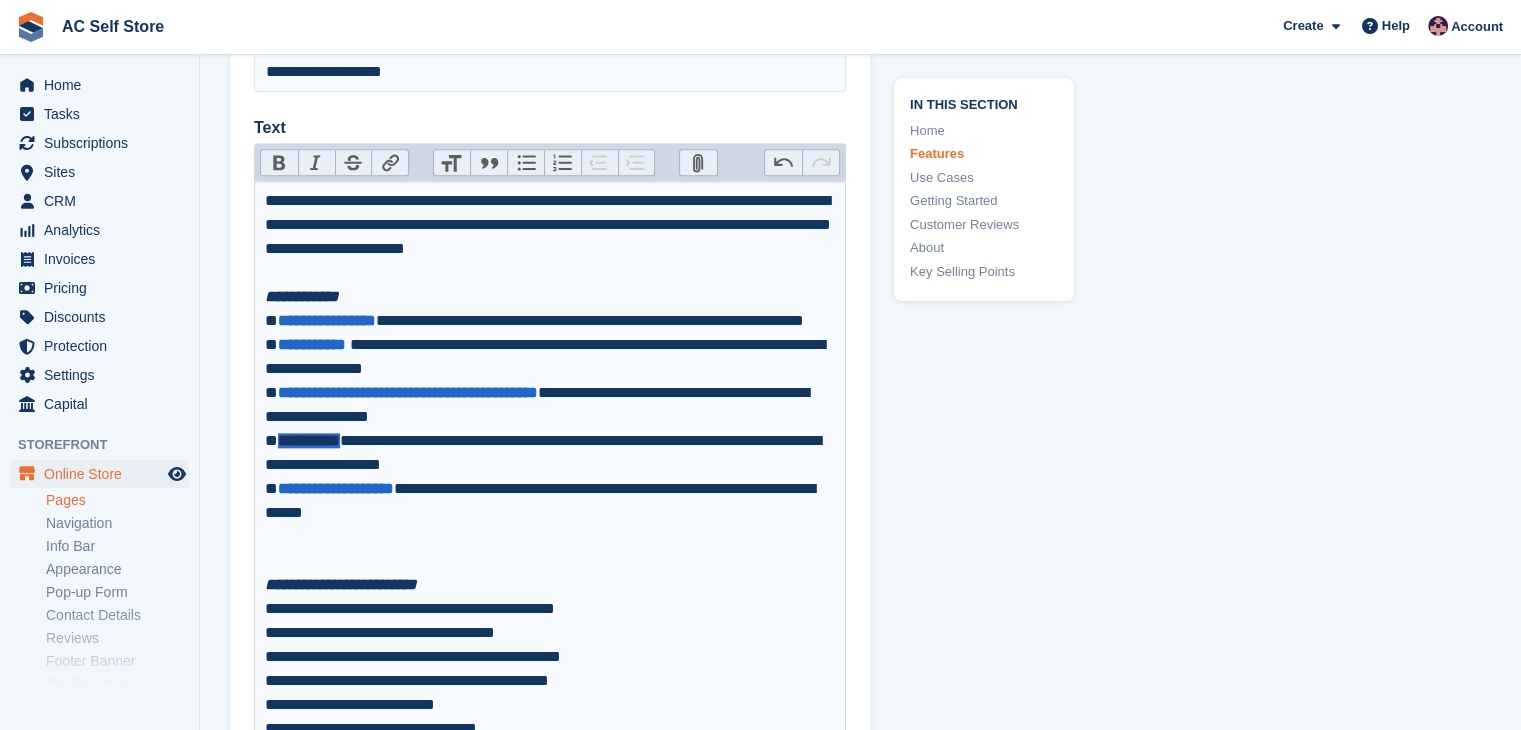 click on "**********" at bounding box center (309, 440) 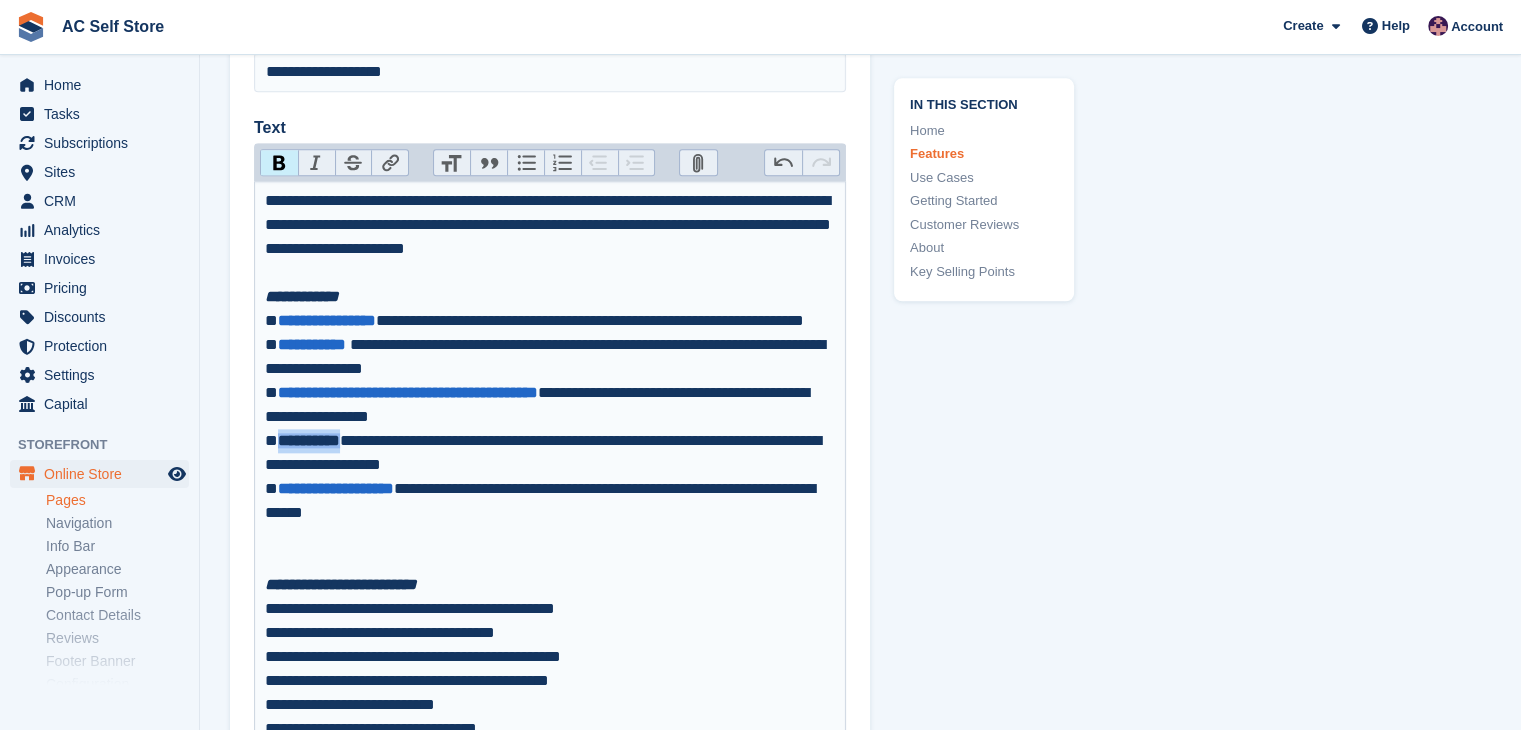 drag, startPoint x: 348, startPoint y: 465, endPoint x: 277, endPoint y: 471, distance: 71.25307 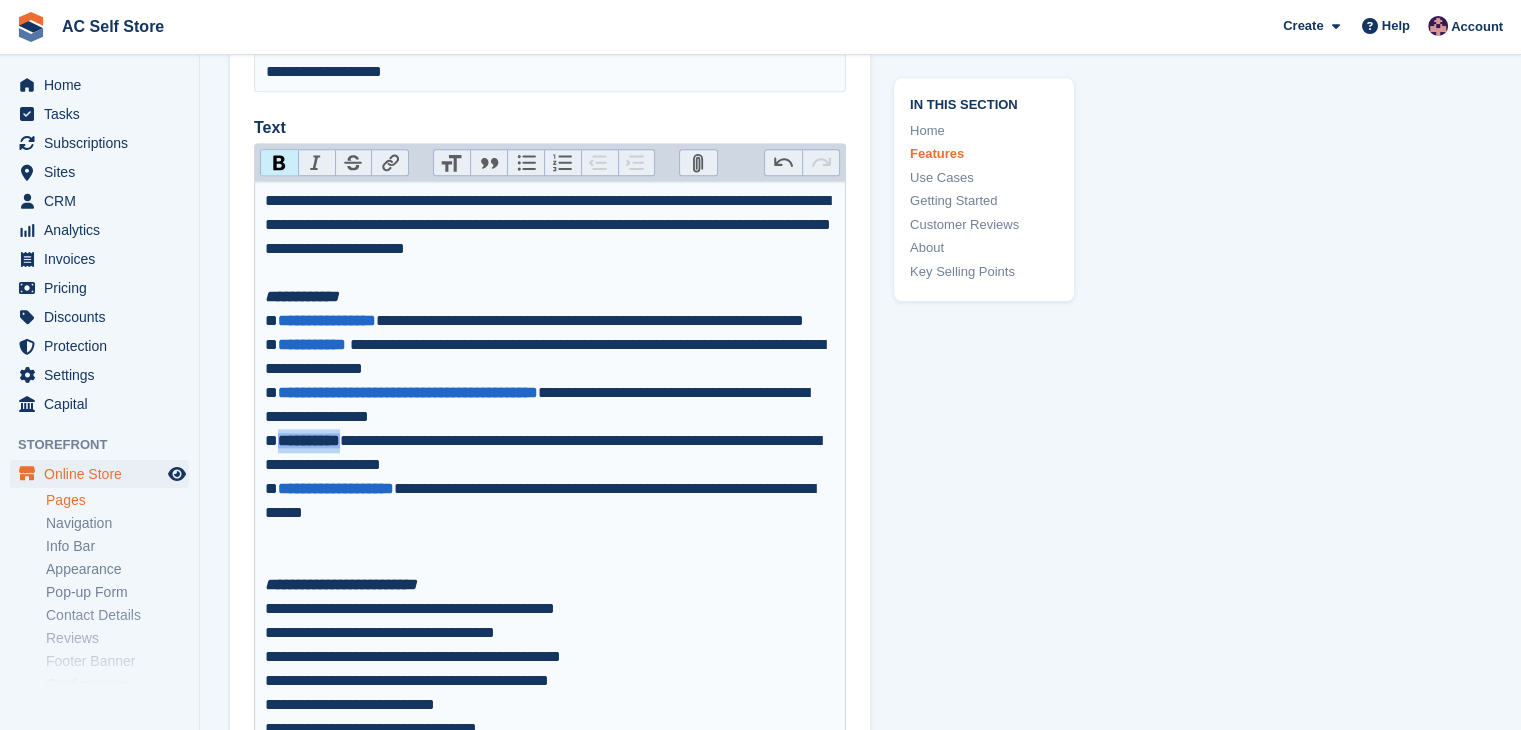 click on "**********" at bounding box center [309, 440] 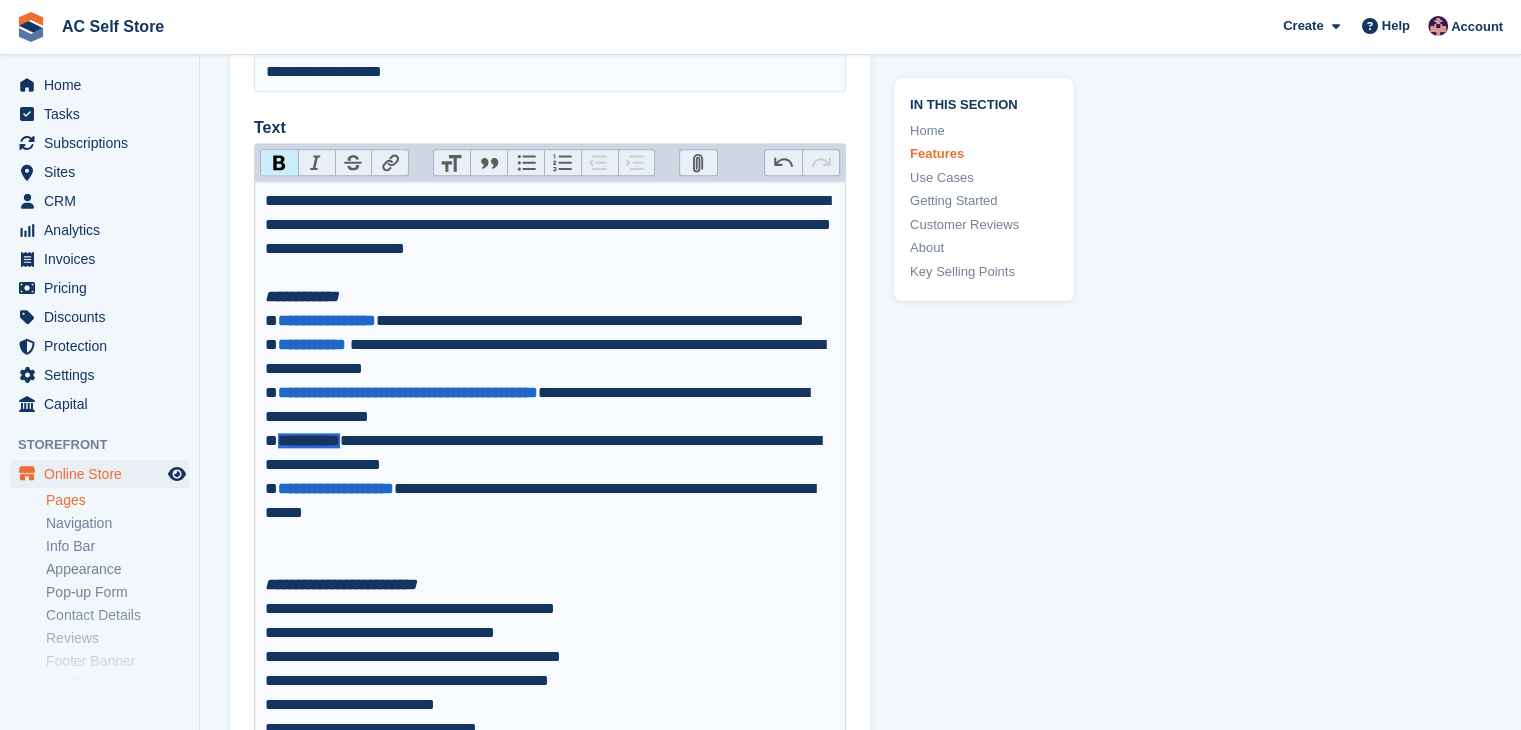 click on "Bold" at bounding box center (279, 163) 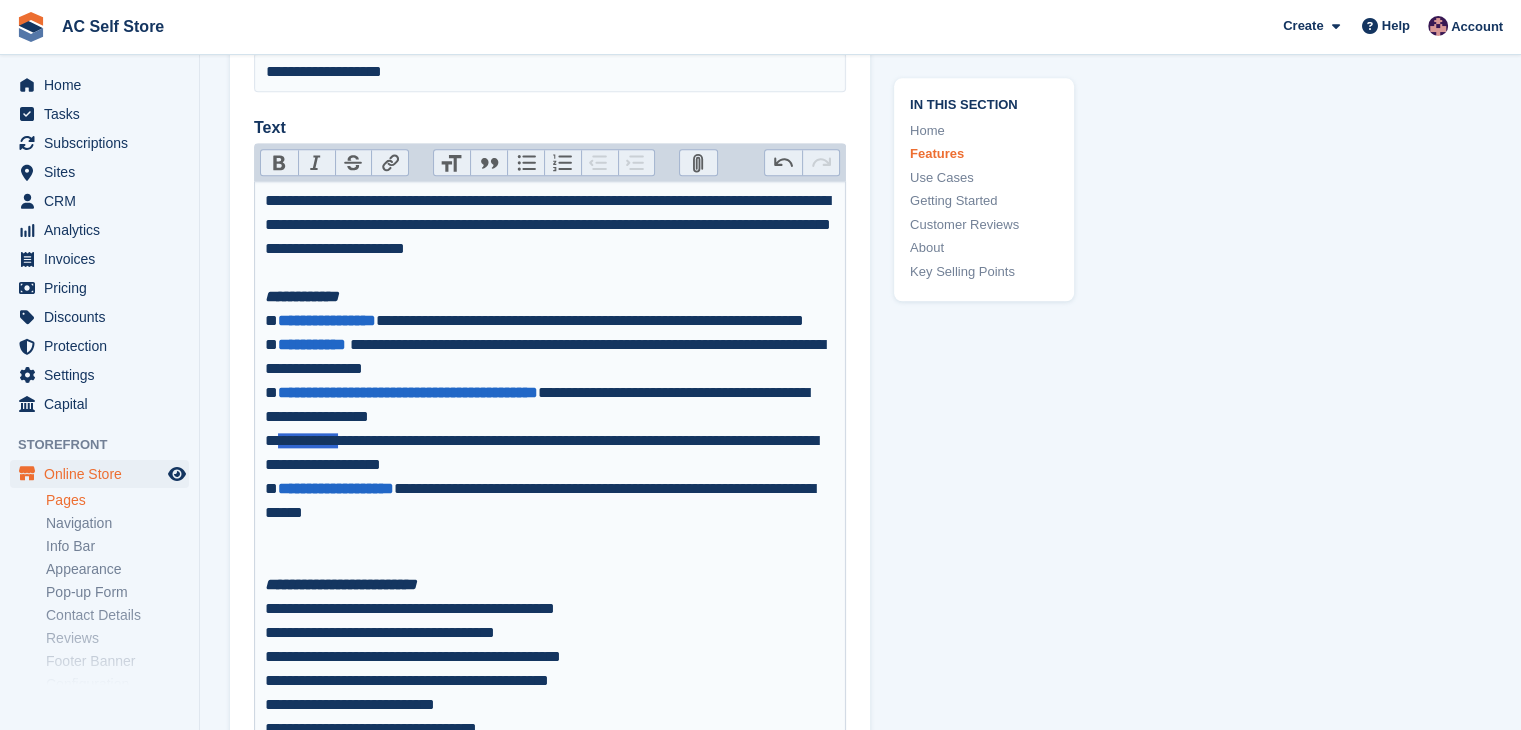 click on "Bold" at bounding box center [279, 163] 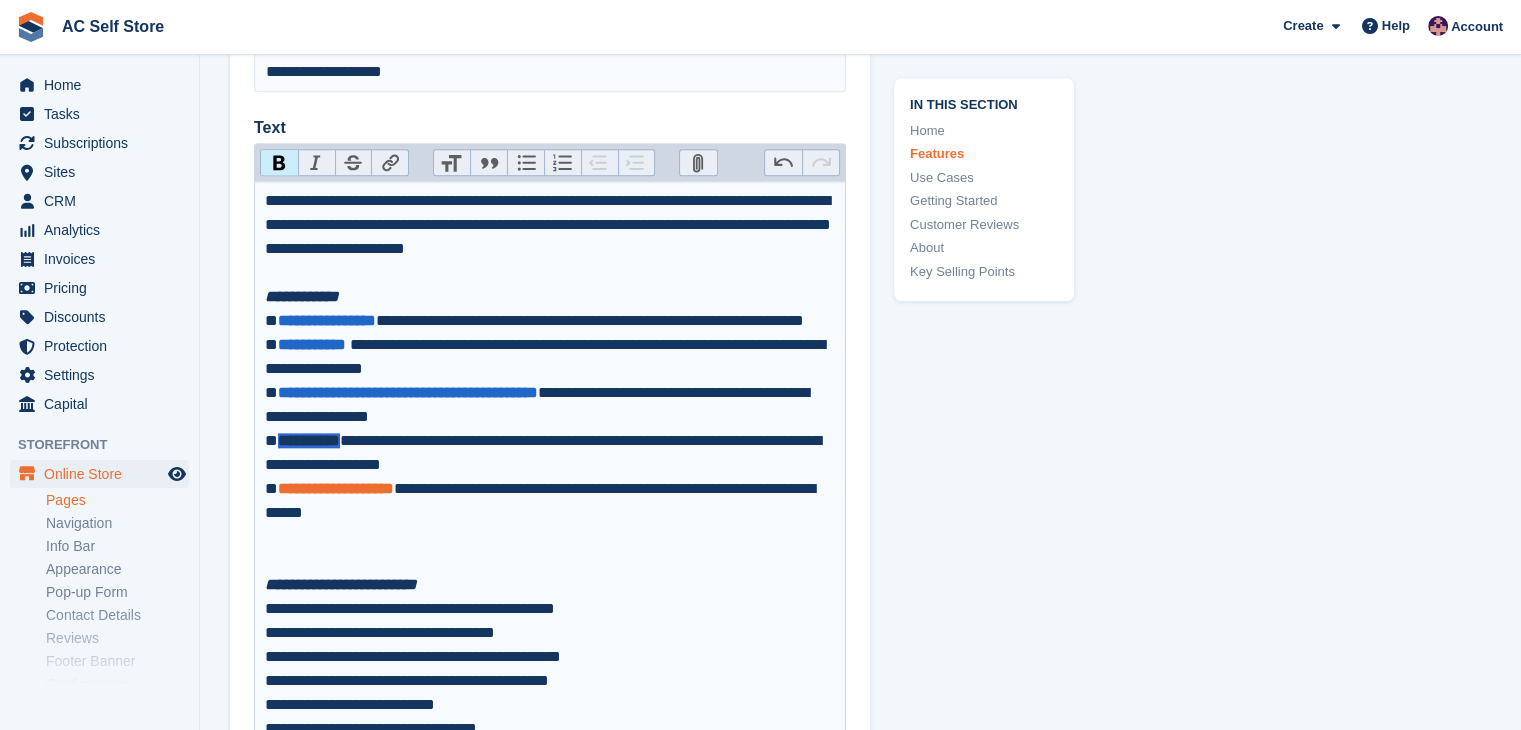 click on "**********" at bounding box center (336, 488) 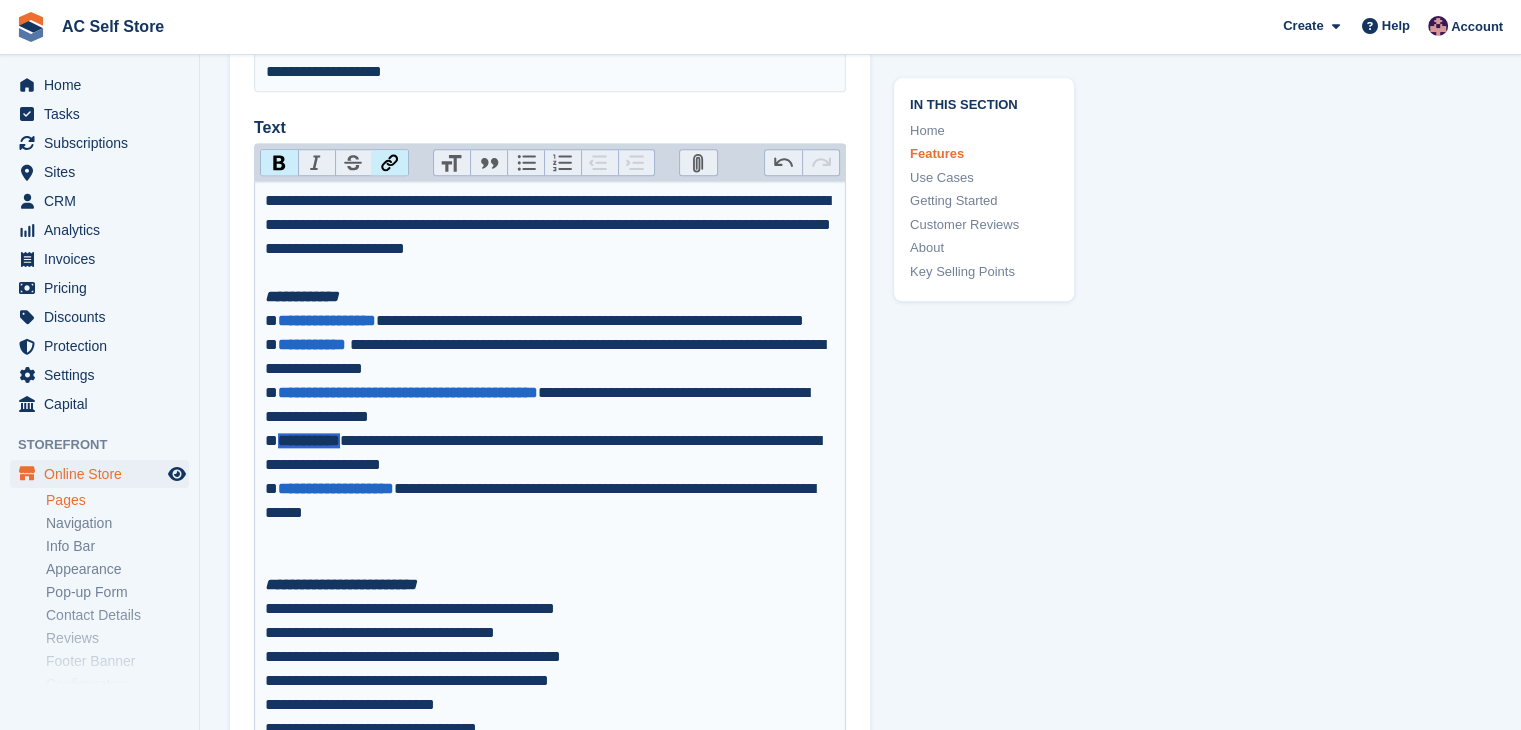 click on "**********" at bounding box center [550, 441] 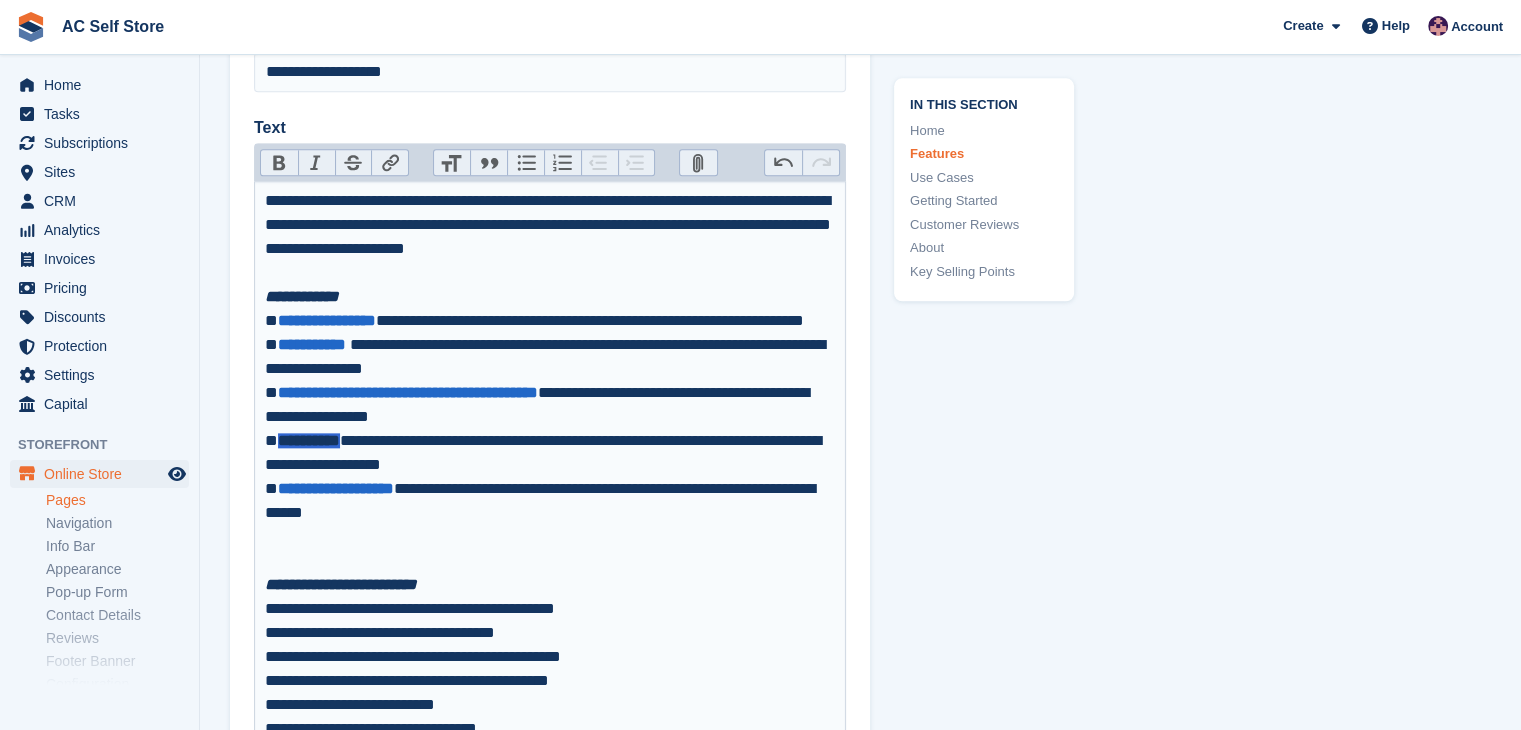 click on "**********" at bounding box center (550, 441) 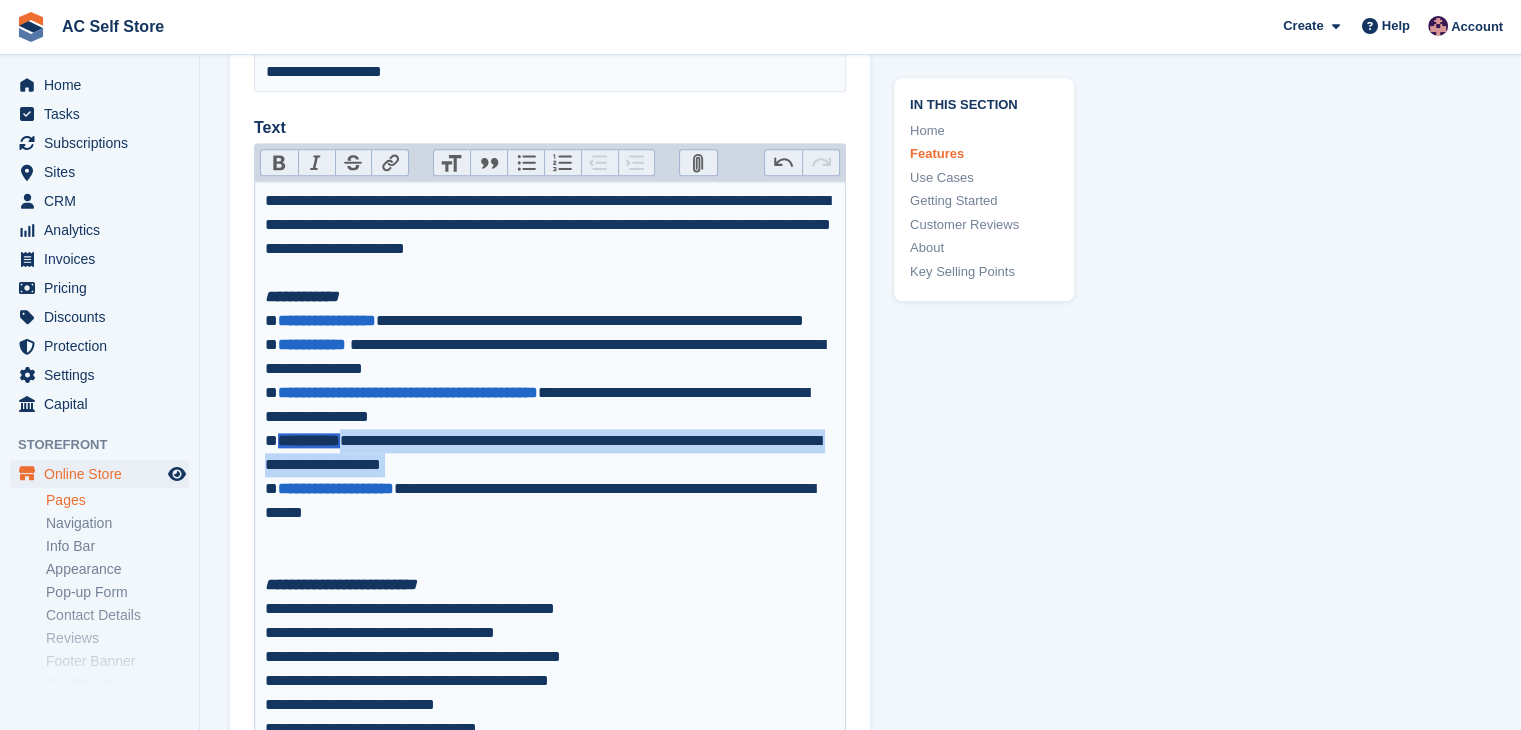 click on "**********" at bounding box center [550, 441] 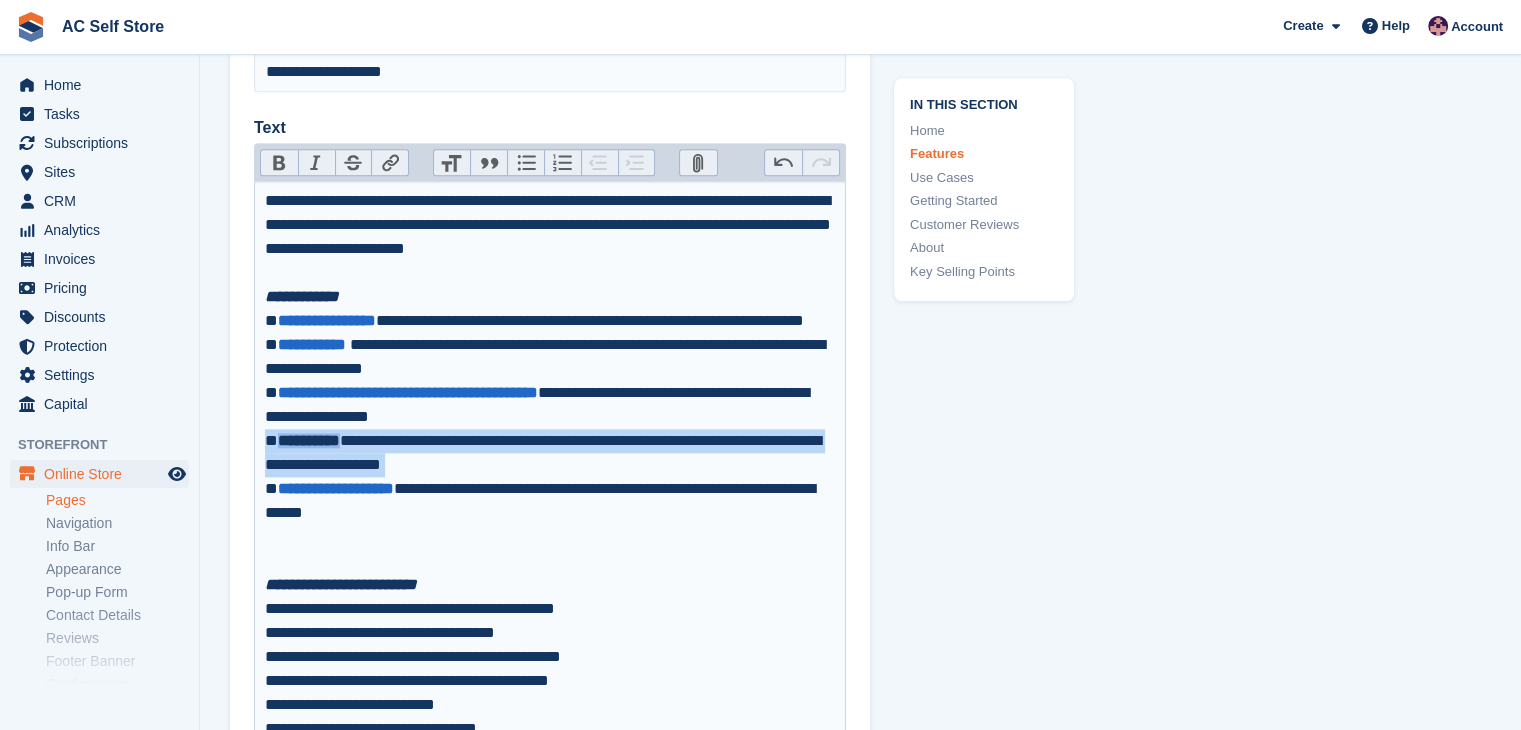 click on "**********" at bounding box center [550, 441] 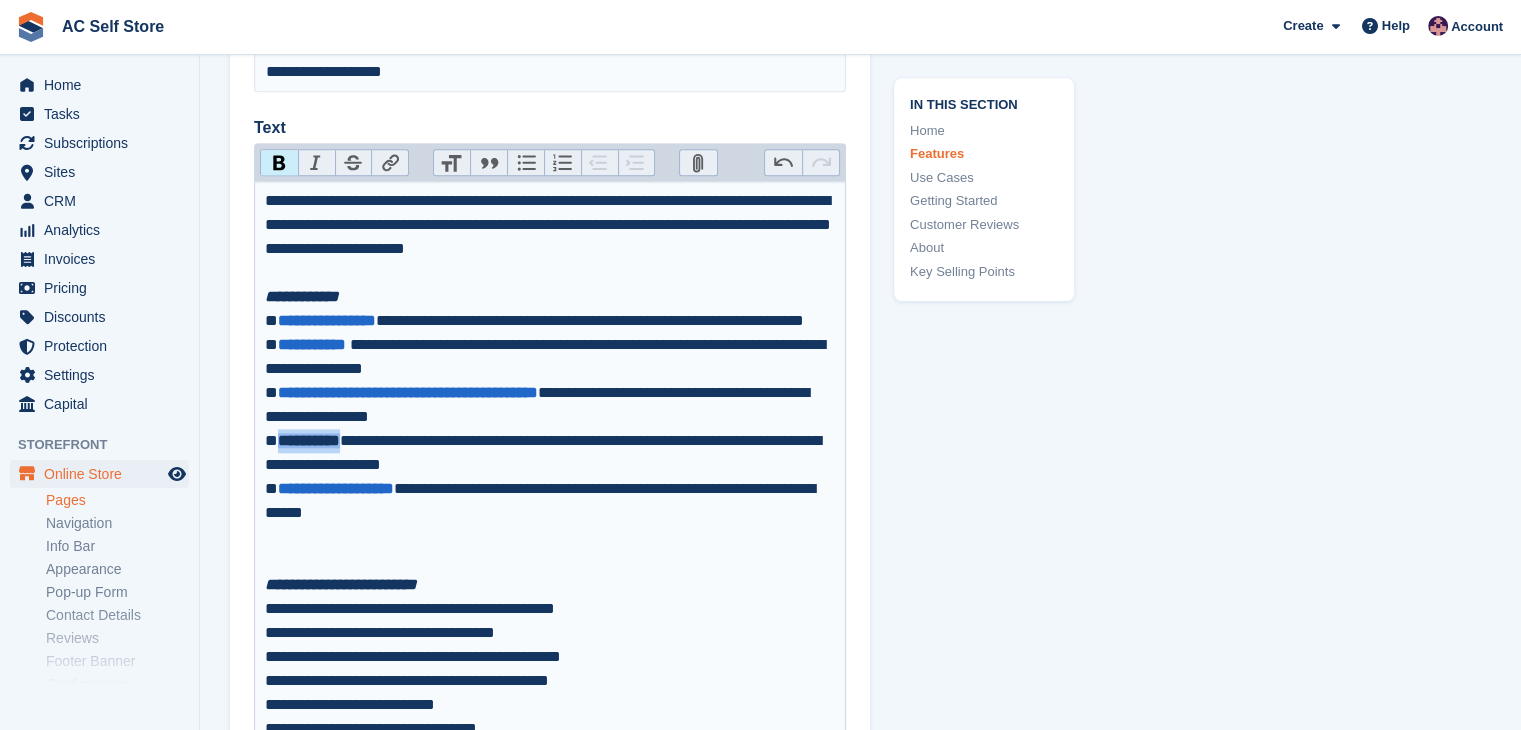 drag, startPoint x: 344, startPoint y: 464, endPoint x: 276, endPoint y: 462, distance: 68.0294 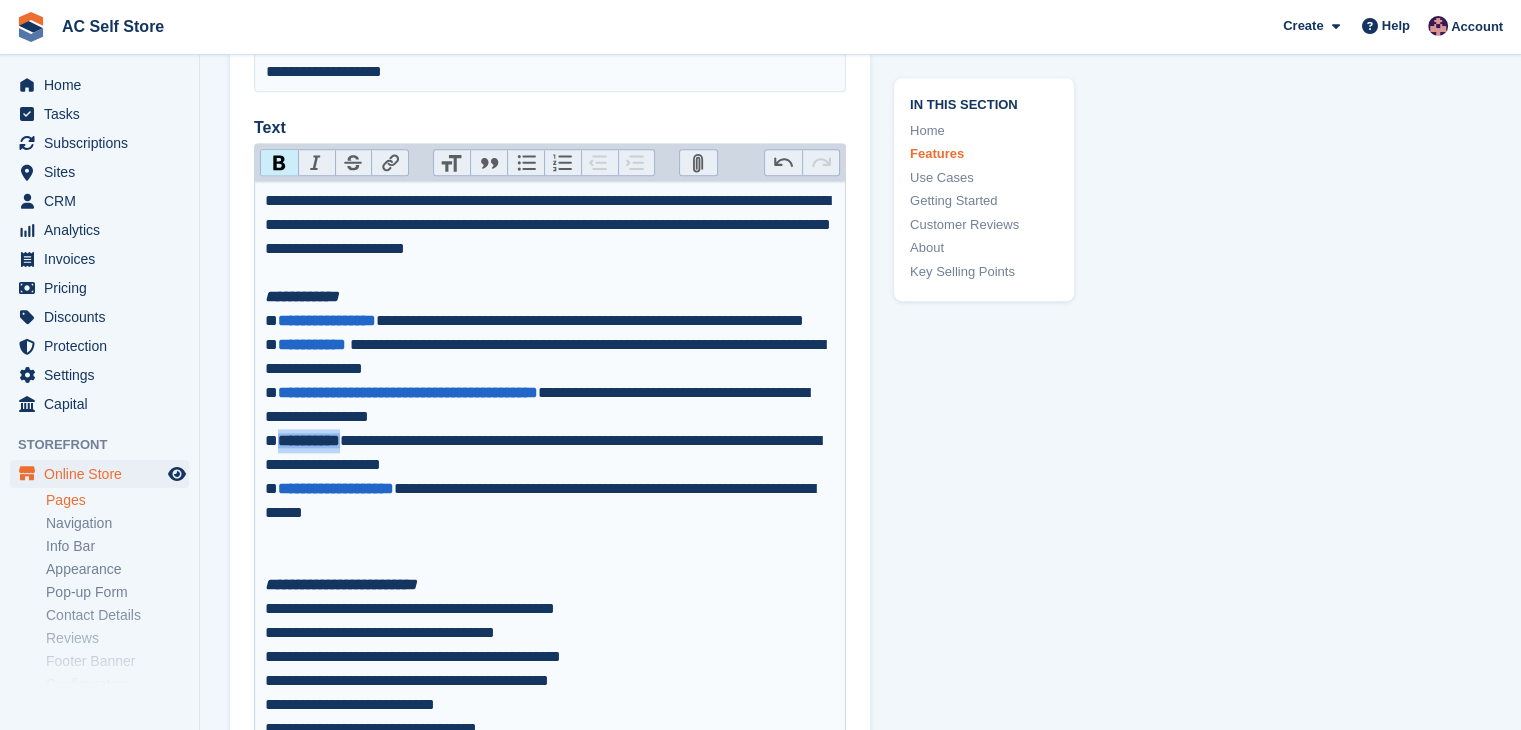 click on "**********" at bounding box center (309, 440) 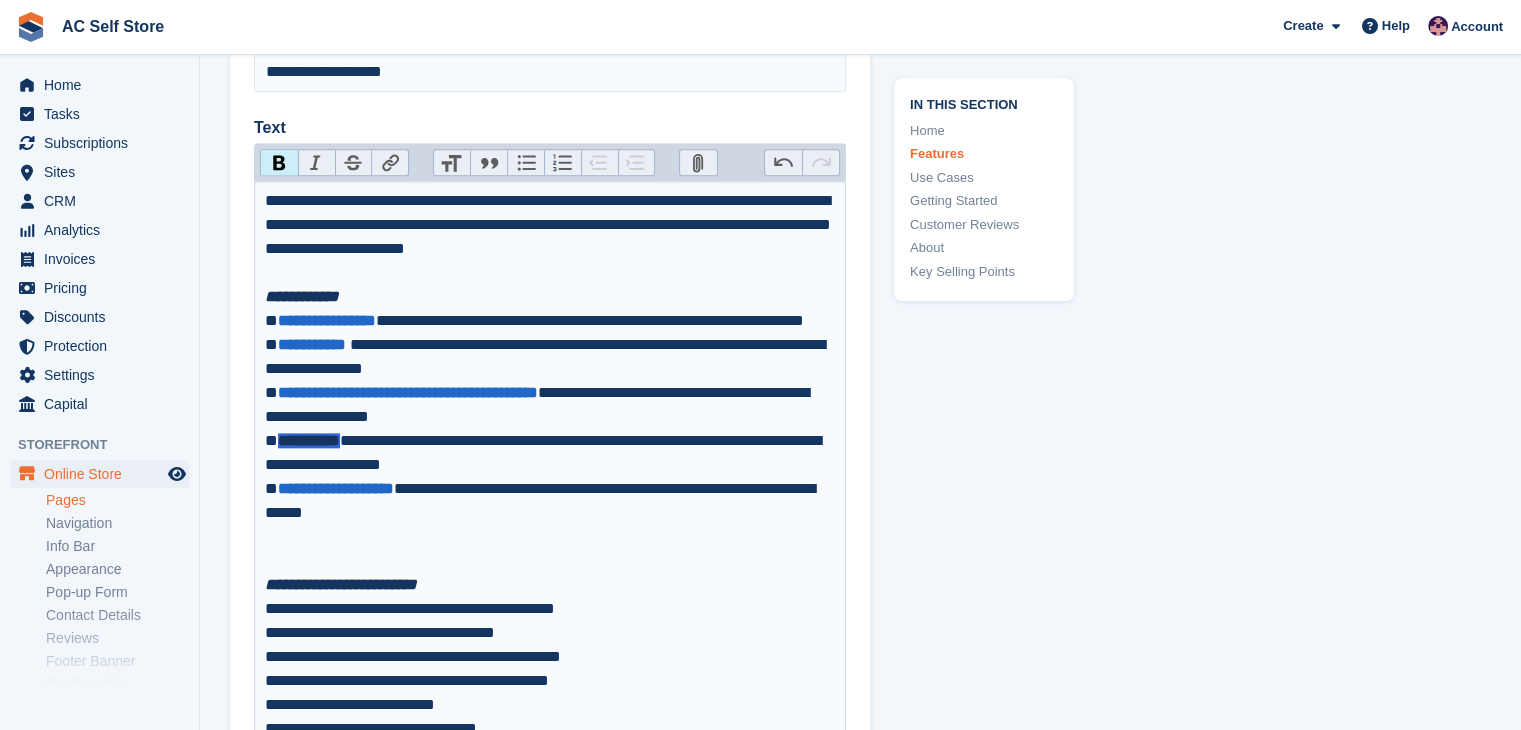 click on "Link" at bounding box center (389, 163) 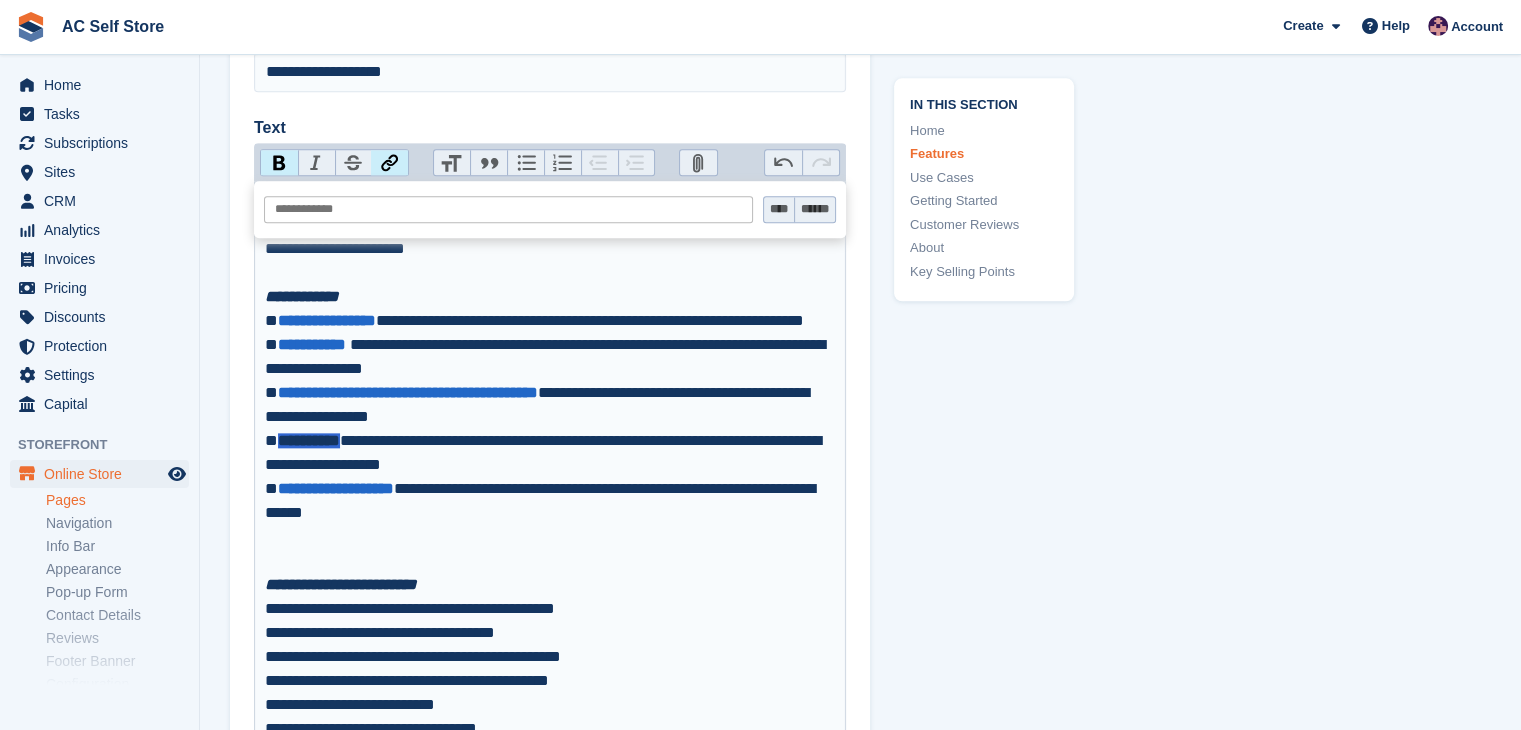 paste on "**********" 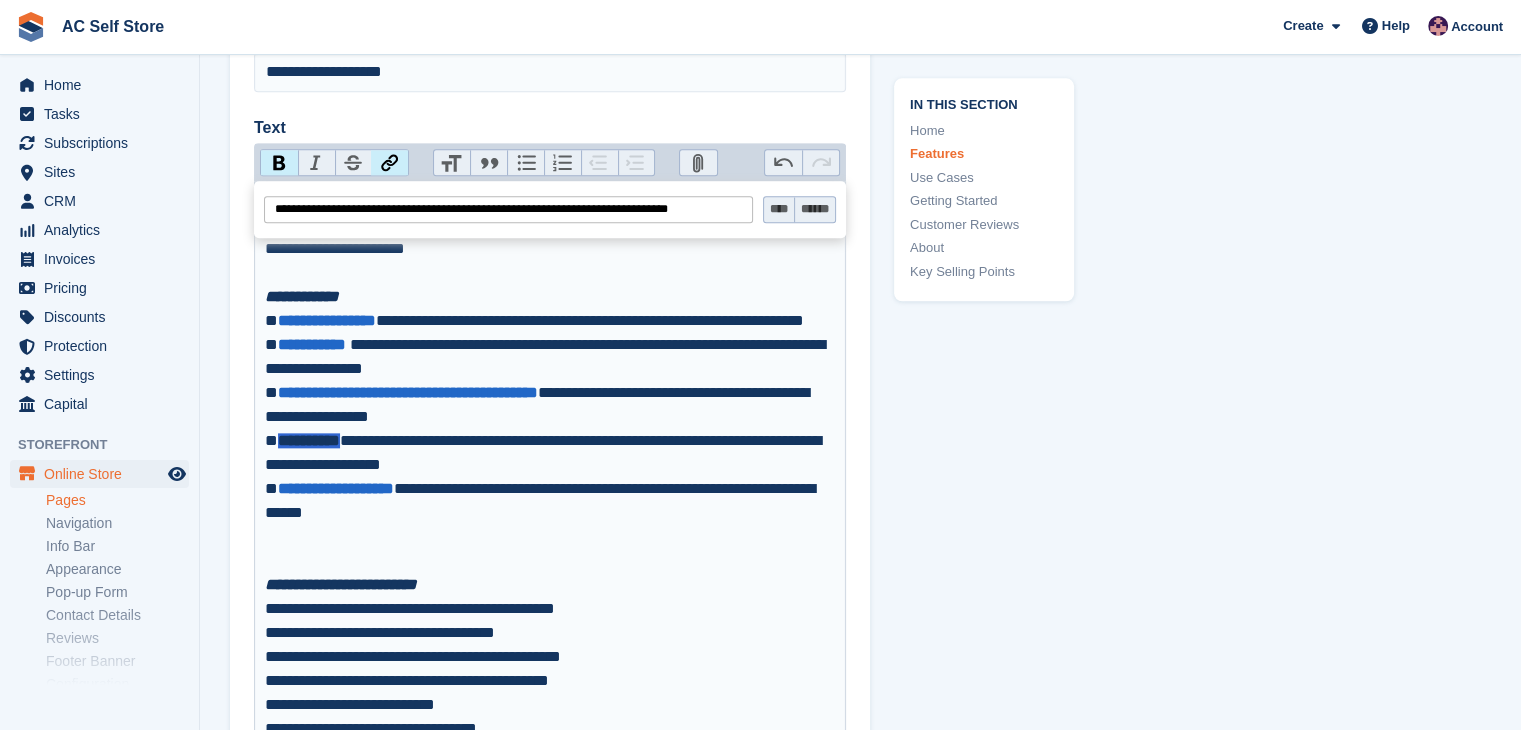 type on "**********" 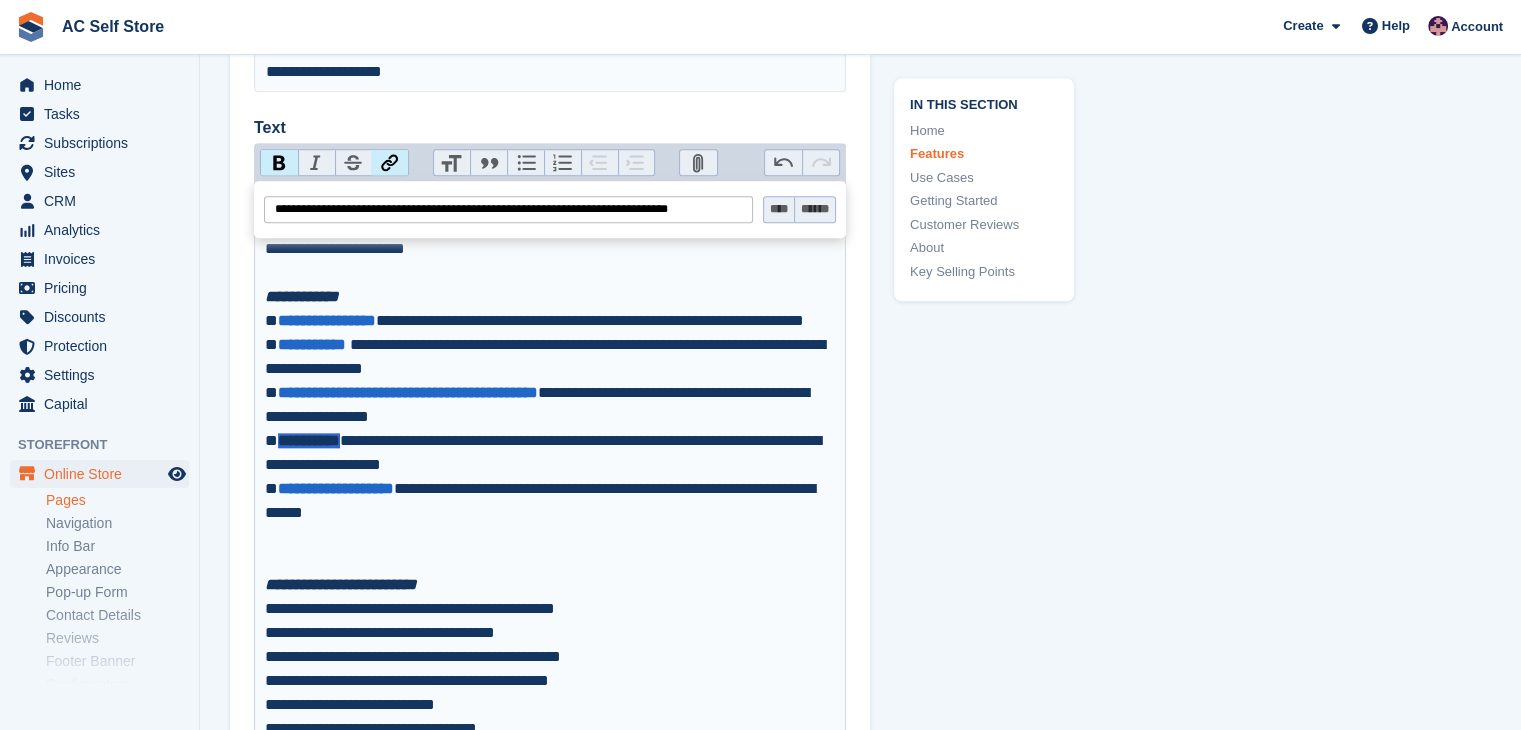 click on "****" at bounding box center (779, 209) 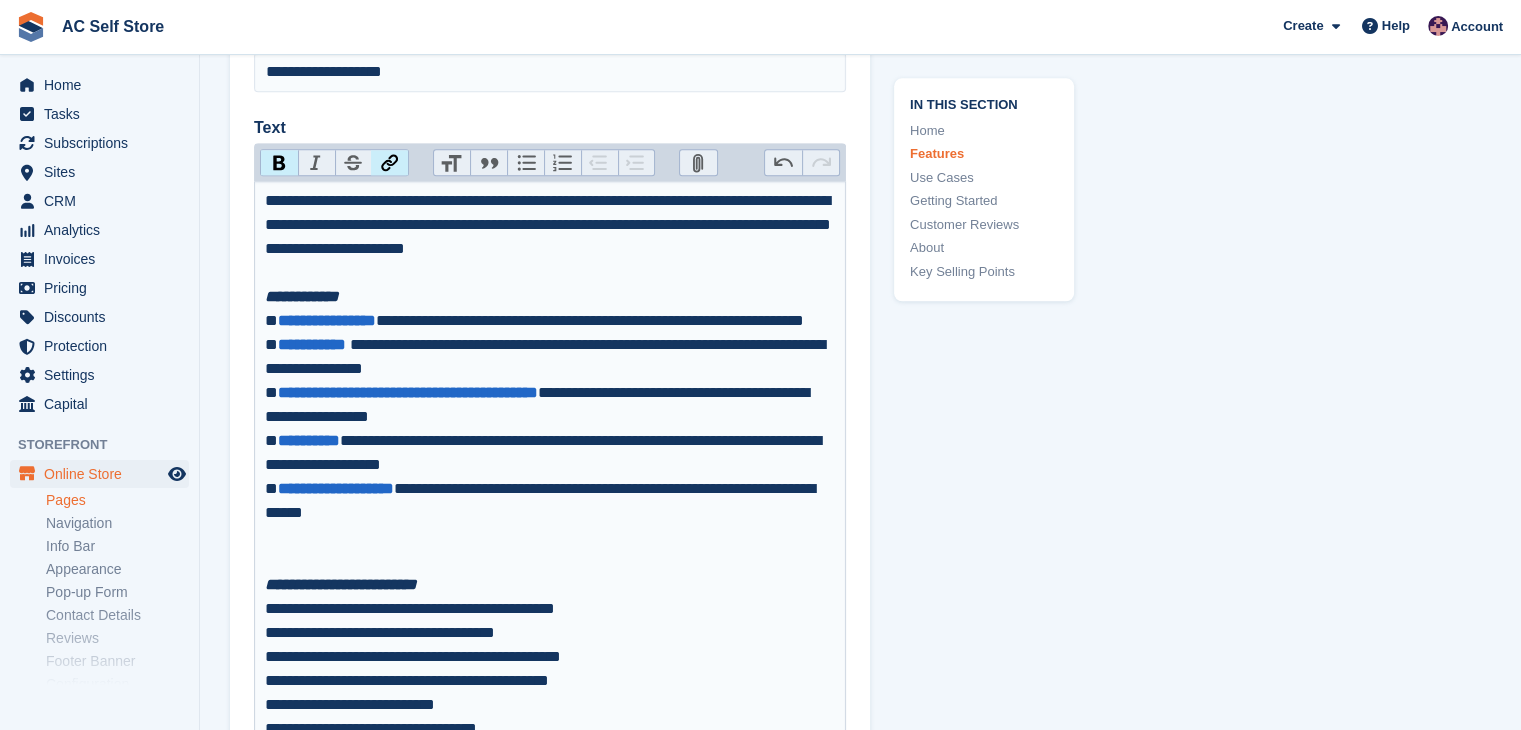 click on "**********" at bounding box center (550, 441) 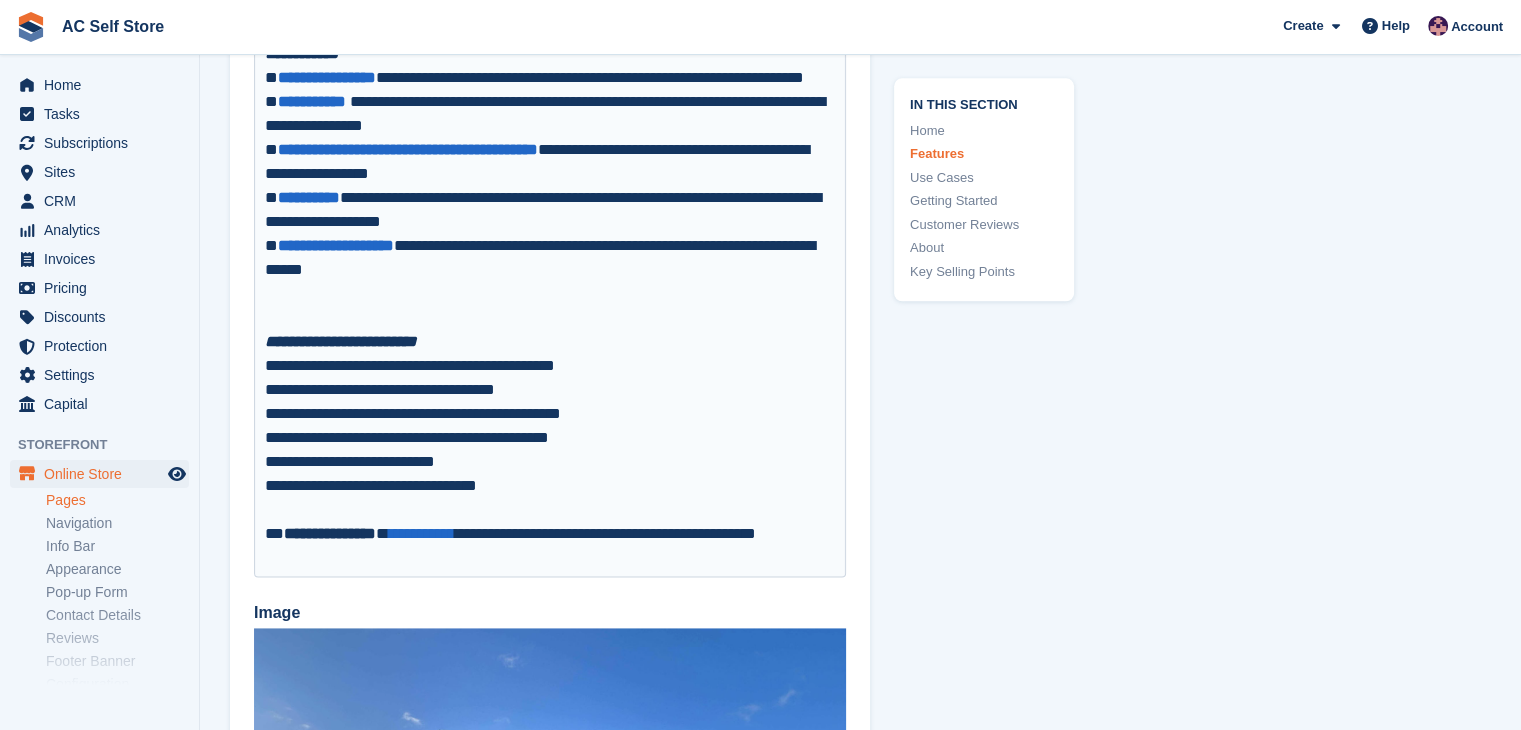 scroll, scrollTop: 2402, scrollLeft: 0, axis: vertical 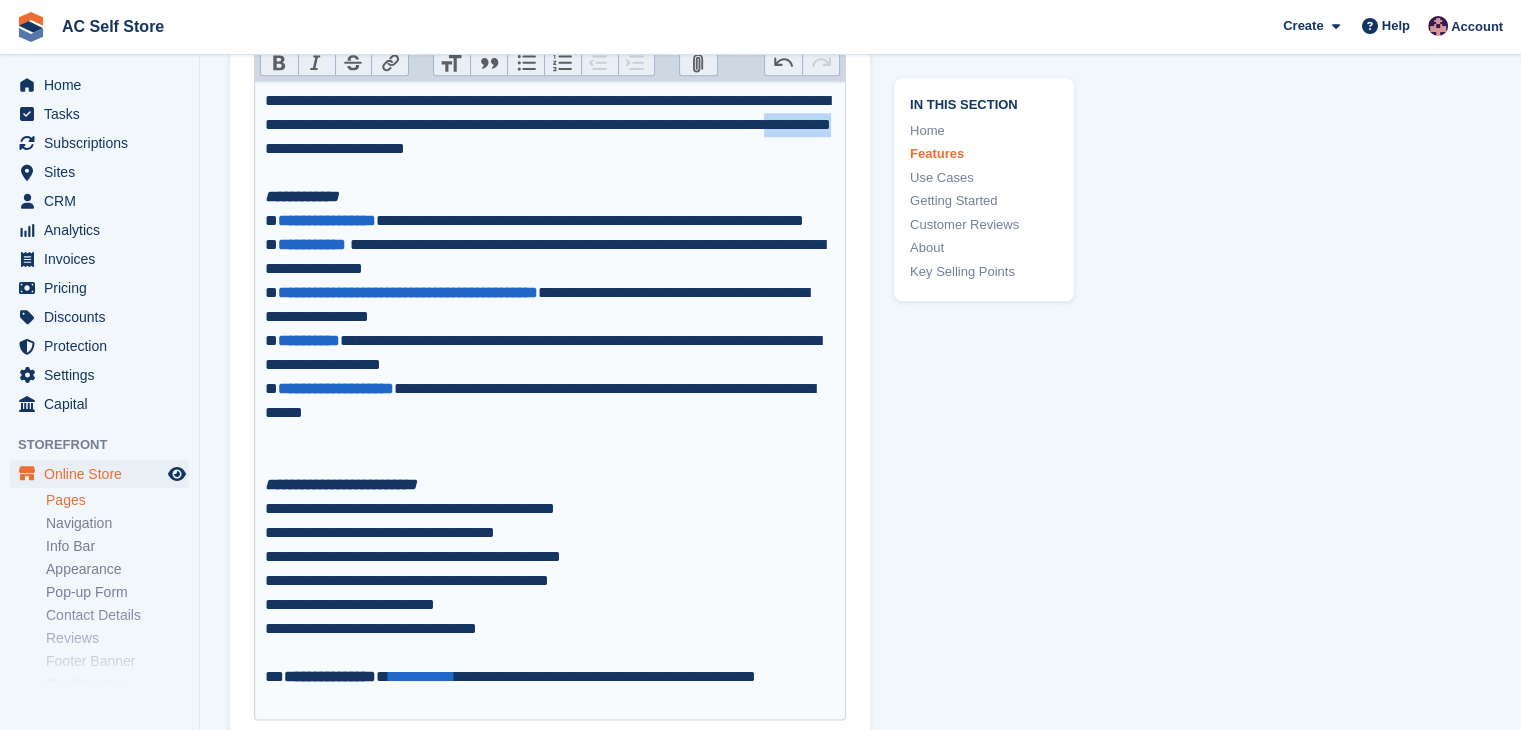 drag, startPoint x: 400, startPoint y: 147, endPoint x: 476, endPoint y: 155, distance: 76.41989 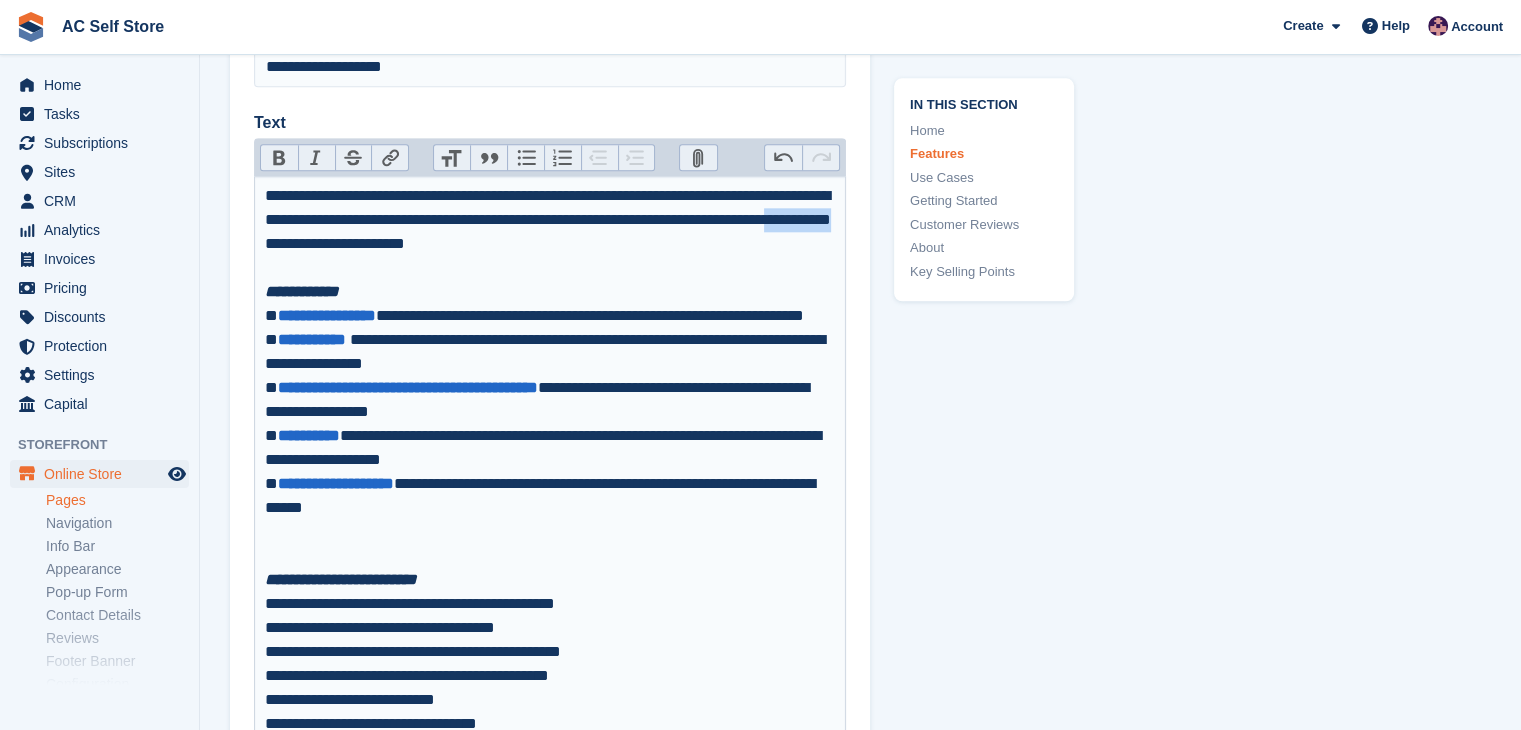 scroll, scrollTop: 2102, scrollLeft: 0, axis: vertical 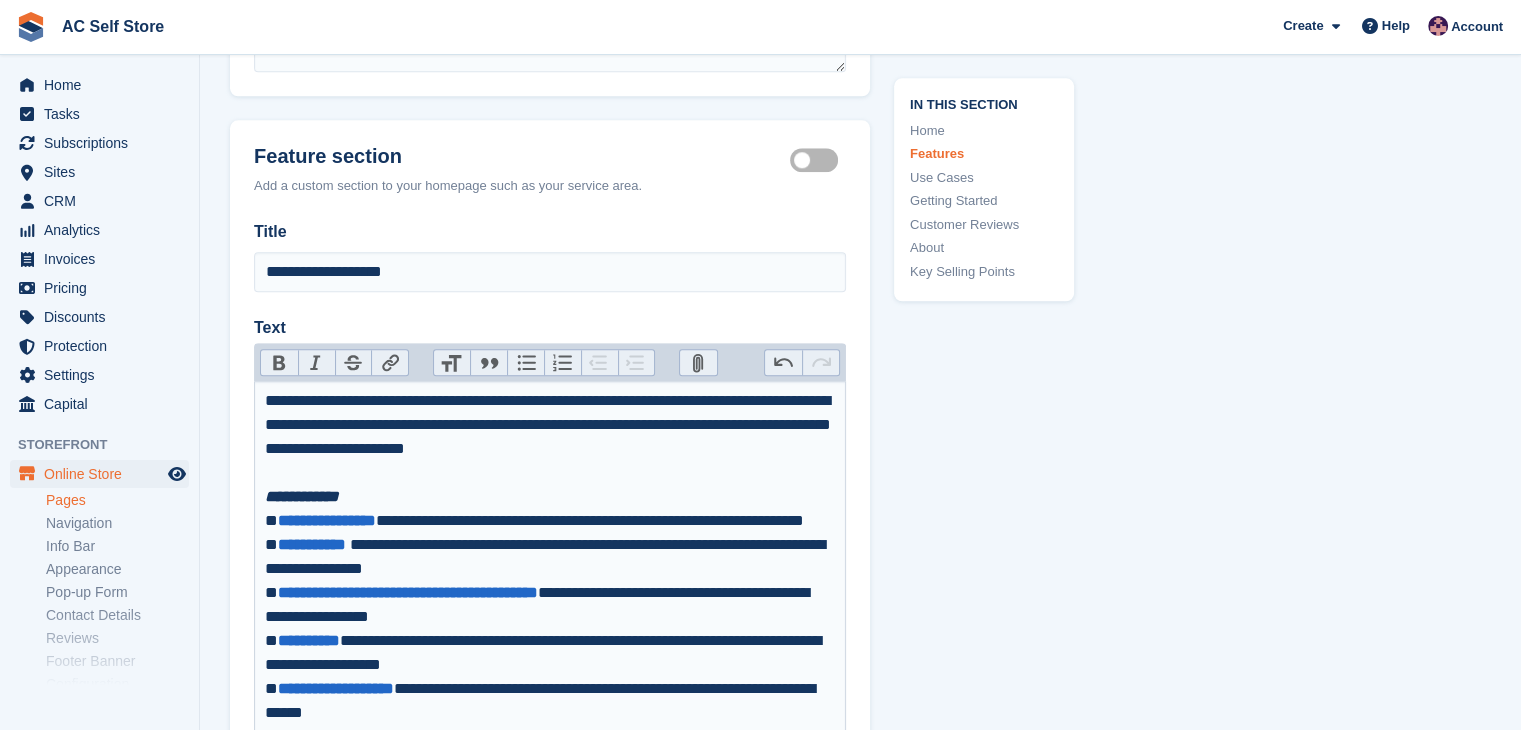 click on "Link" at bounding box center [389, 363] 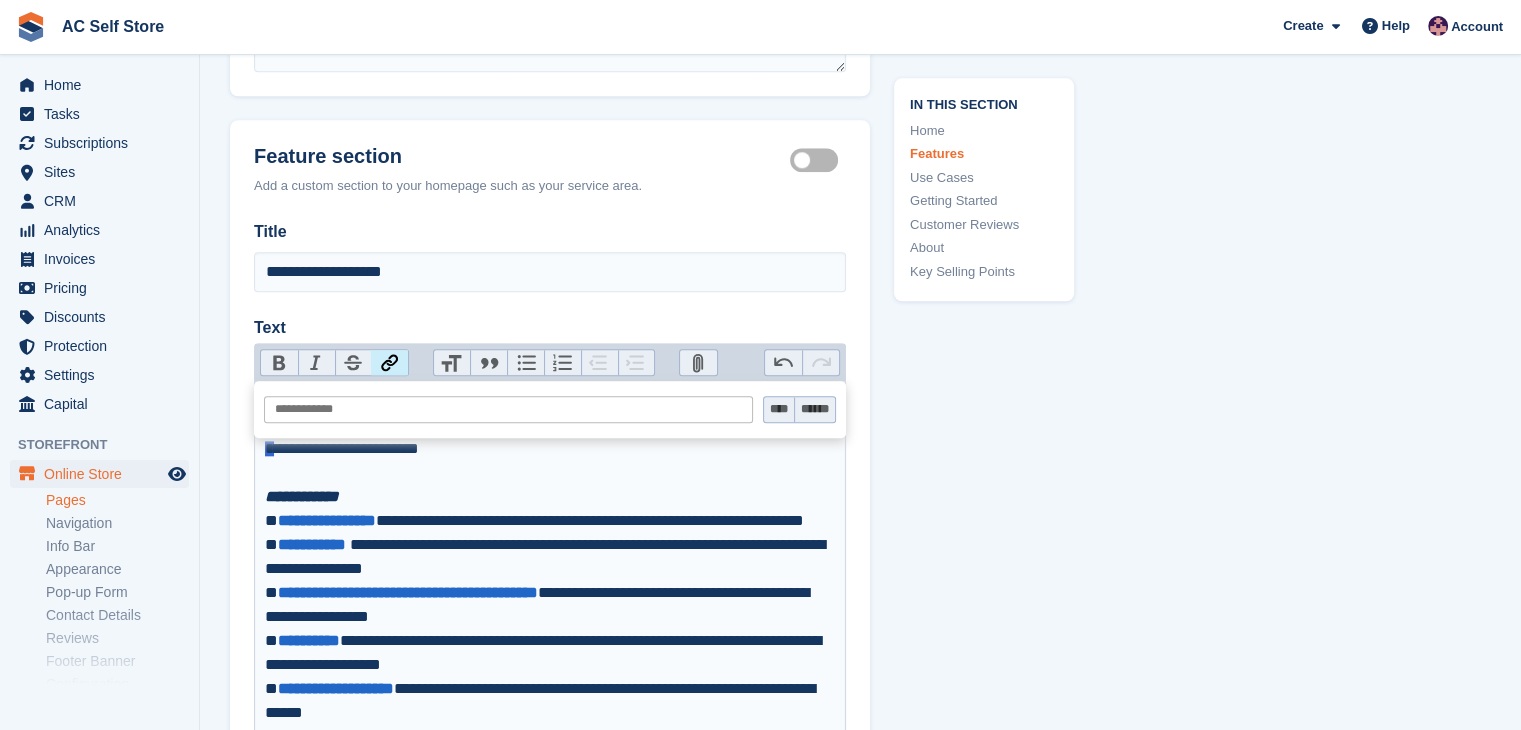 paste on "**********" 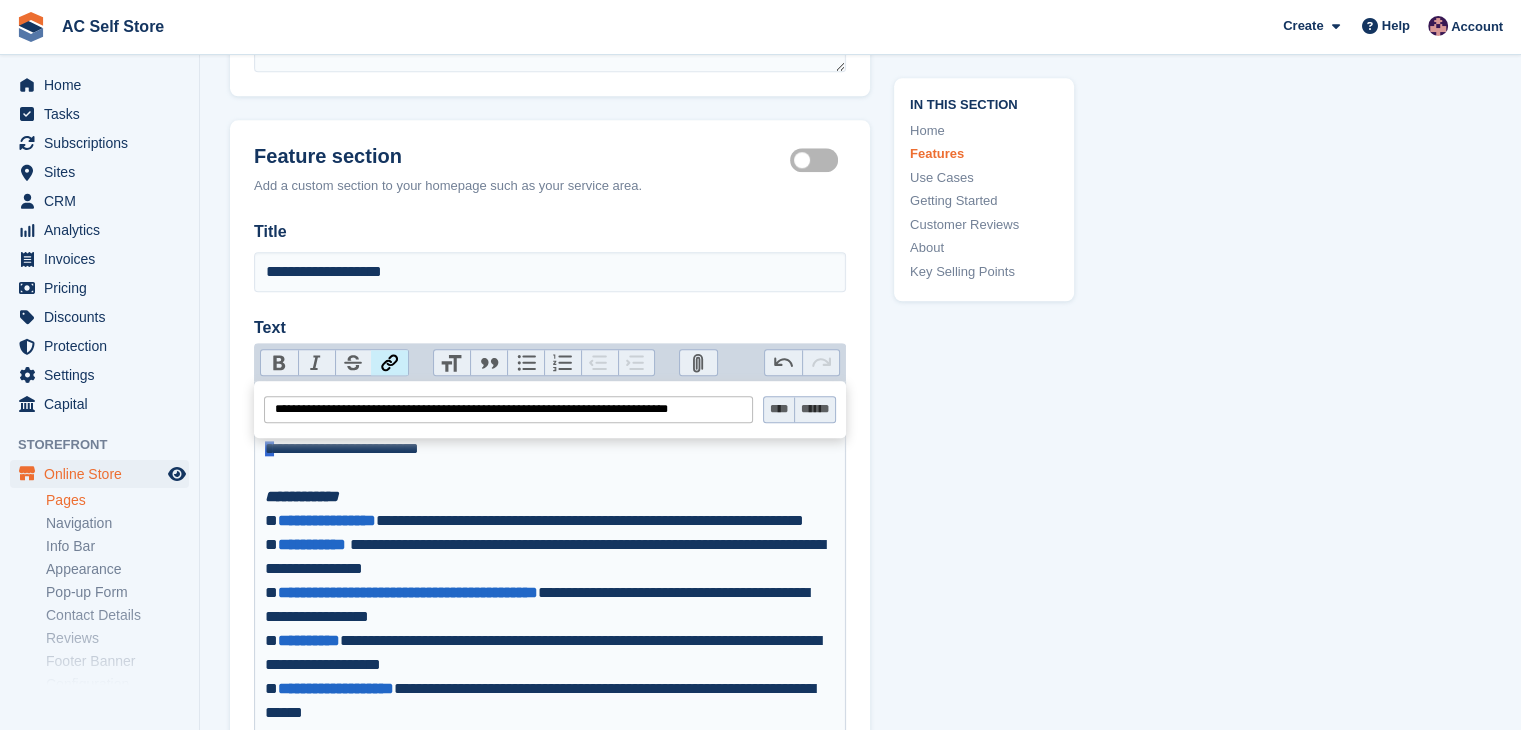 type on "**********" 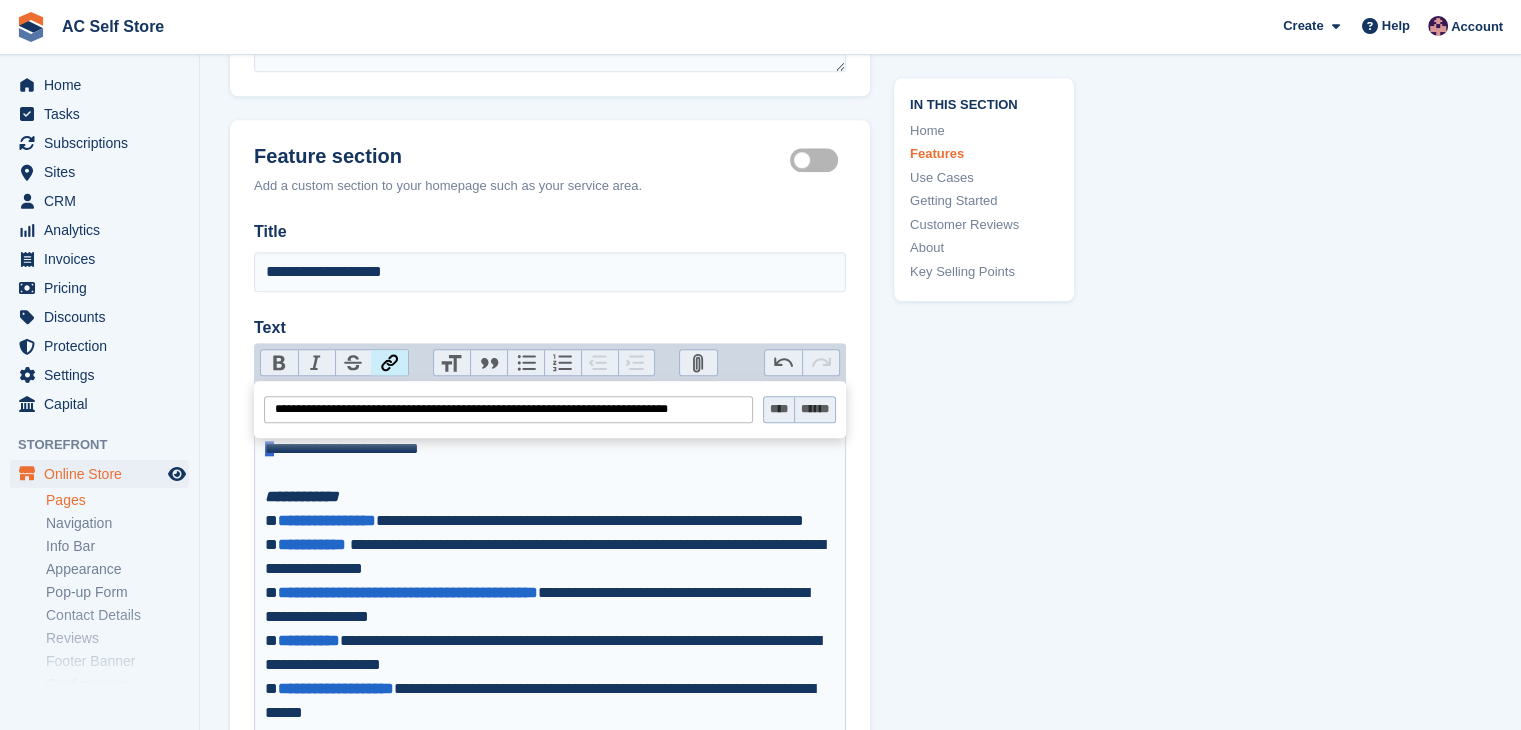 click on "****" at bounding box center (779, 409) 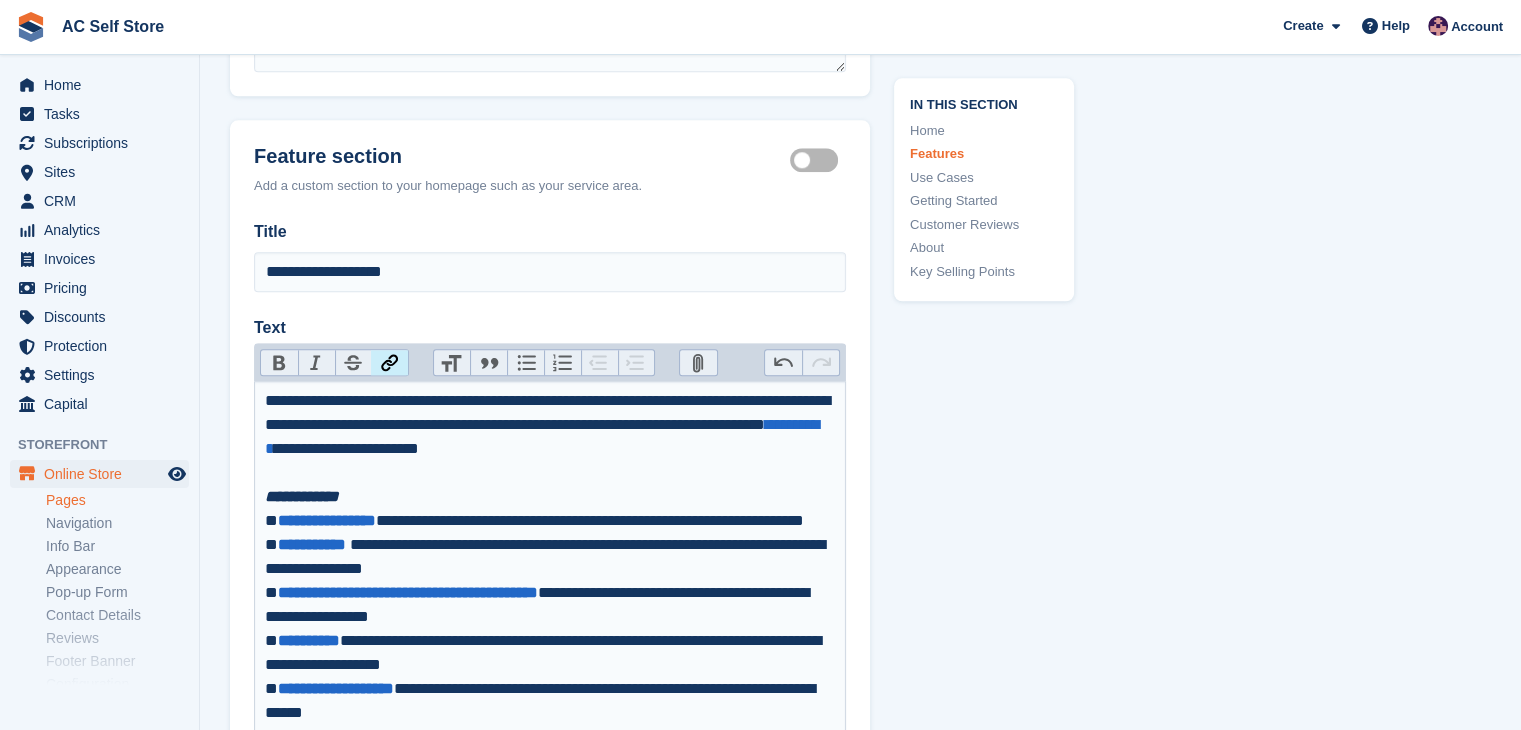 click on "**********" at bounding box center [550, 700] 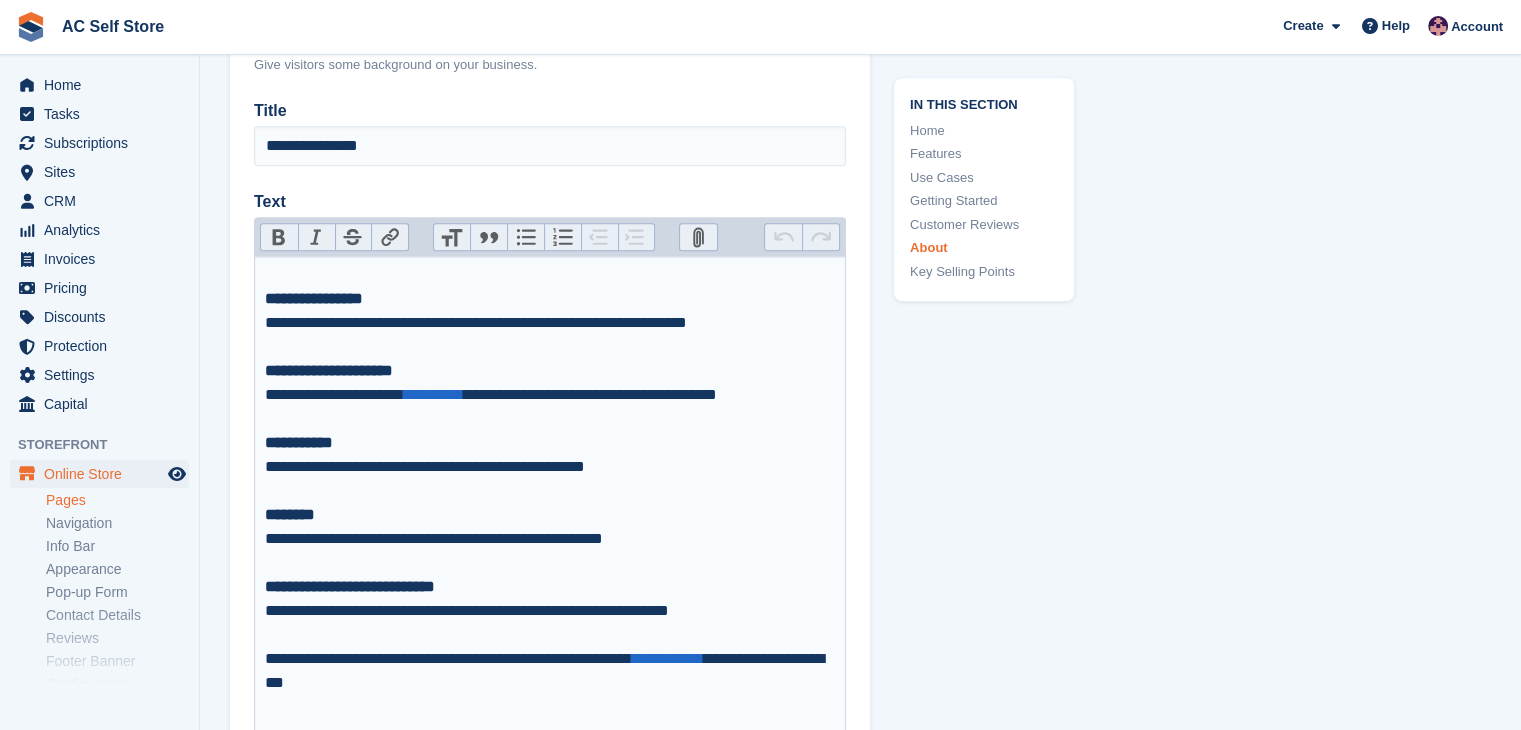 scroll, scrollTop: 8602, scrollLeft: 0, axis: vertical 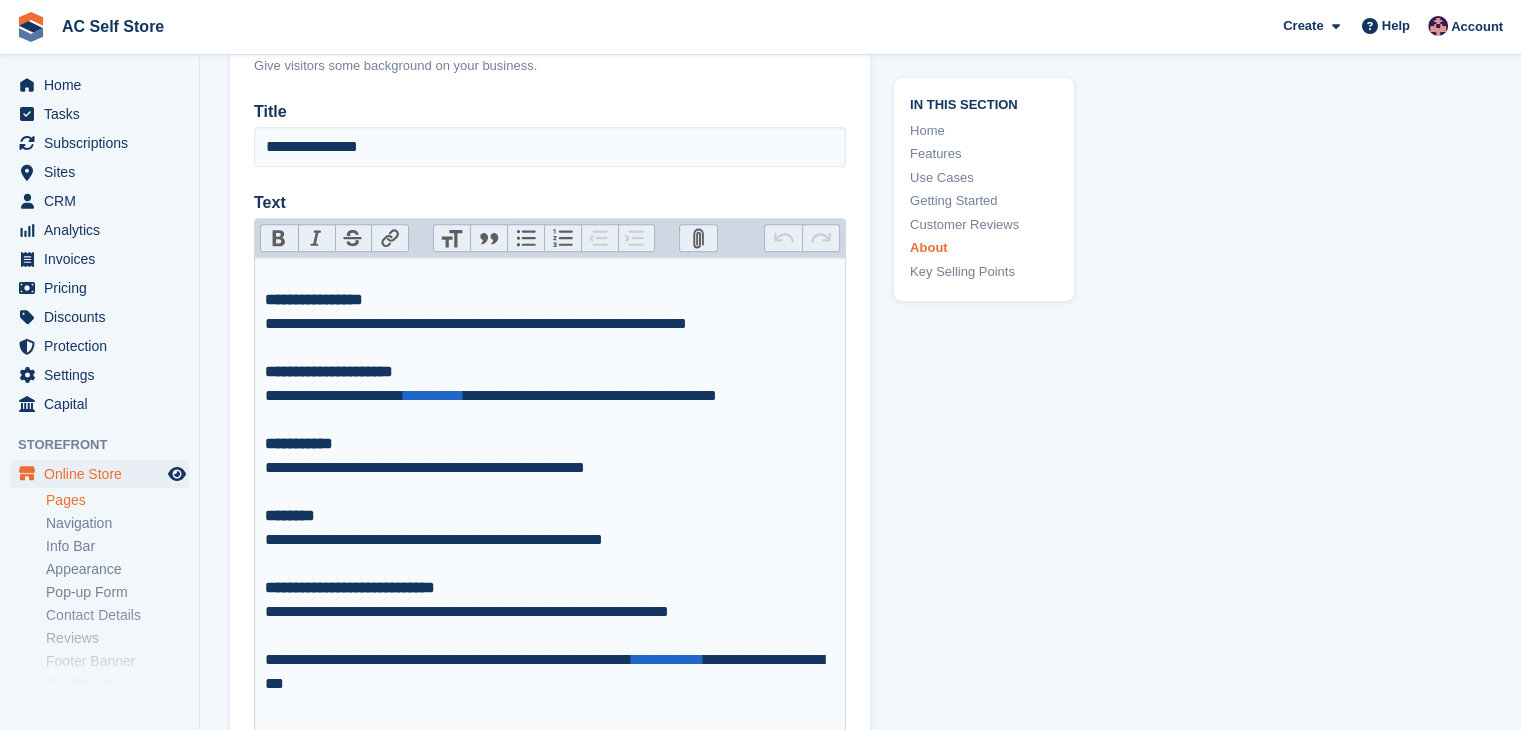 click on "**********" at bounding box center [550, 516] 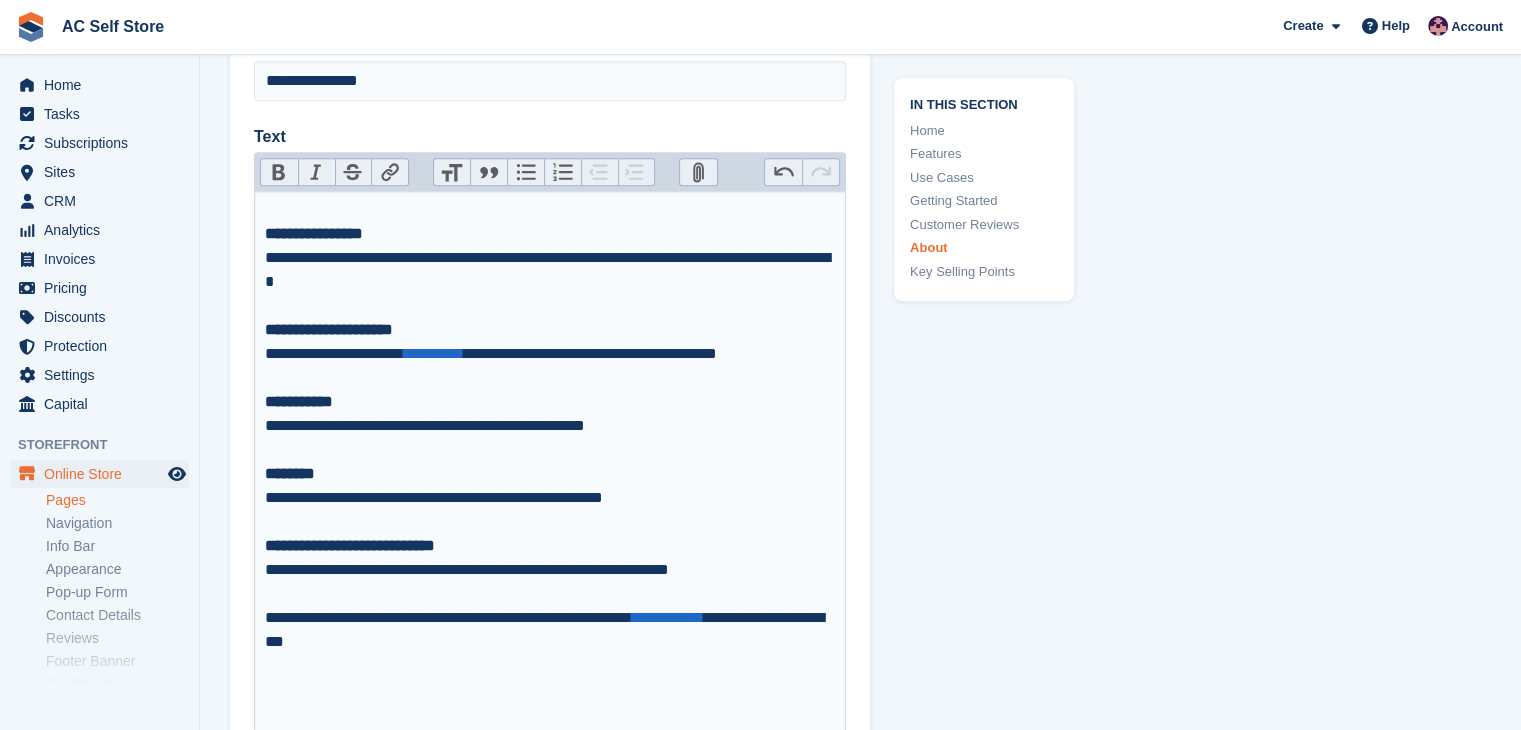 scroll, scrollTop: 8702, scrollLeft: 0, axis: vertical 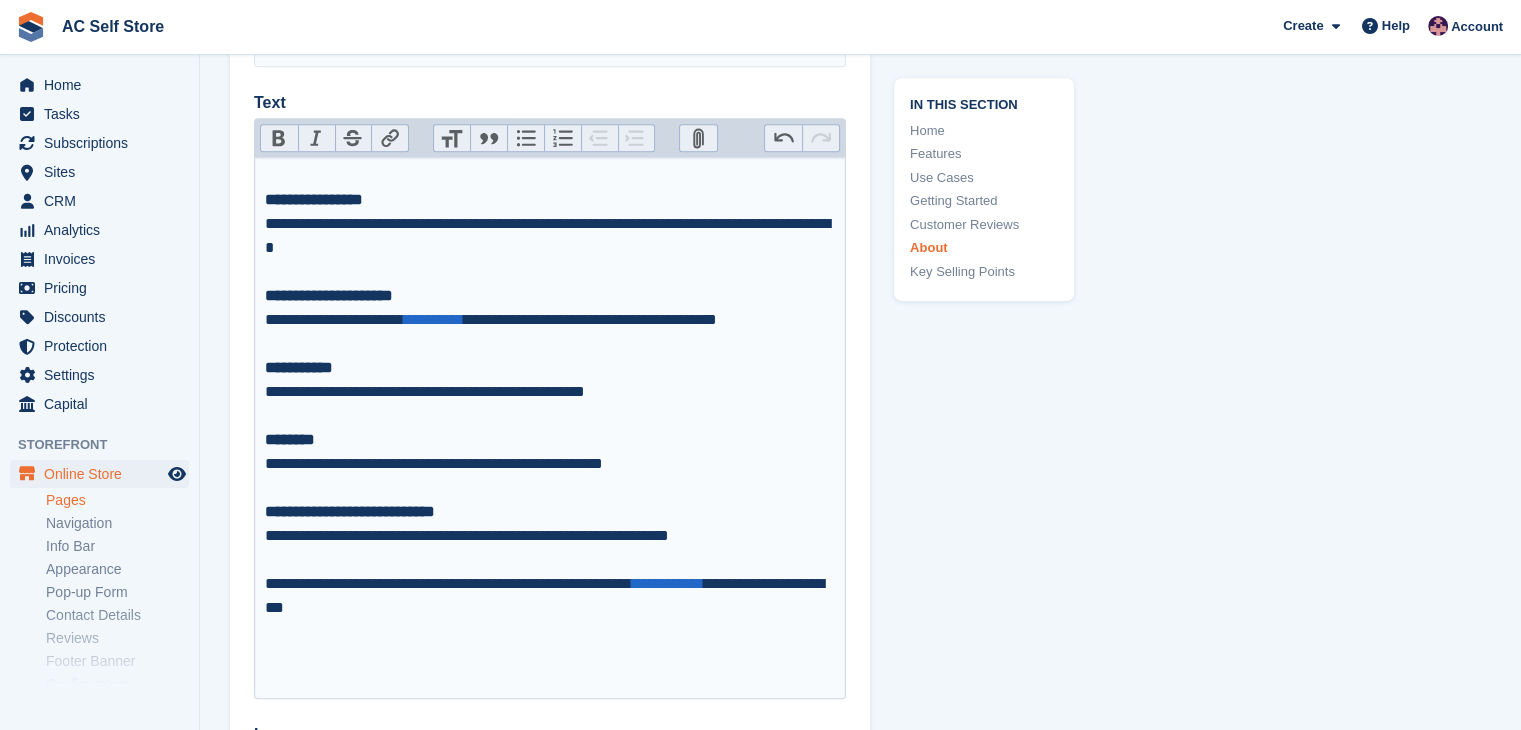 click on "**********" at bounding box center (550, 428) 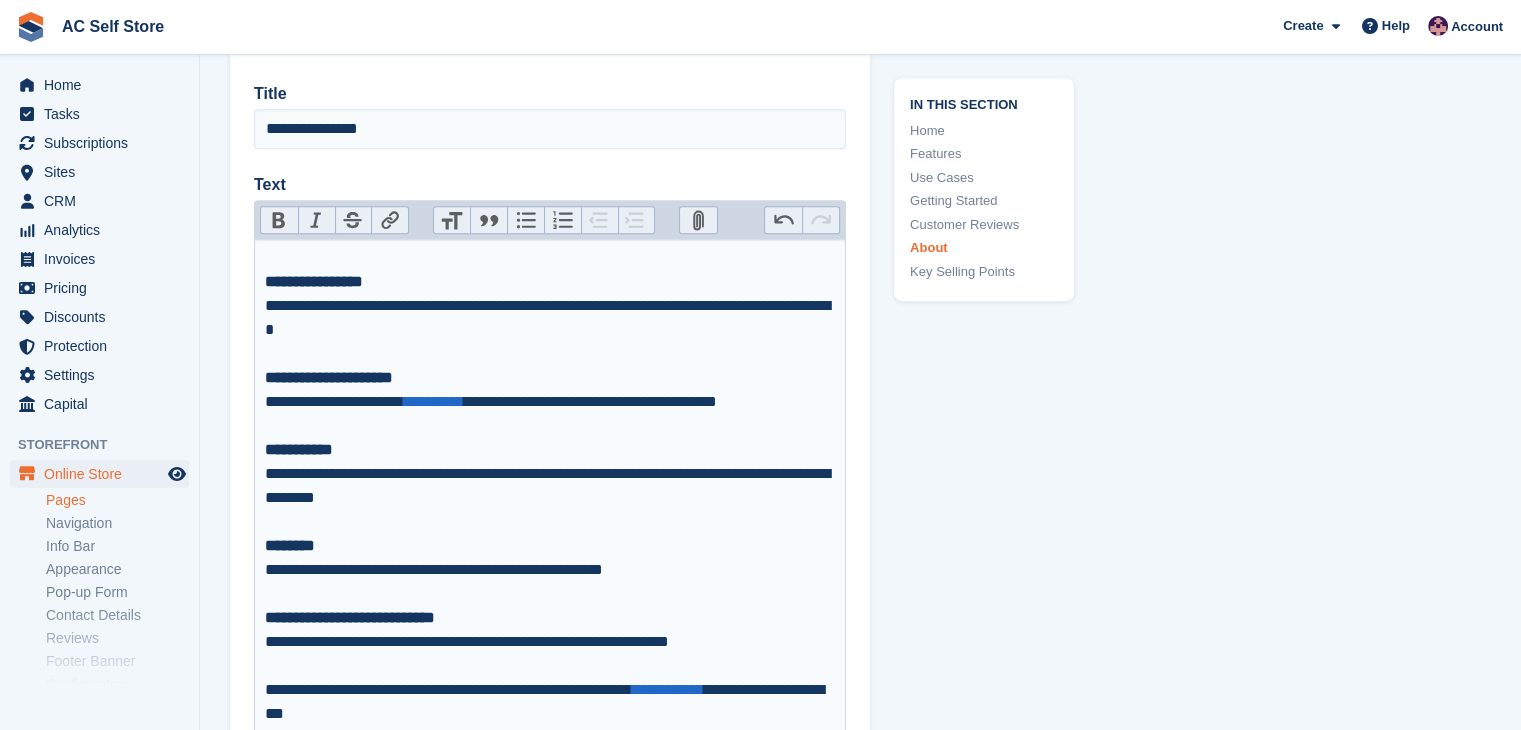 scroll, scrollTop: 8502, scrollLeft: 0, axis: vertical 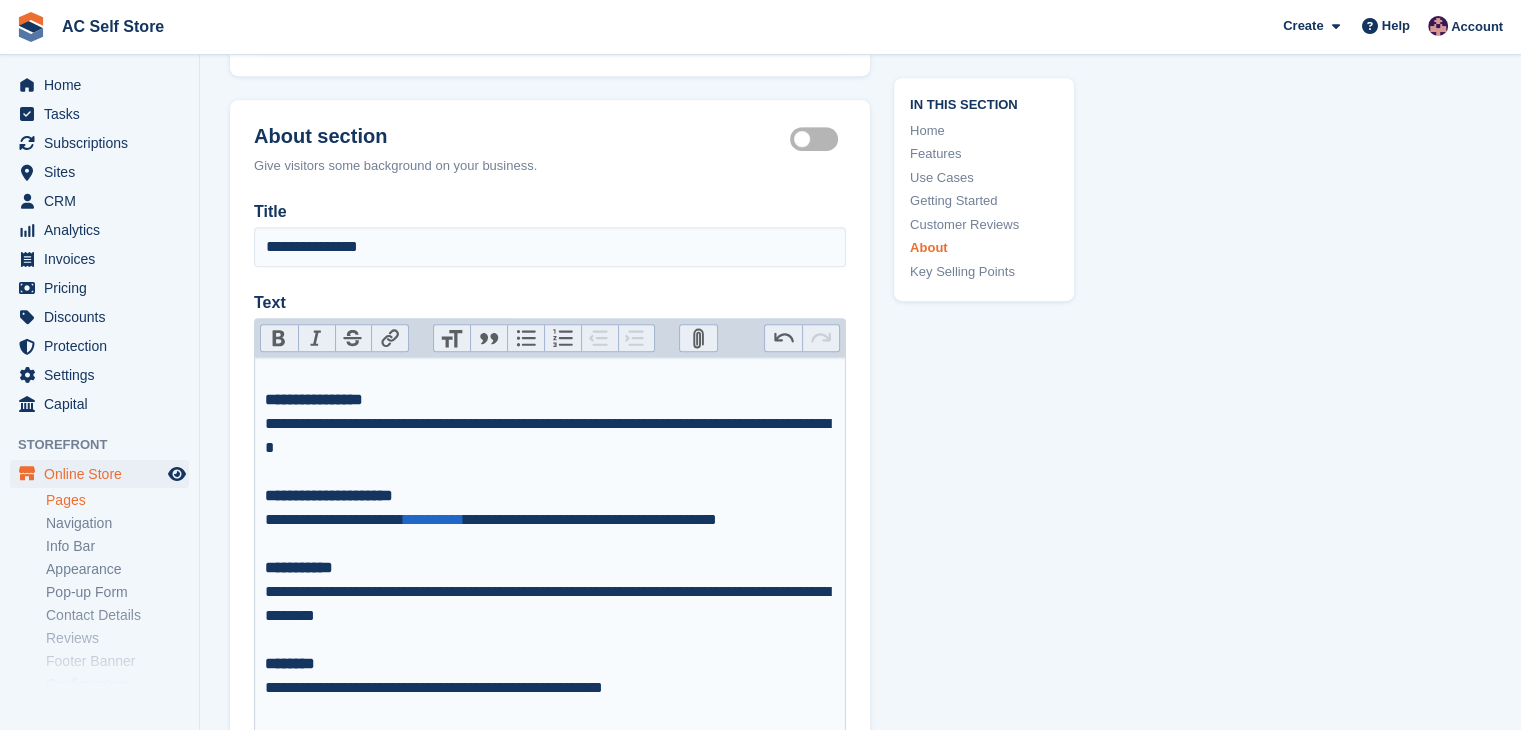 click on "**********" at bounding box center [314, 399] 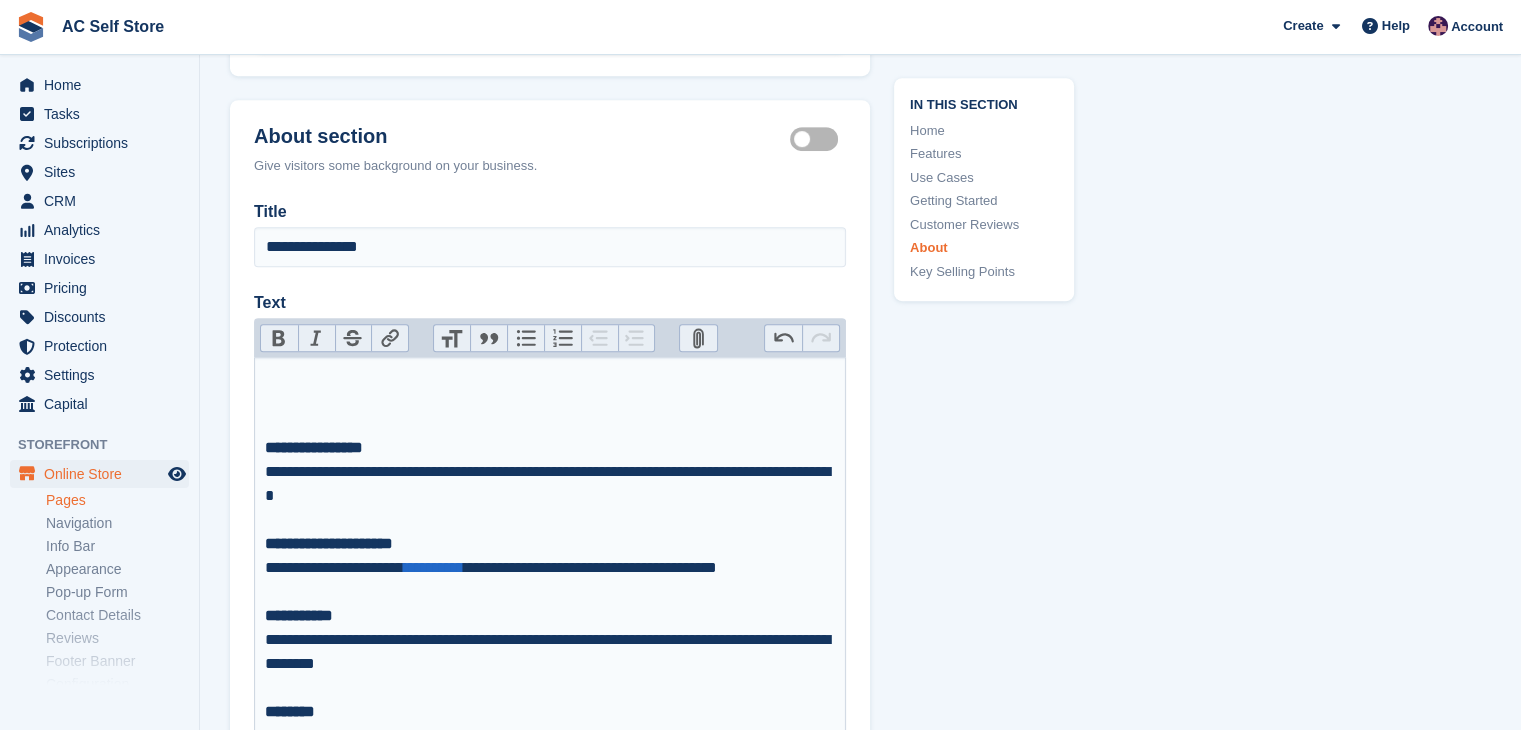 click on "**********" at bounding box center (550, 664) 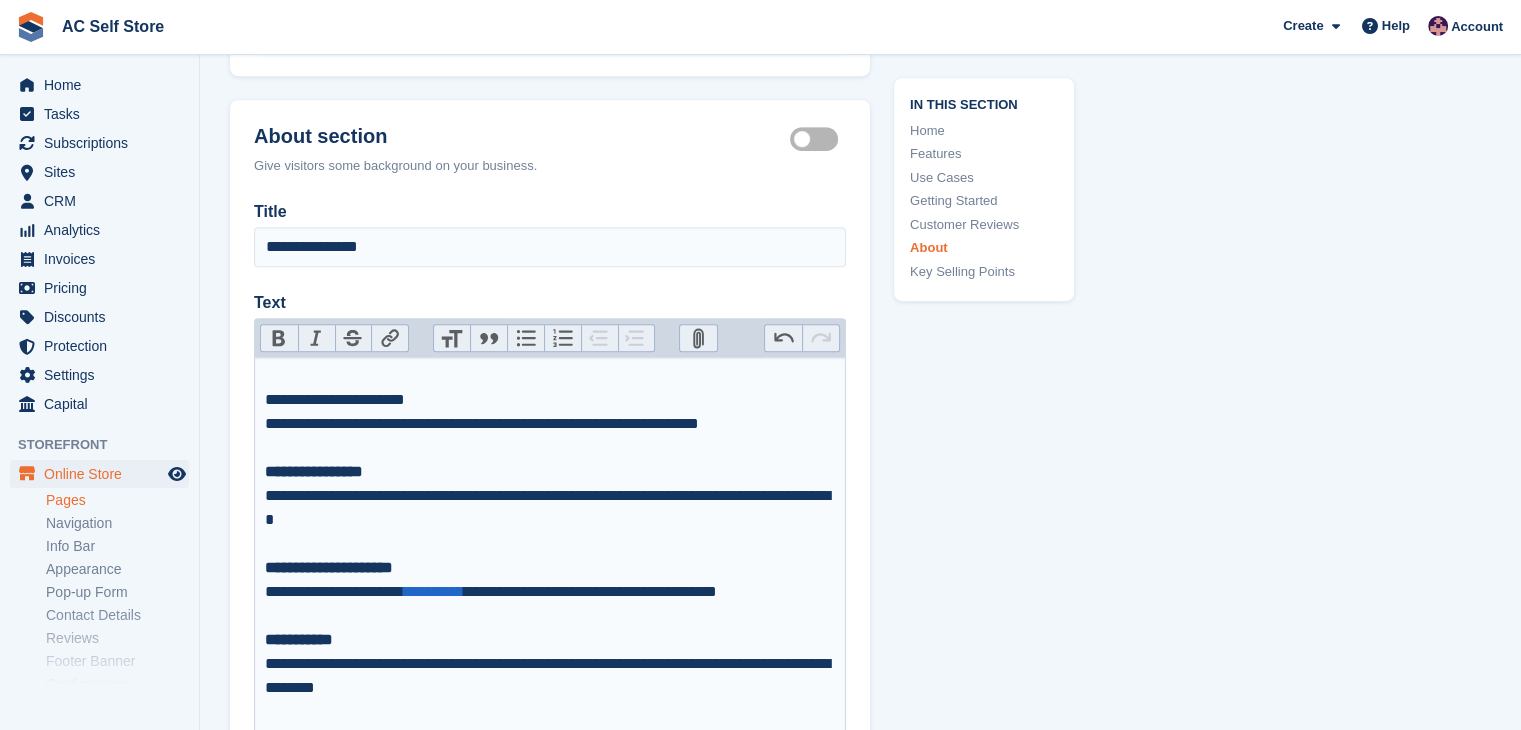 type on "**********" 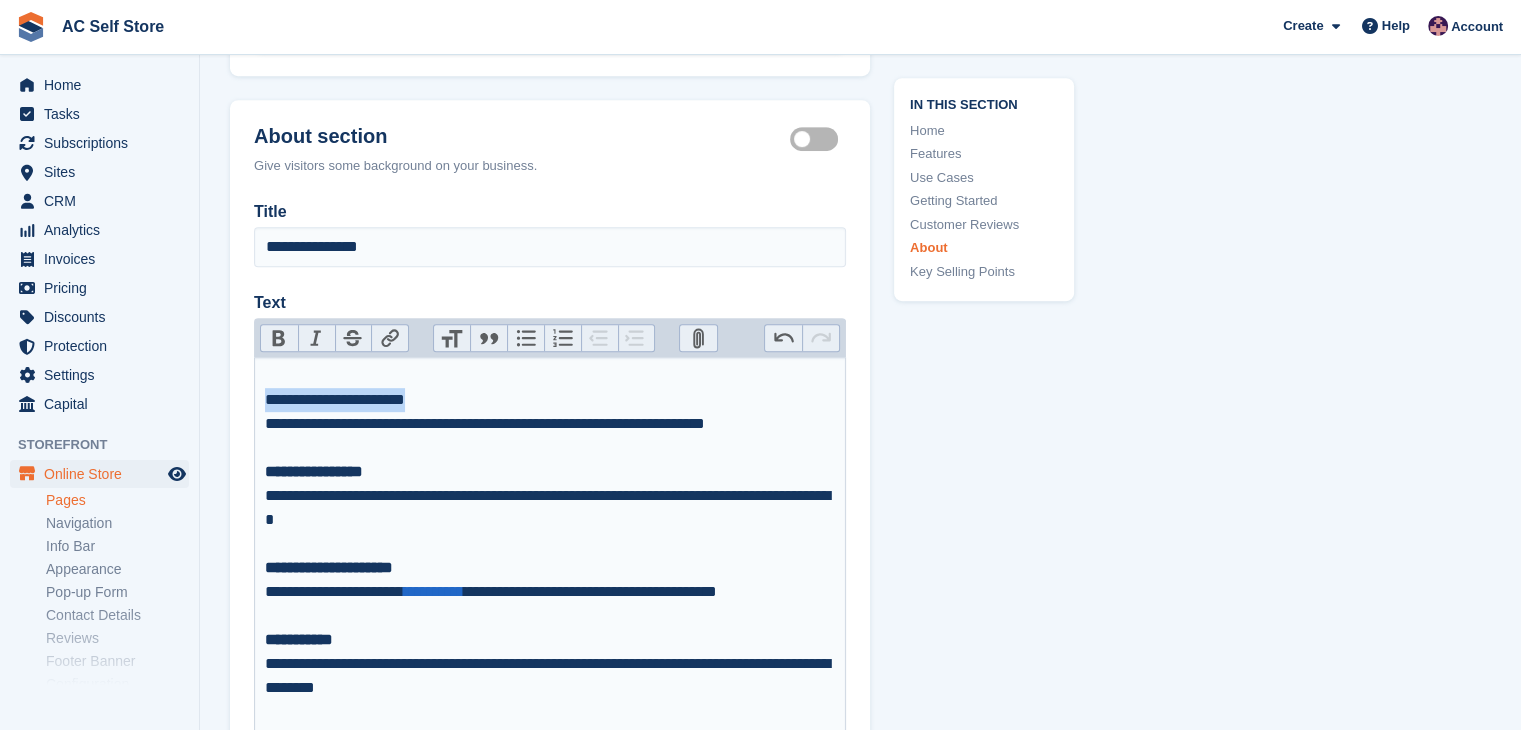 drag, startPoint x: 453, startPoint y: 385, endPoint x: 267, endPoint y: 387, distance: 186.01076 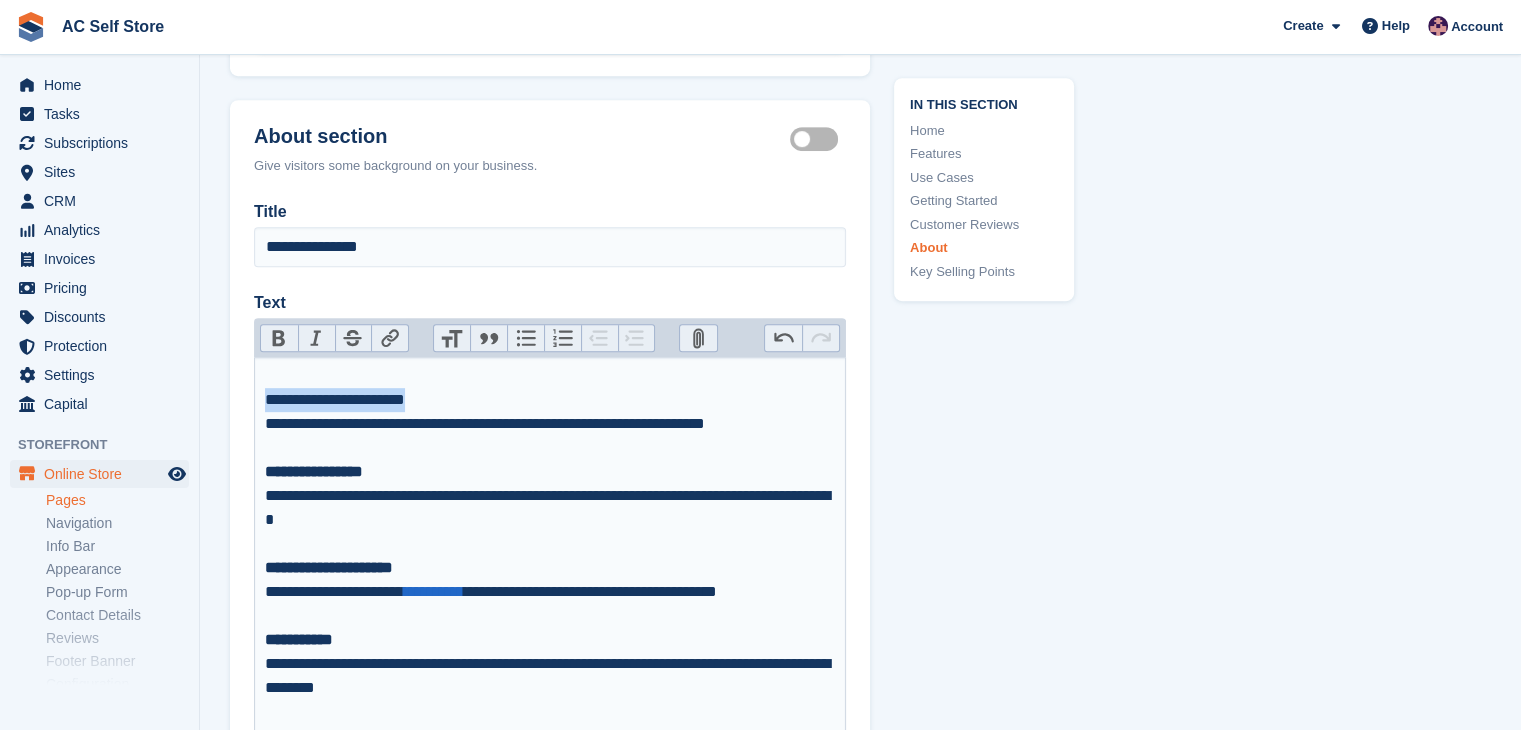 click on "**********" at bounding box center (550, 676) 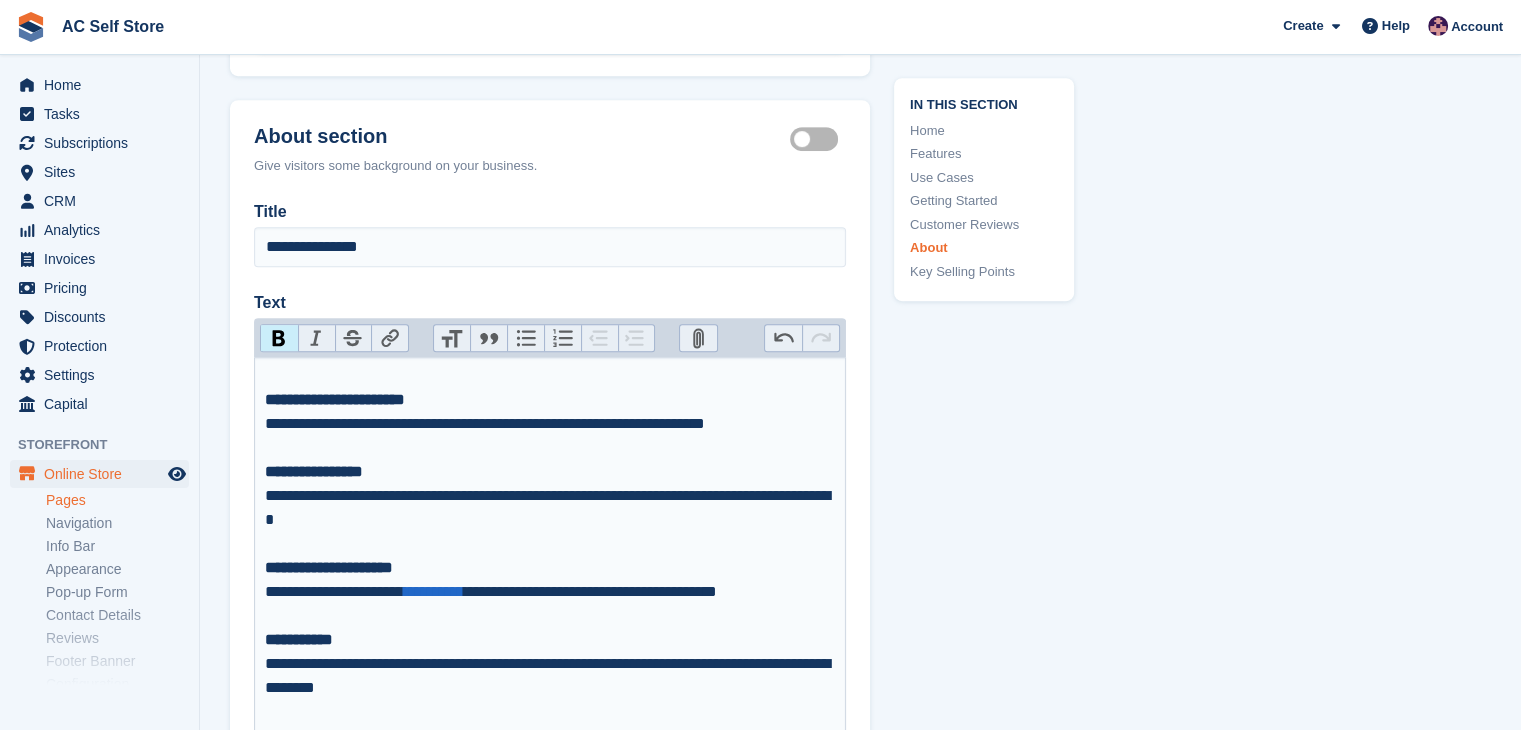 click on "**********" at bounding box center (550, 676) 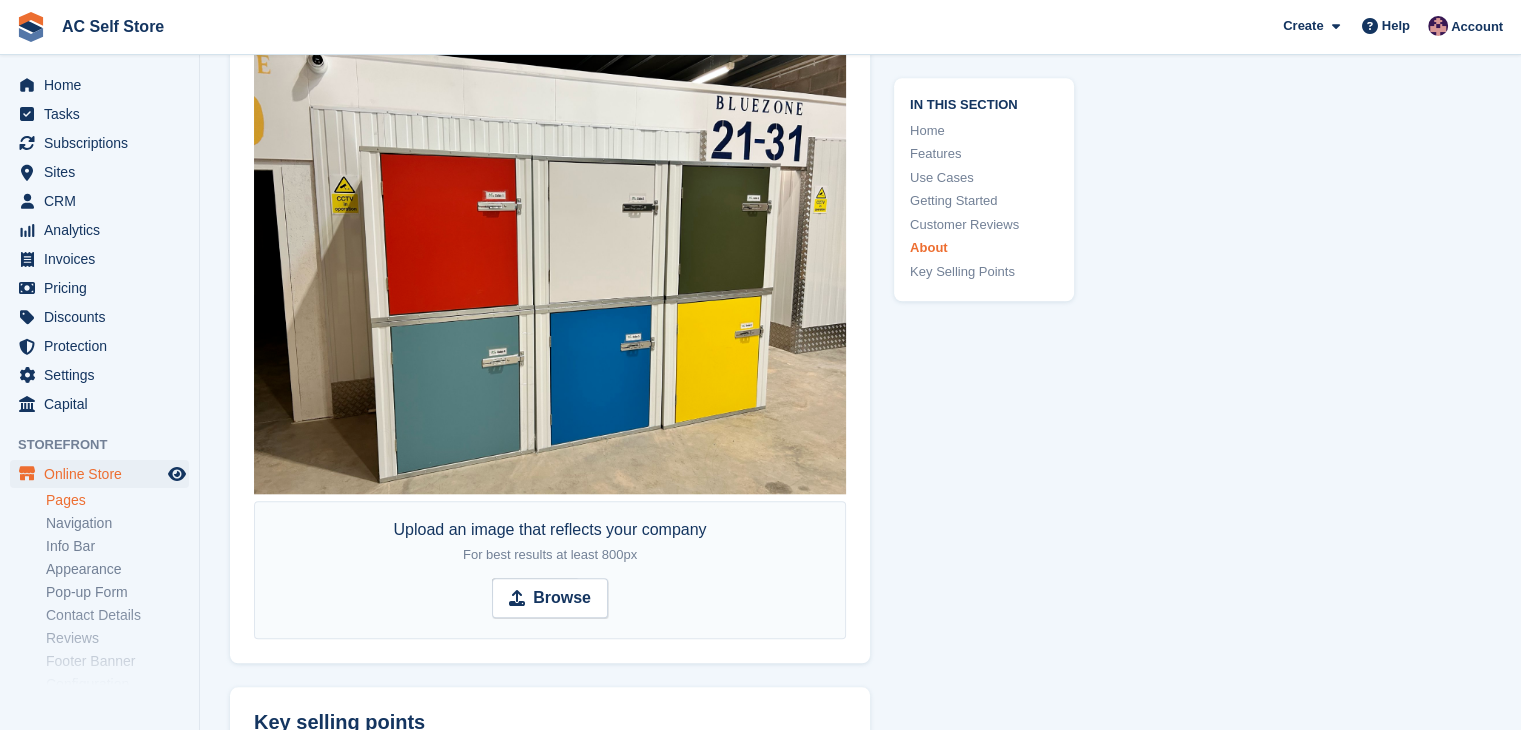 scroll, scrollTop: 9502, scrollLeft: 0, axis: vertical 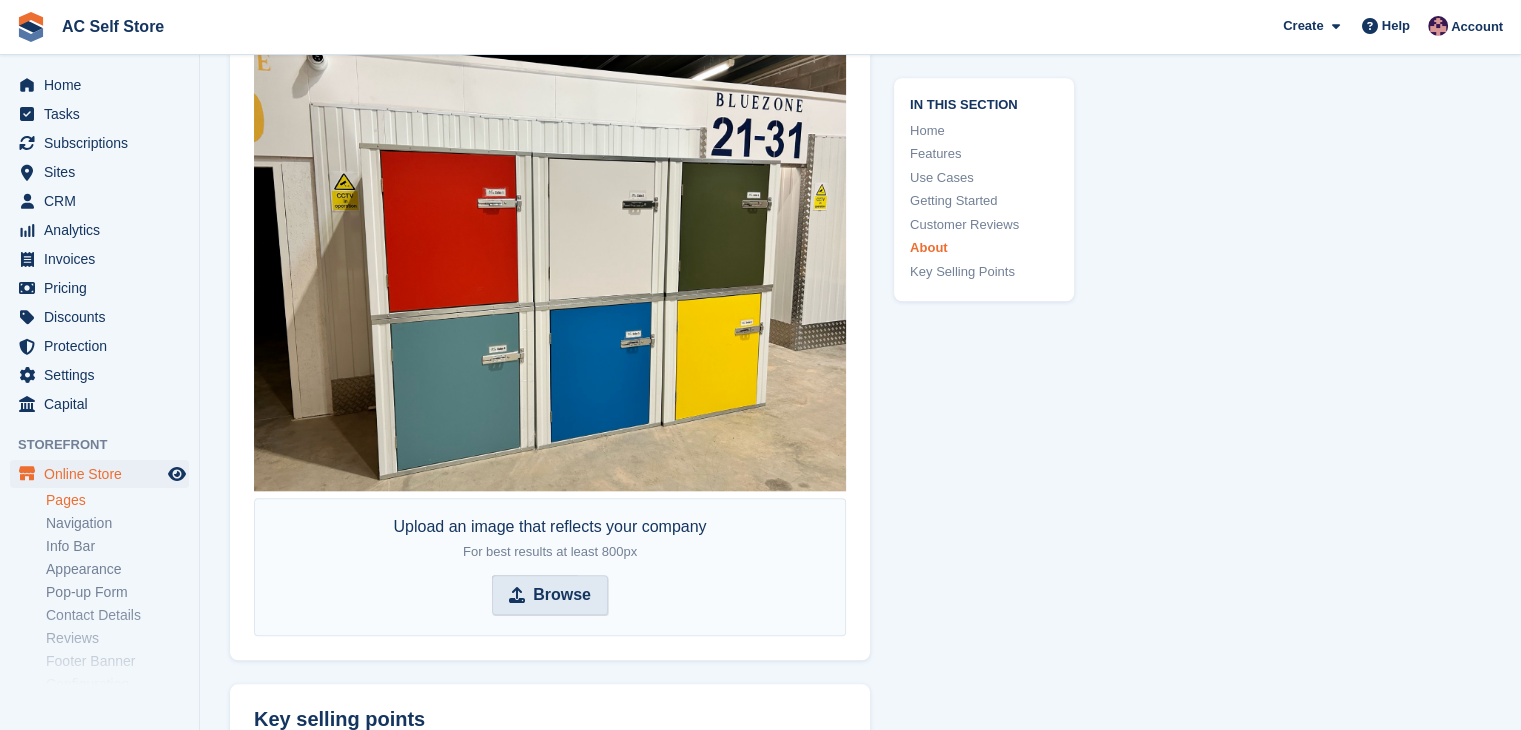 click on "Browse" at bounding box center (550, 595) 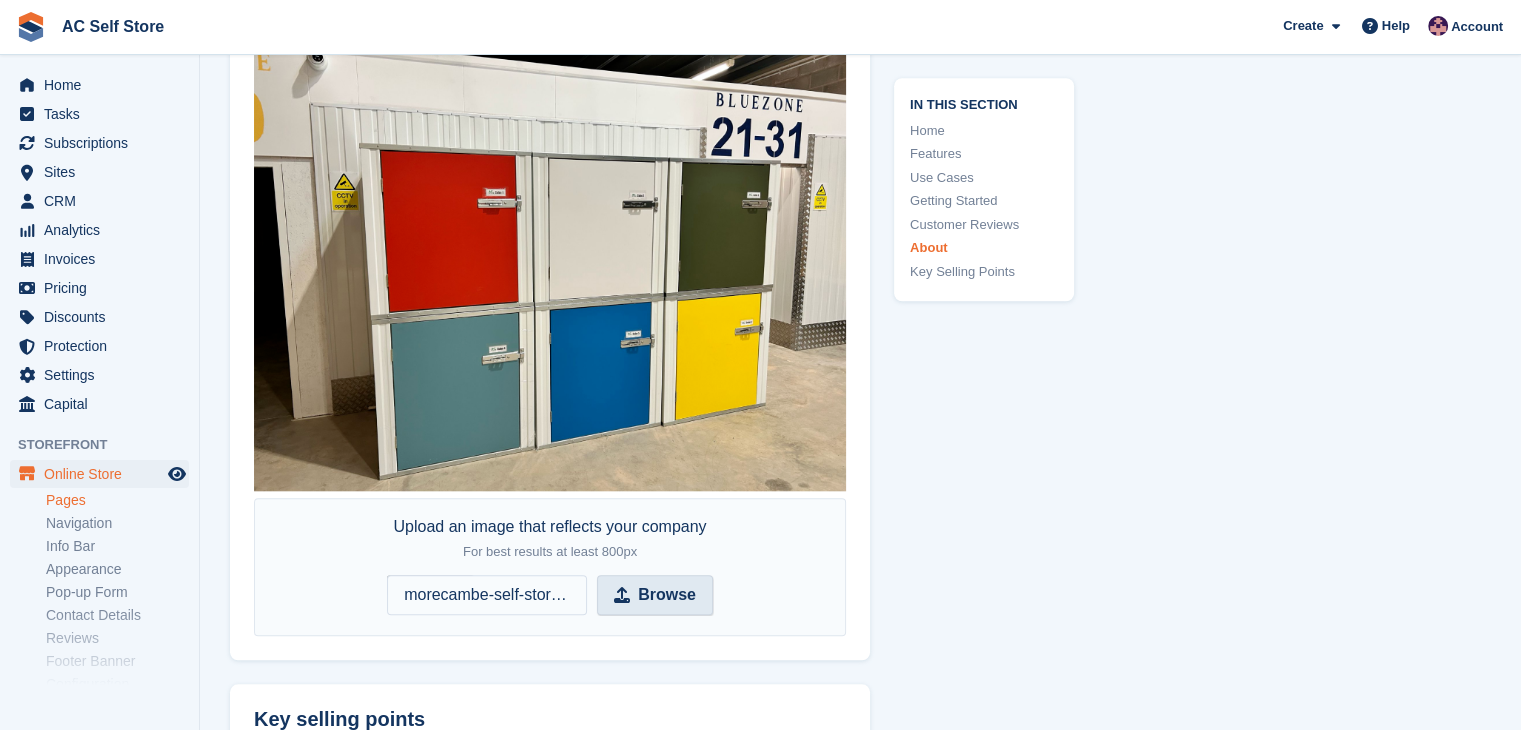 click on "morecambe-self-storage-map-tue-jul-22-2025 (1).png" at bounding box center [487, 595] 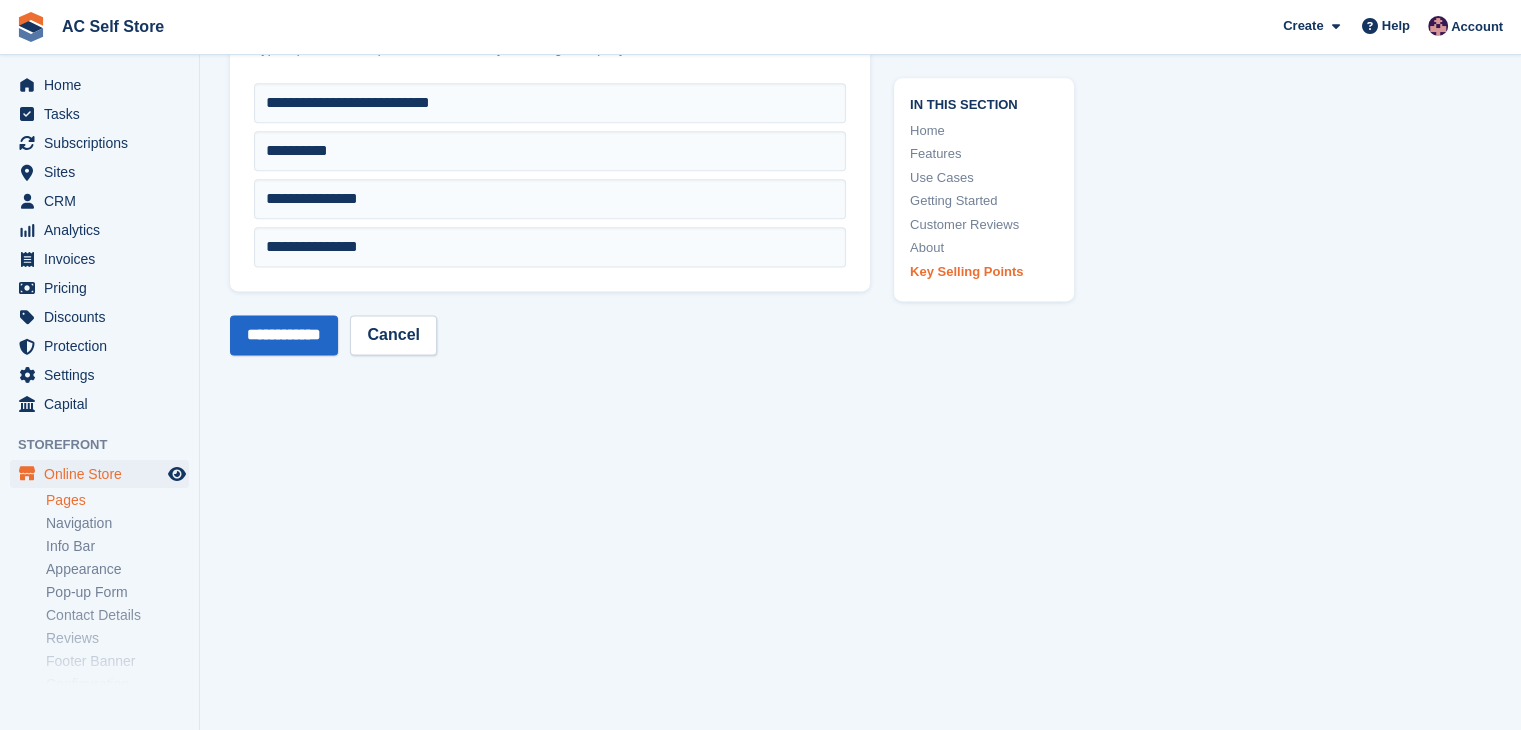 scroll, scrollTop: 10202, scrollLeft: 0, axis: vertical 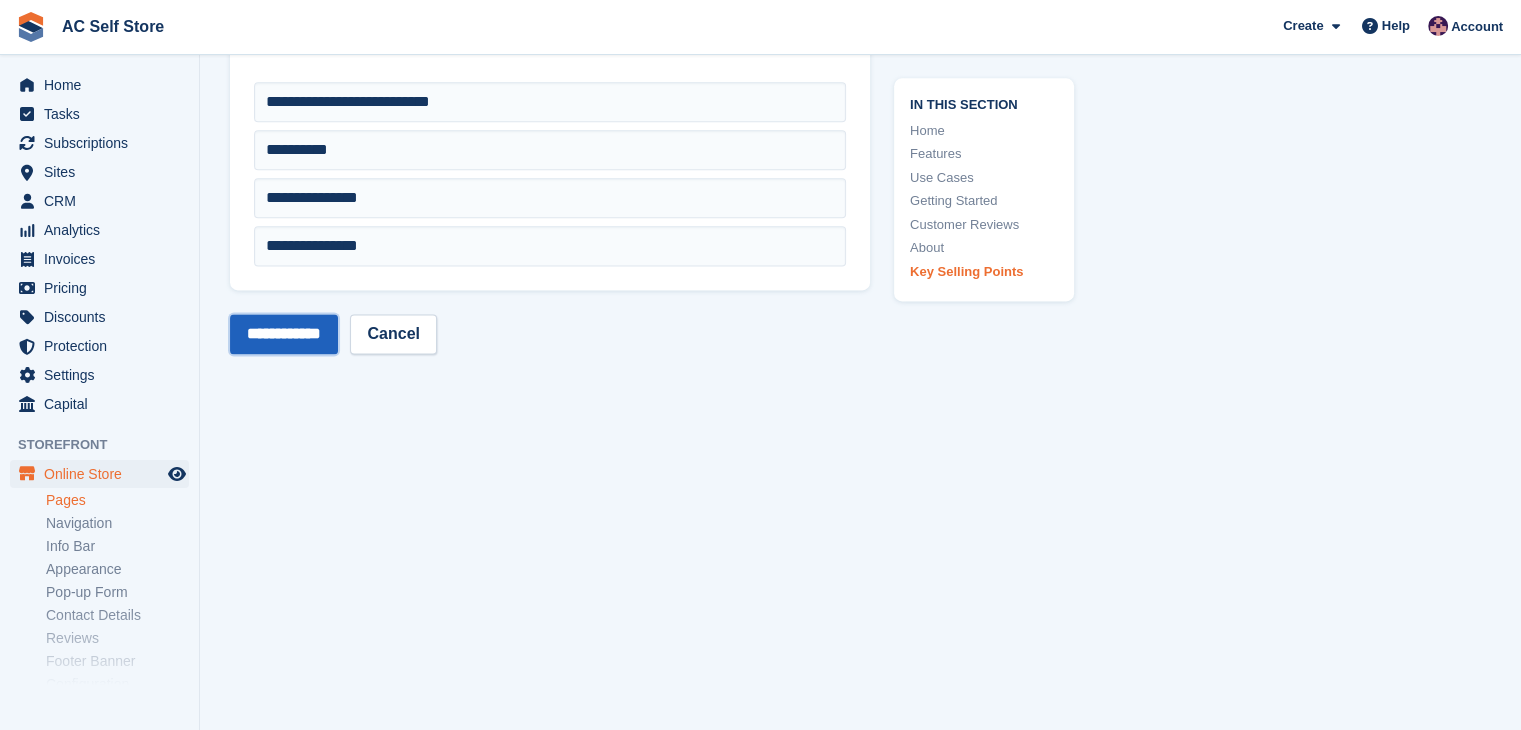 click on "**********" at bounding box center [284, 334] 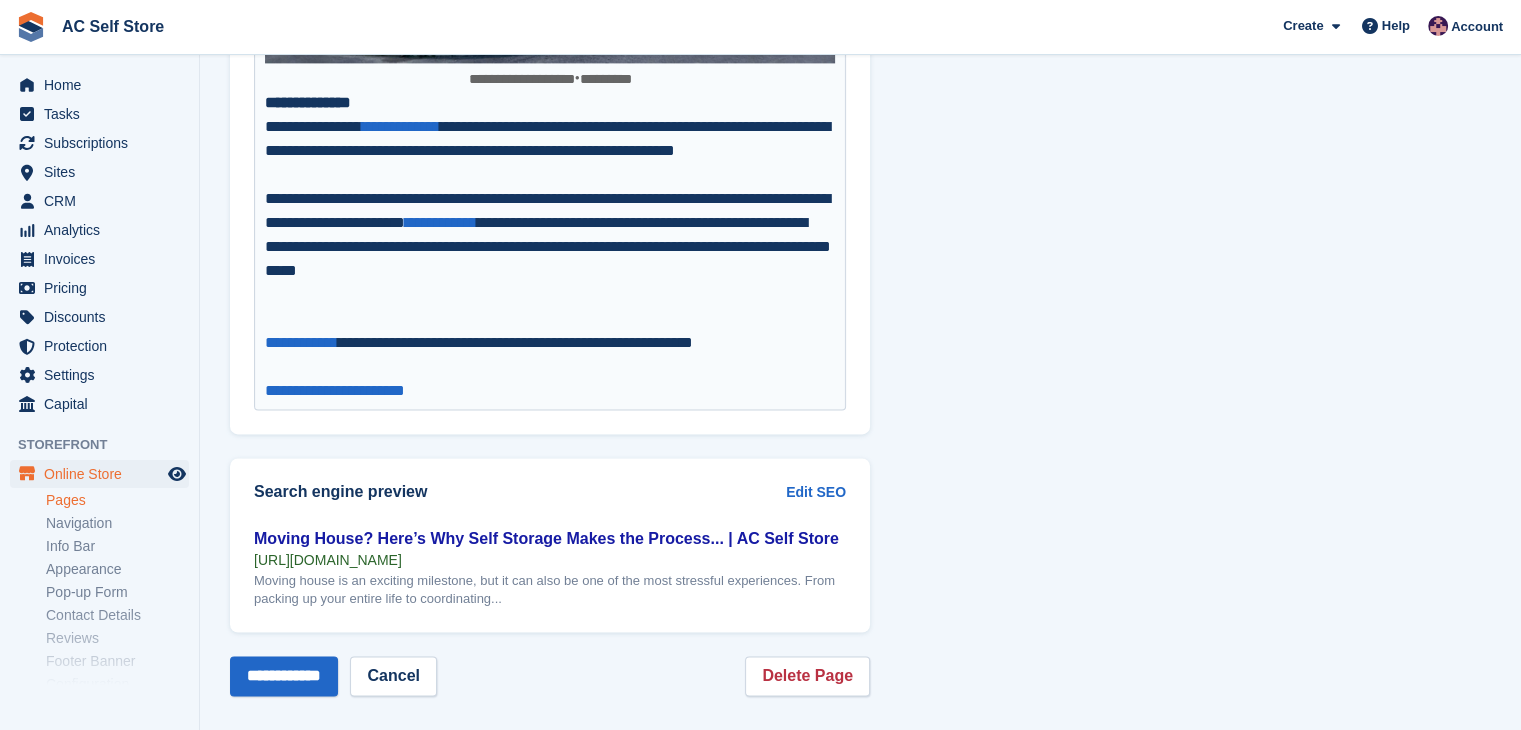 scroll, scrollTop: 2950, scrollLeft: 0, axis: vertical 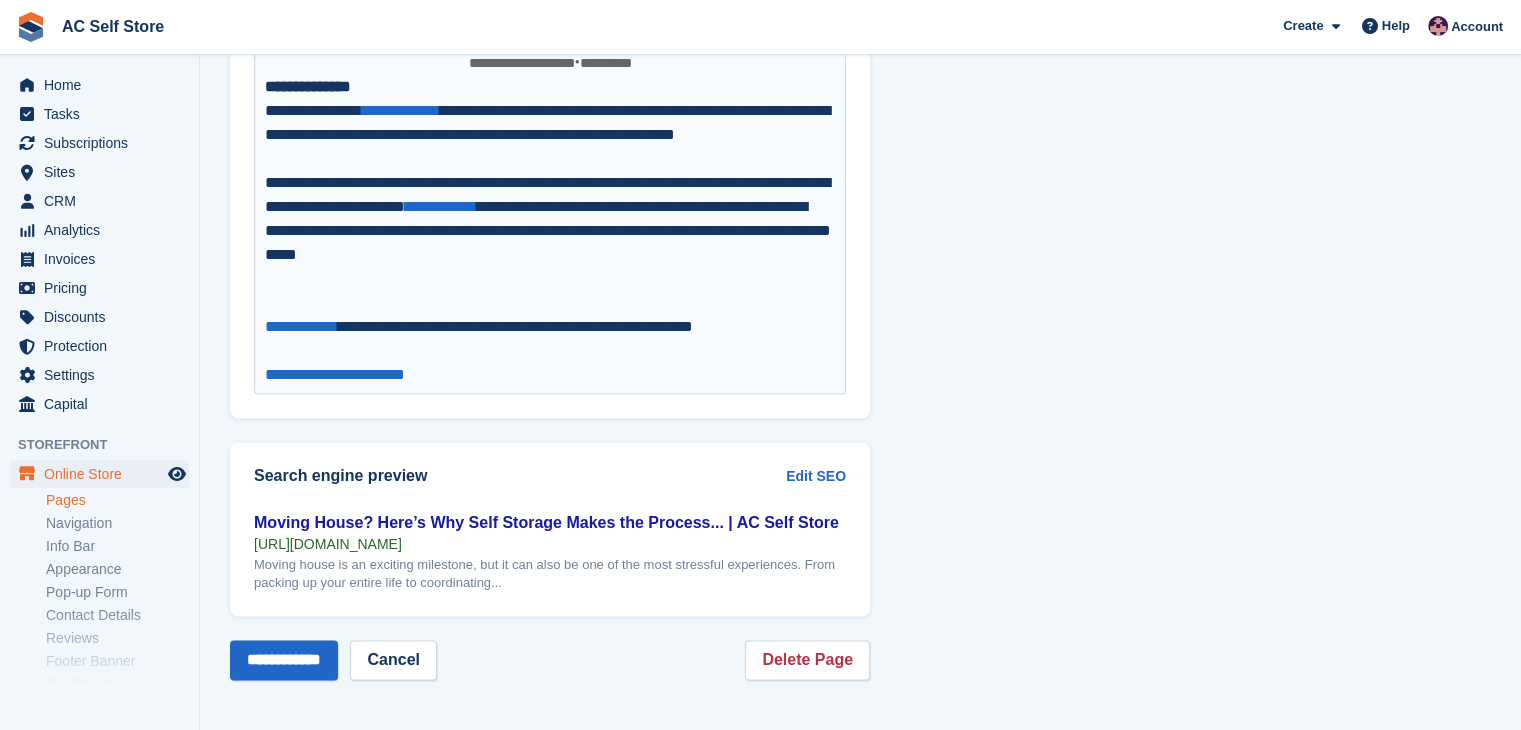 click on "Moving House? Here’s Why Self Storage Makes the Process... | AC Self Store" at bounding box center (550, 523) 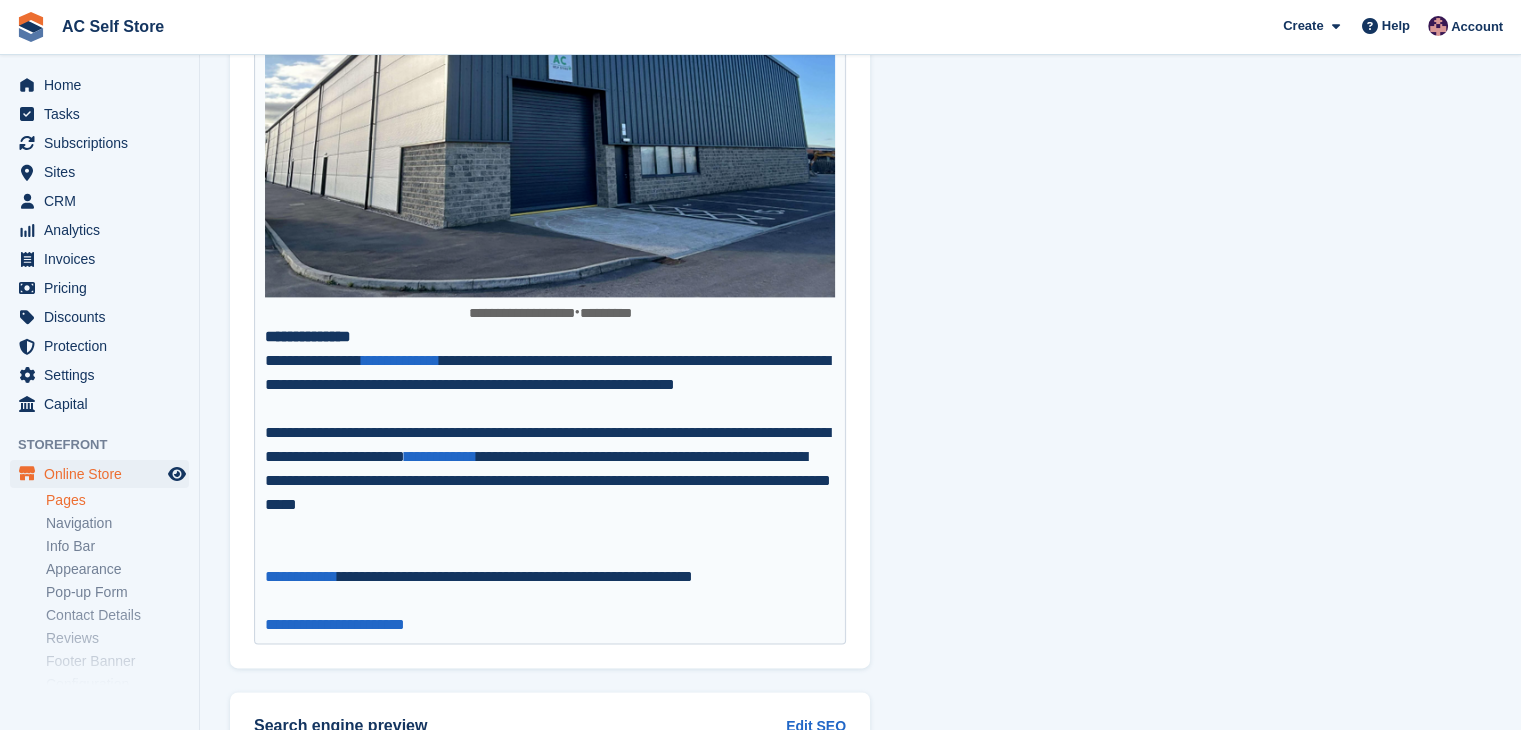 scroll, scrollTop: 2950, scrollLeft: 0, axis: vertical 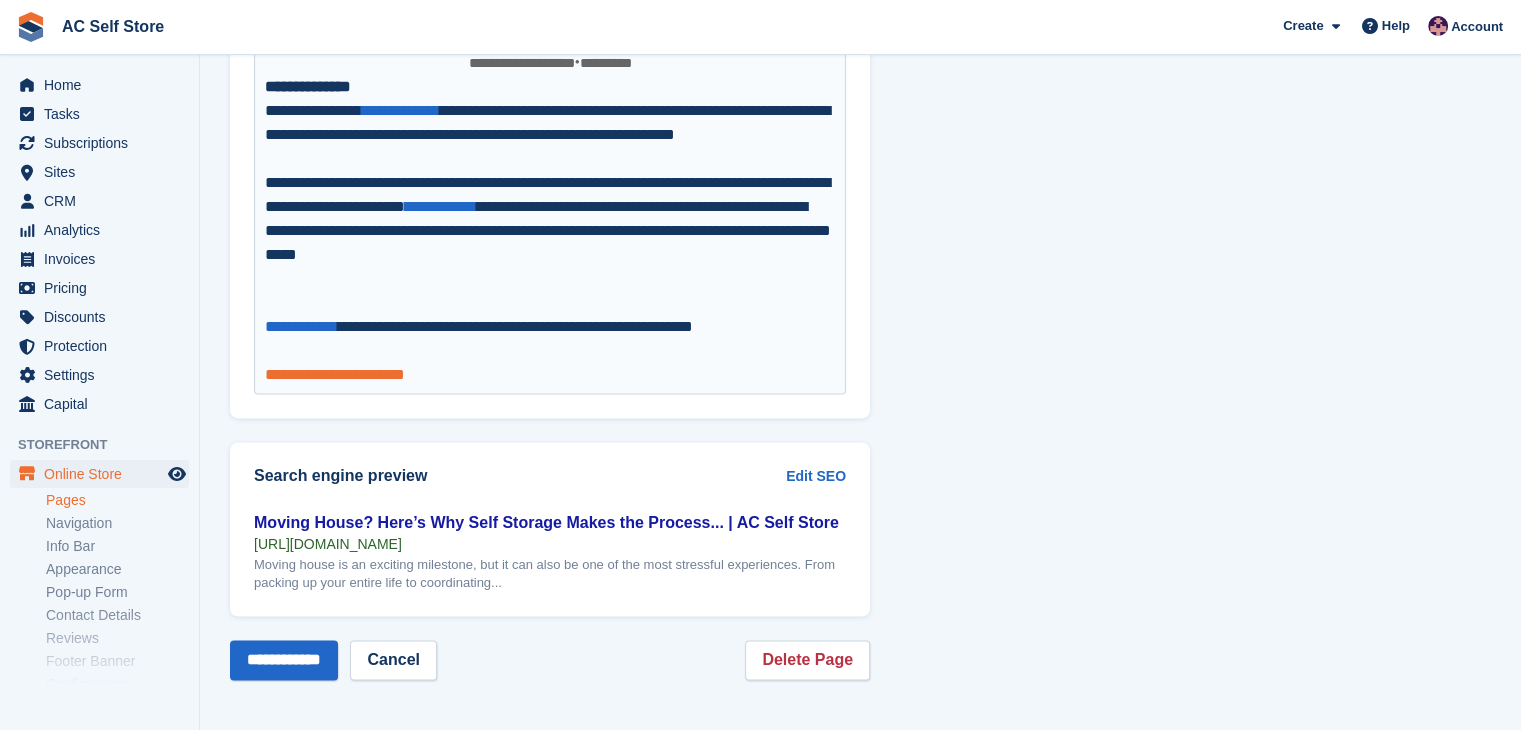 click on "**********" at bounding box center [335, 374] 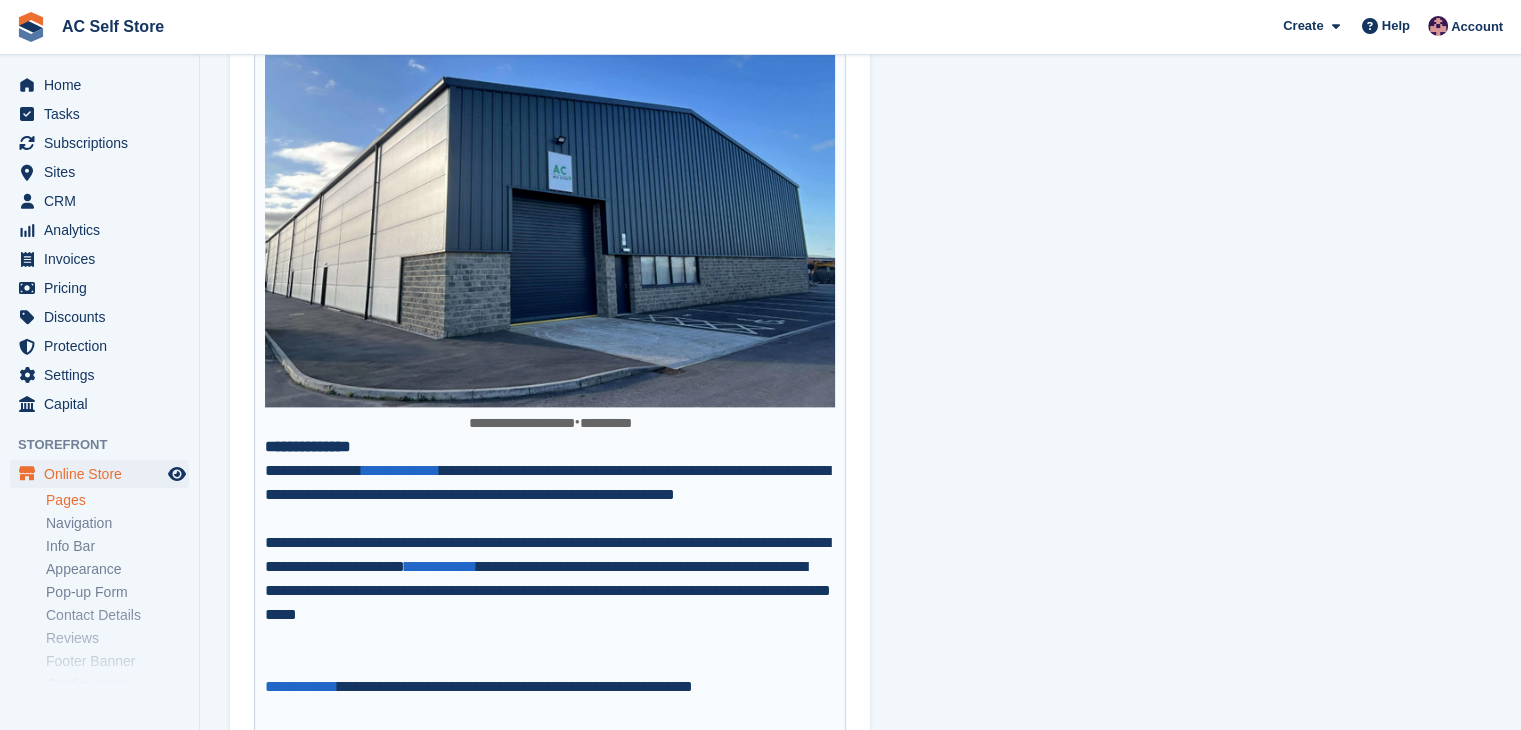 scroll, scrollTop: 2450, scrollLeft: 0, axis: vertical 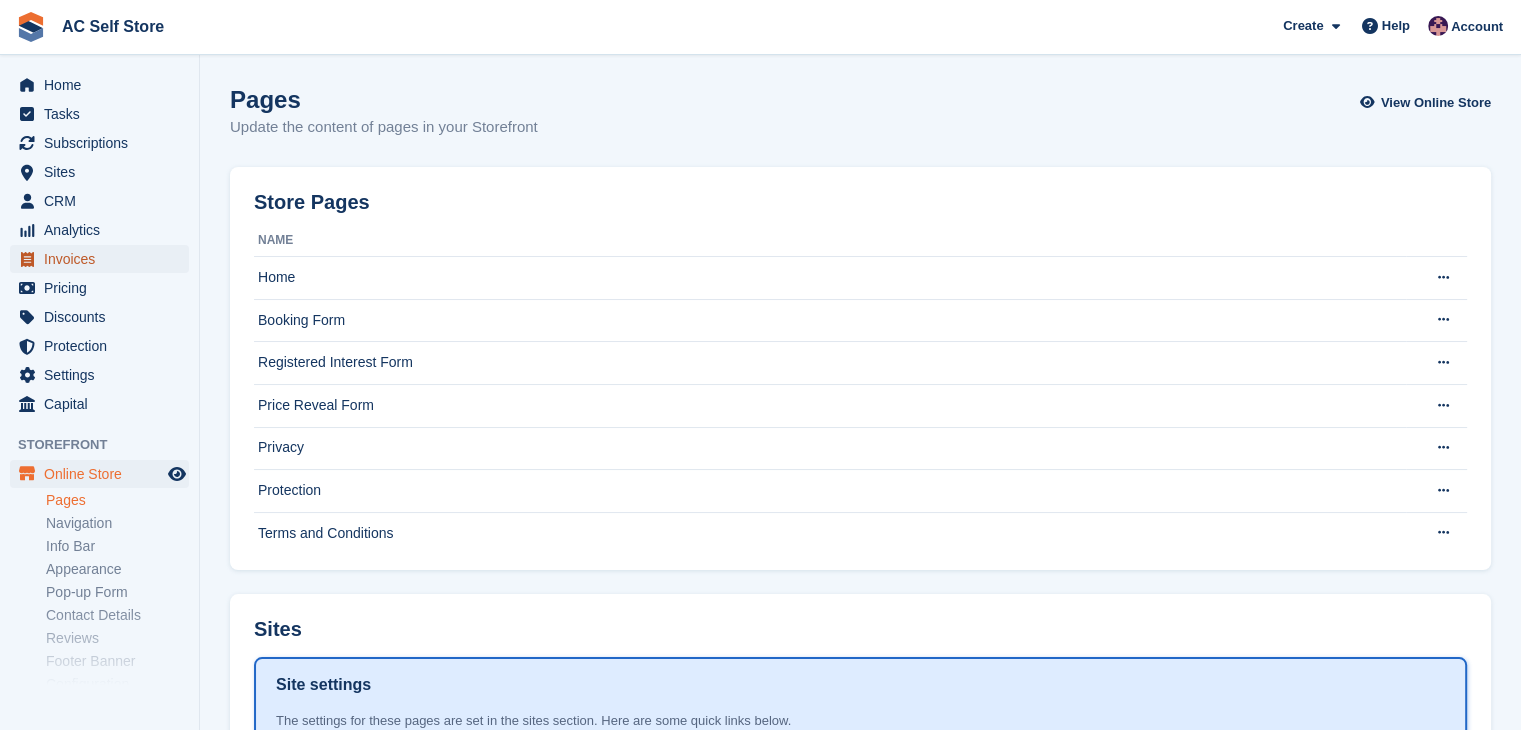 click on "Invoices" at bounding box center [104, 259] 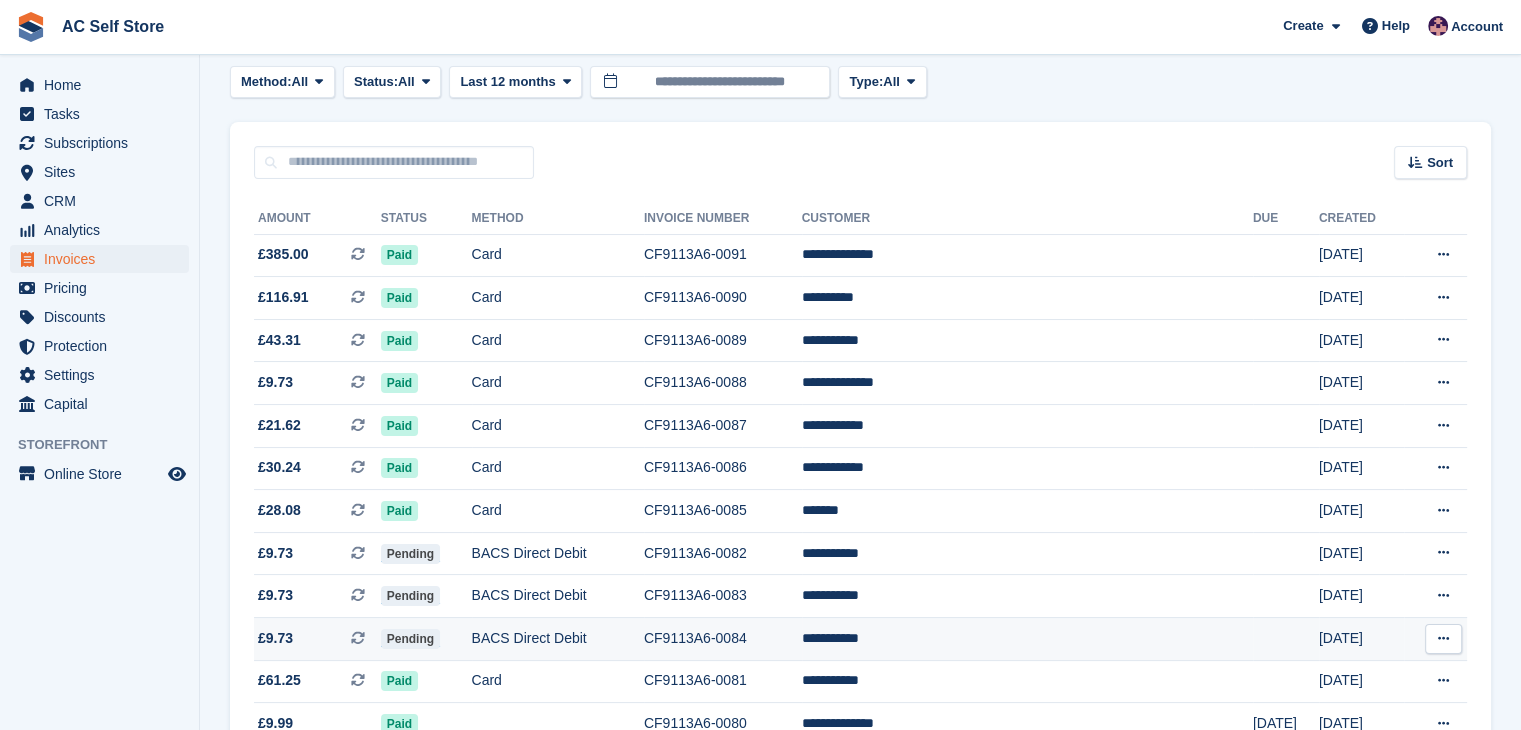 scroll, scrollTop: 100, scrollLeft: 0, axis: vertical 